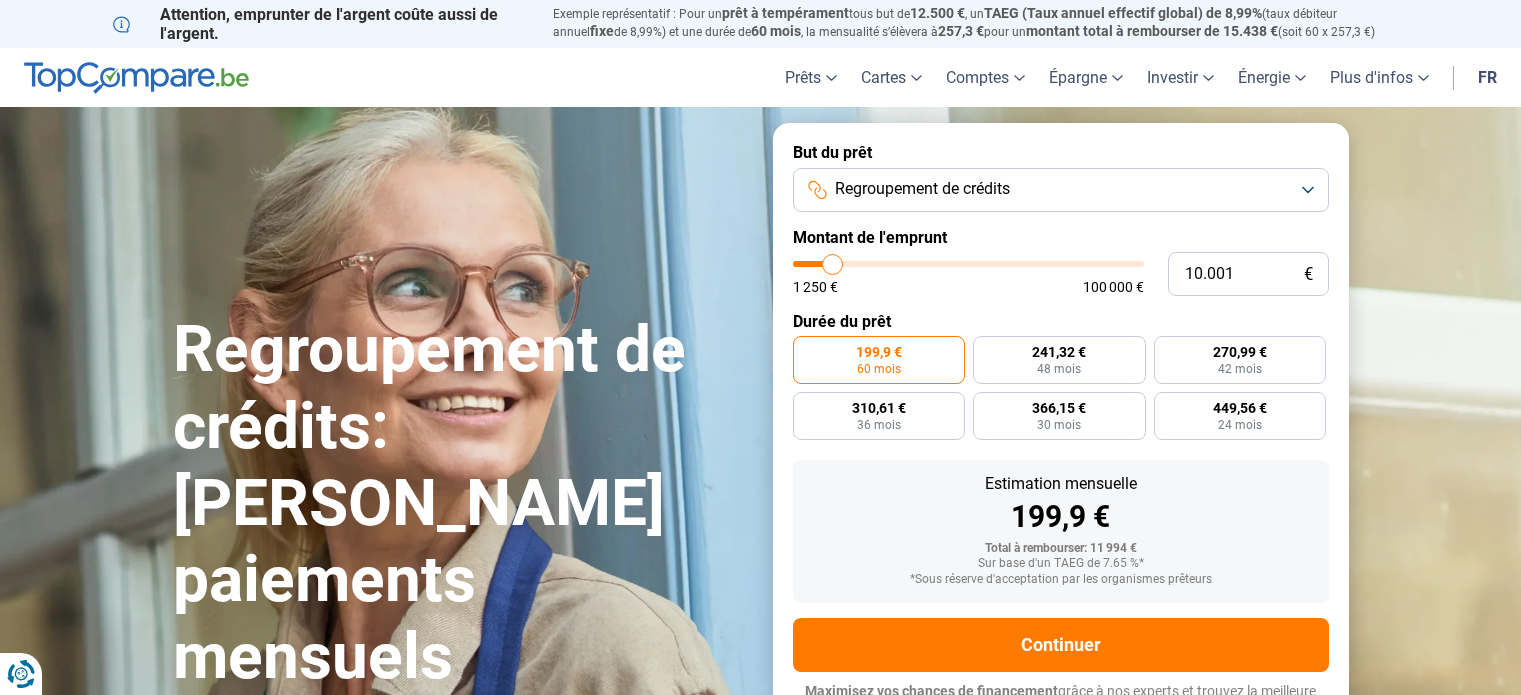 scroll, scrollTop: 0, scrollLeft: 0, axis: both 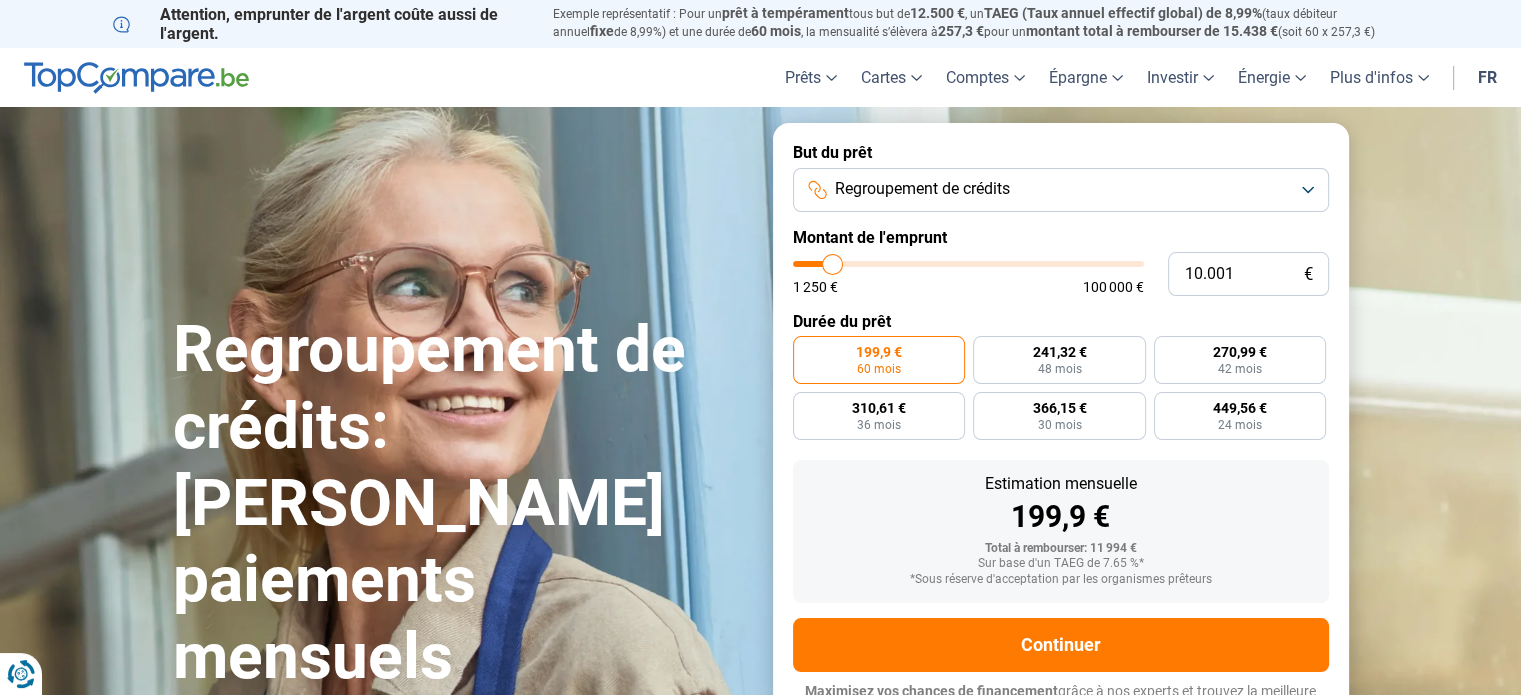 type on "11.750" 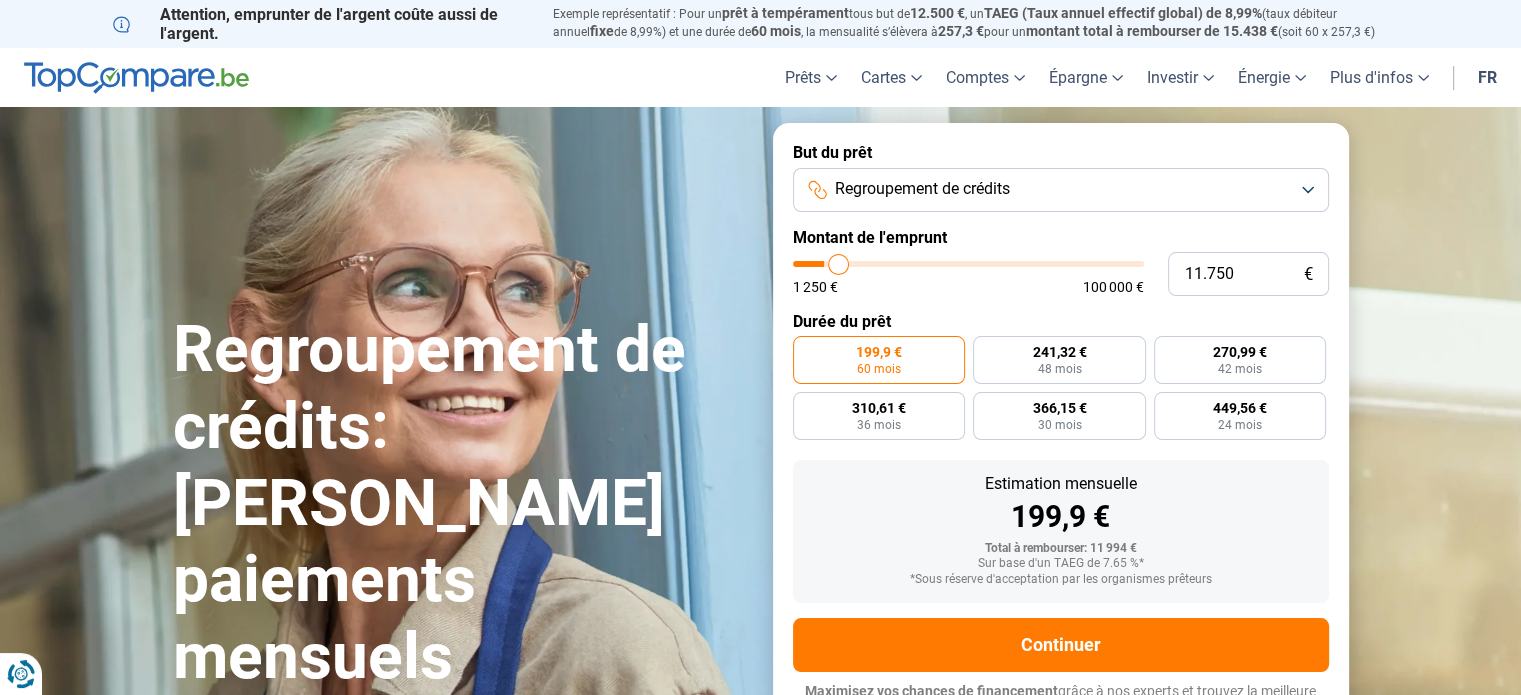 type on "13.500" 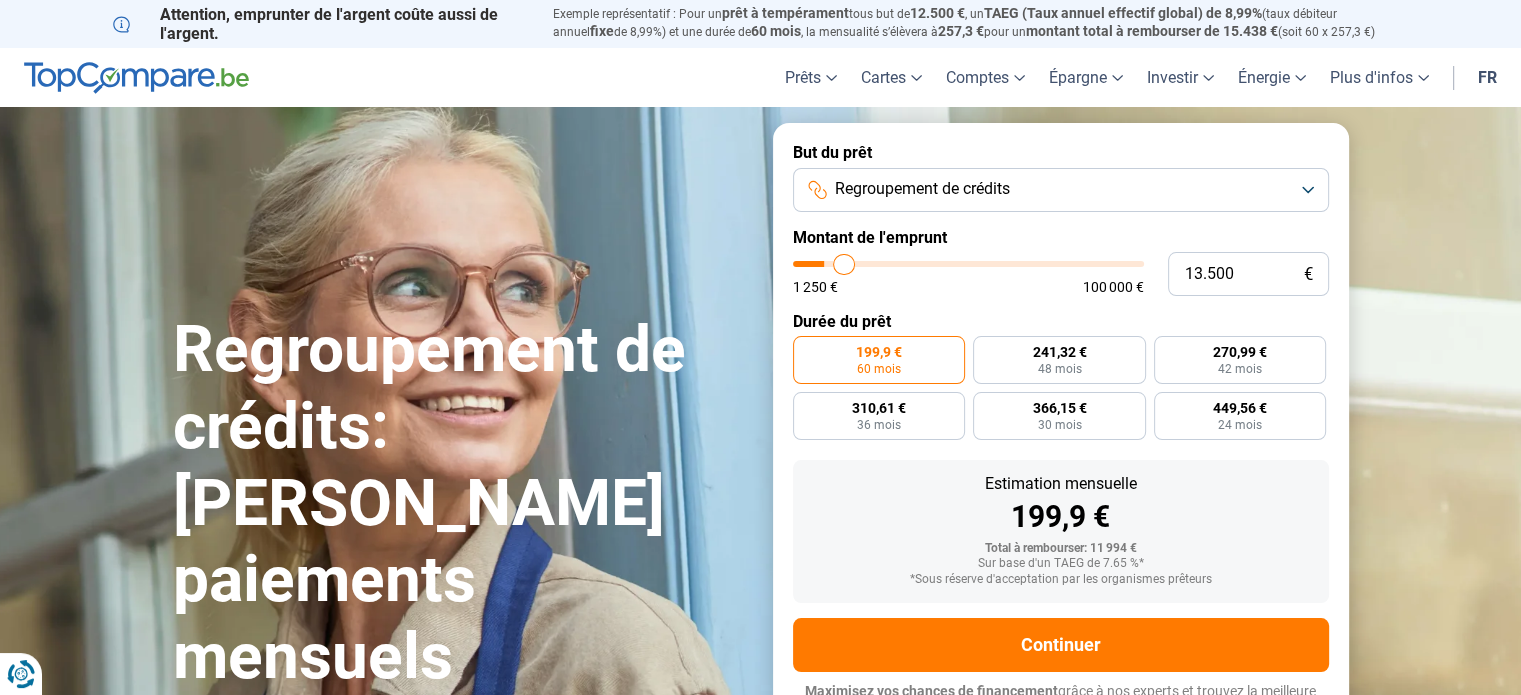 type on "15.250" 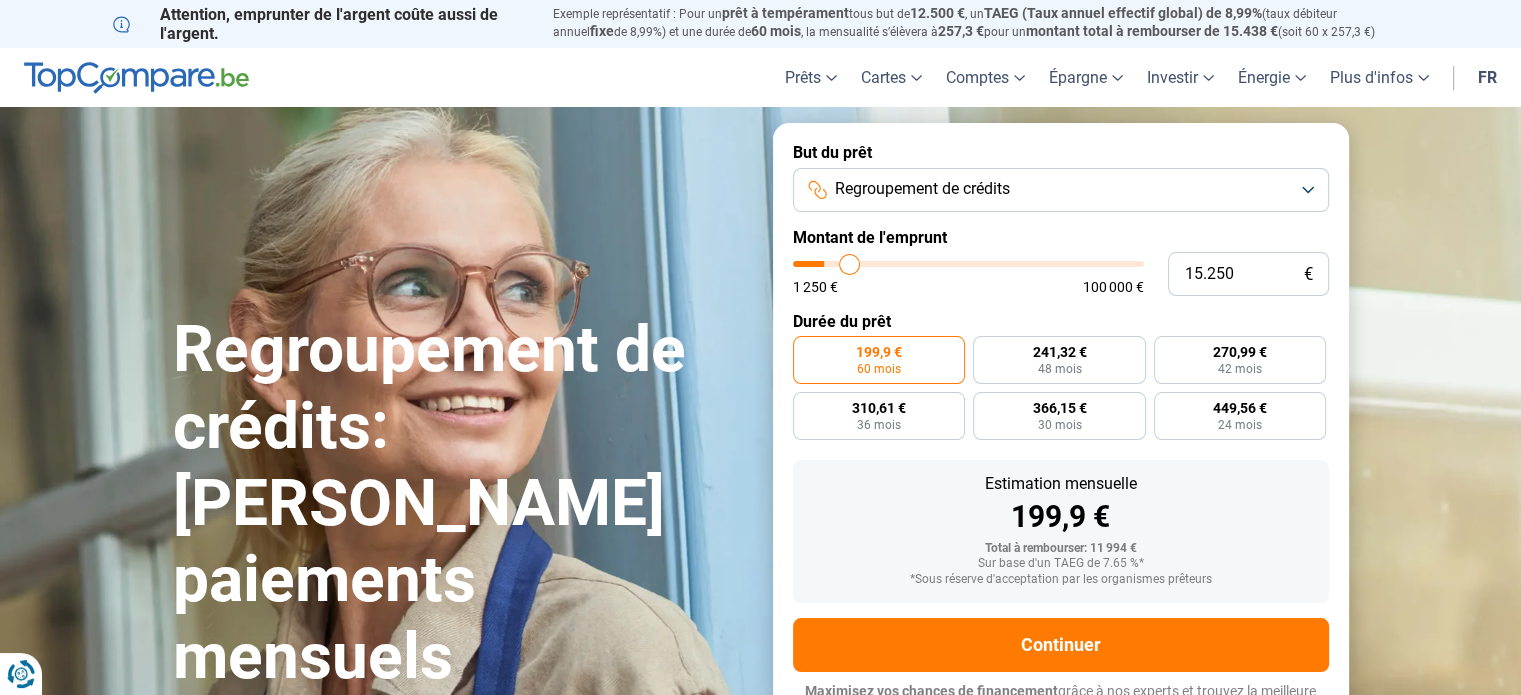 type on "17.750" 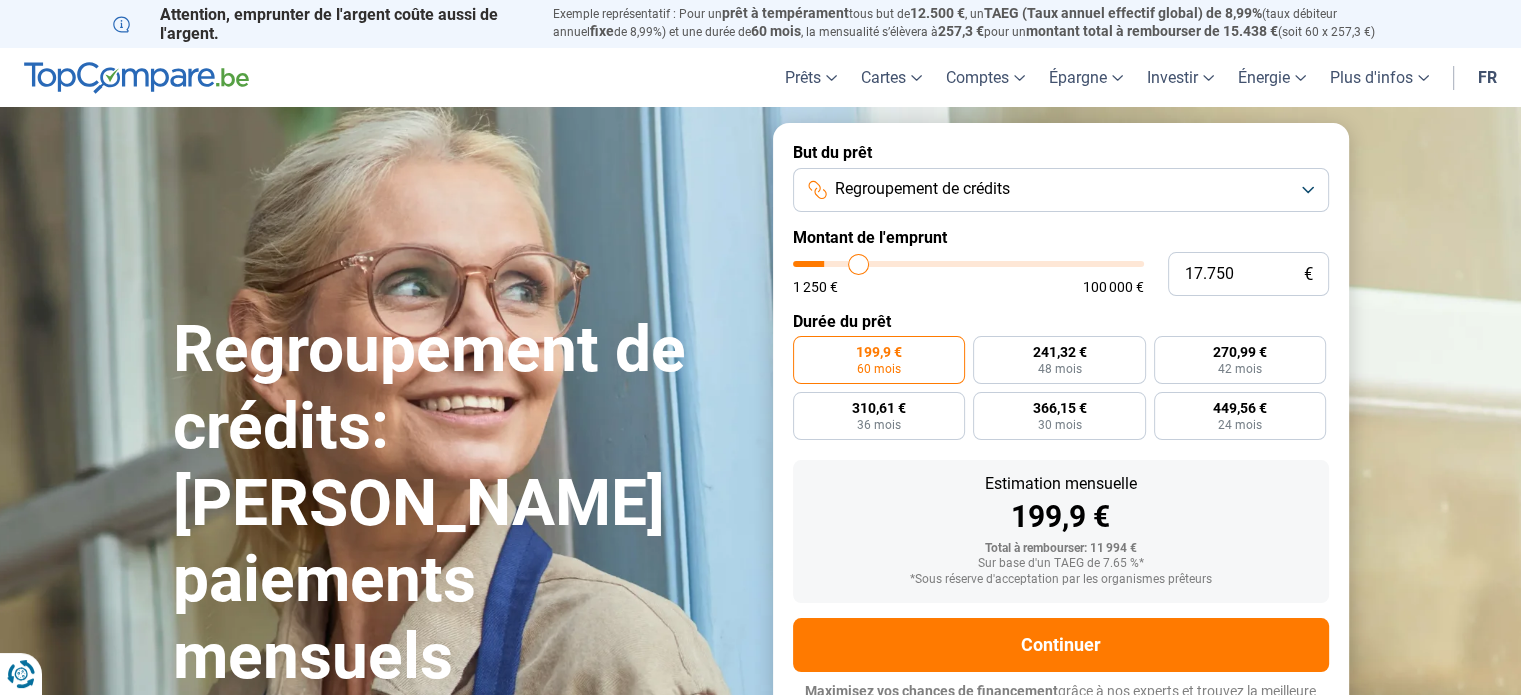 type on "19.250" 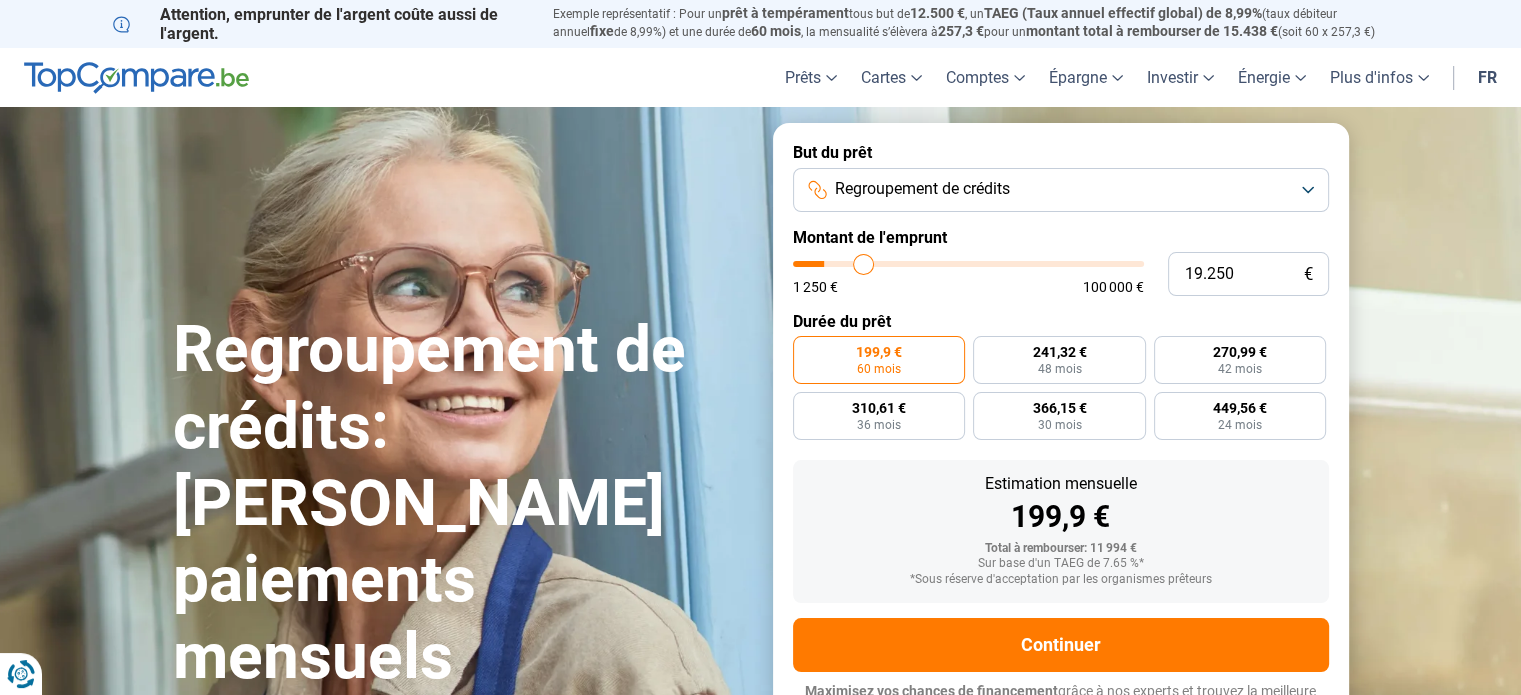 type on "20.500" 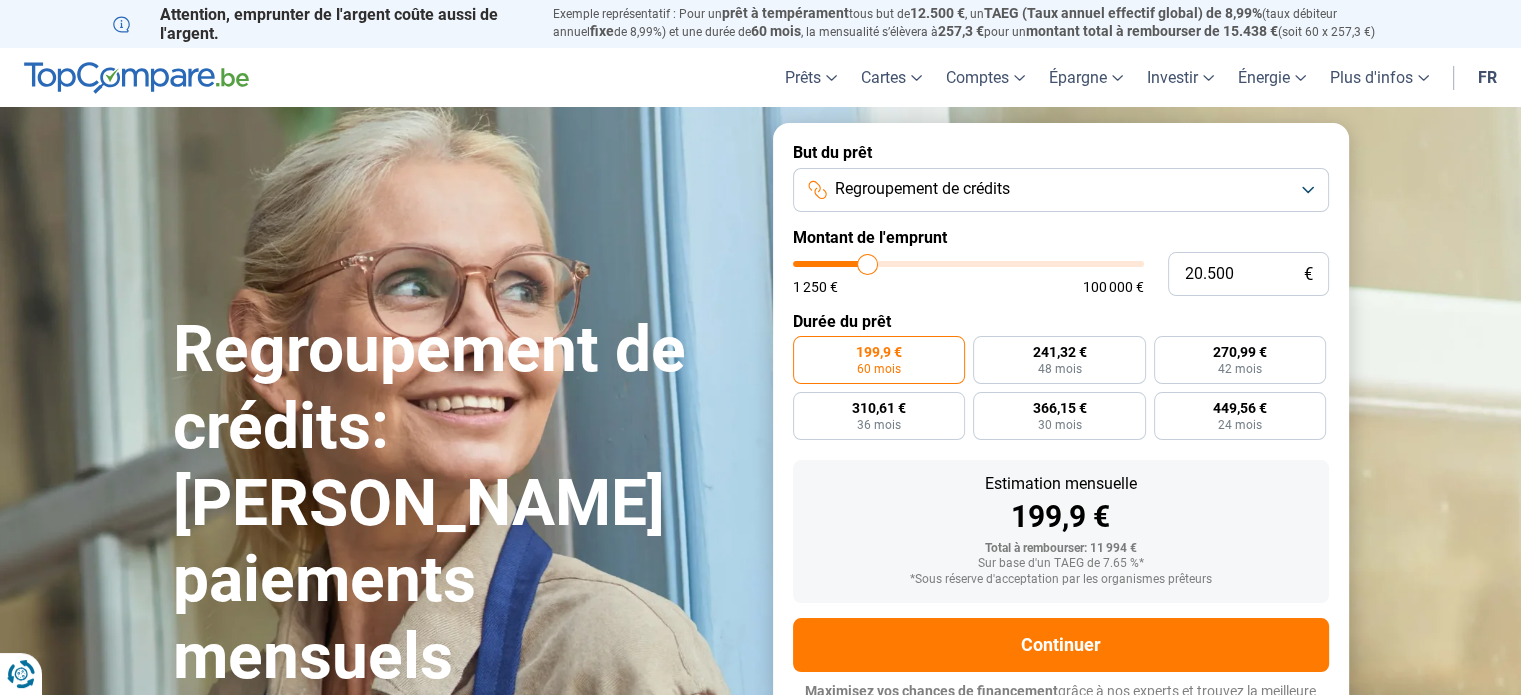 type on "22.000" 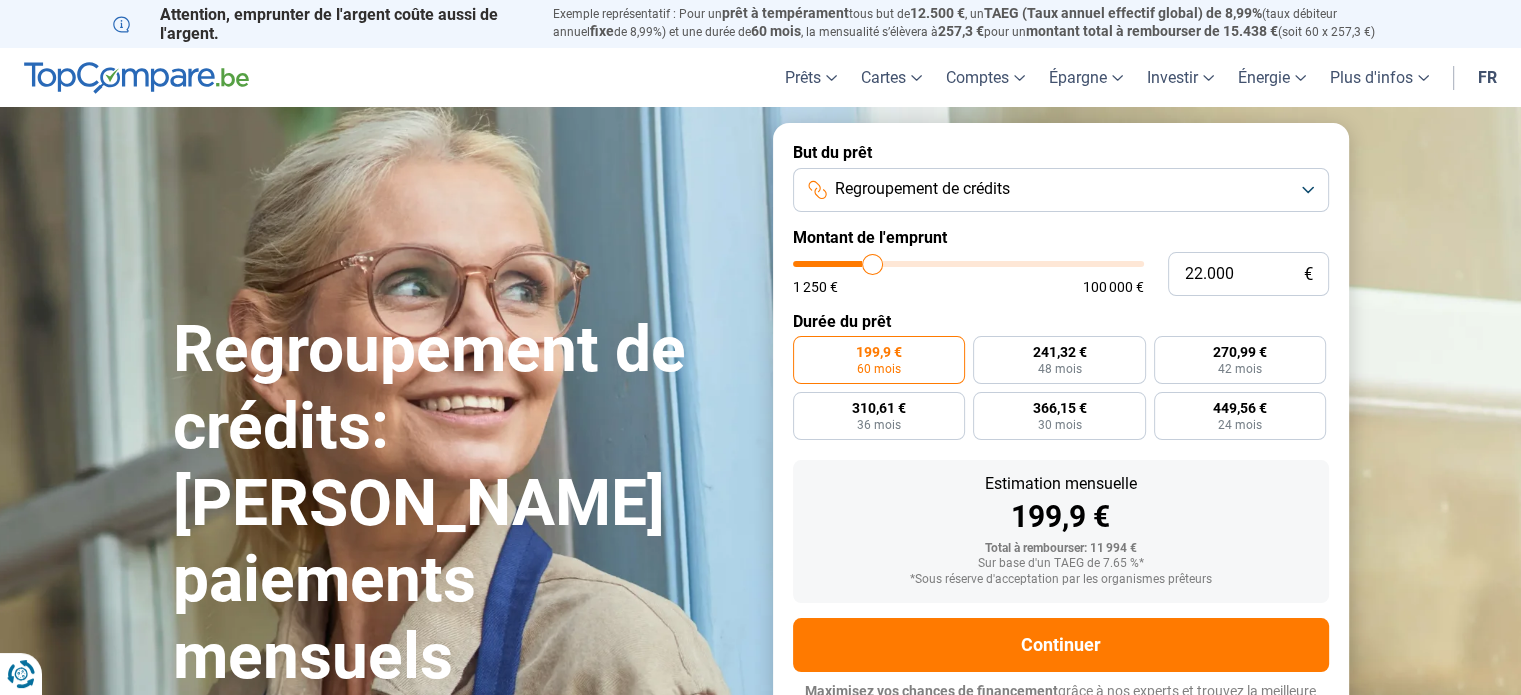 type on "22.750" 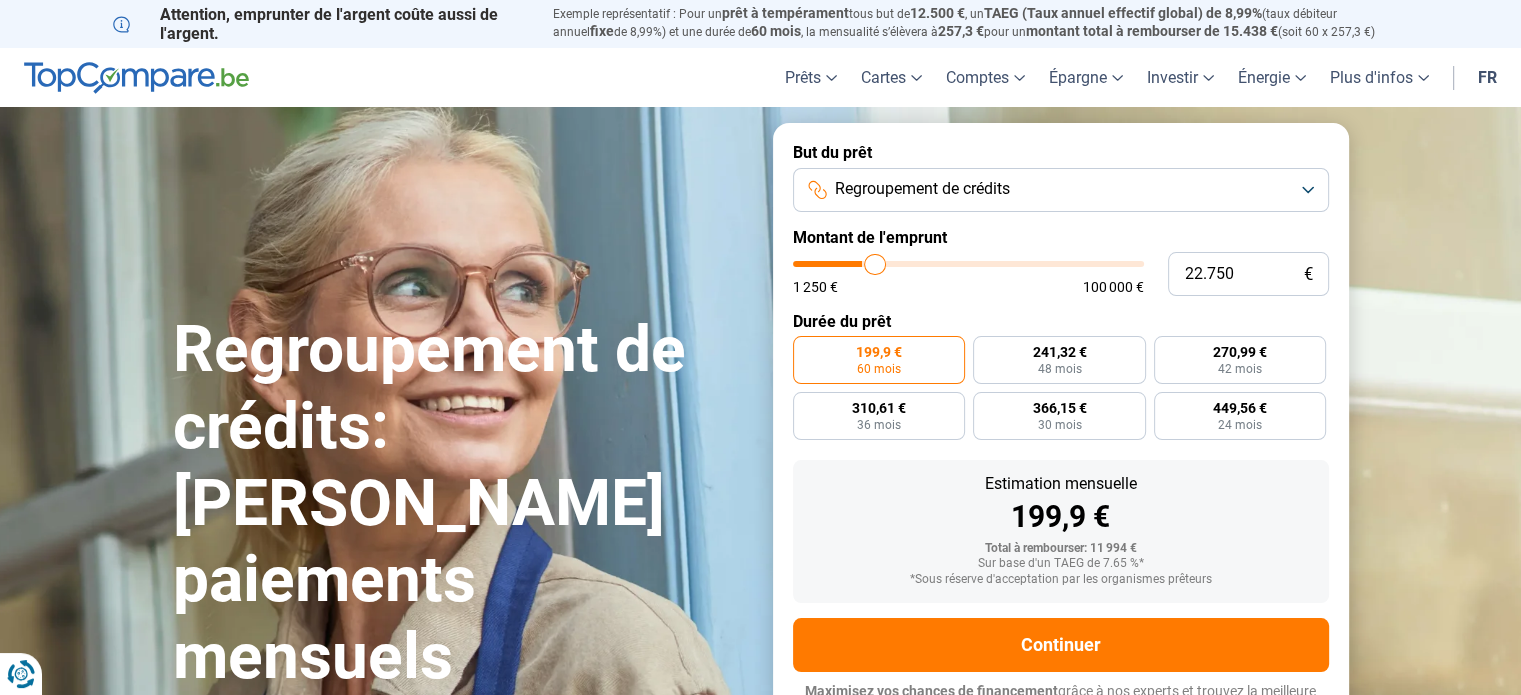 type on "23.750" 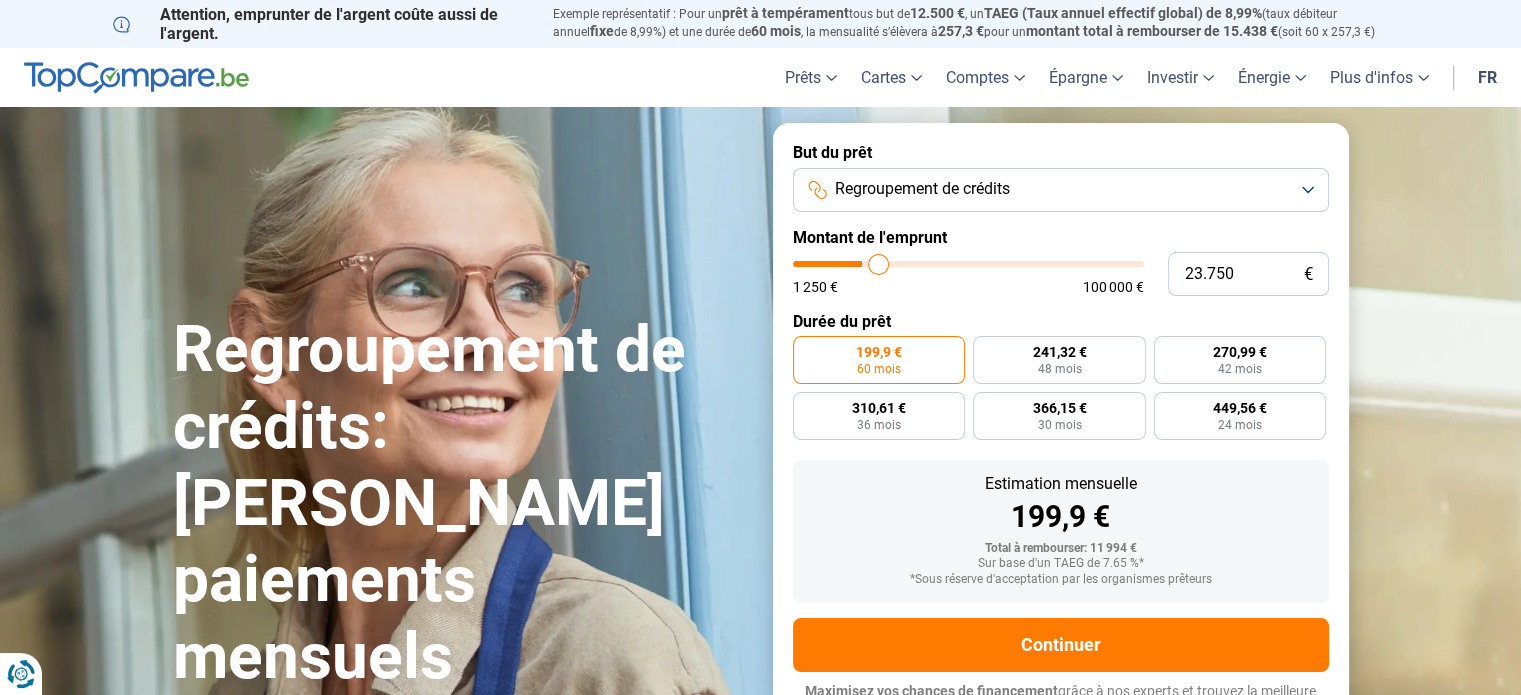 type on "24.000" 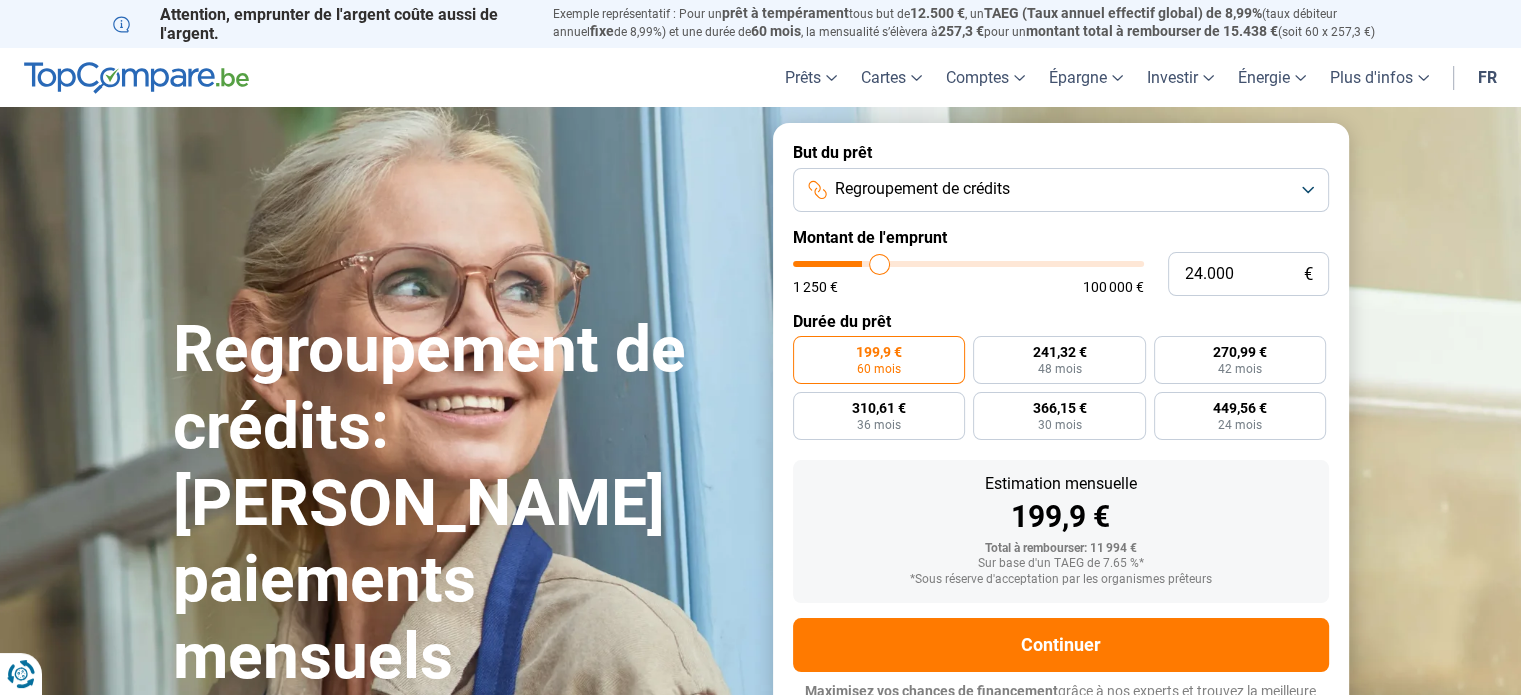 type on "24.250" 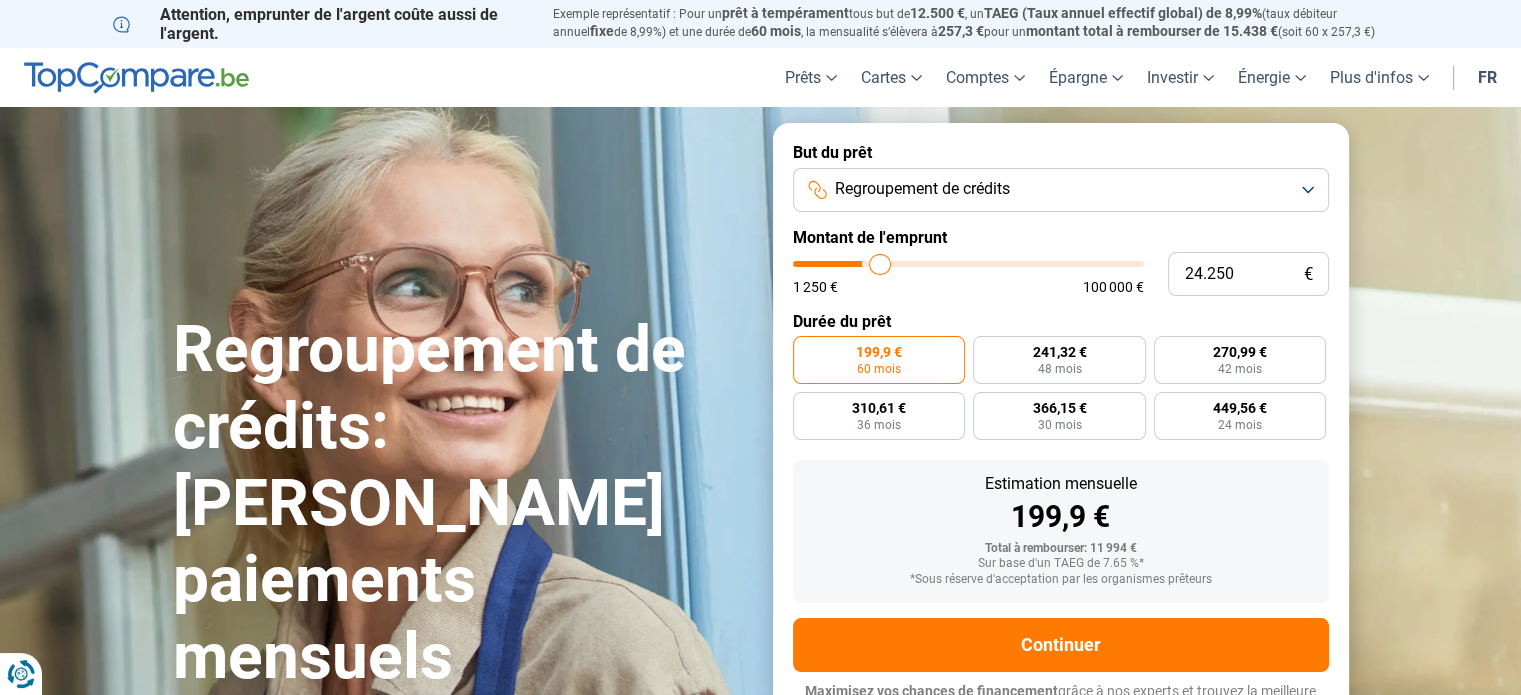 type on "24.500" 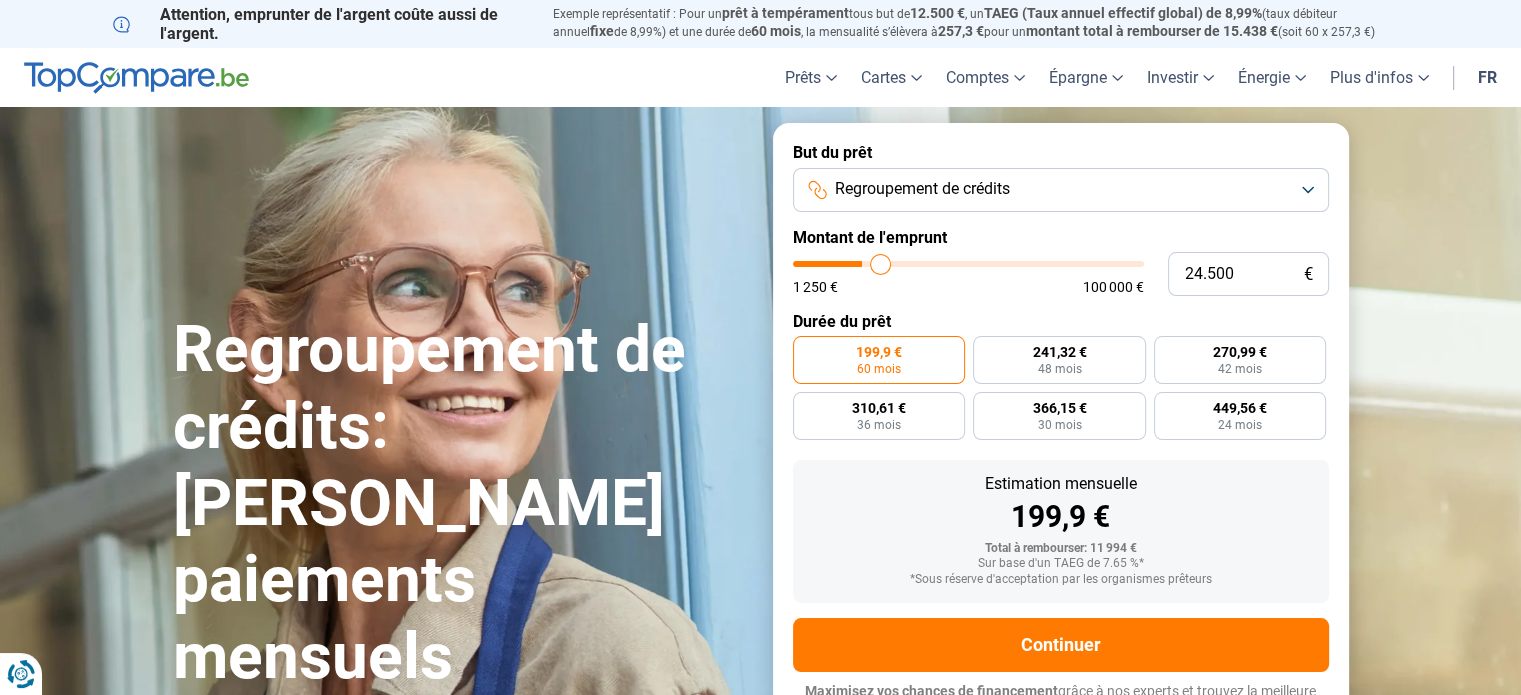 type on "24.750" 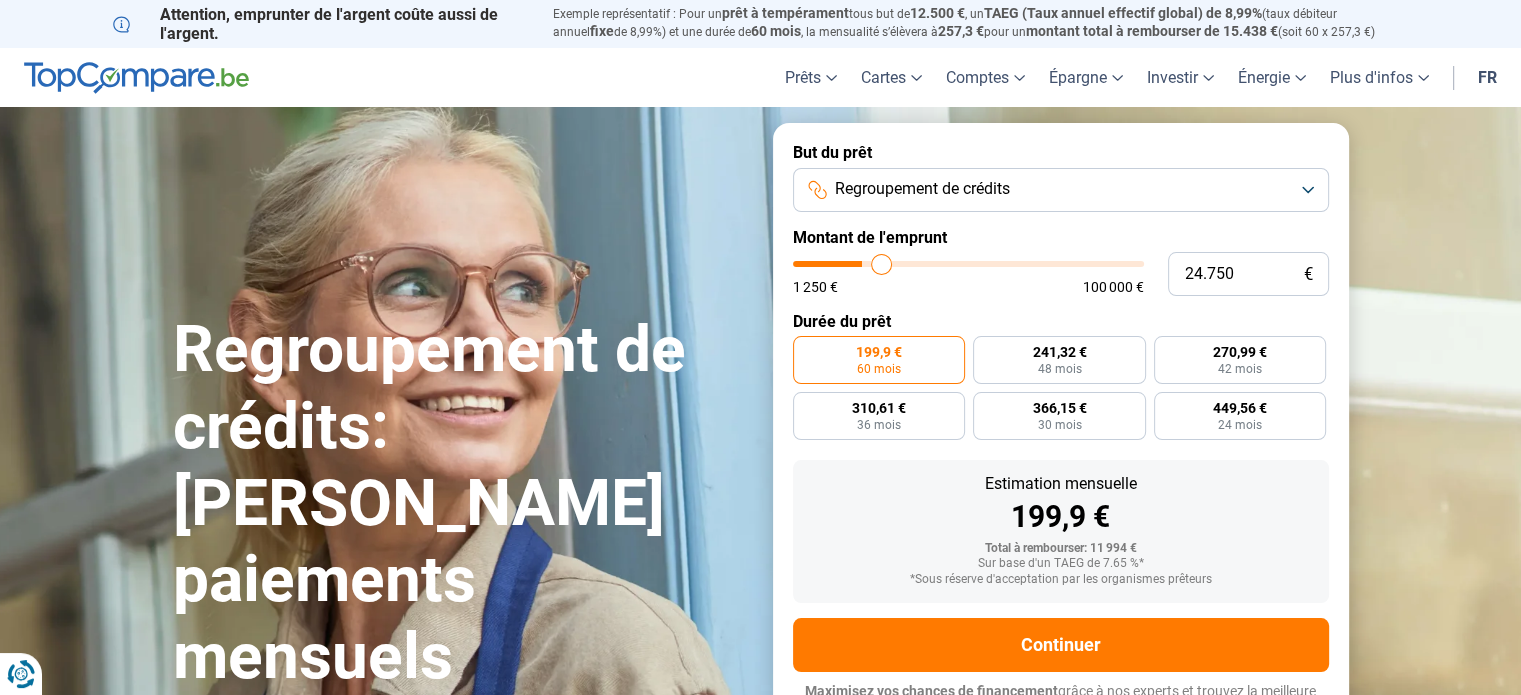 type on "25.000" 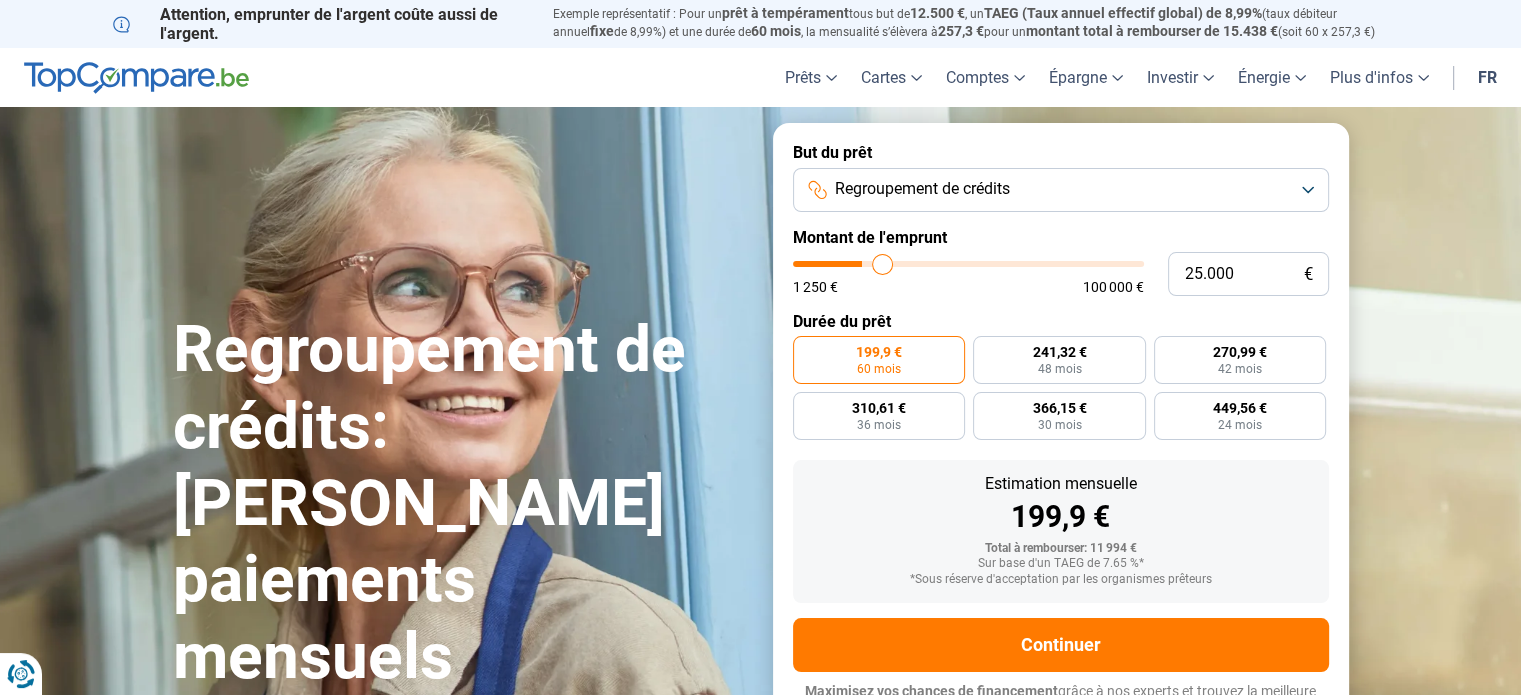 type on "25.250" 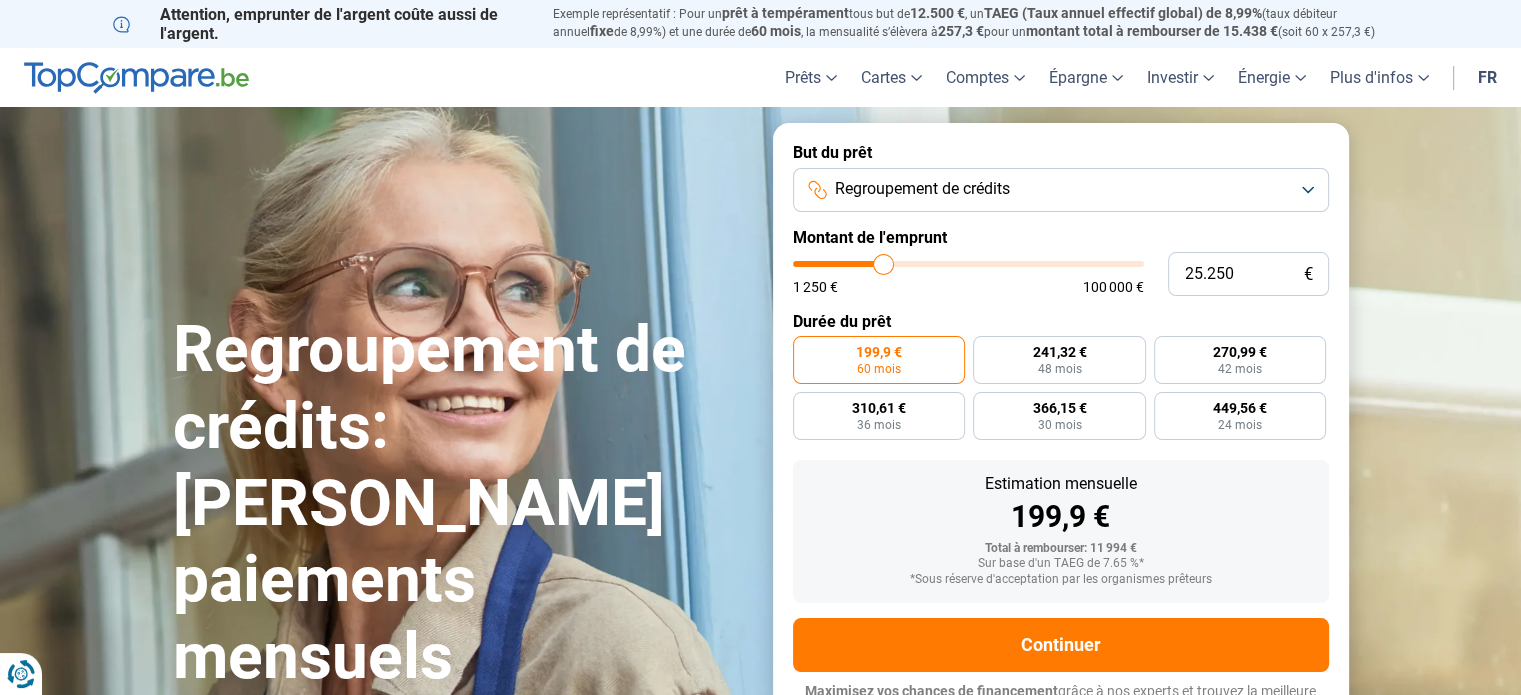 drag, startPoint x: 834, startPoint y: 260, endPoint x: 884, endPoint y: 259, distance: 50.01 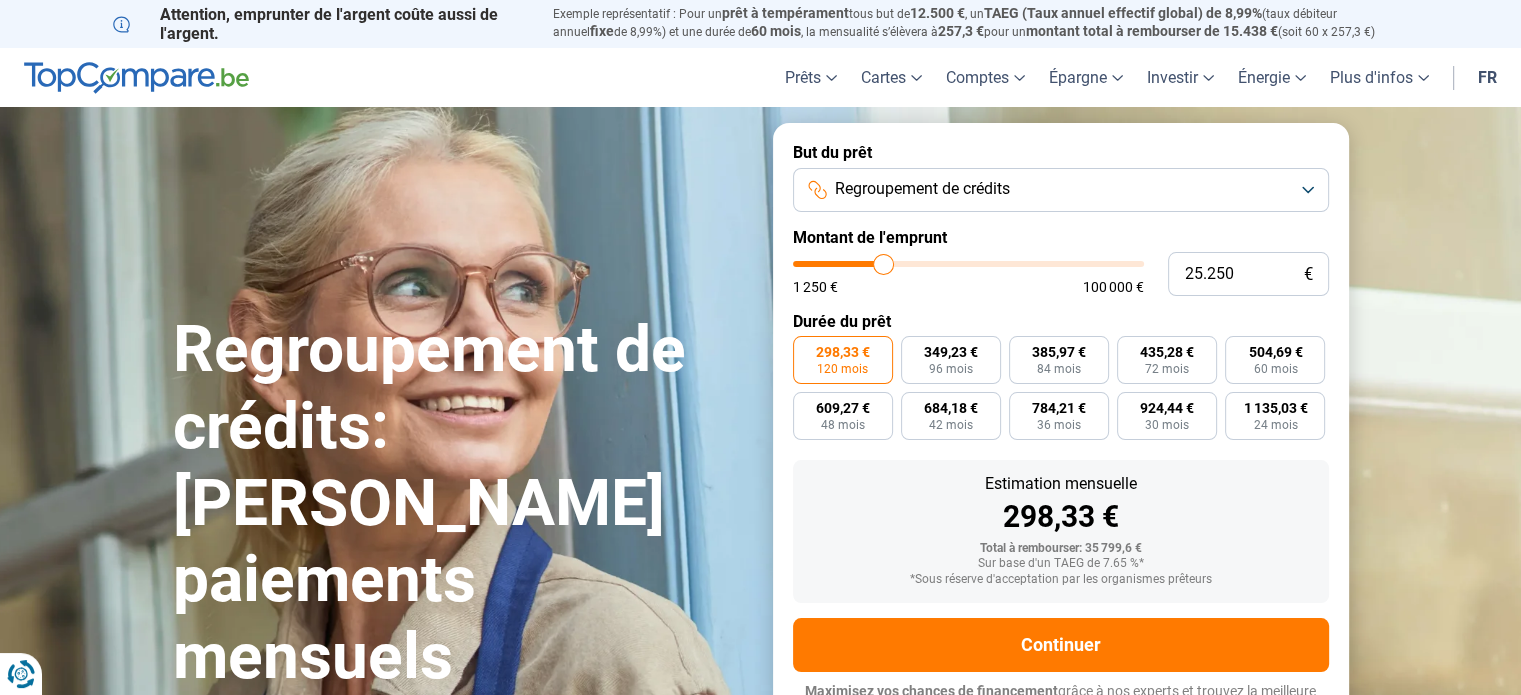 scroll, scrollTop: 27, scrollLeft: 0, axis: vertical 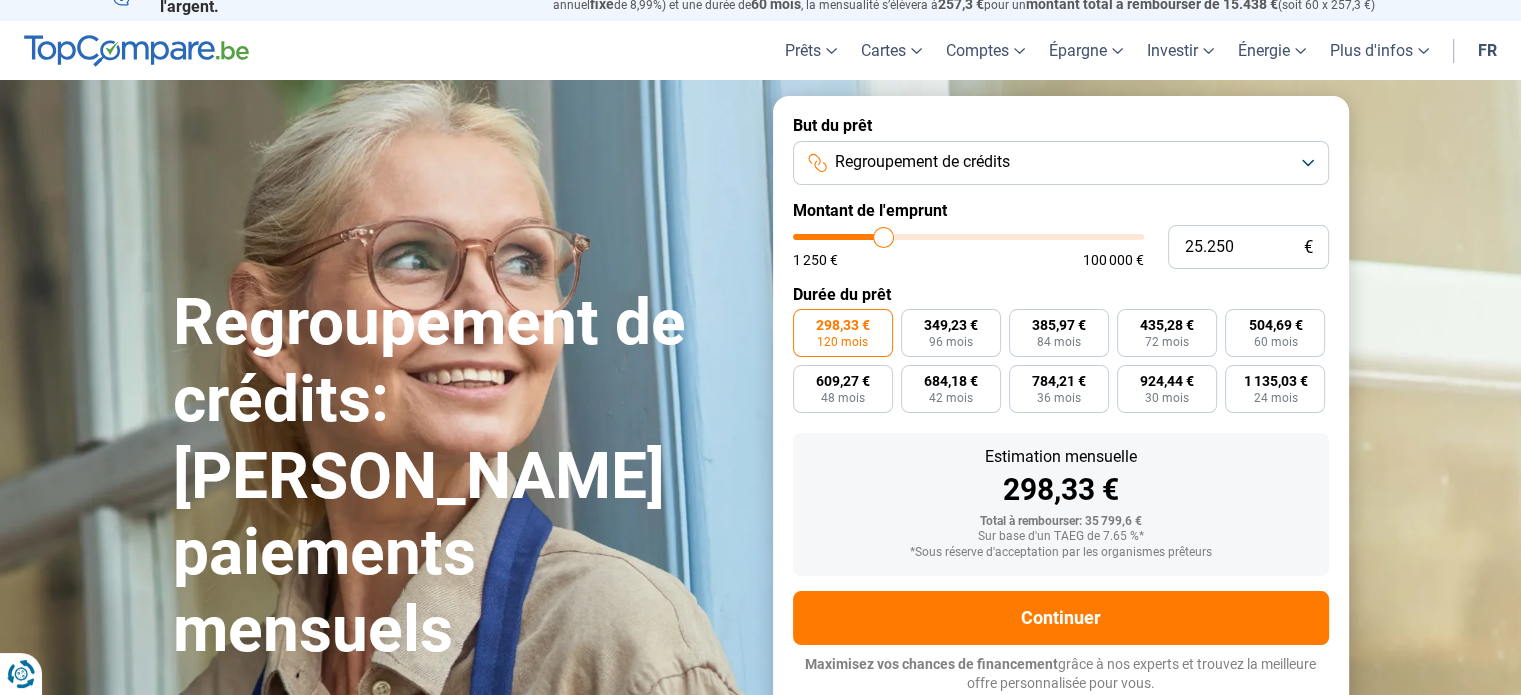 click on "But du prêt Regroupement de crédits Montant de l'emprunt 25.250 € 1 250 € 100 000 € Durée du prêt 298,33 € 120 mois 349,23 € 96 mois 385,97 € 84 mois 435,28 € 72 mois 504,69 € 60 mois 609,27 € 48 mois 684,18 € 42 mois 784,21 € 36 mois 924,44 € 30 mois 1 135,03 € 24 mois Estimation mensuelle 298,33 € Total à rembourser: 35 799,6 € Sur base d'un TAEG de 7.65 %* *Sous réserve d'acceptation par les organismes prêteurs Continuer Maximisez vos chances de financement  grâce à nos experts et trouvez la meilleure offre personnalisée pour vous. 100.000+ simulations mensuelles réussies Maximisez vos chances de financement grâce à nos experts  Trouvez la meilleure offre personnalisée" at bounding box center (1061, 404) 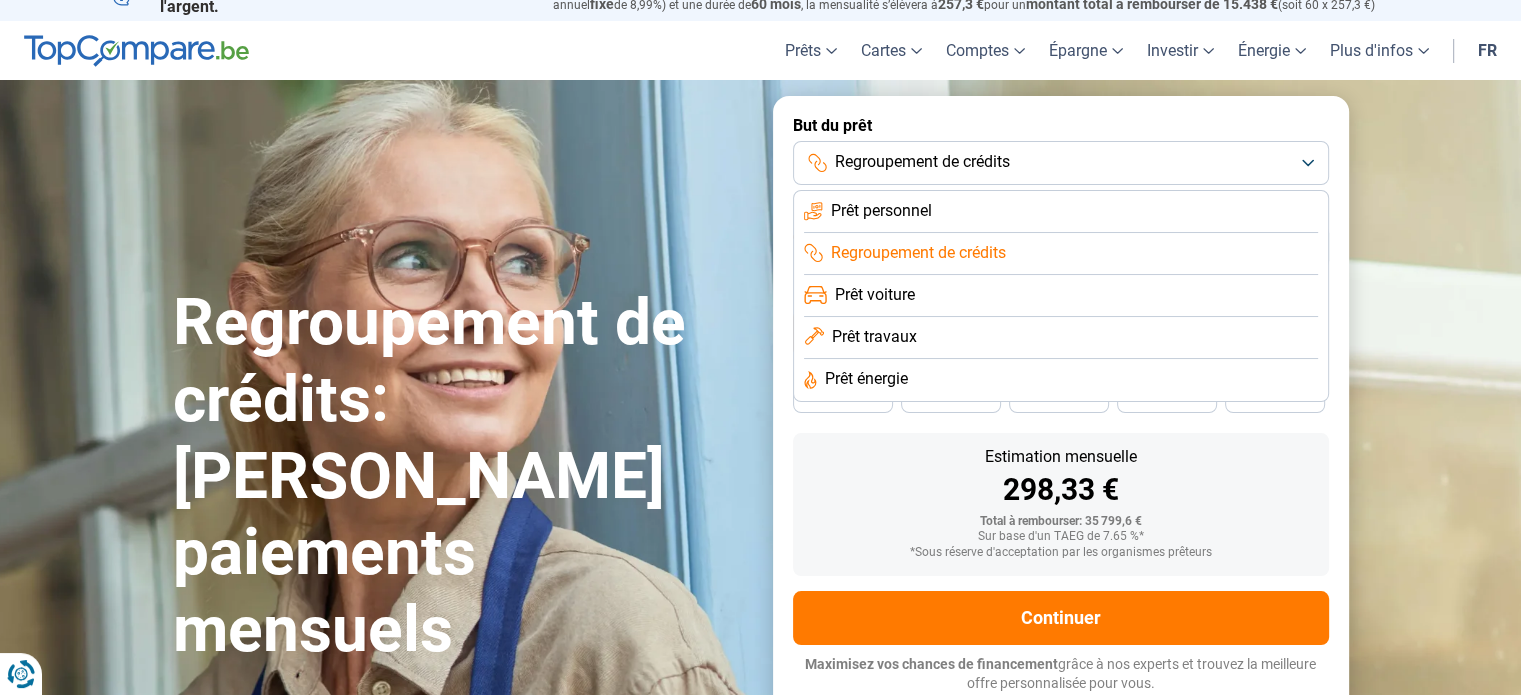 click on "Prêt travaux" at bounding box center (874, 337) 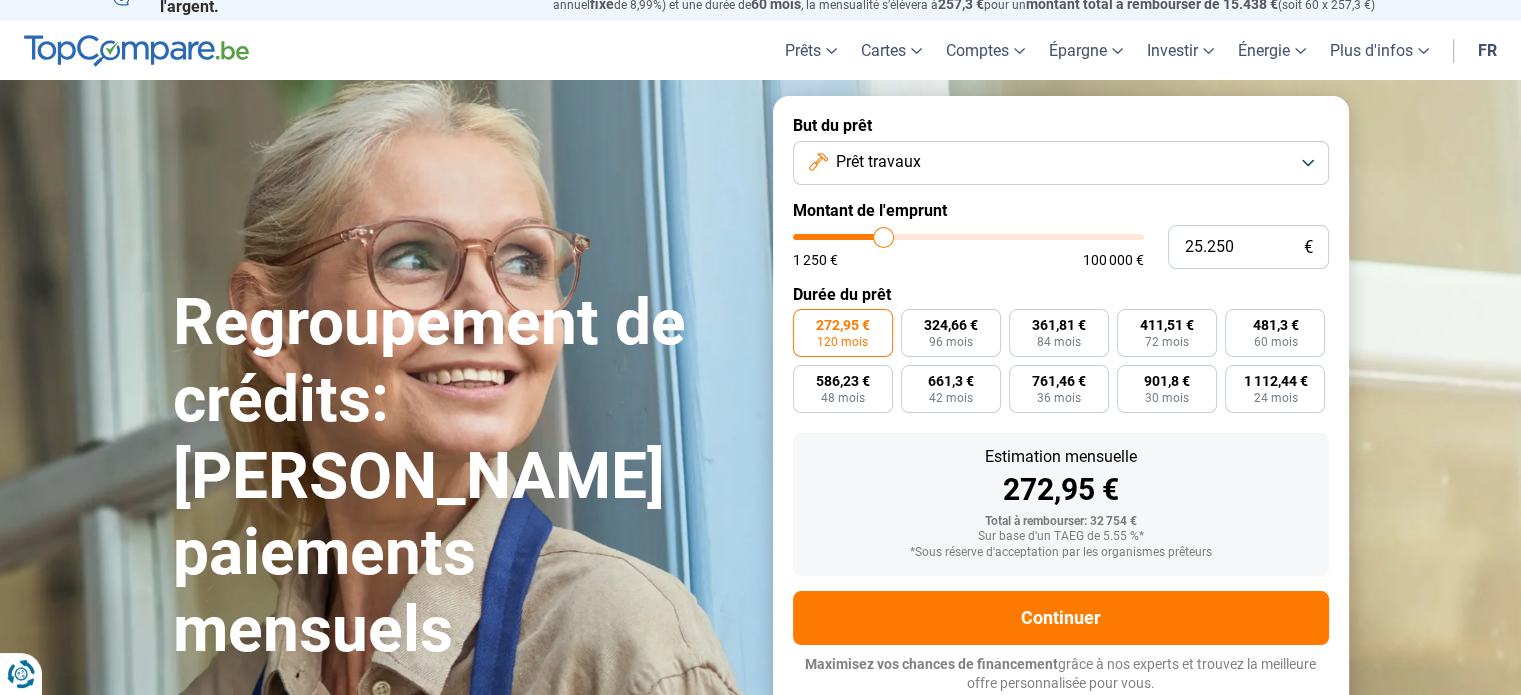 type on "26.000" 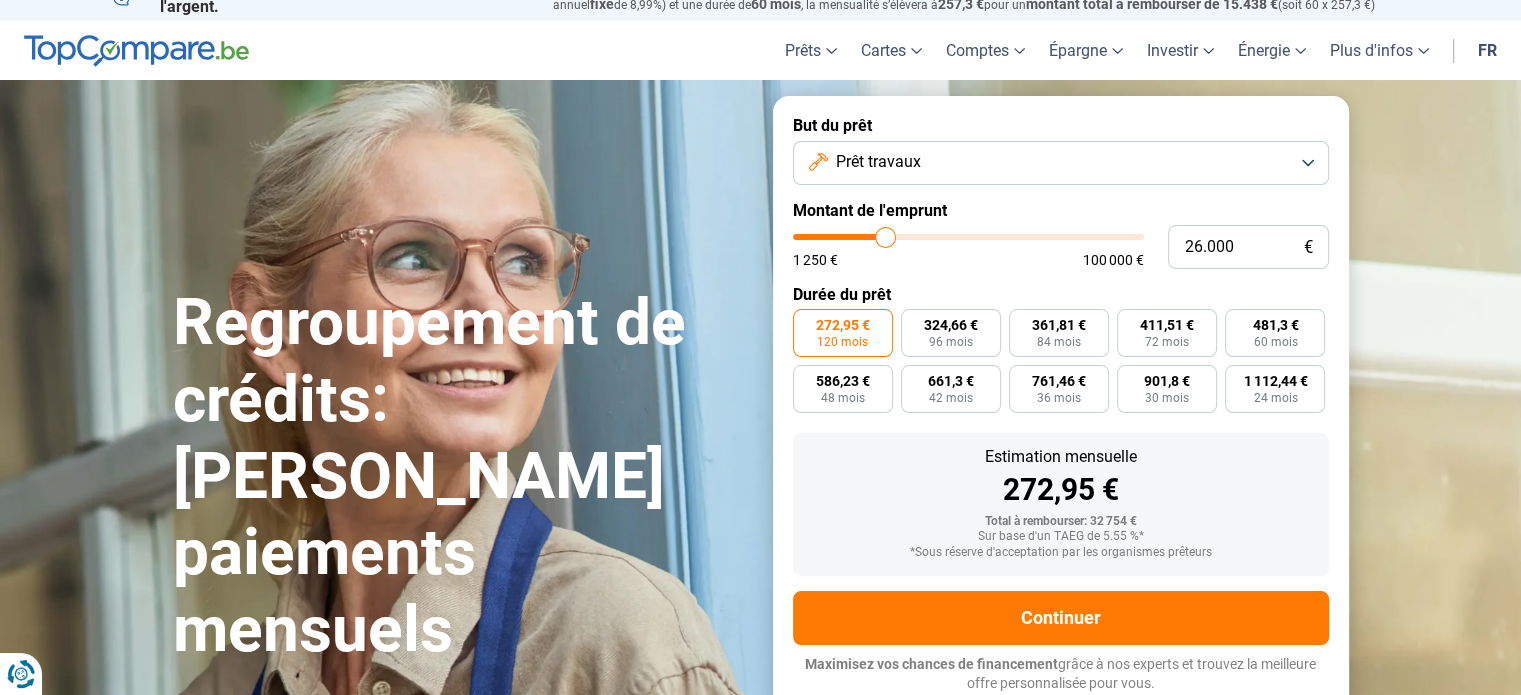 type on "29.750" 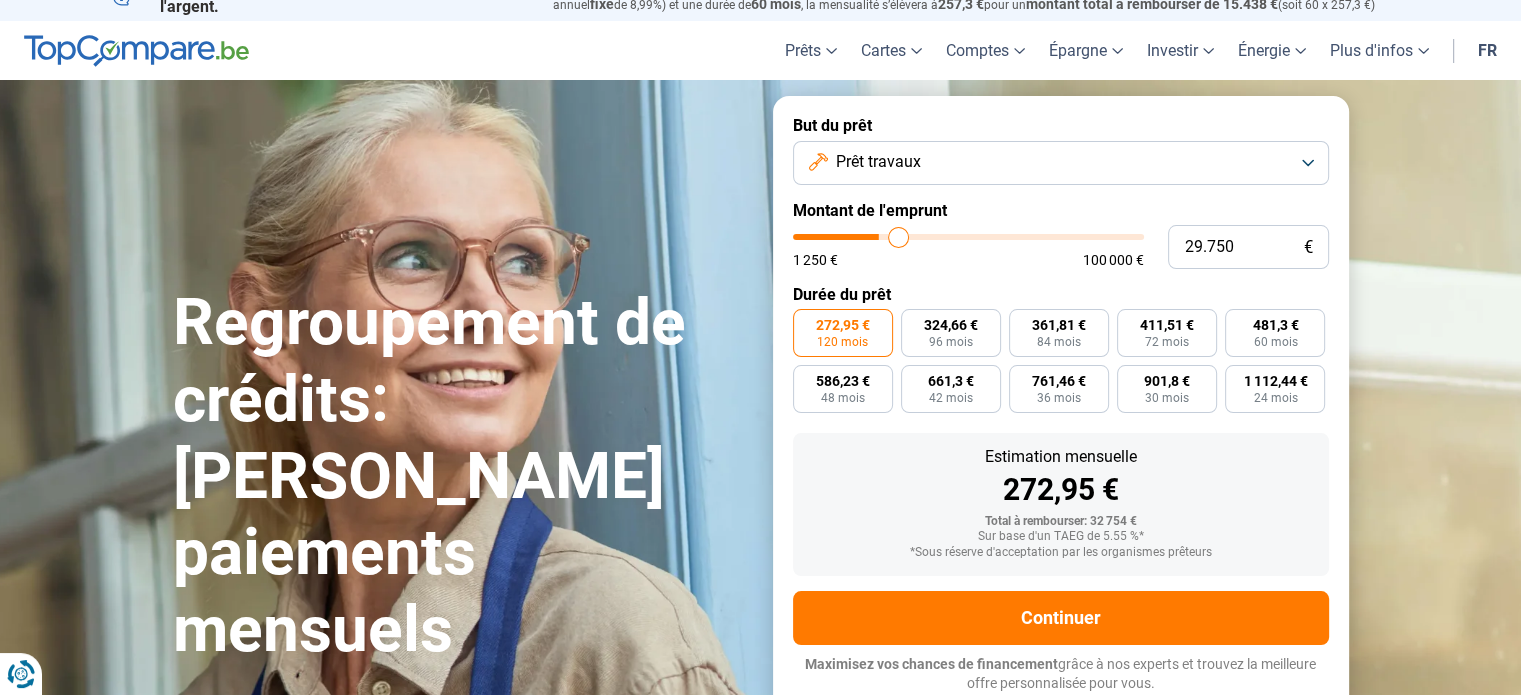 type on "33.250" 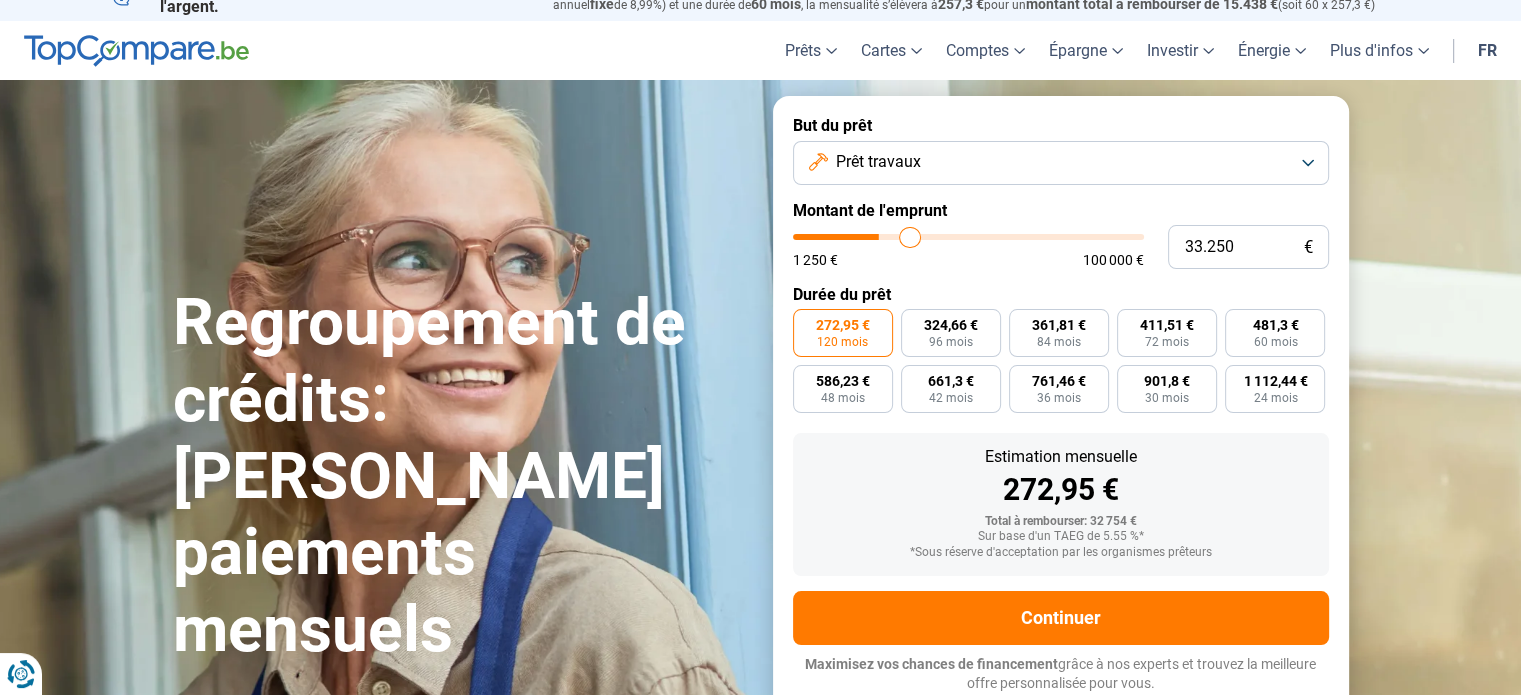 type on "37.500" 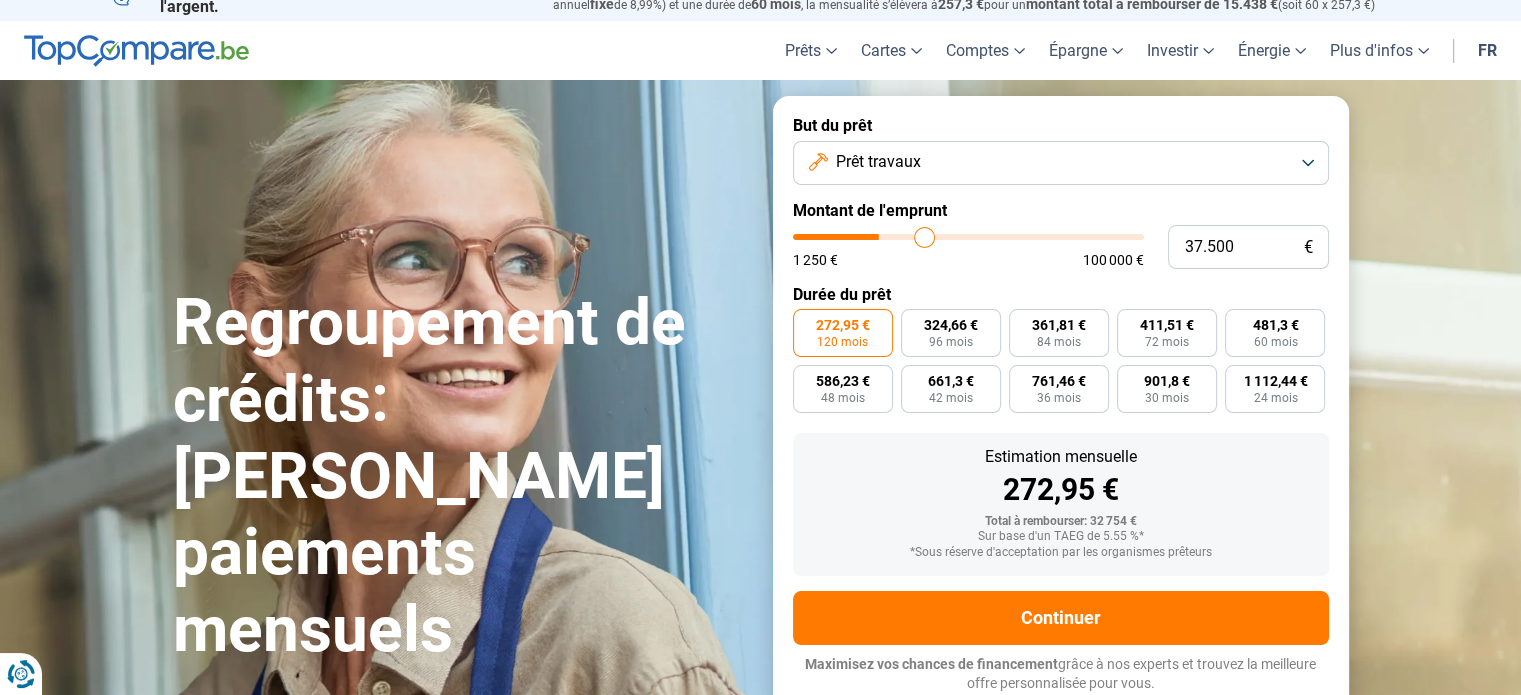 type on "38.500" 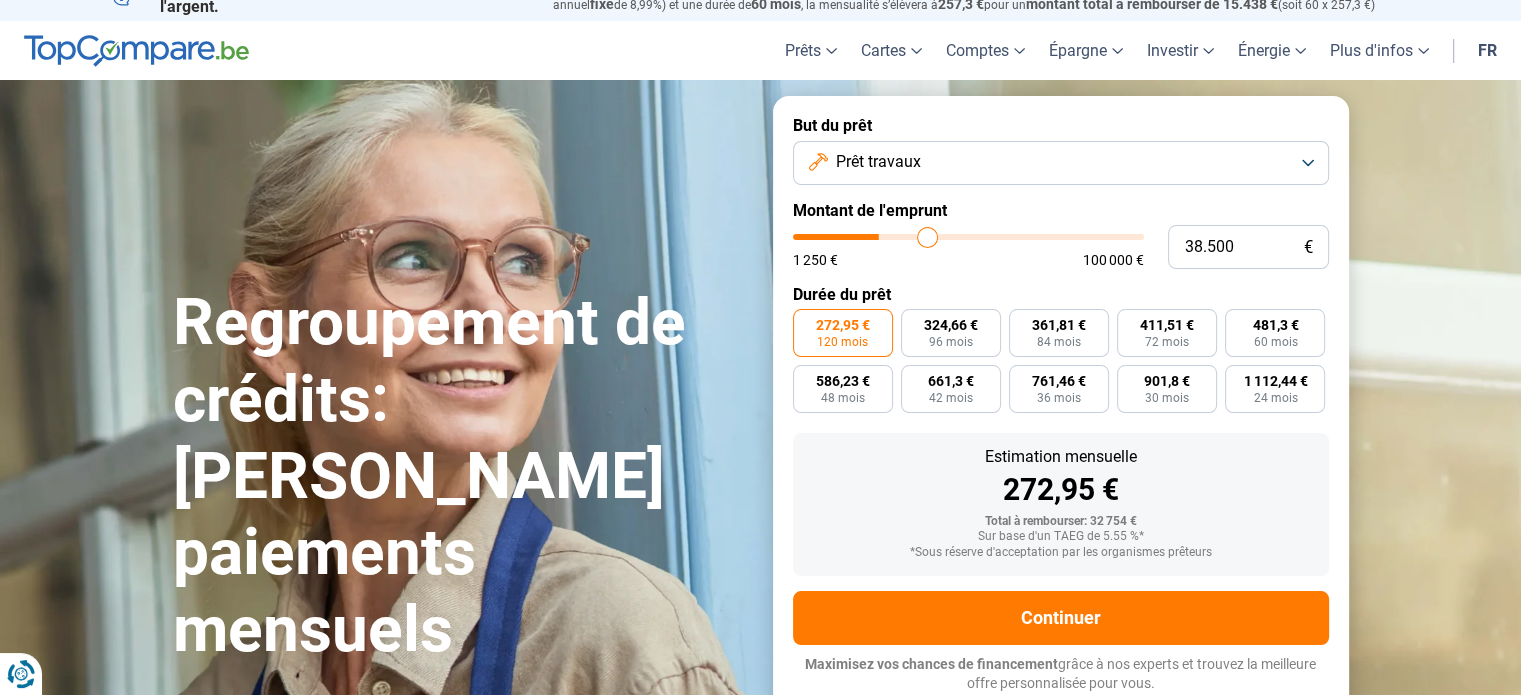 type on "40.000" 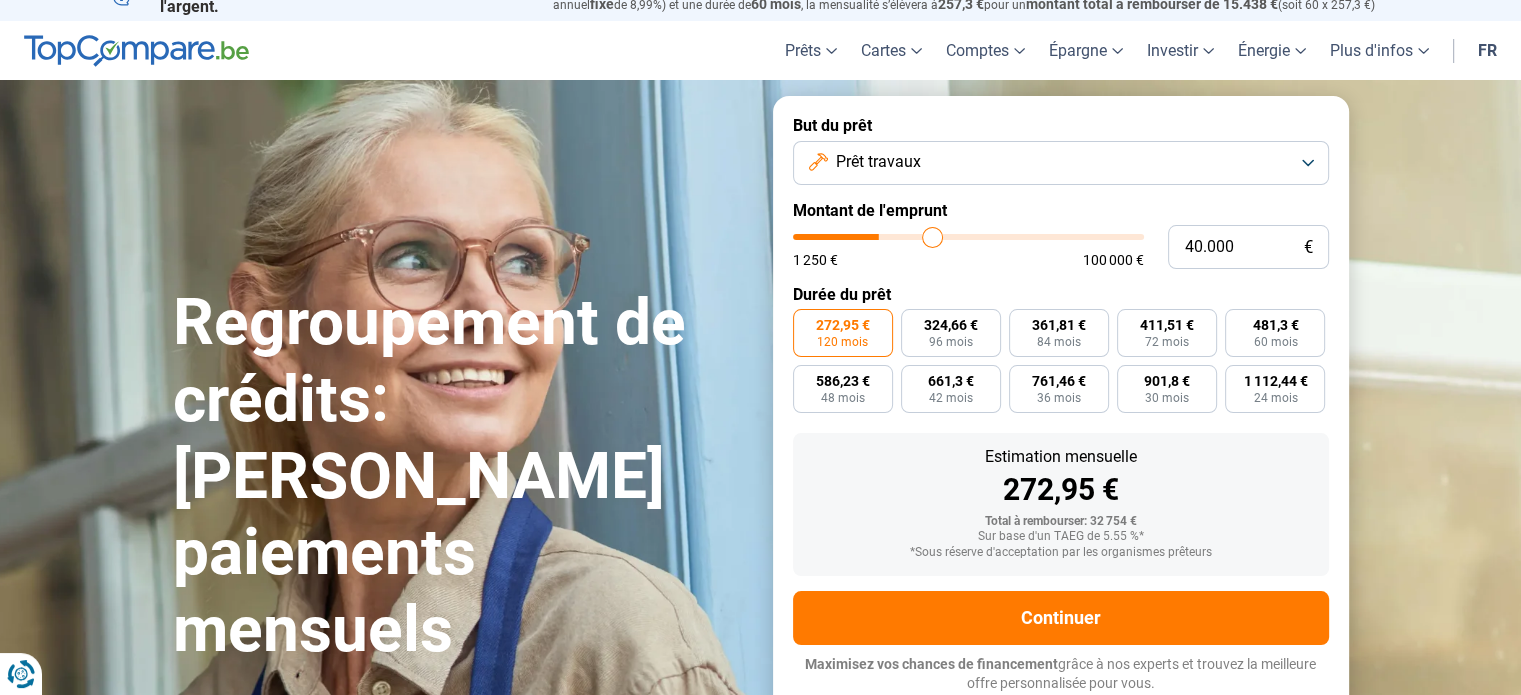 type on "41.500" 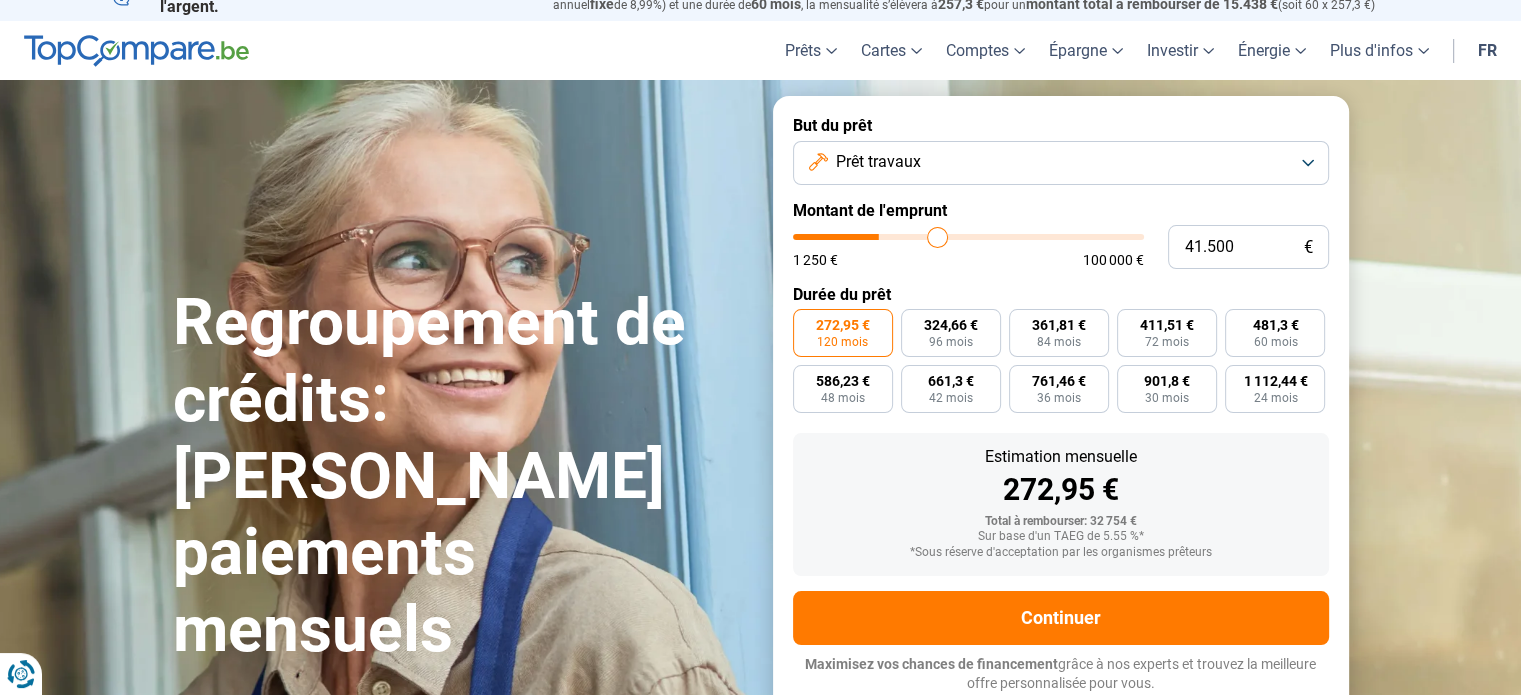 type on "42.750" 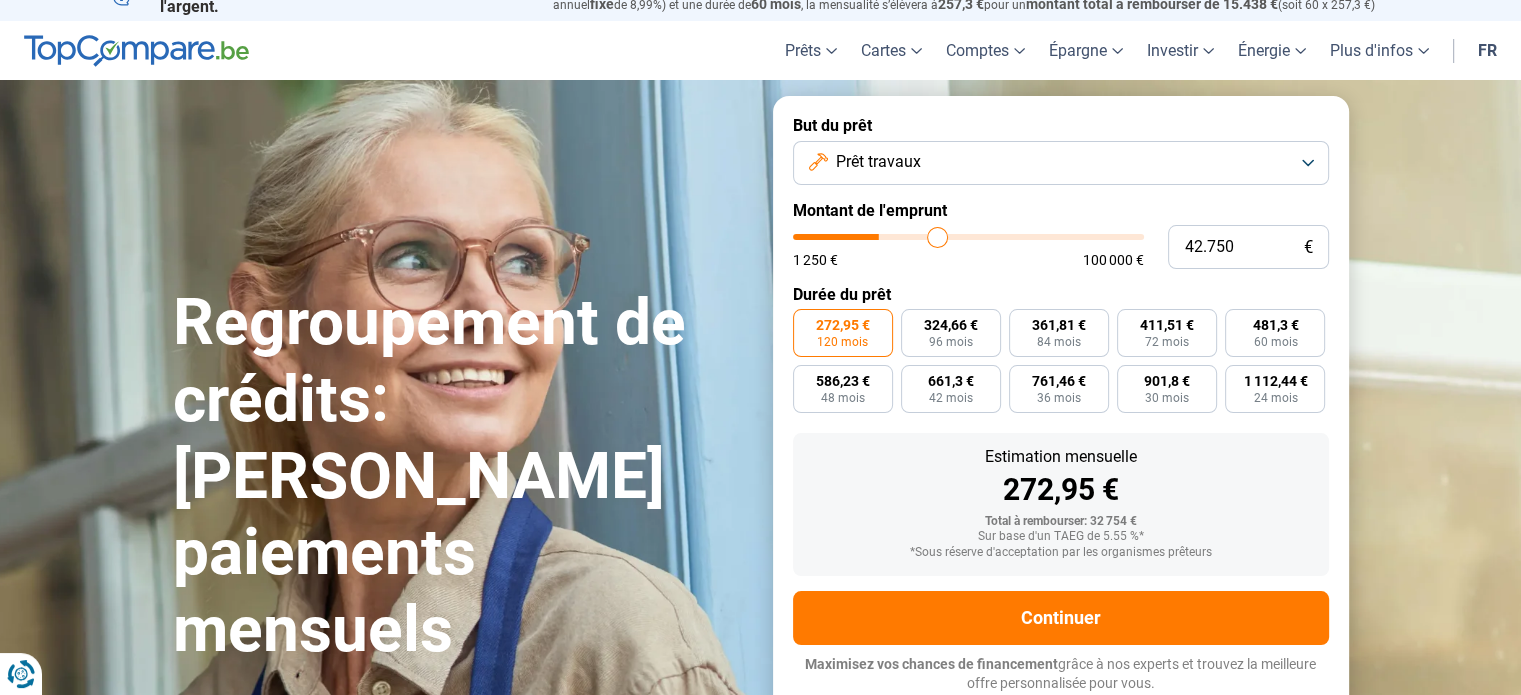 type on "42750" 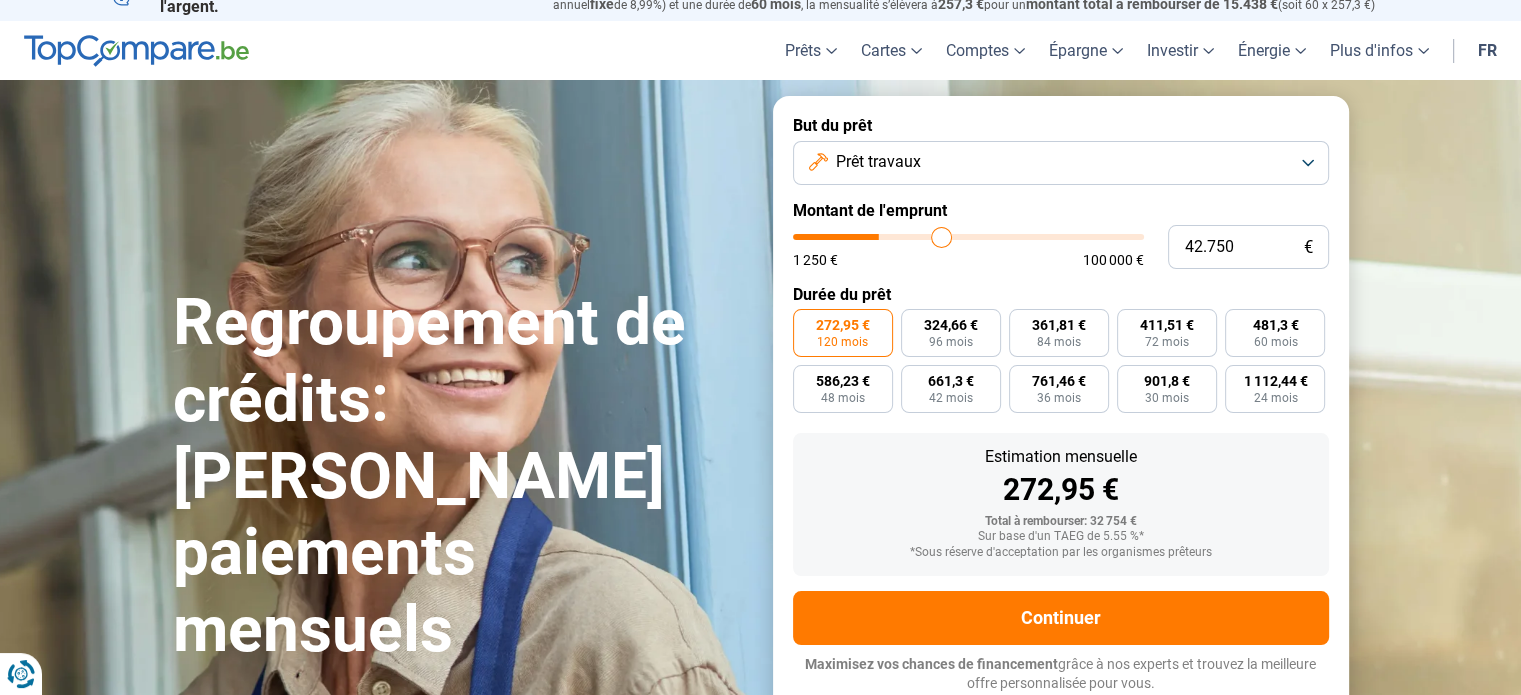 type on "43.500" 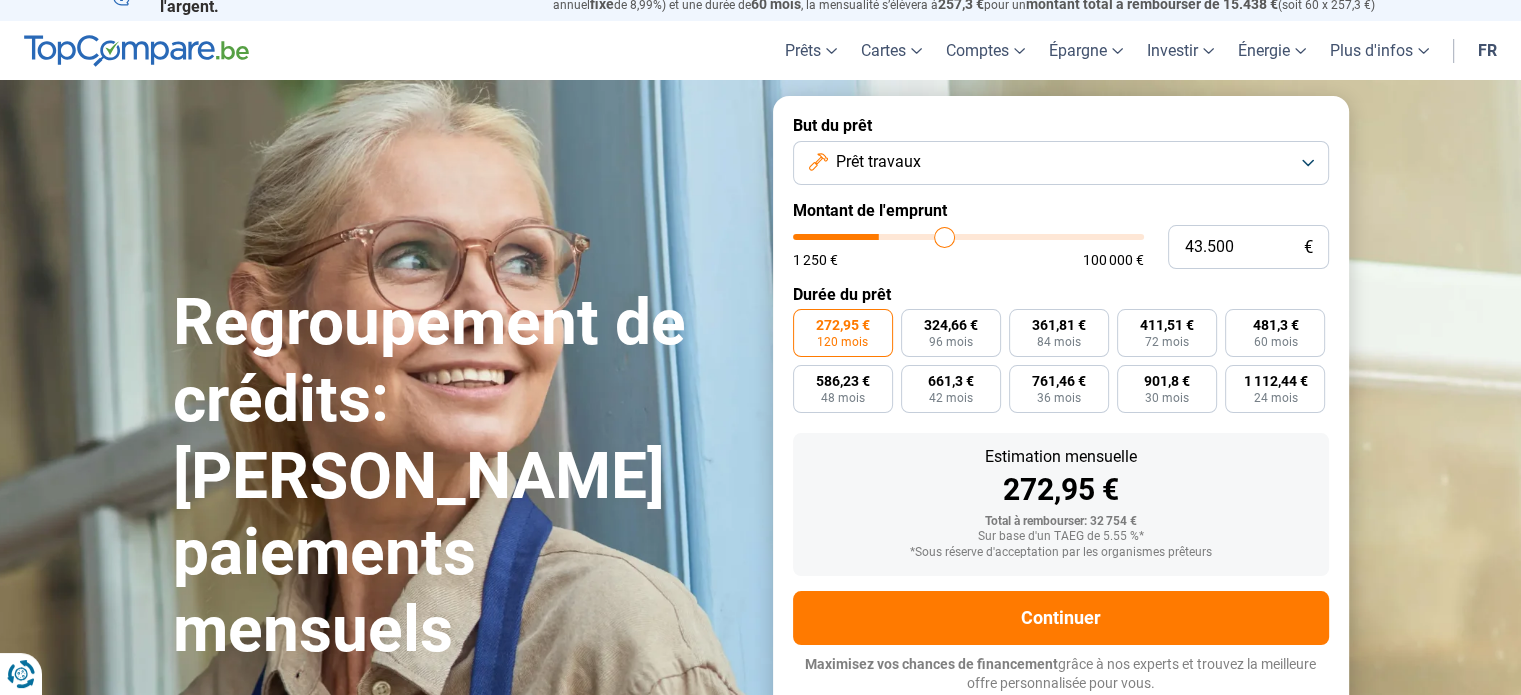 type on "44.250" 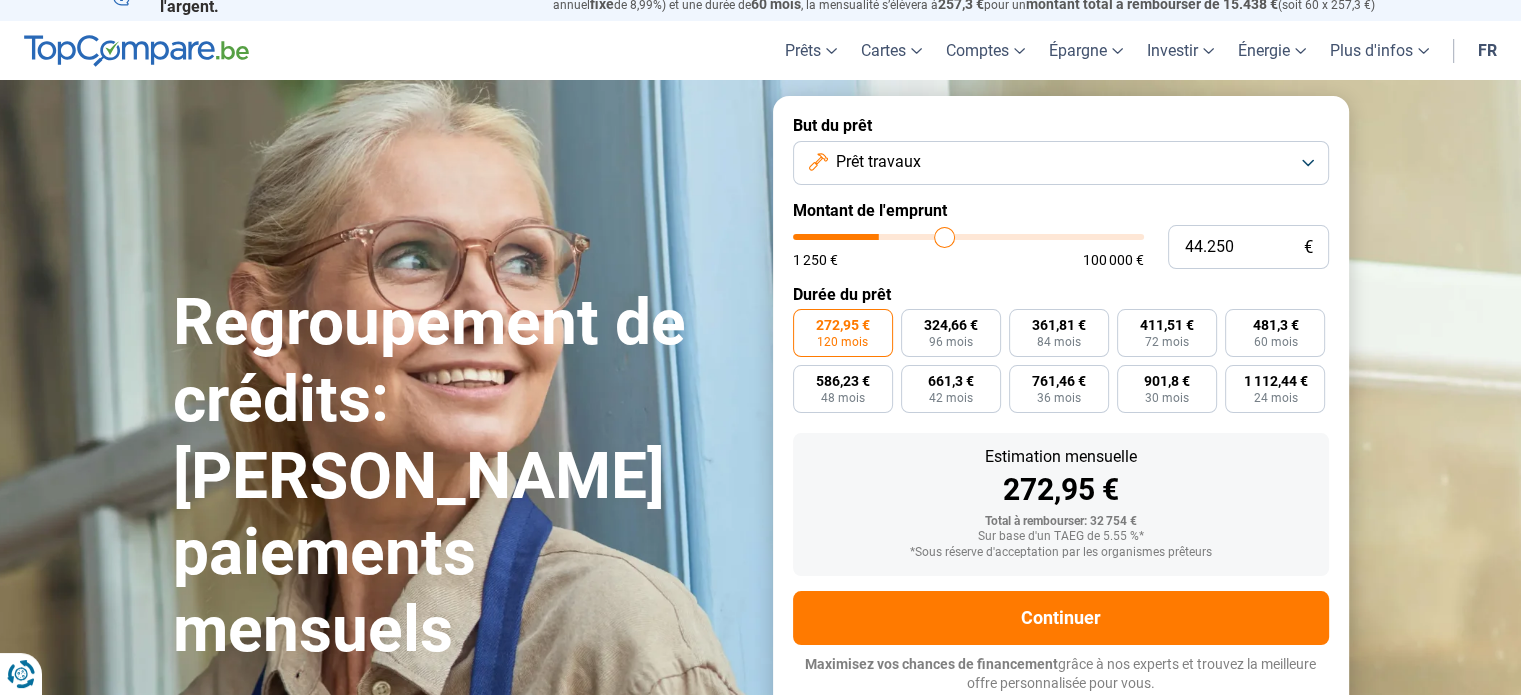 type on "44250" 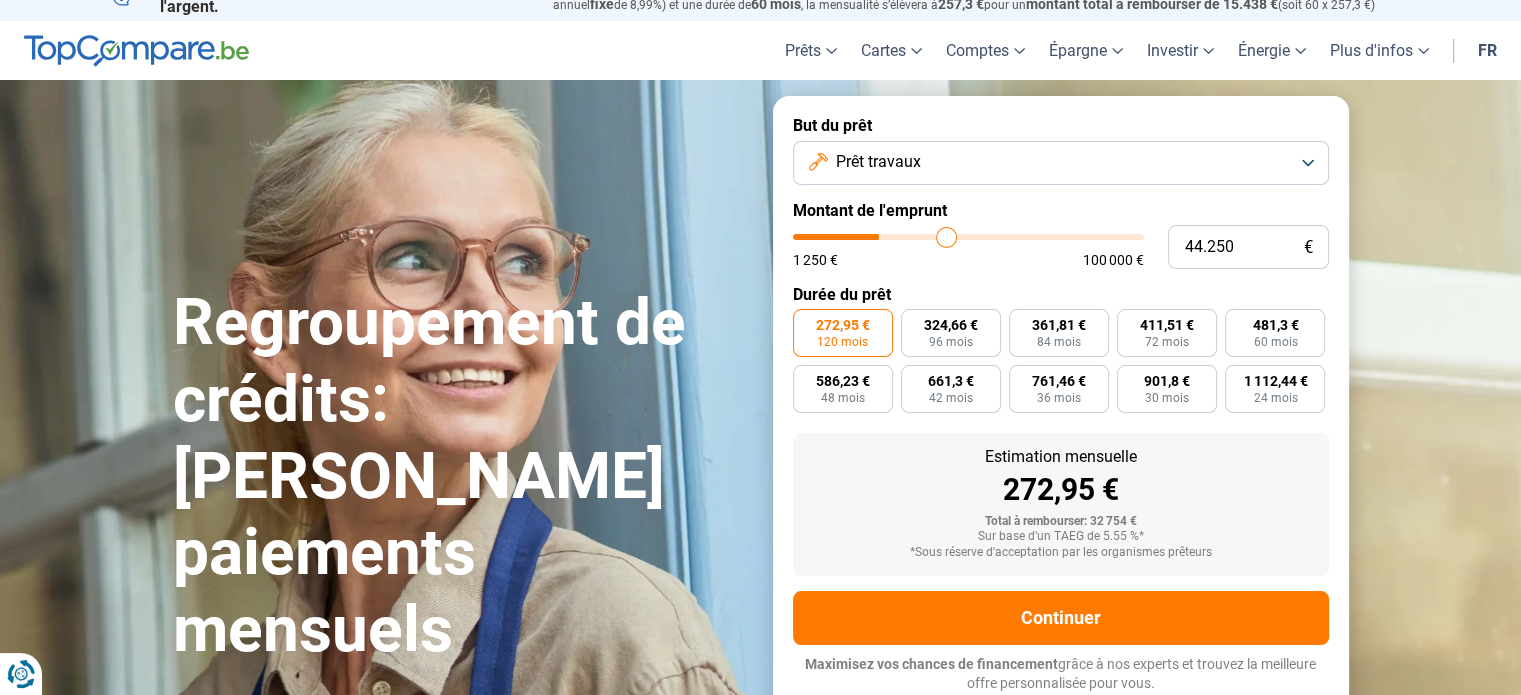 type on "44.500" 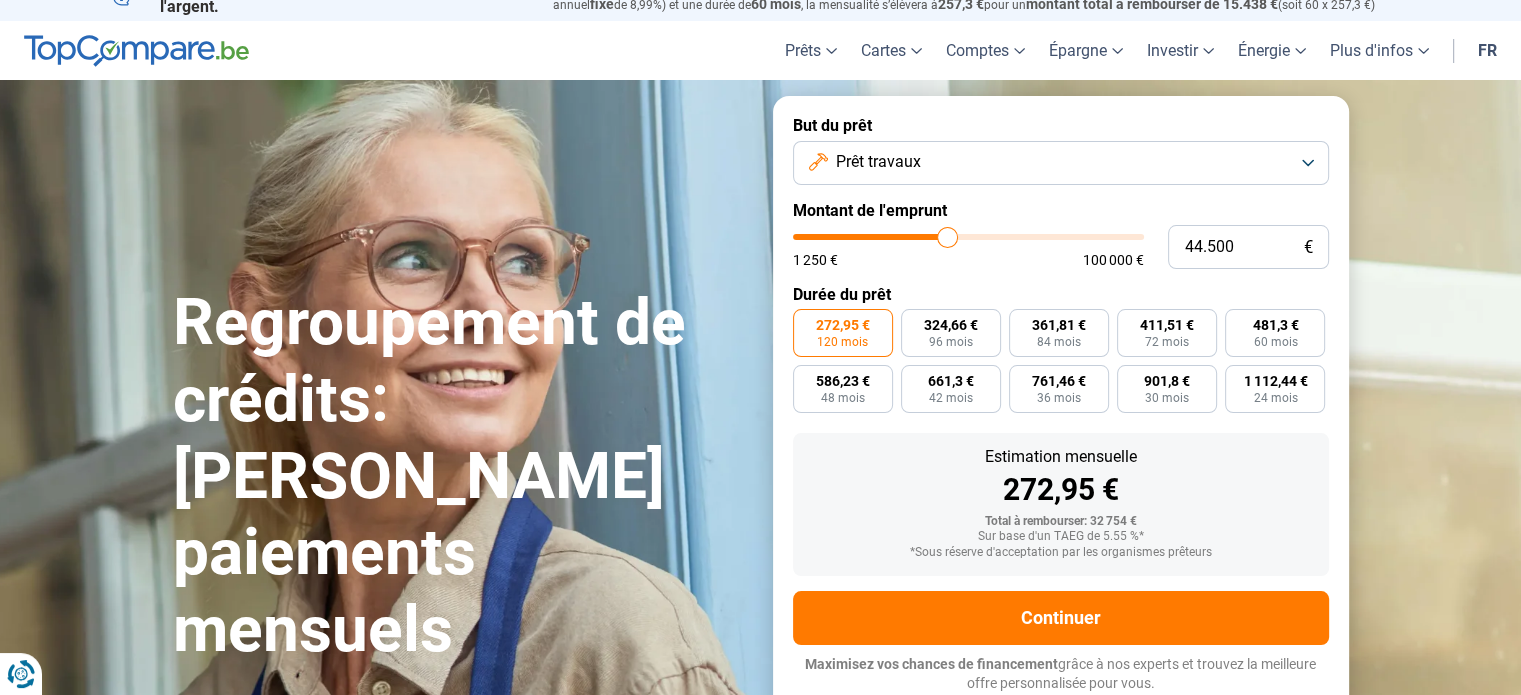 type on "44.750" 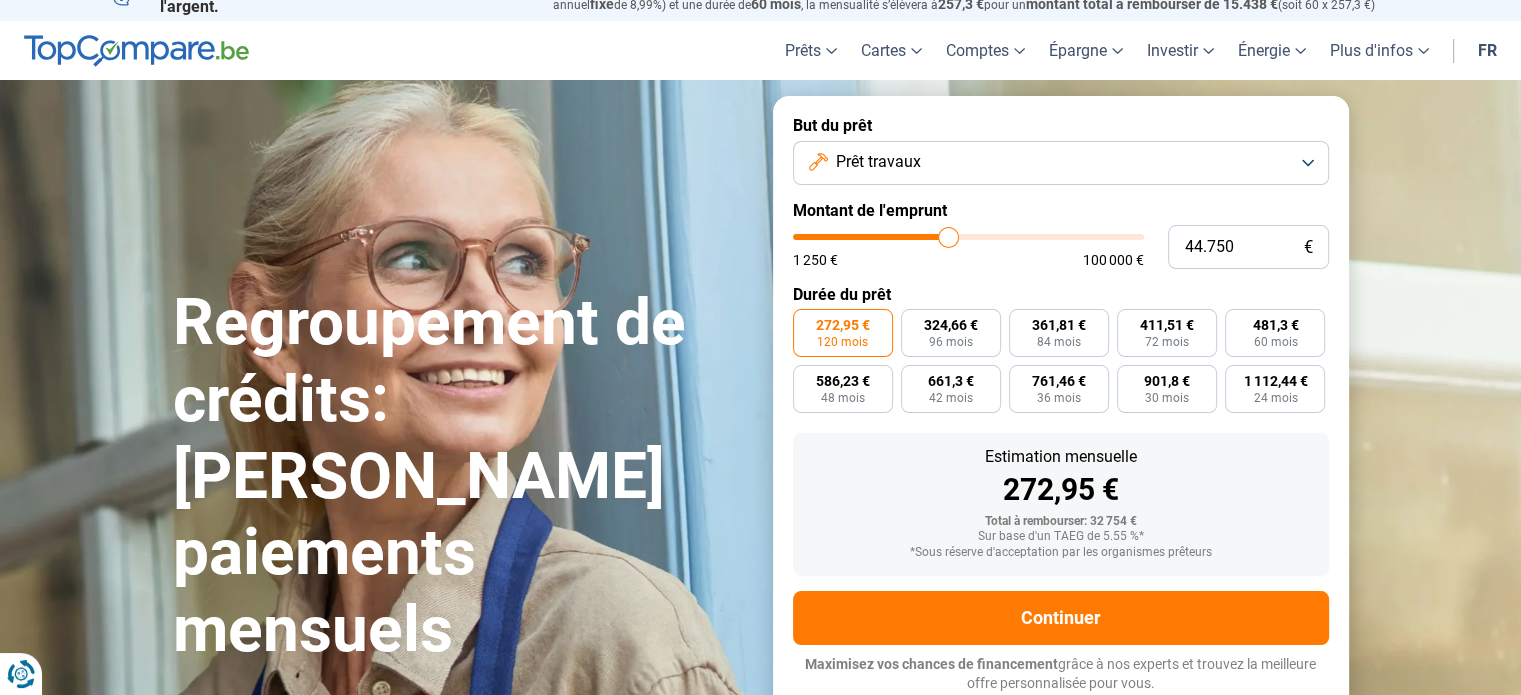 type on "45.000" 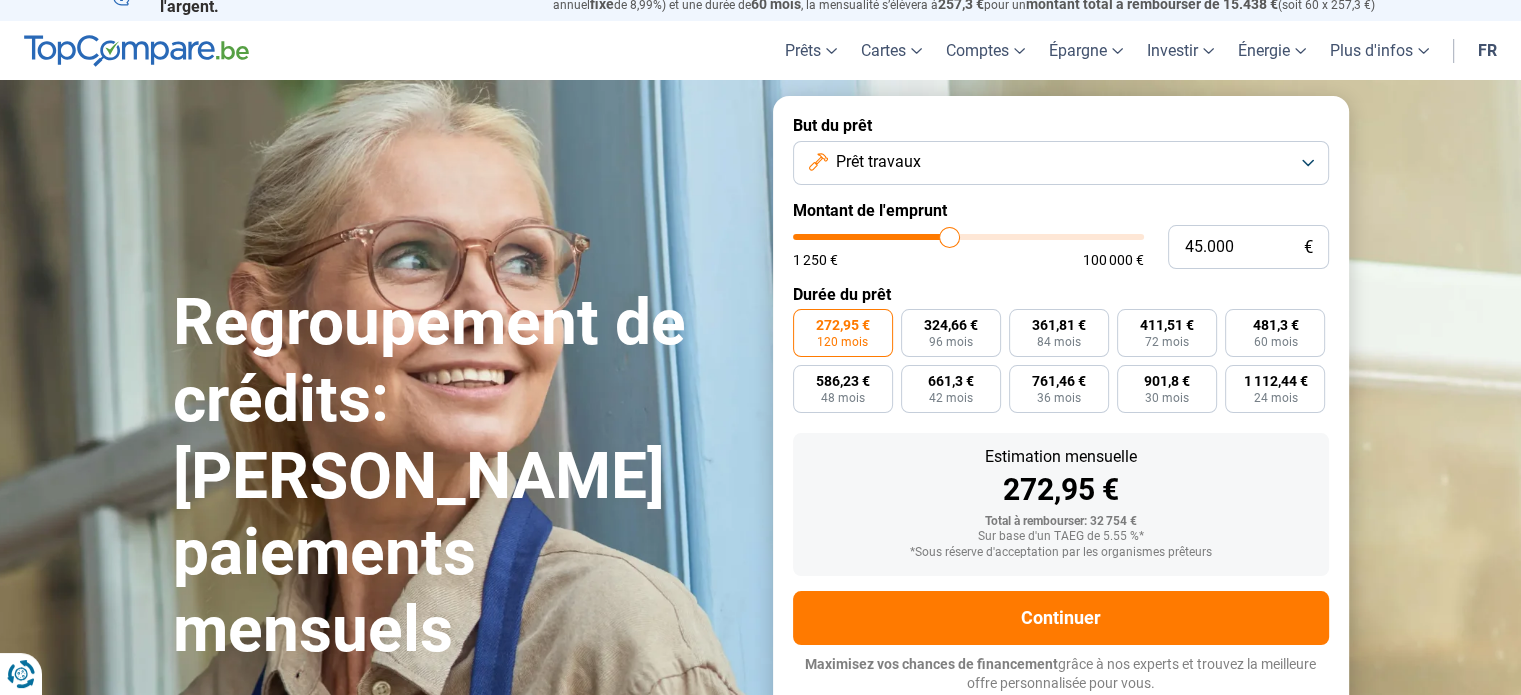 type on "44.500" 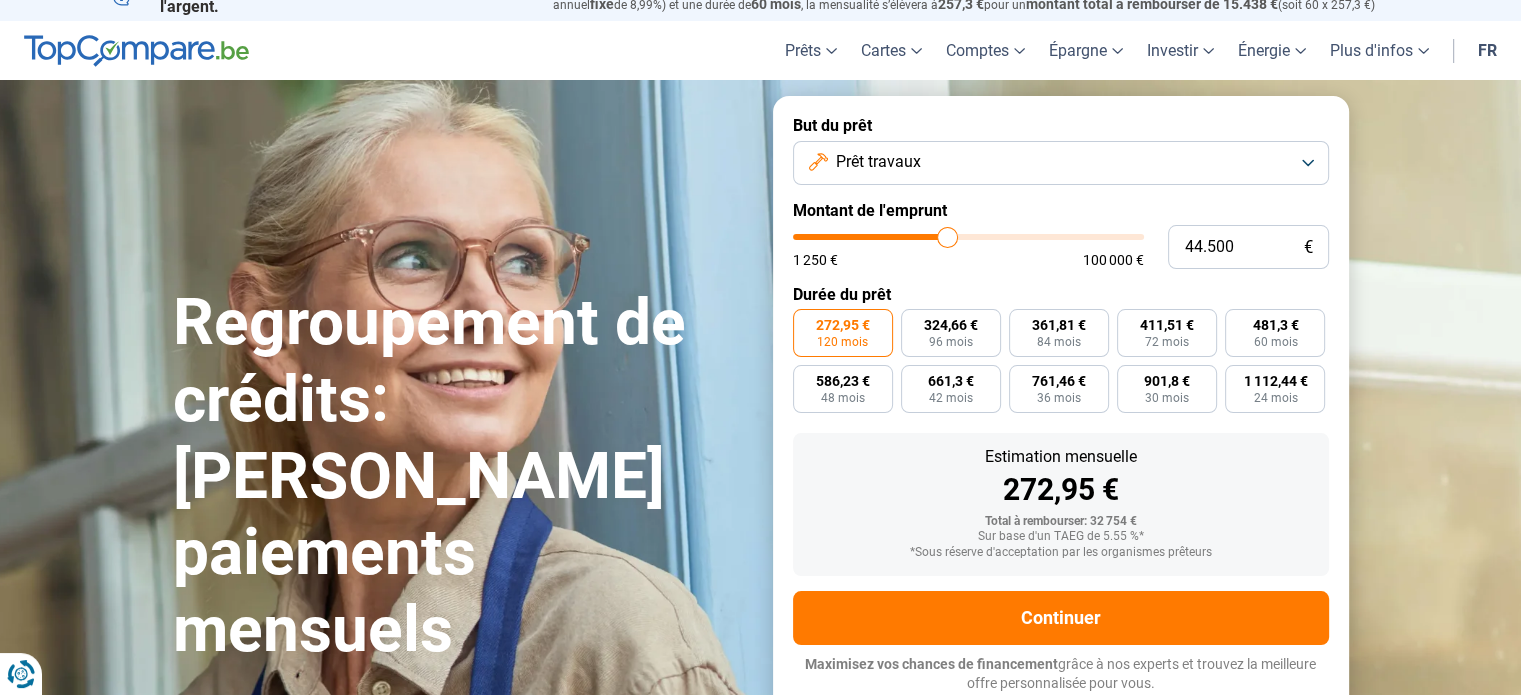 type on "43.500" 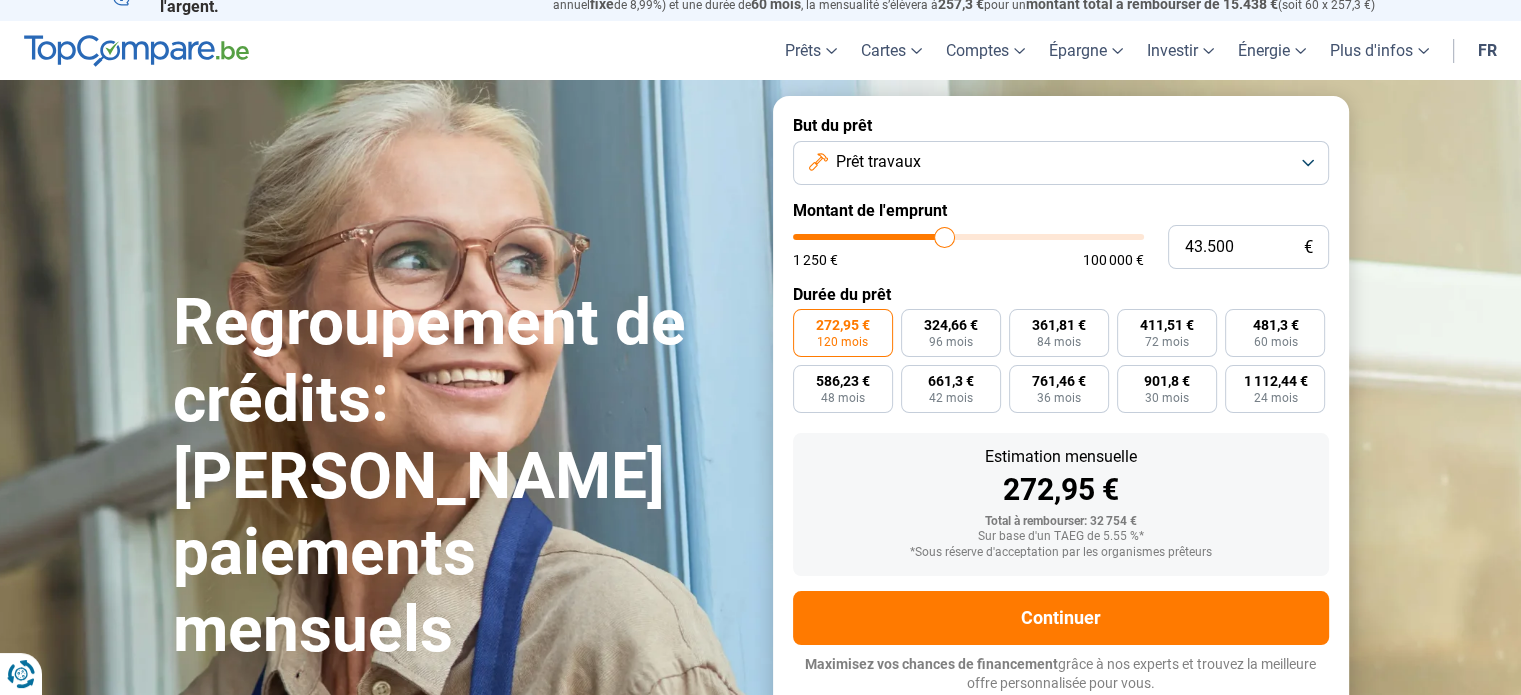 type on "41.250" 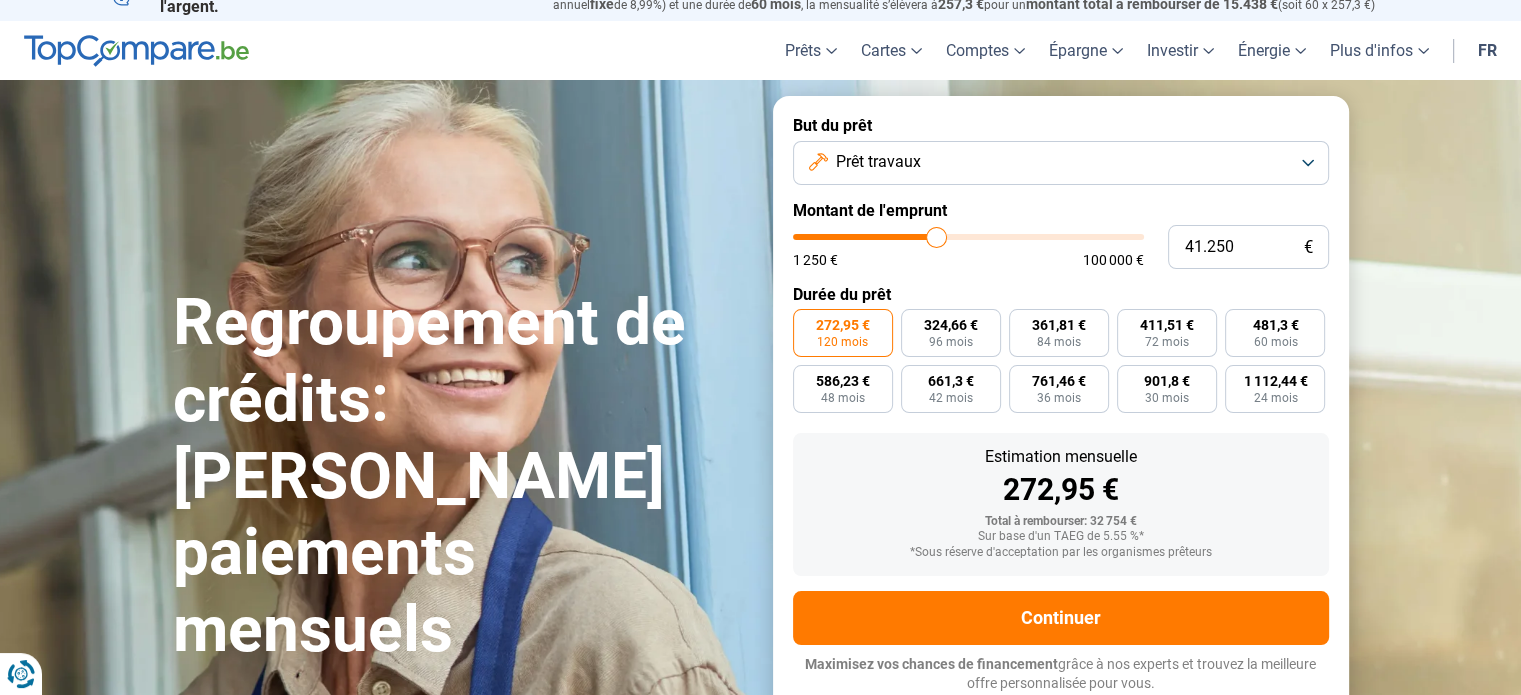 type on "40.000" 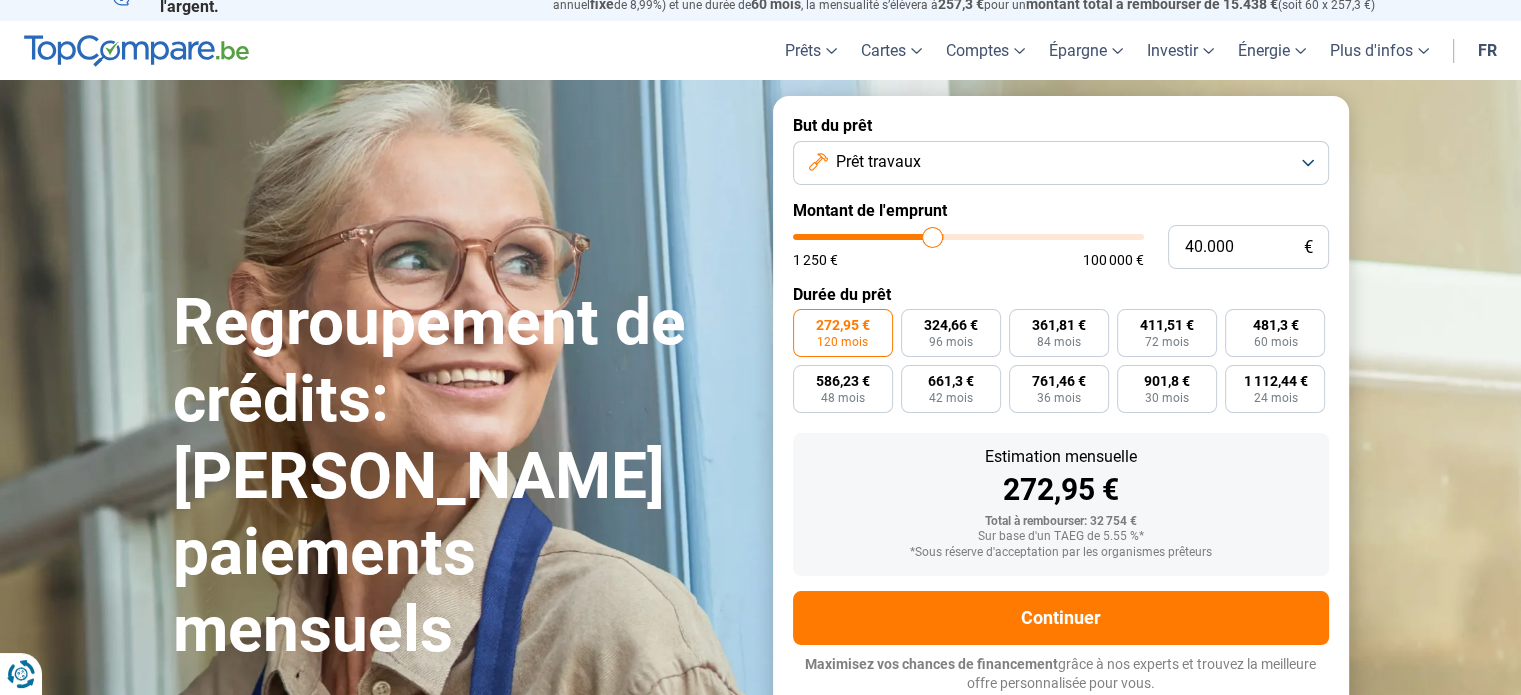 type on "39.000" 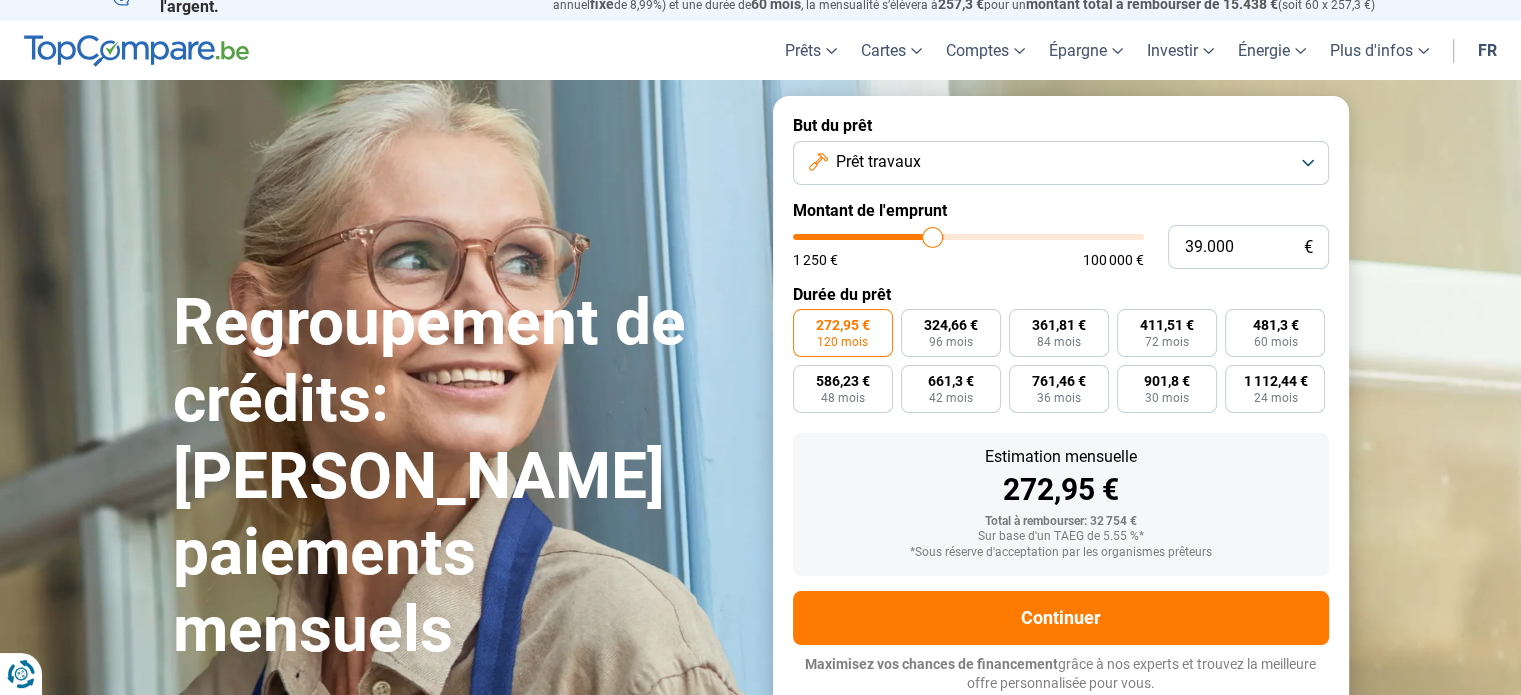 type on "39000" 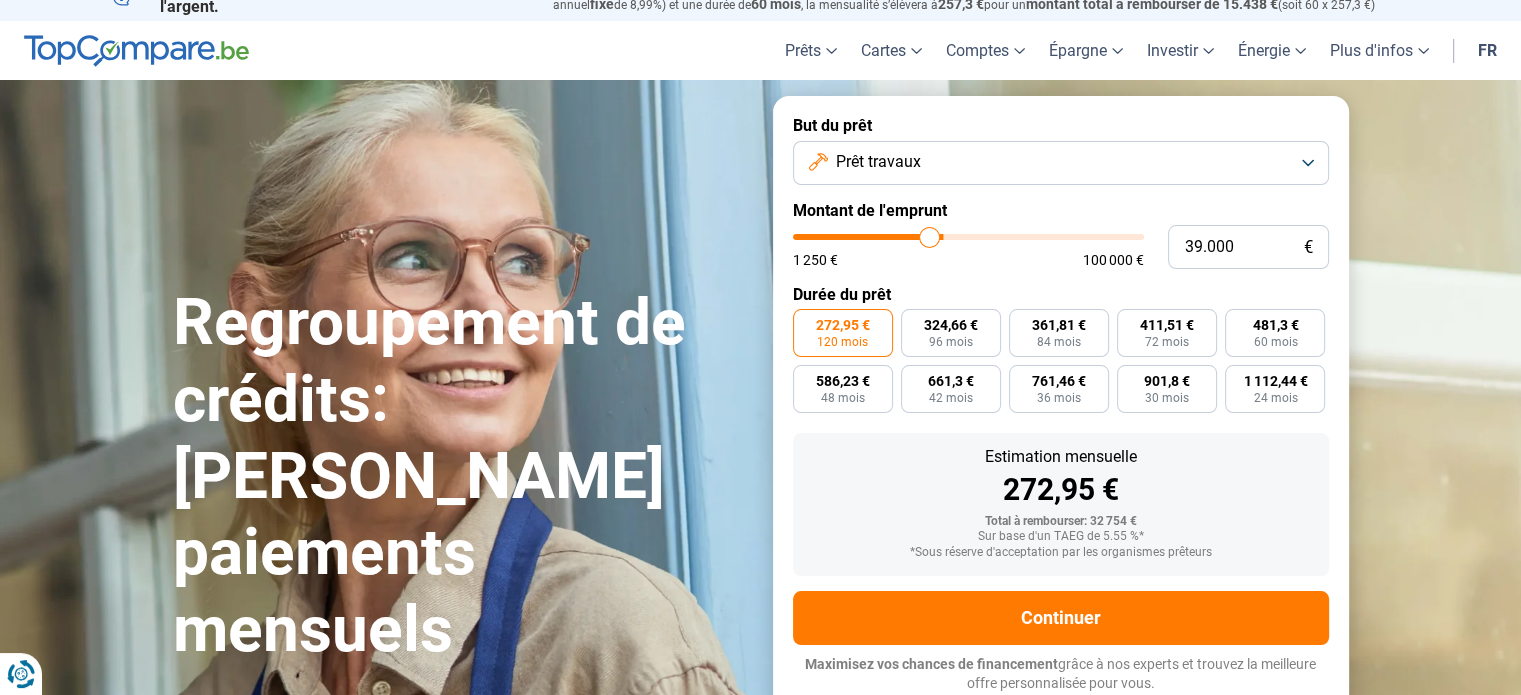 type on "38.000" 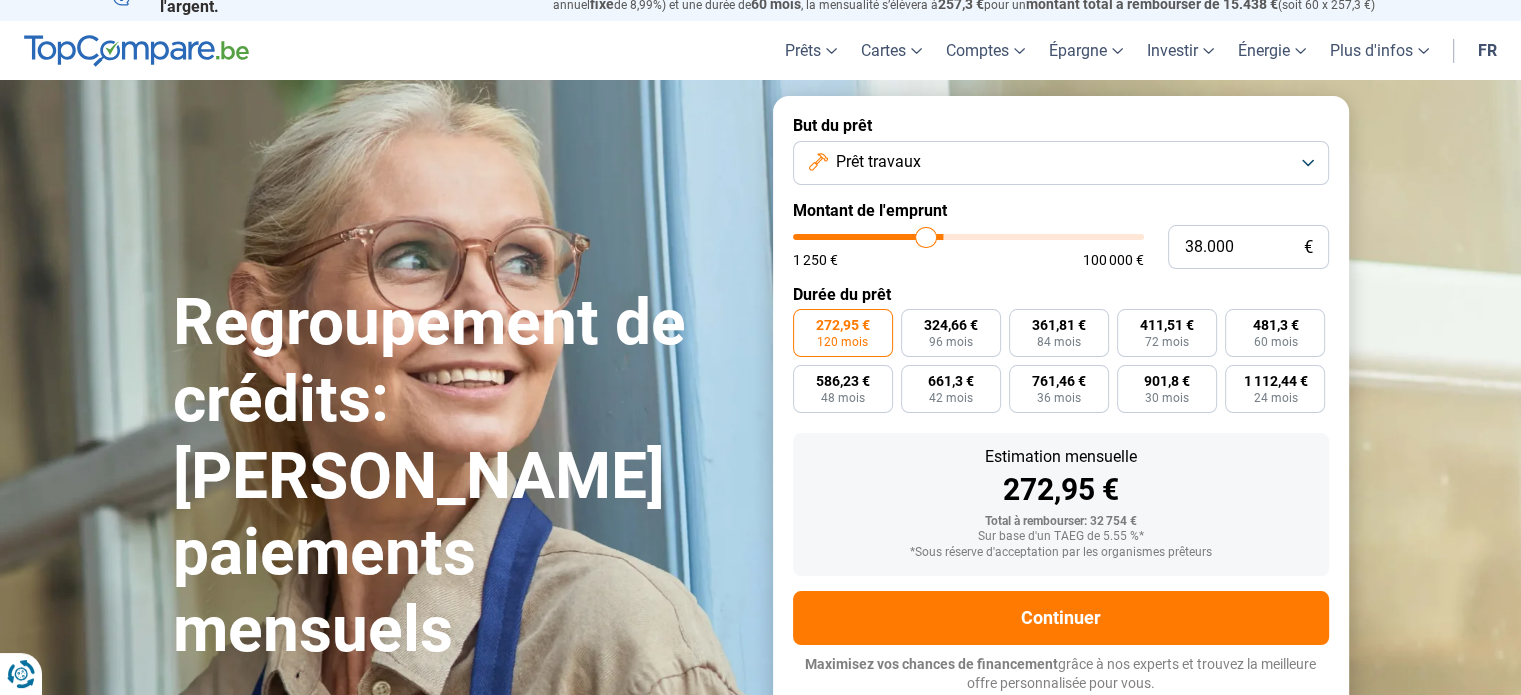 type on "36.750" 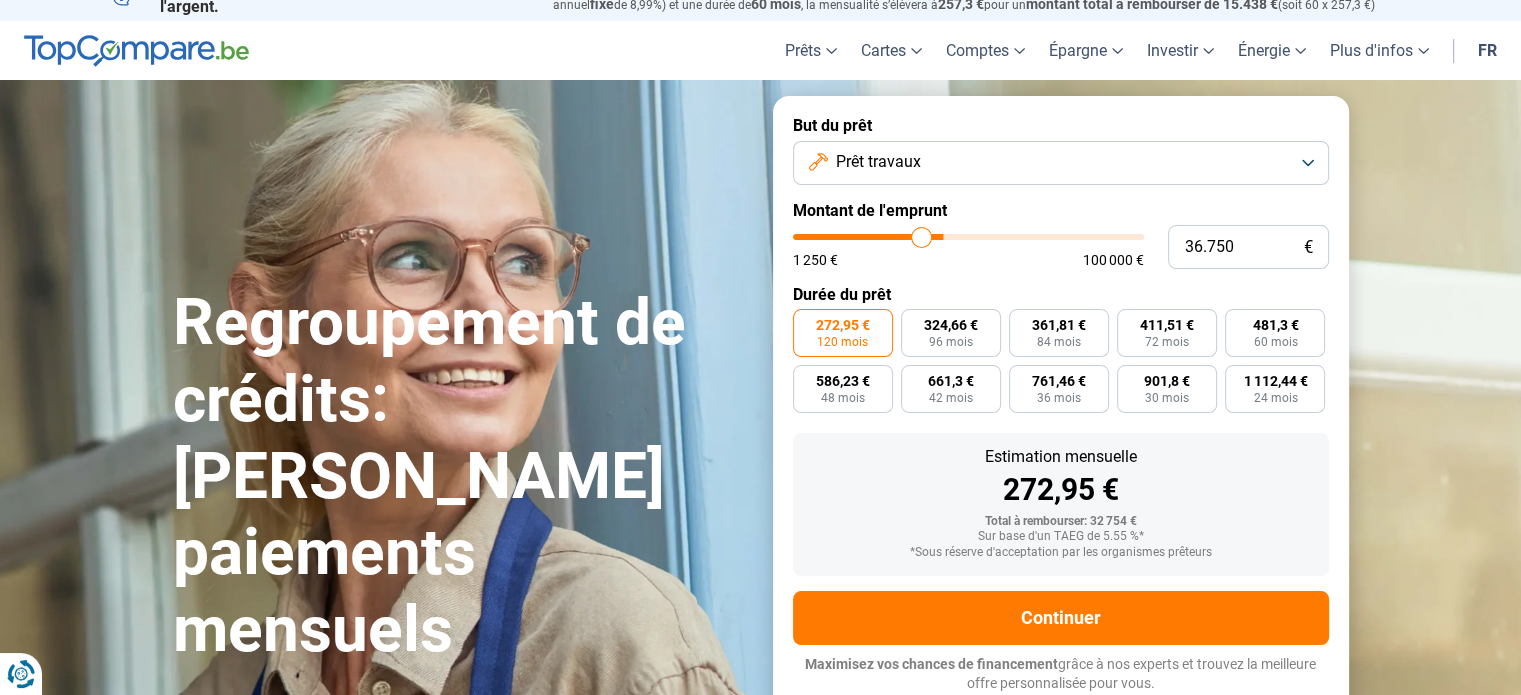 type on "36.500" 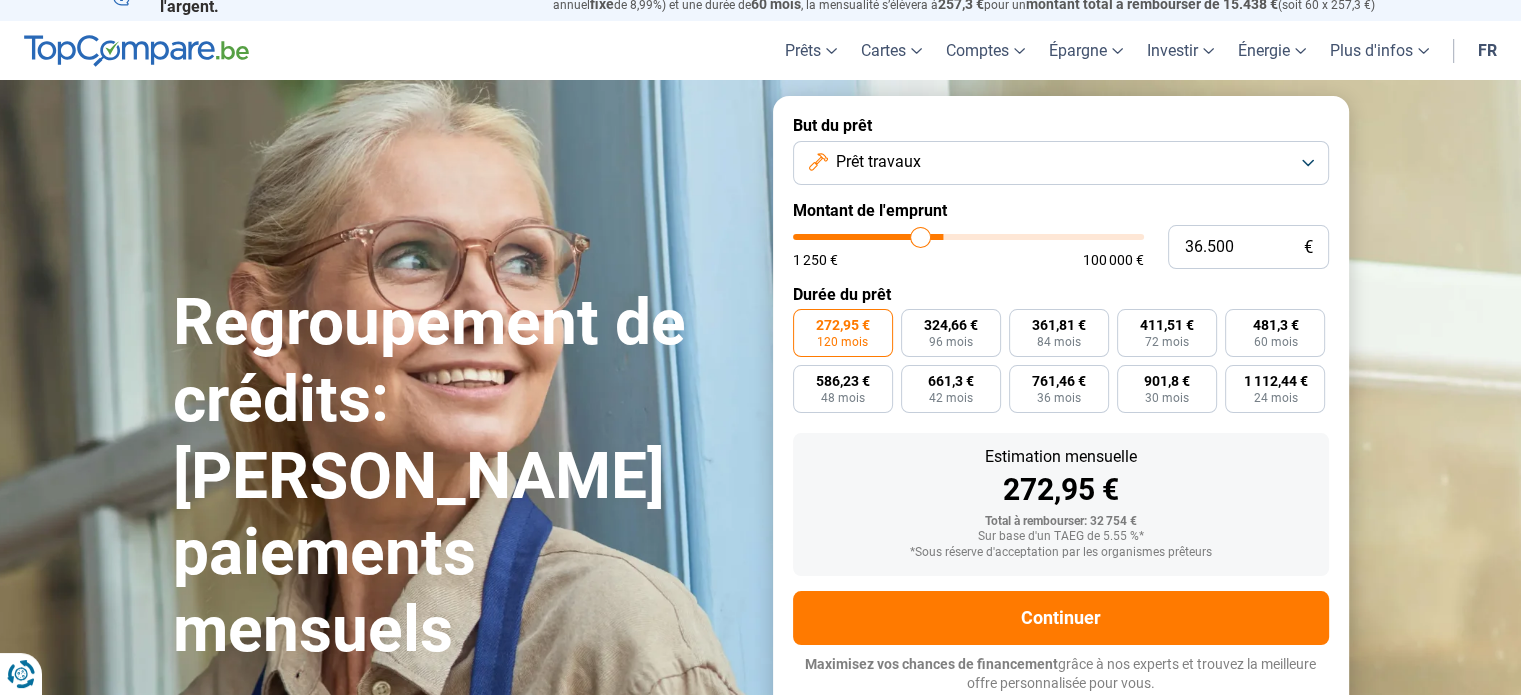 type on "36.250" 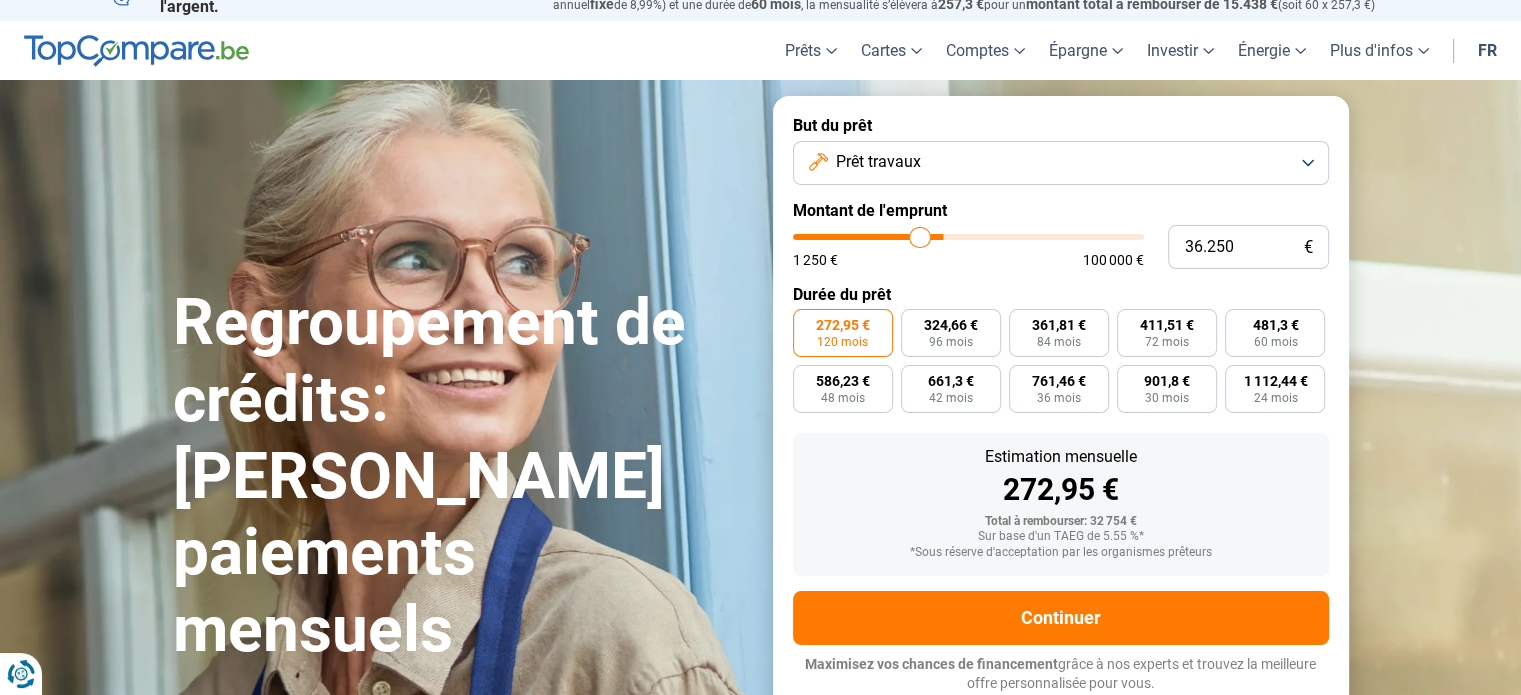 type on "36.000" 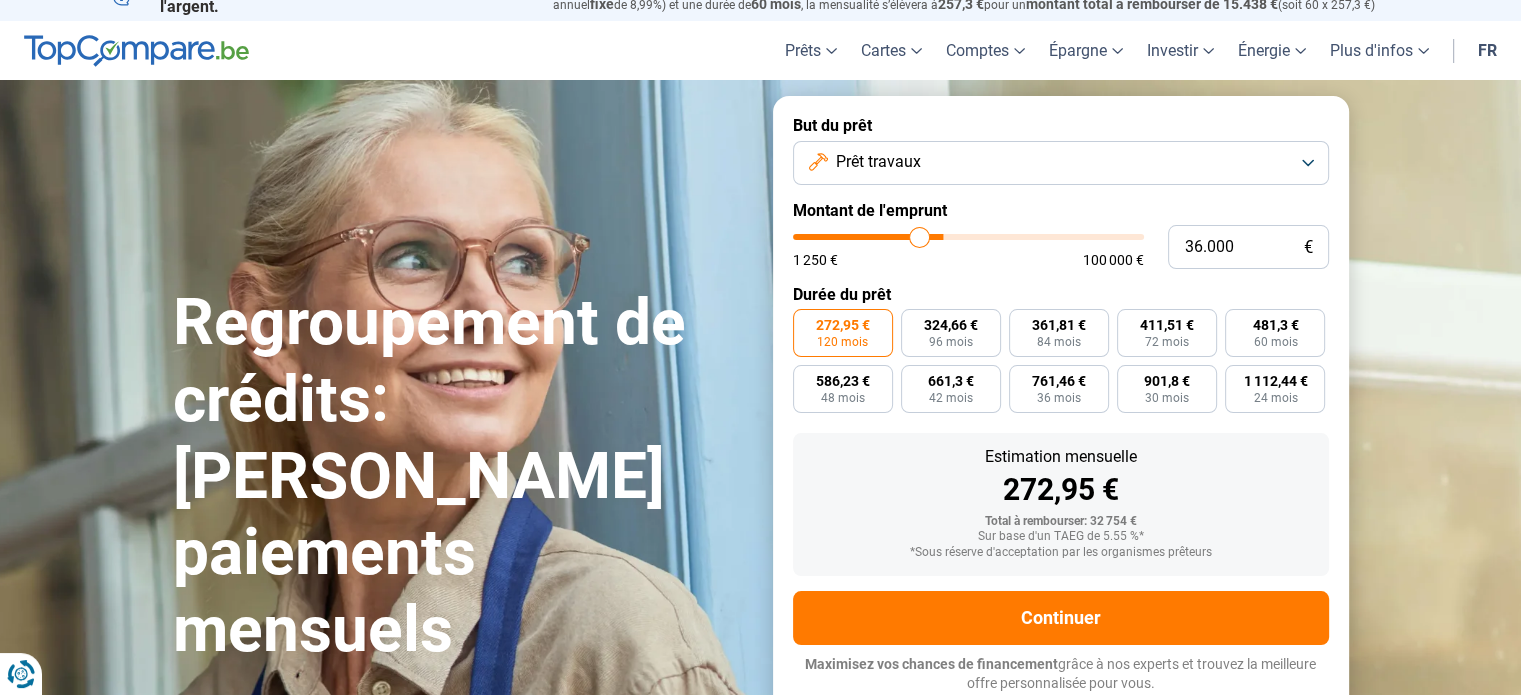 type on "35.750" 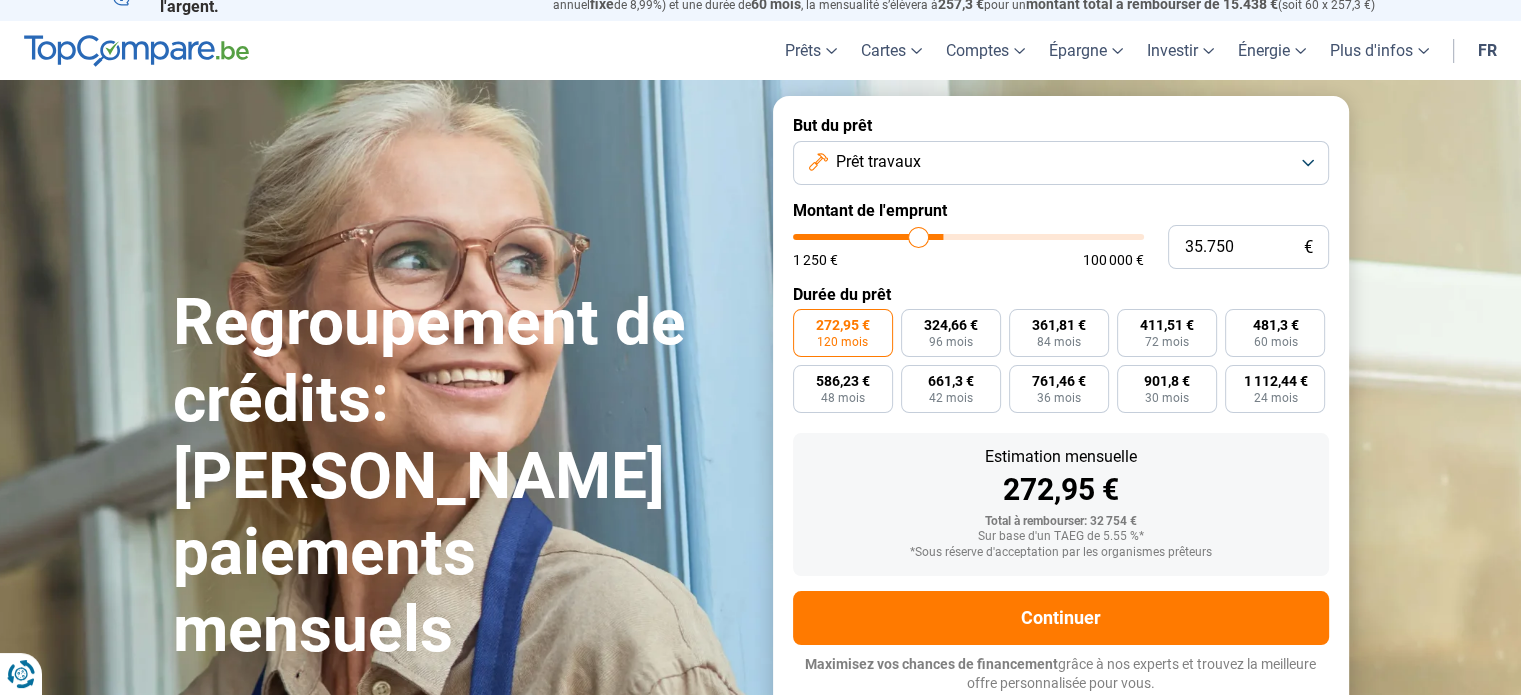 type on "35.250" 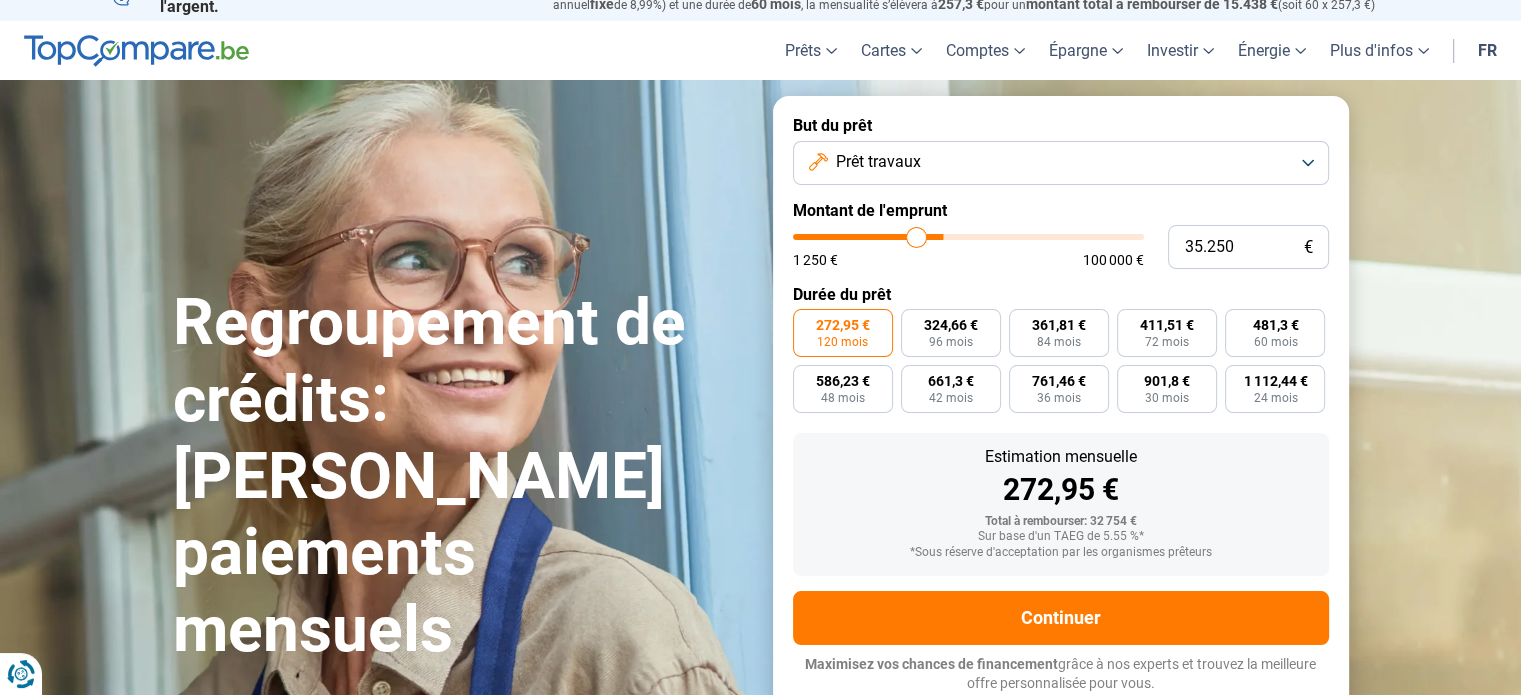 type on "35.000" 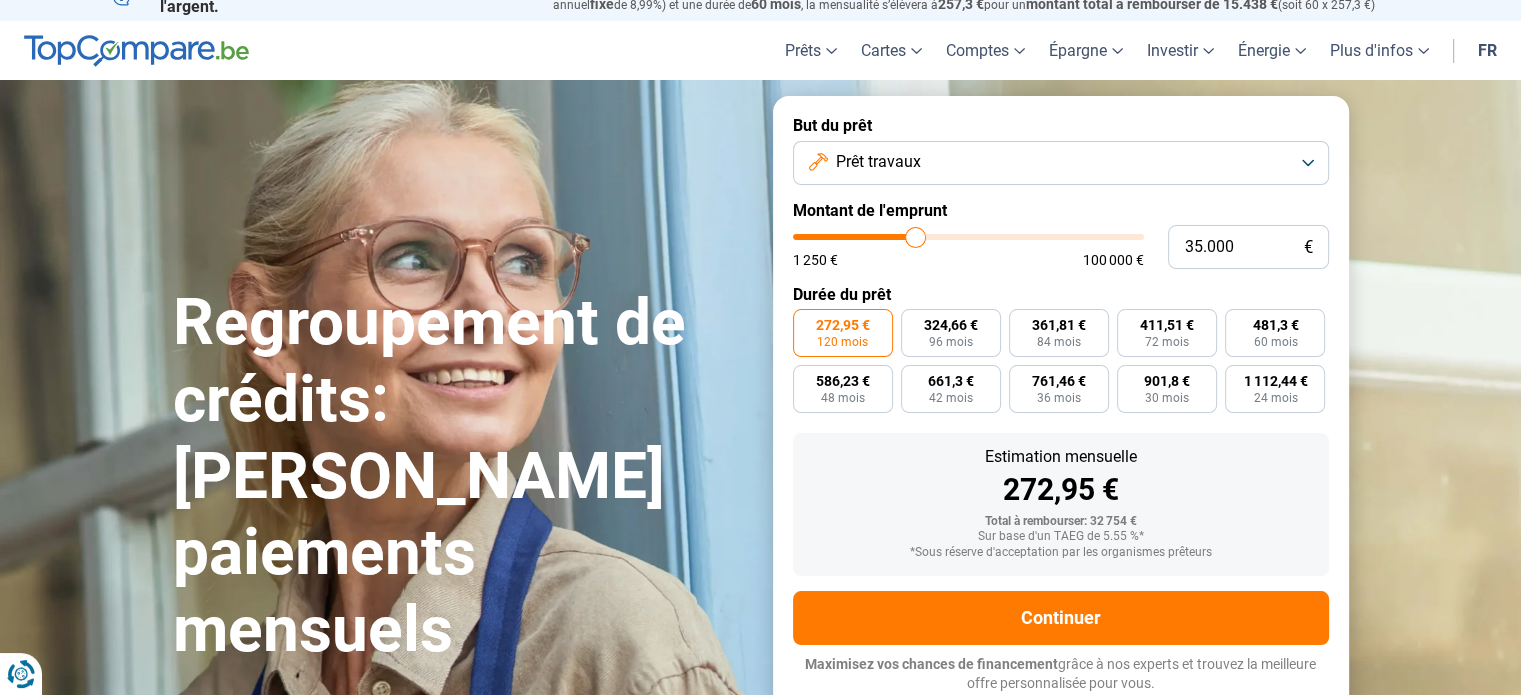 type on "34.750" 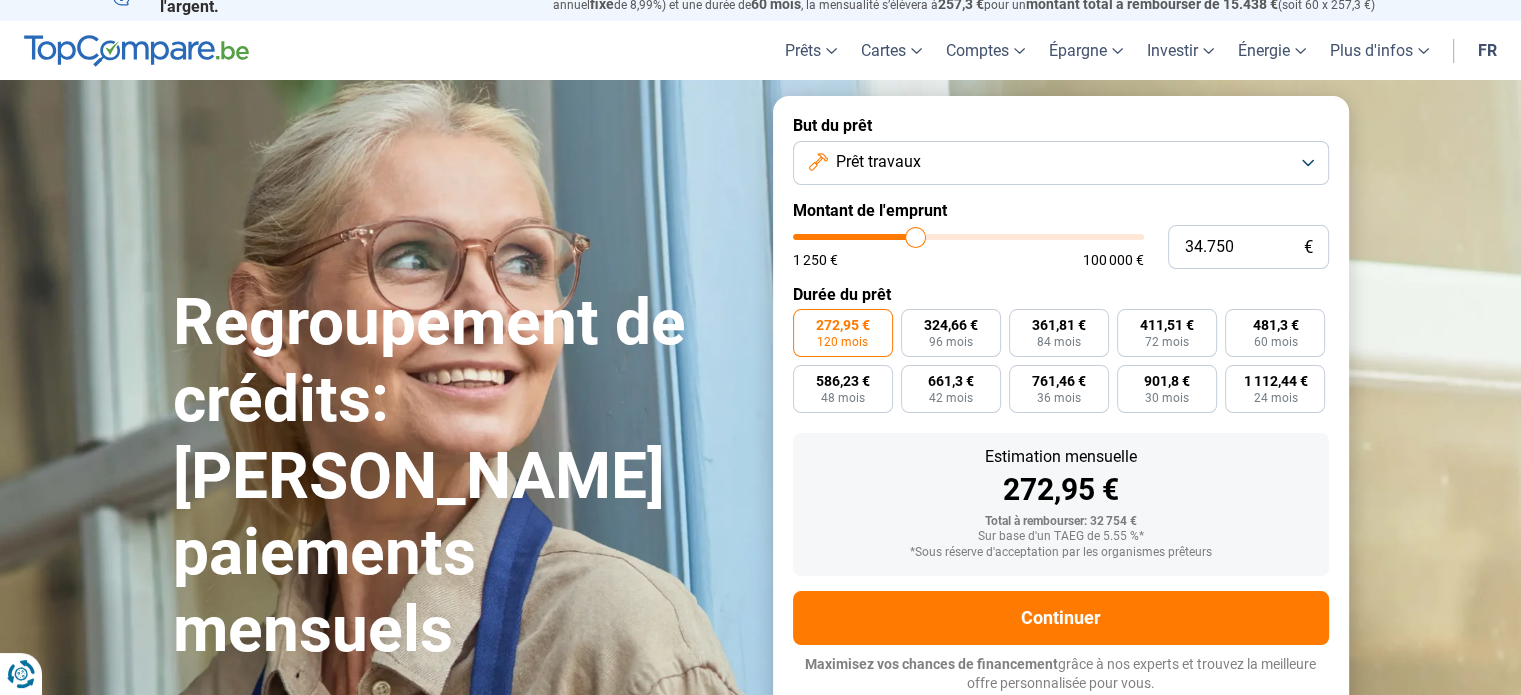 type on "34750" 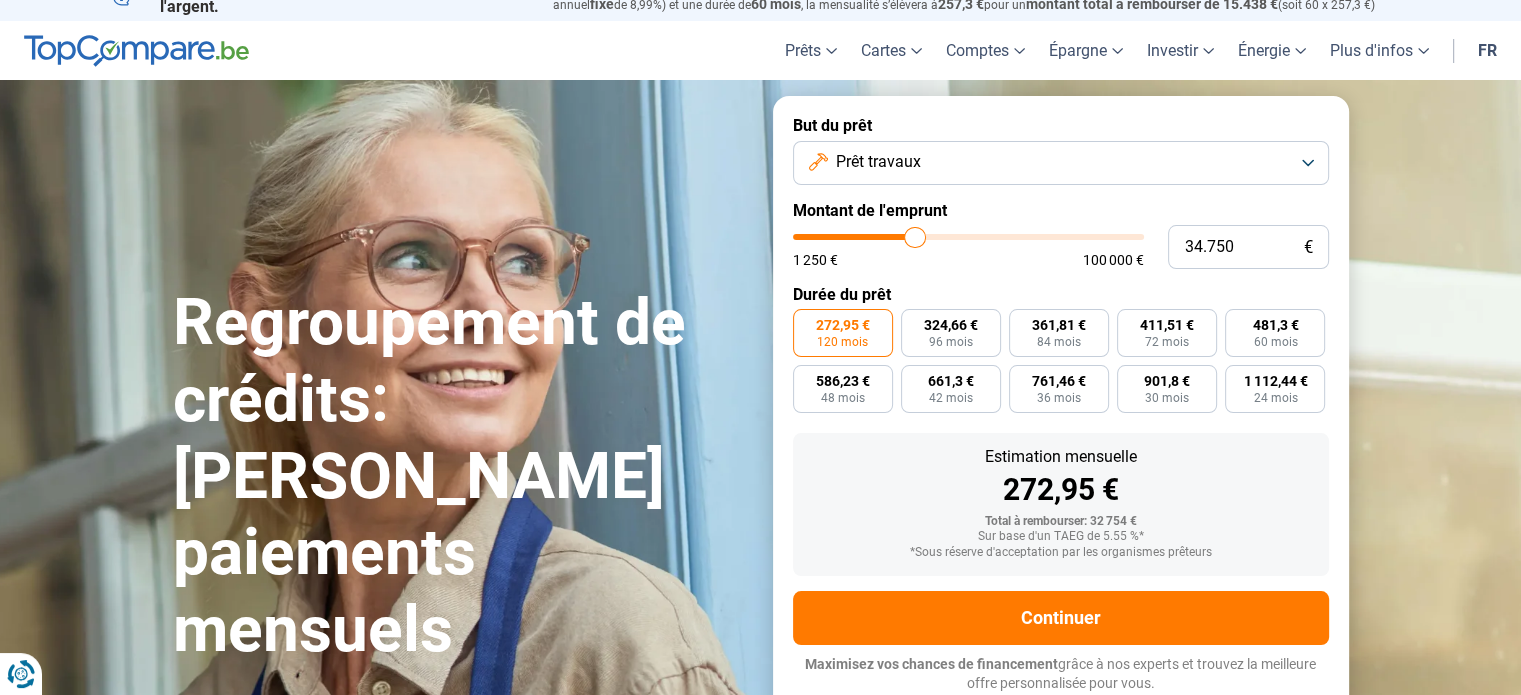 type on "34.250" 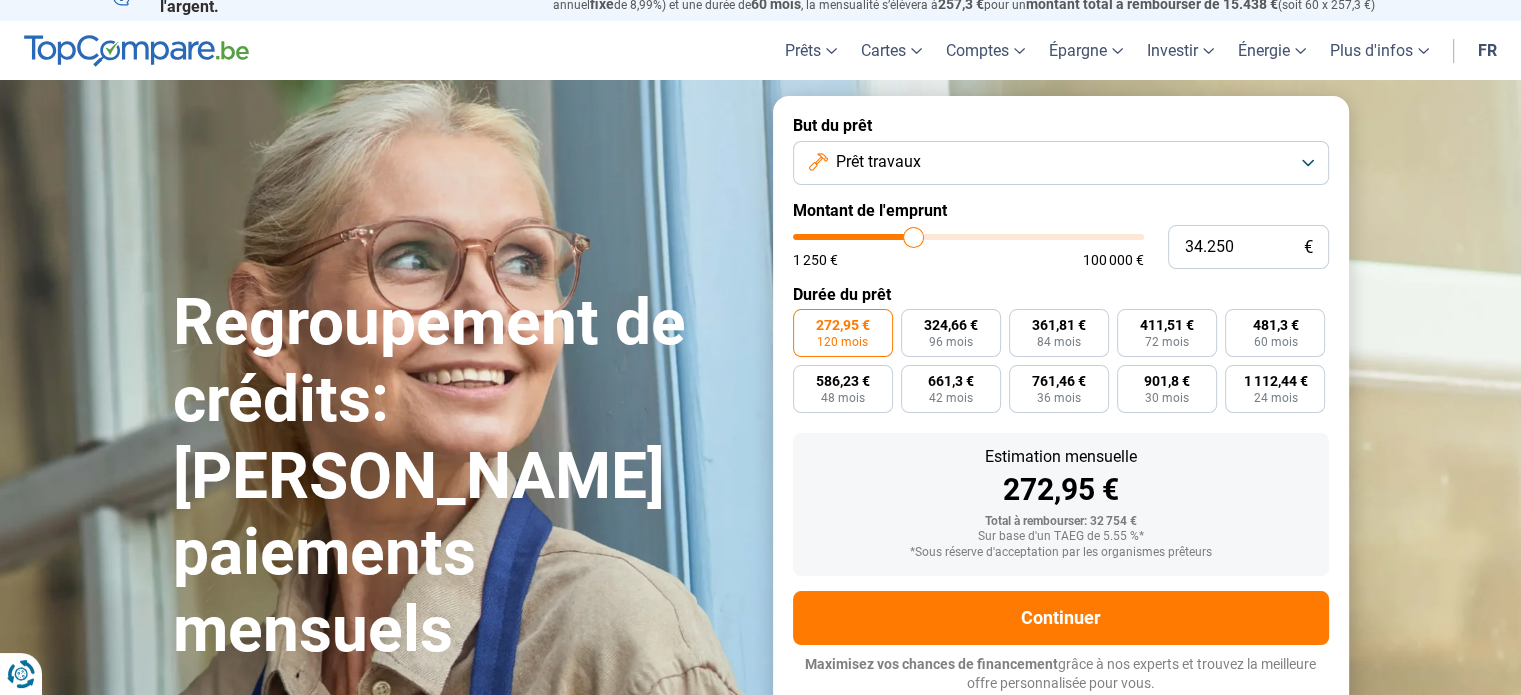 type on "33.000" 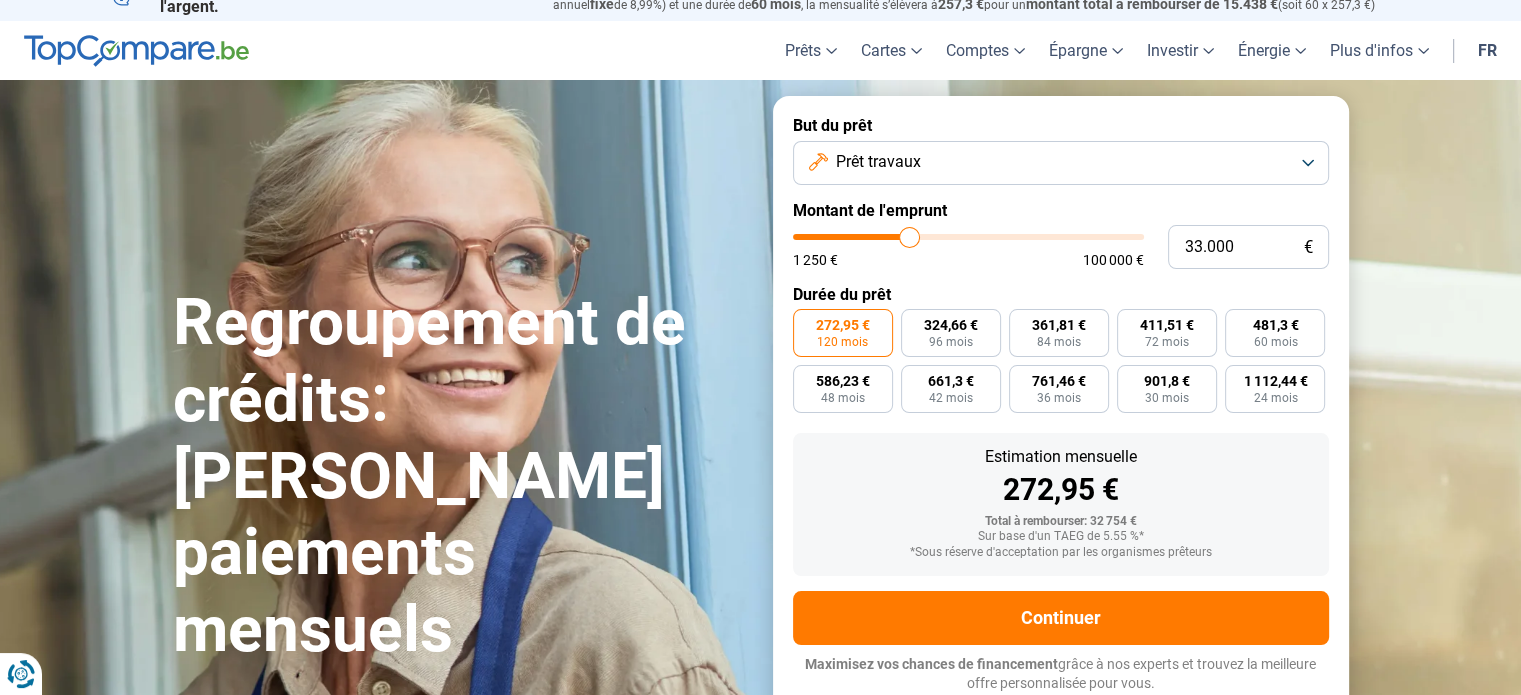 type on "32.500" 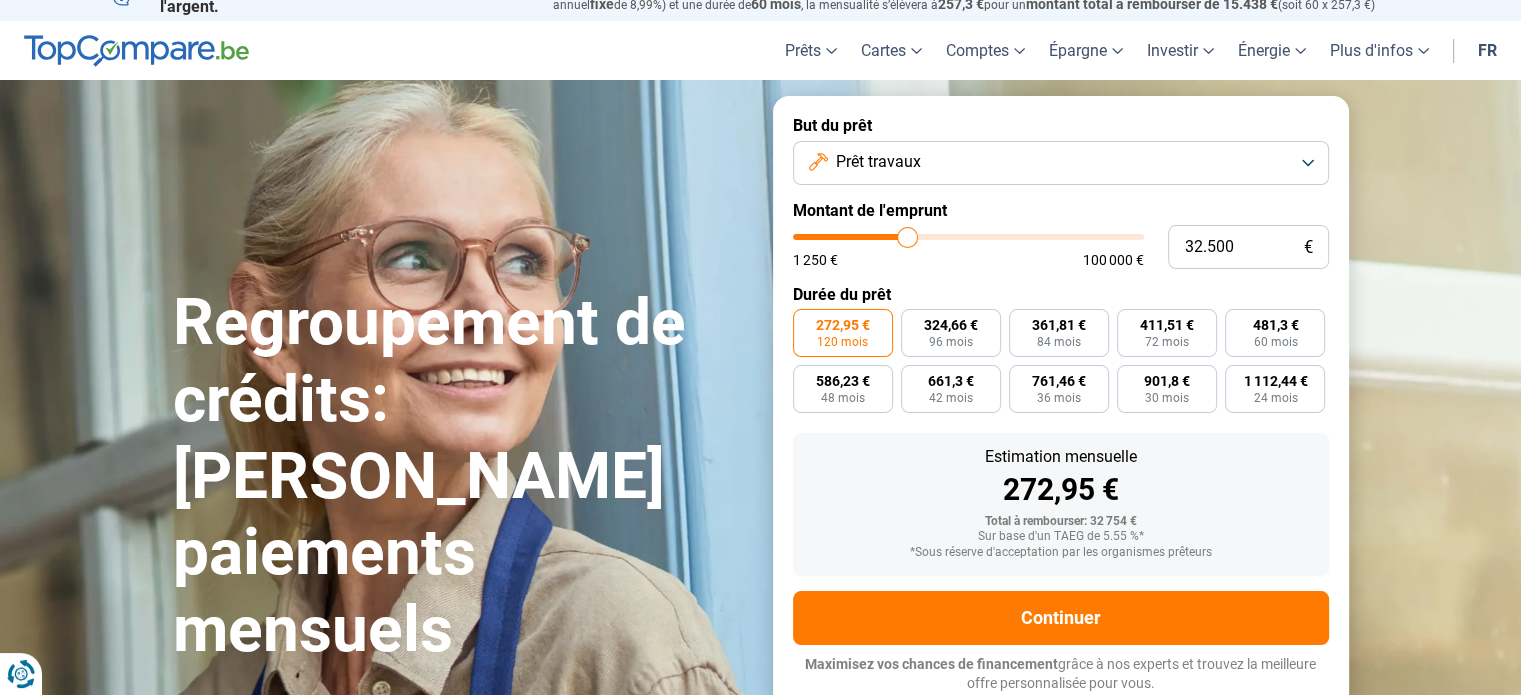 type on "32.000" 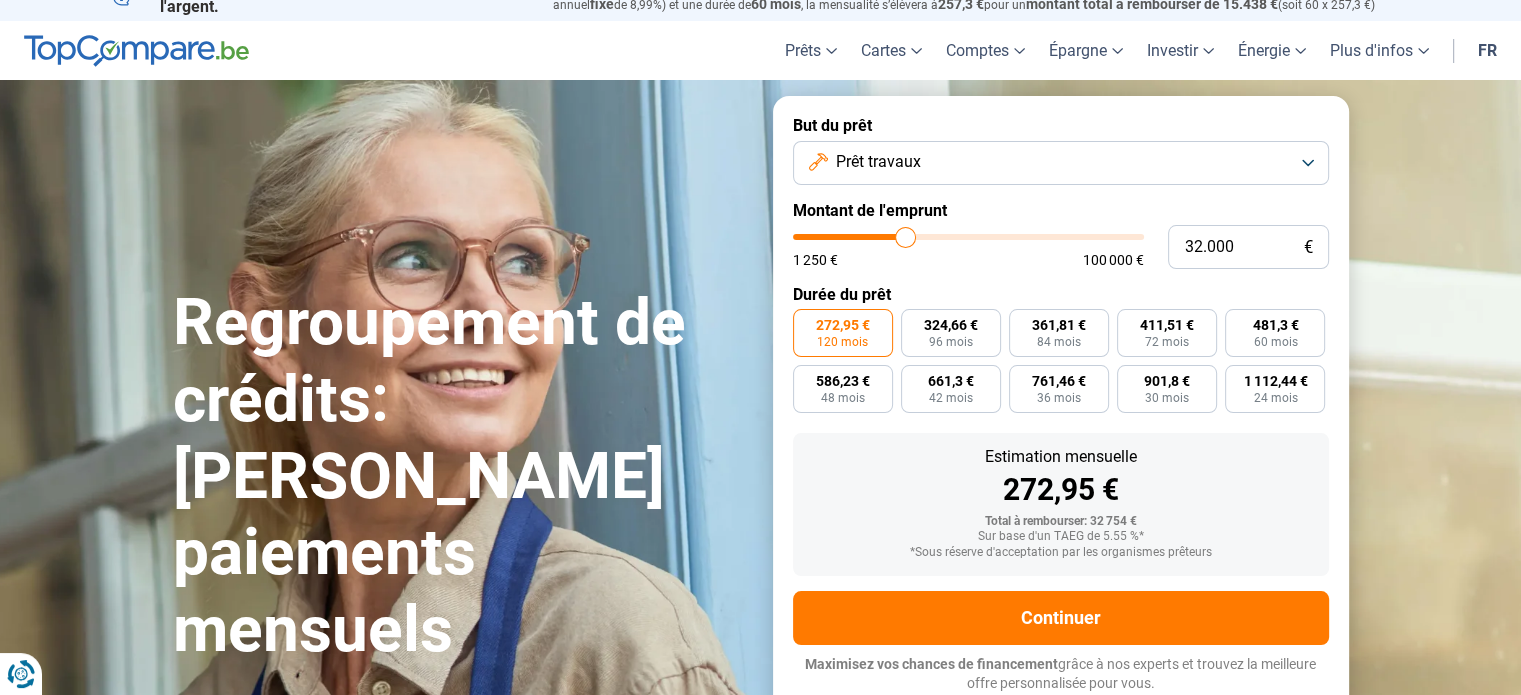 type on "31.750" 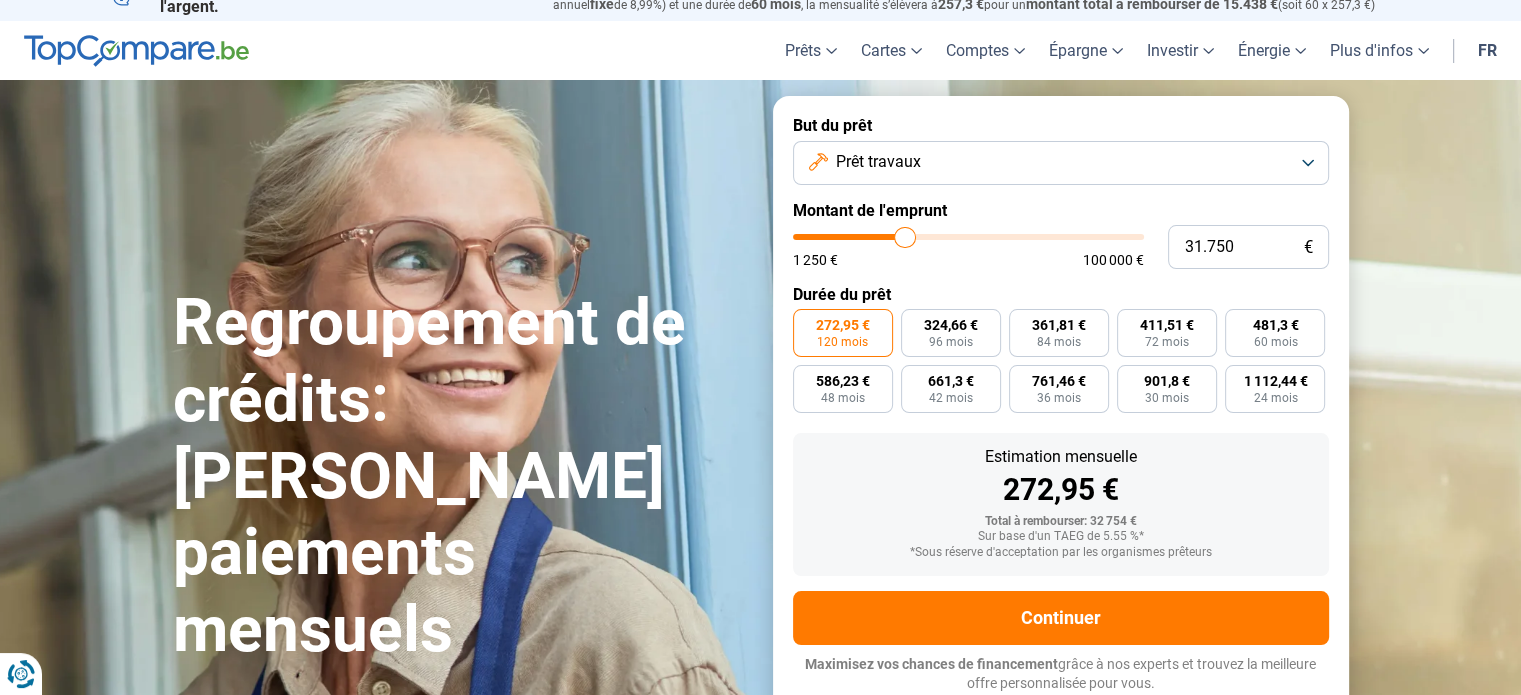 type on "31.500" 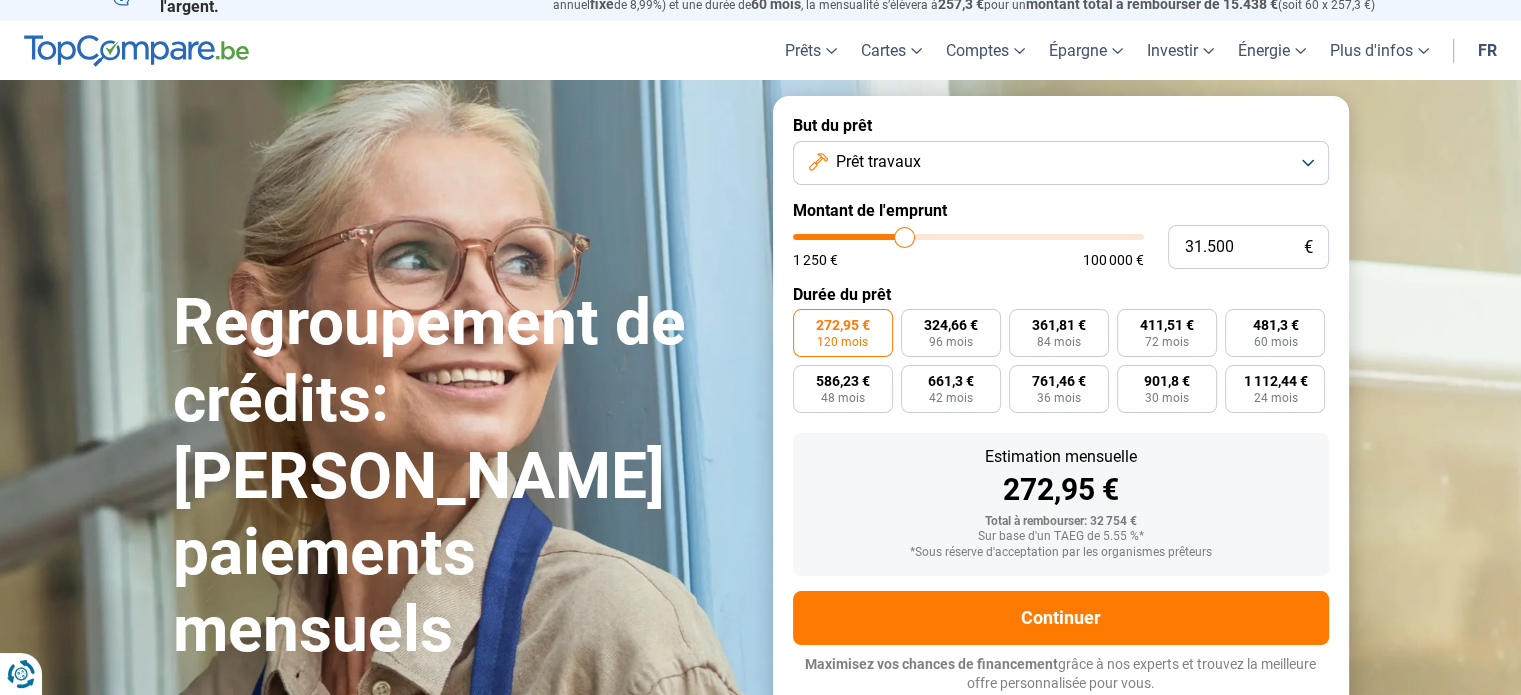 type on "31.250" 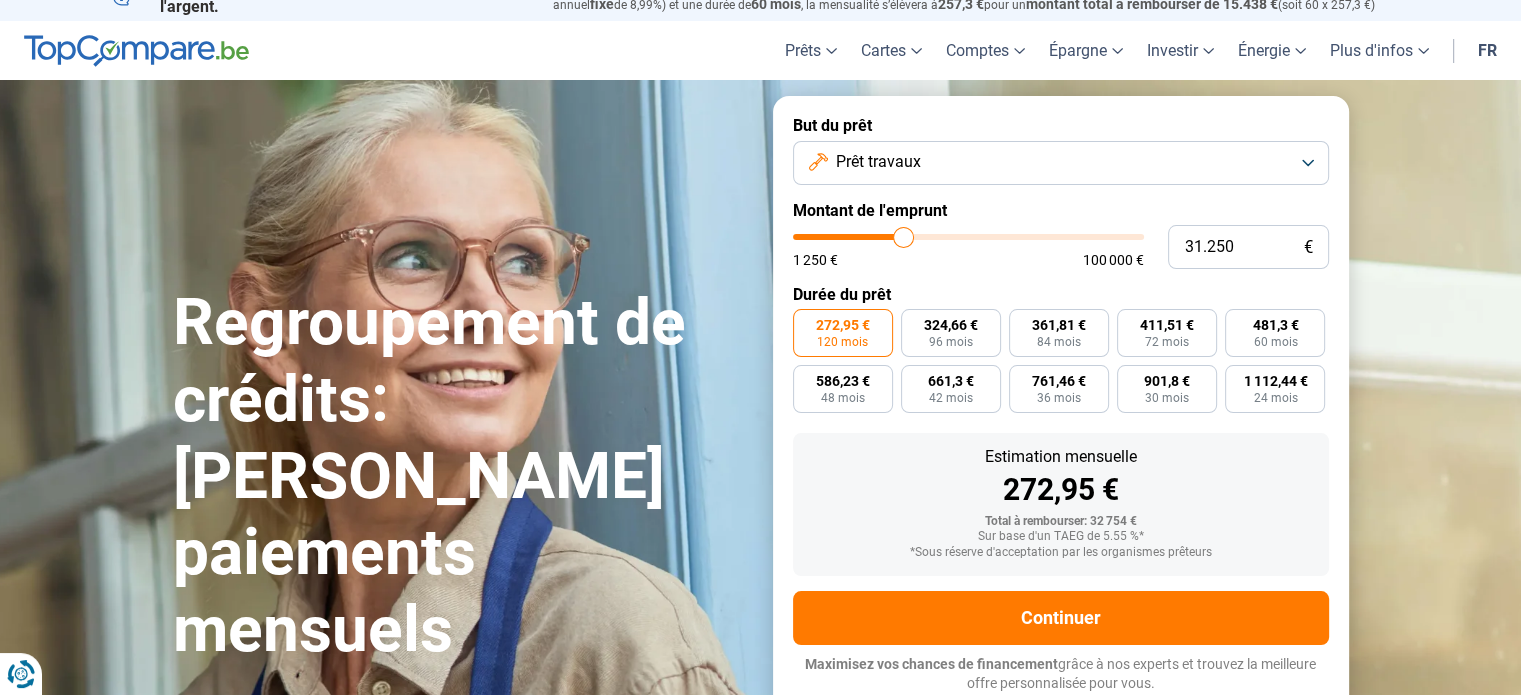 type on "31.000" 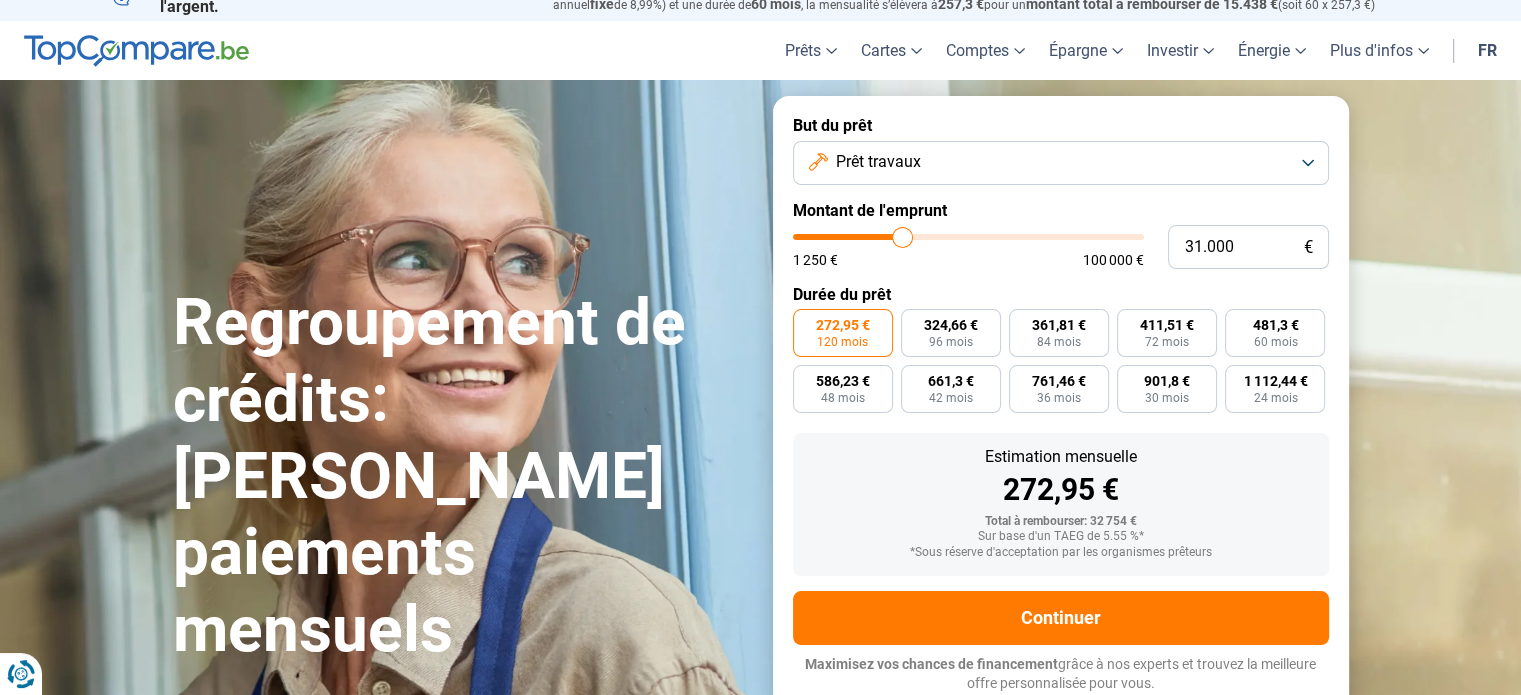 type on "30.750" 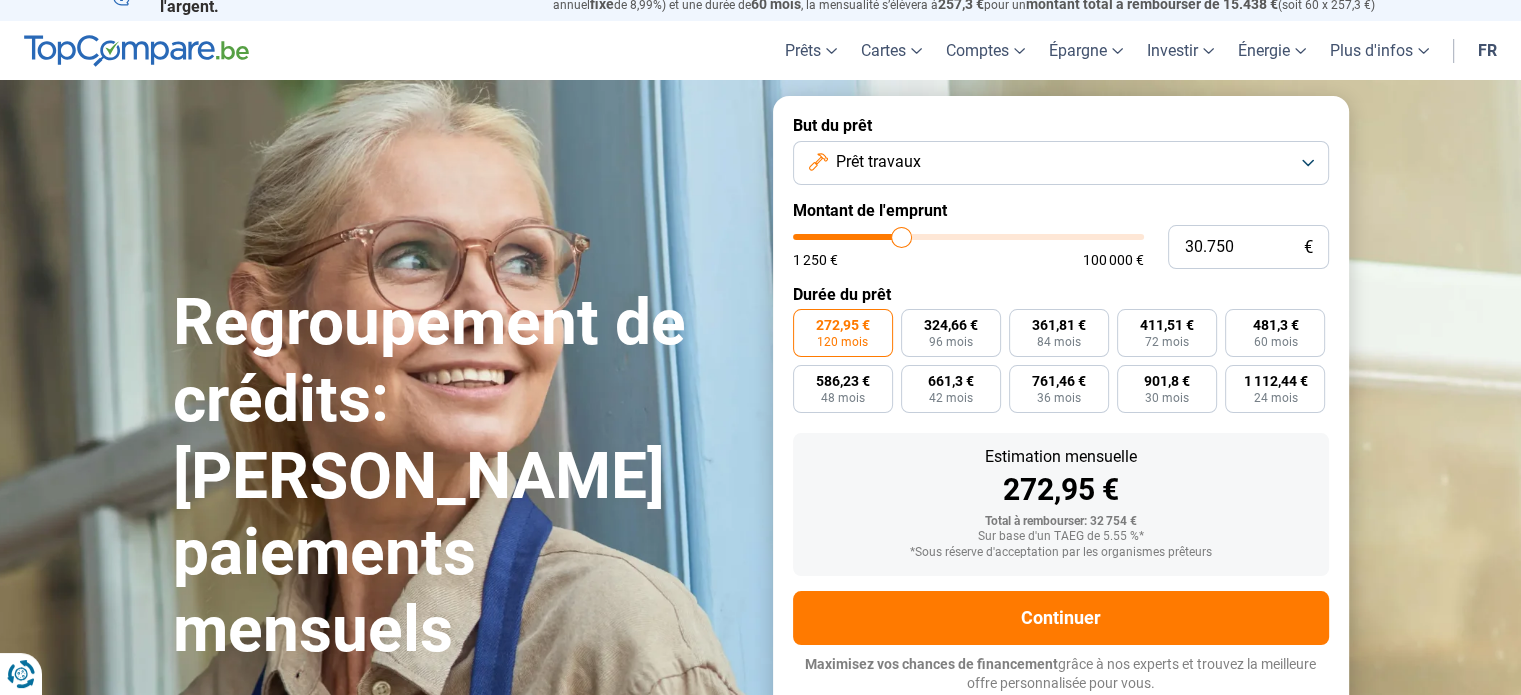 type on "30.250" 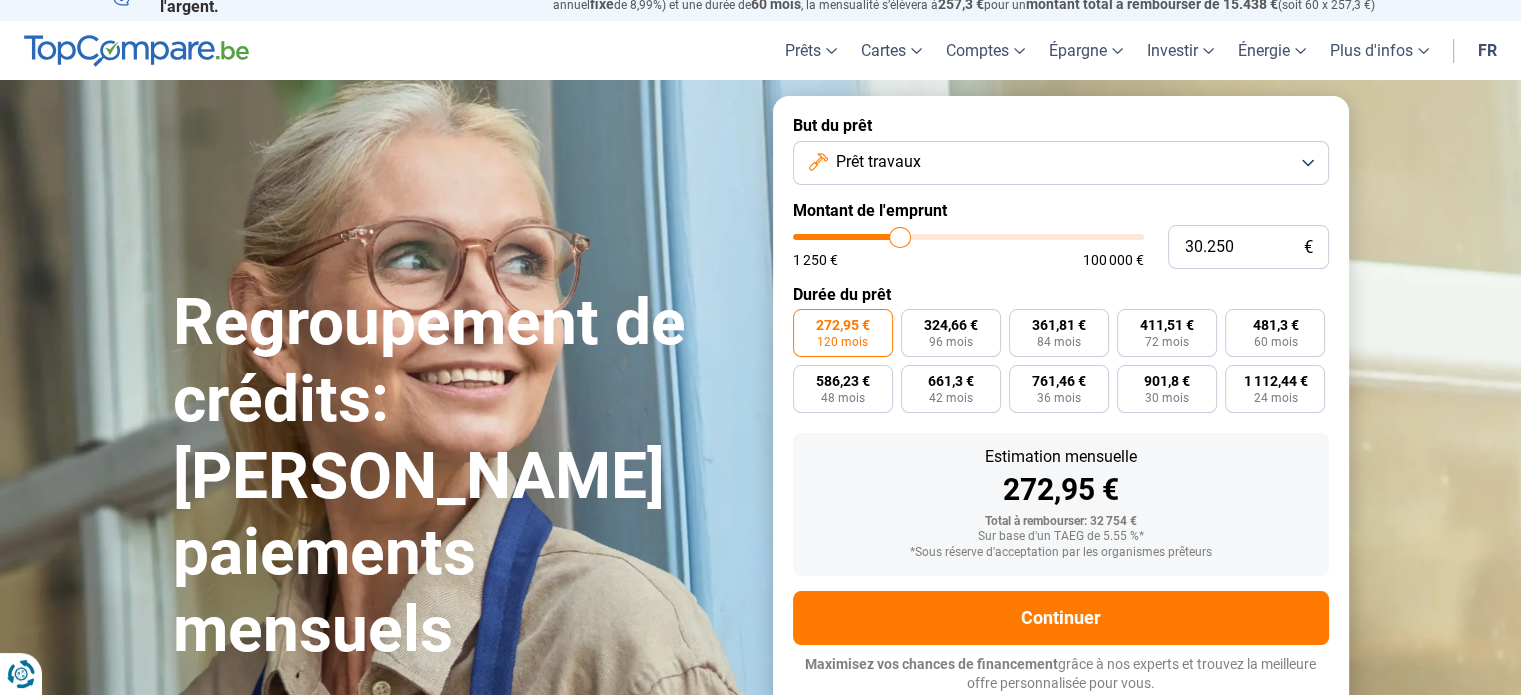 type on "29.750" 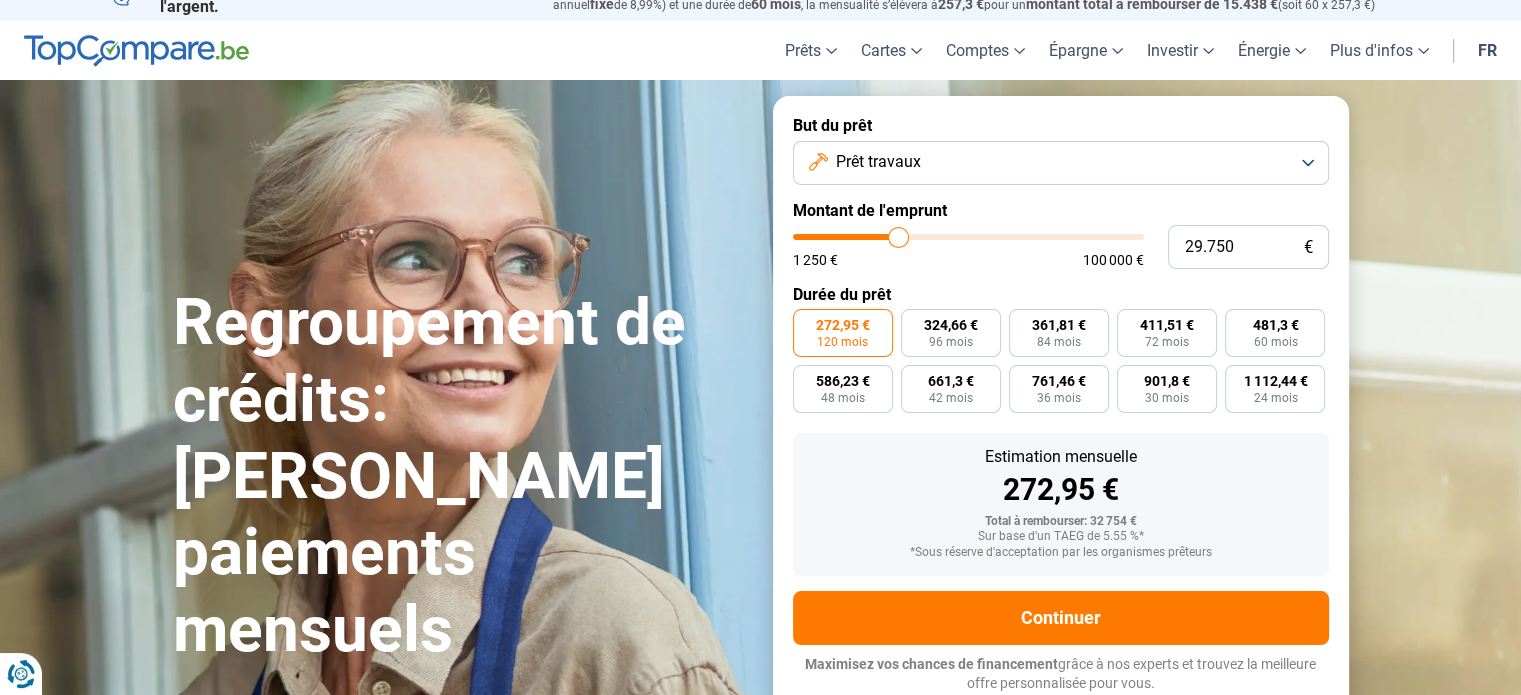type on "29.500" 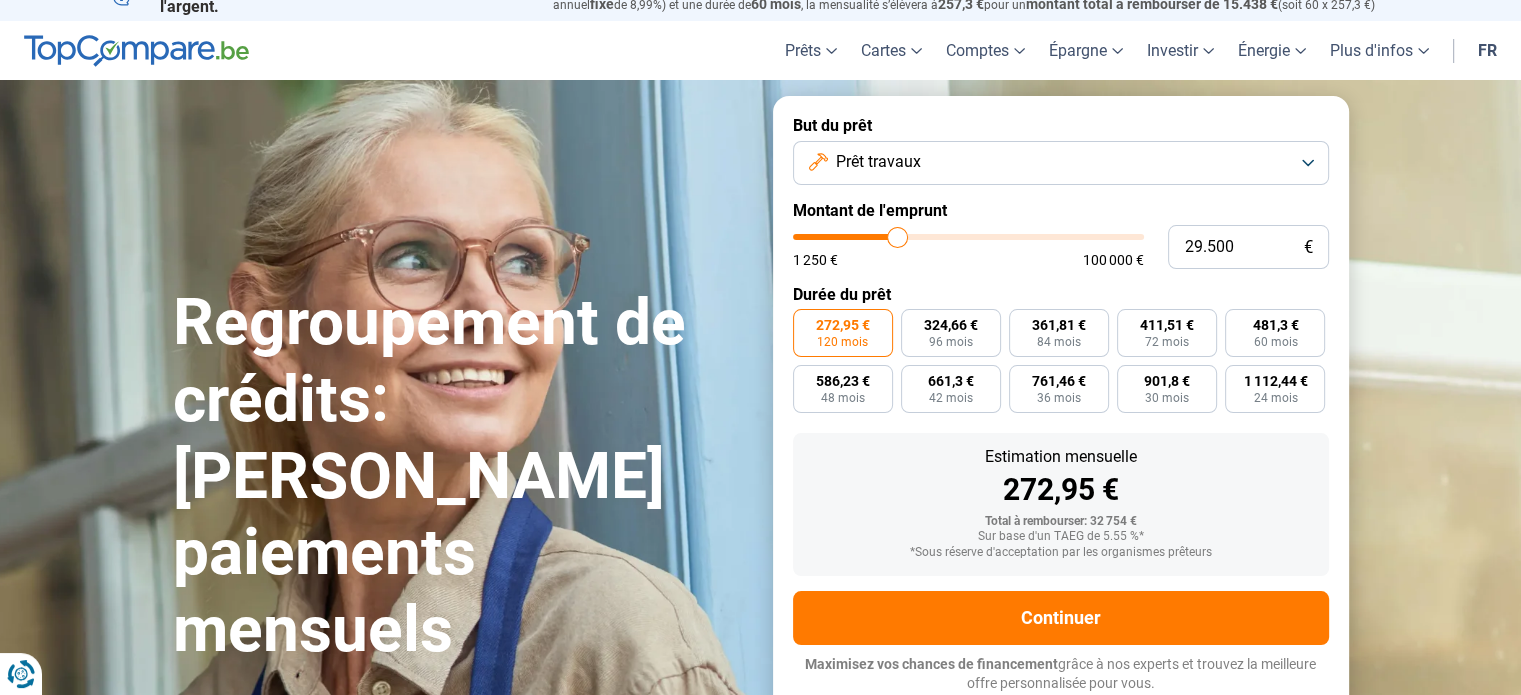 type on "29.250" 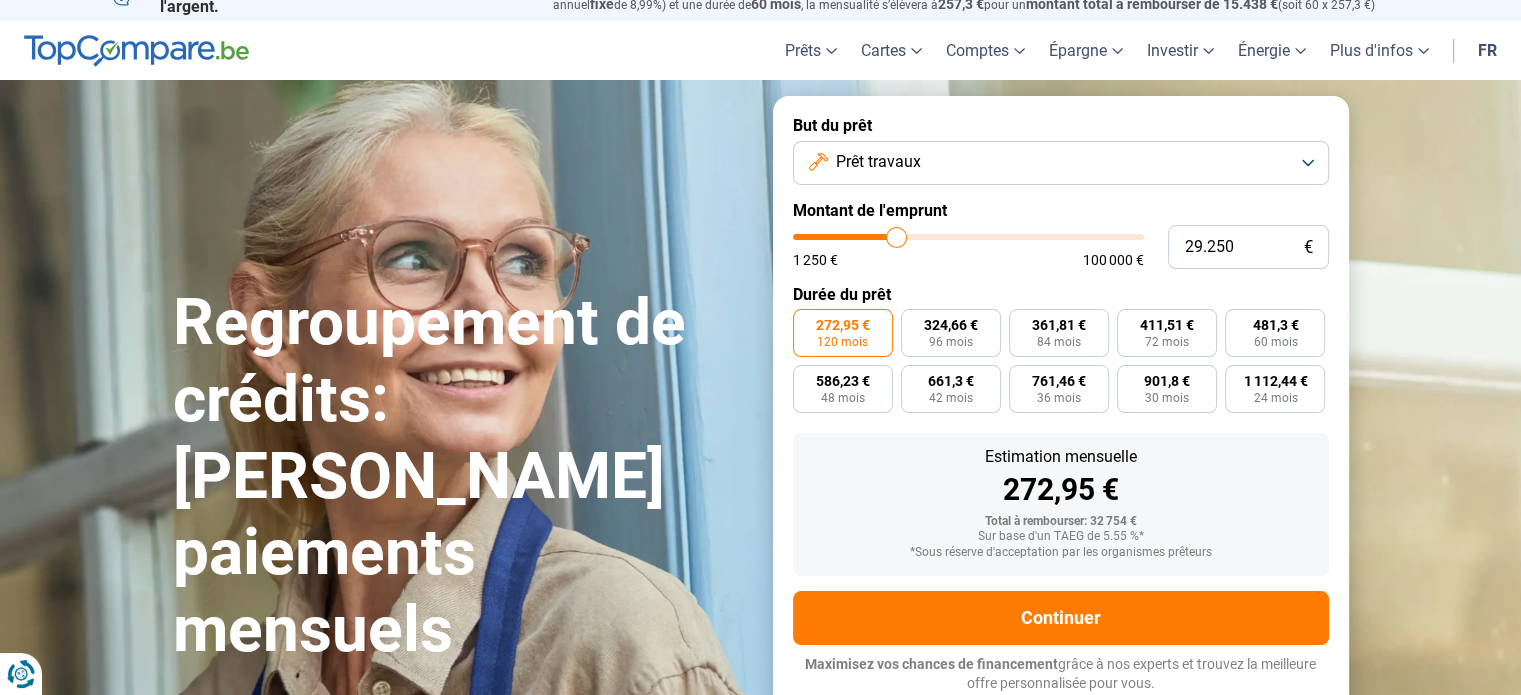 type on "29.000" 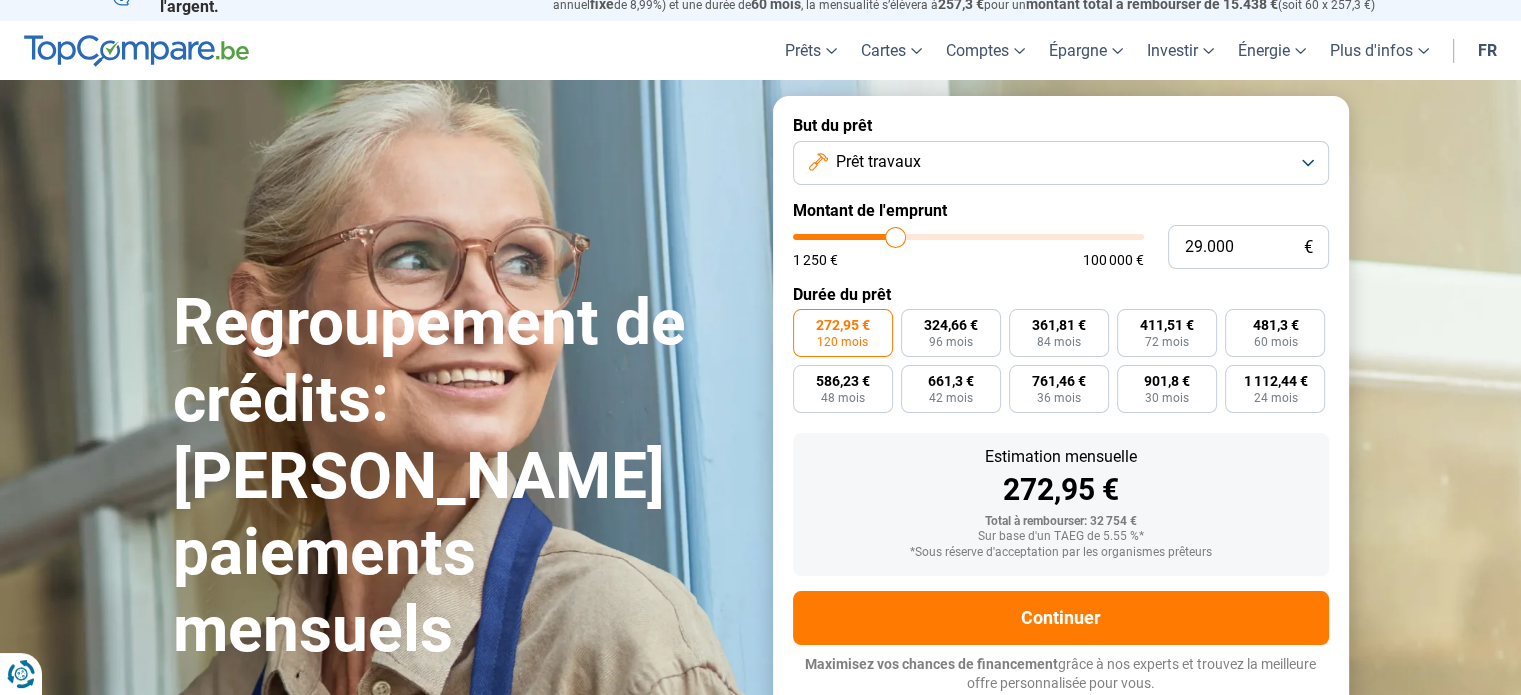 type on "28.750" 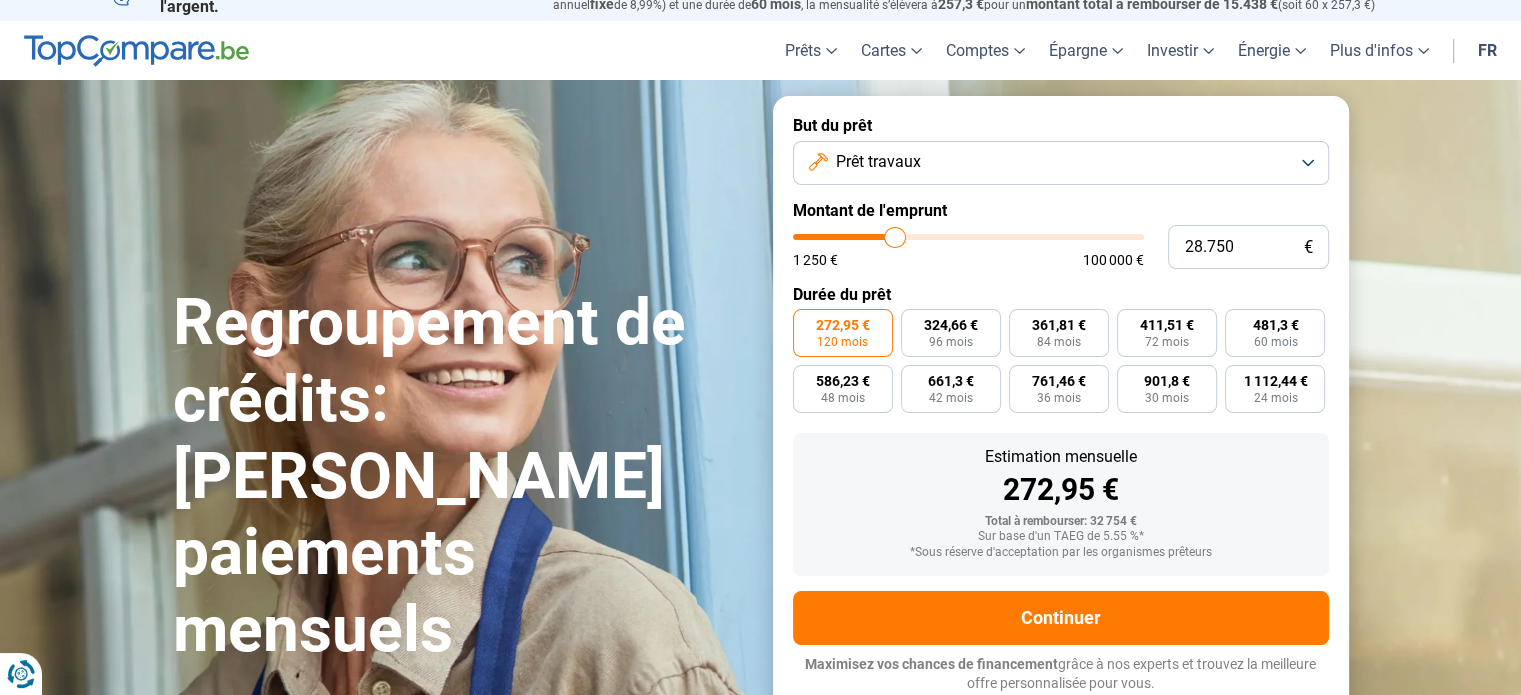 type on "28.500" 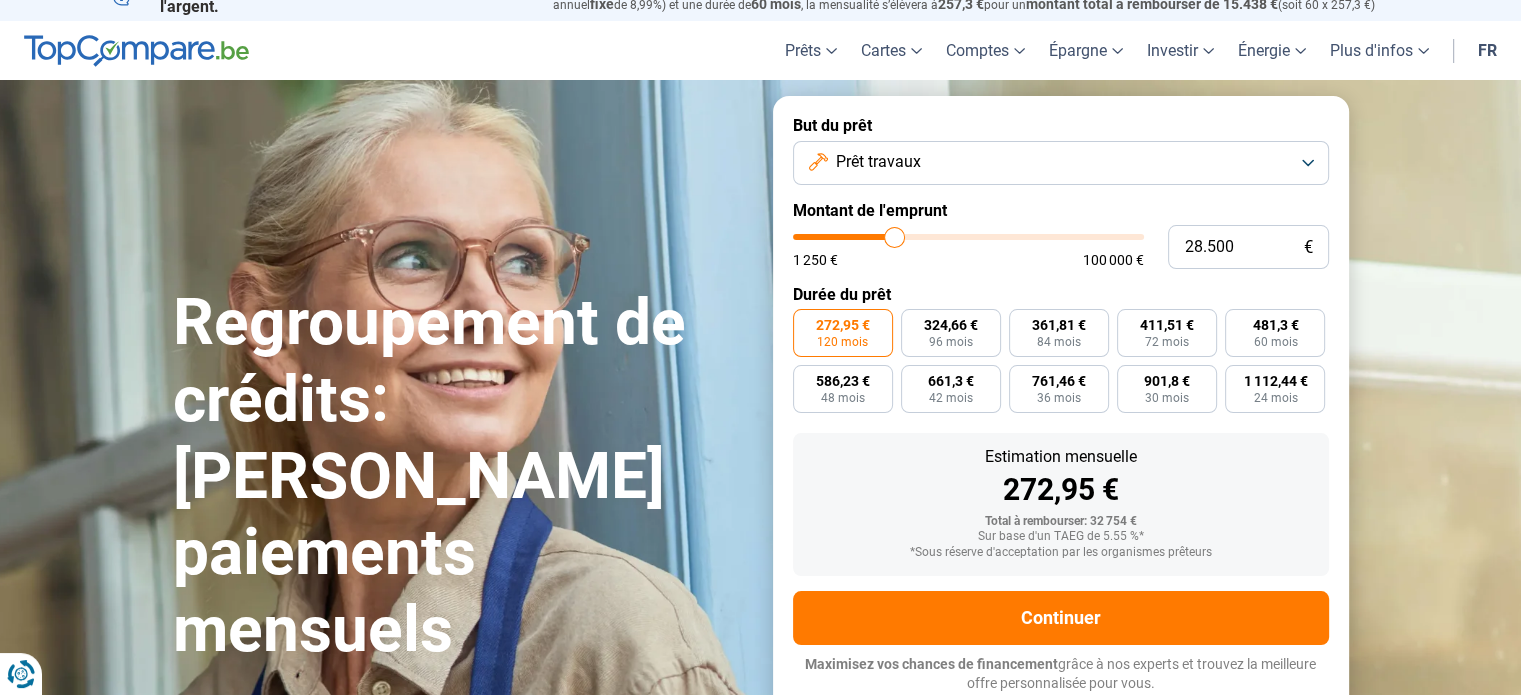 type on "28.250" 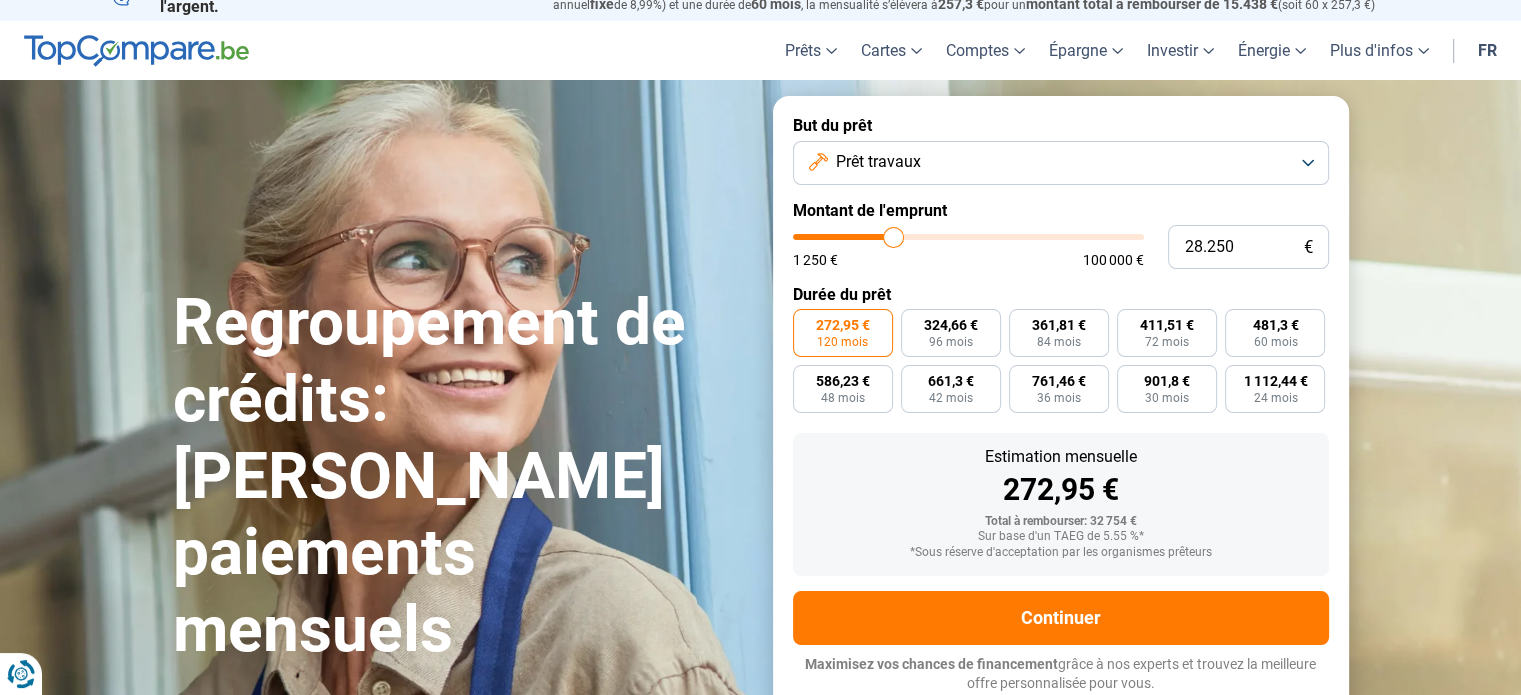 type on "28.000" 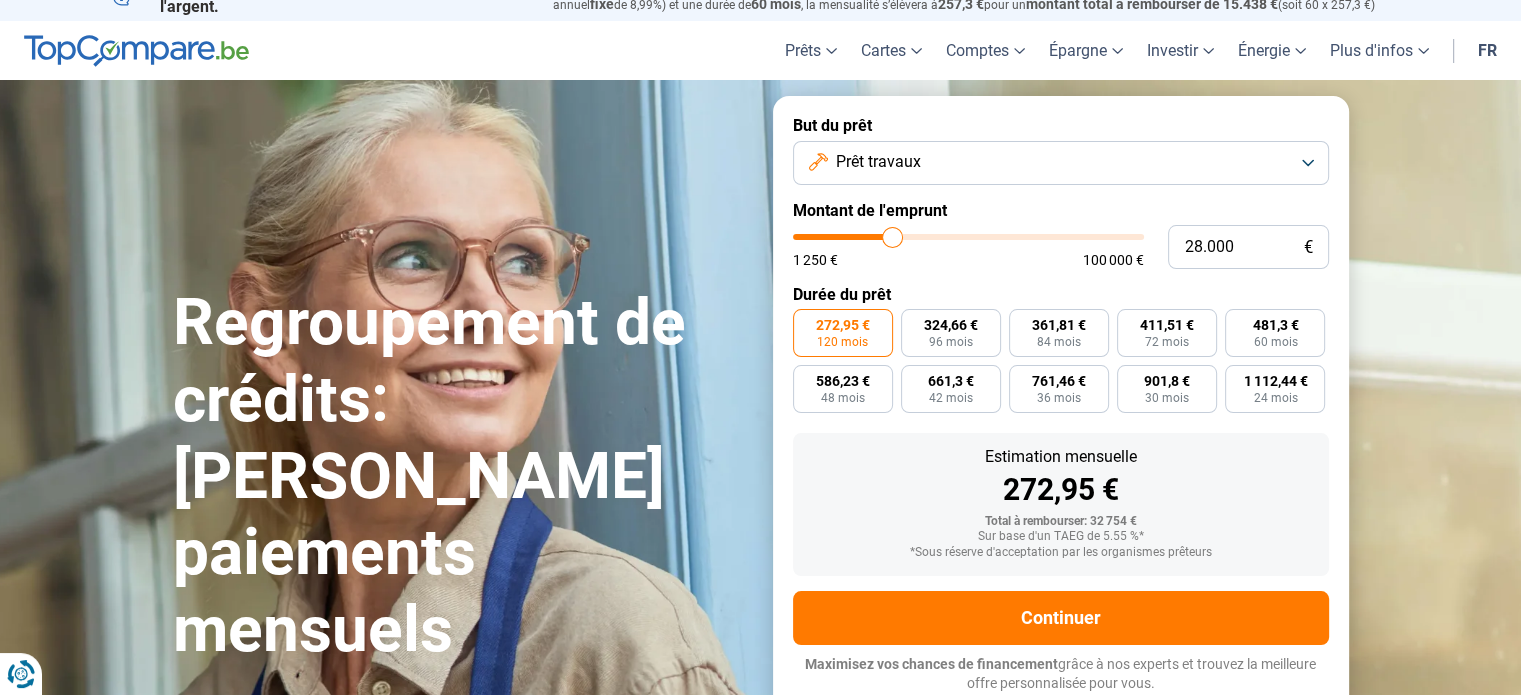 type on "27.750" 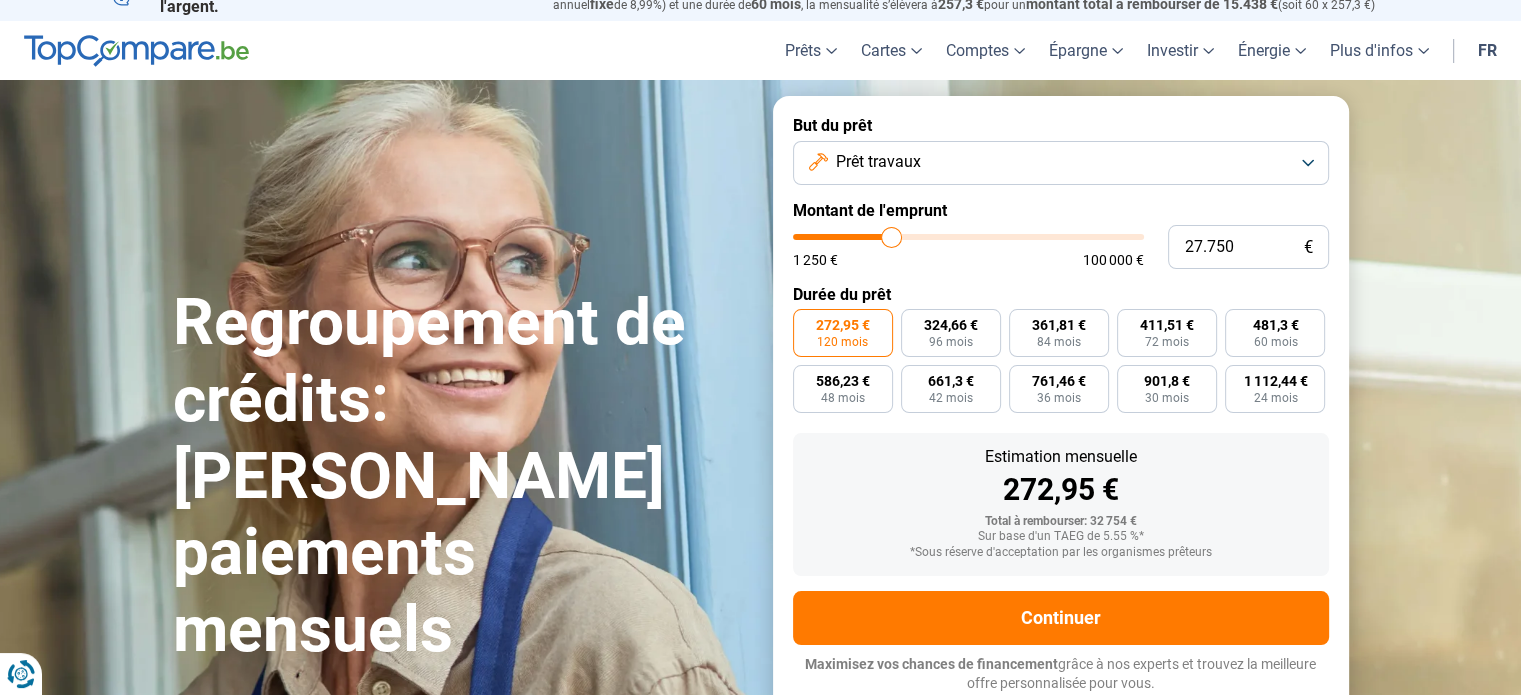 type on "27.500" 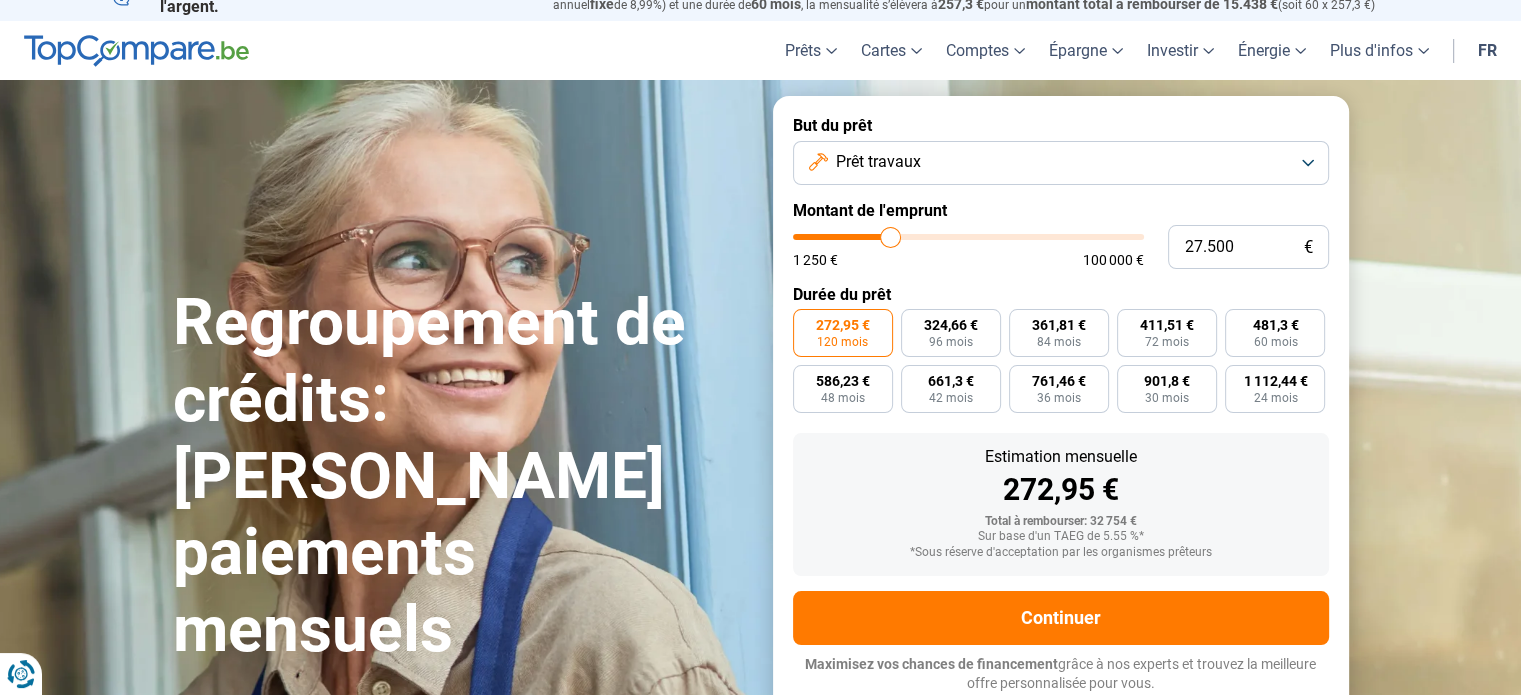 type on "27.250" 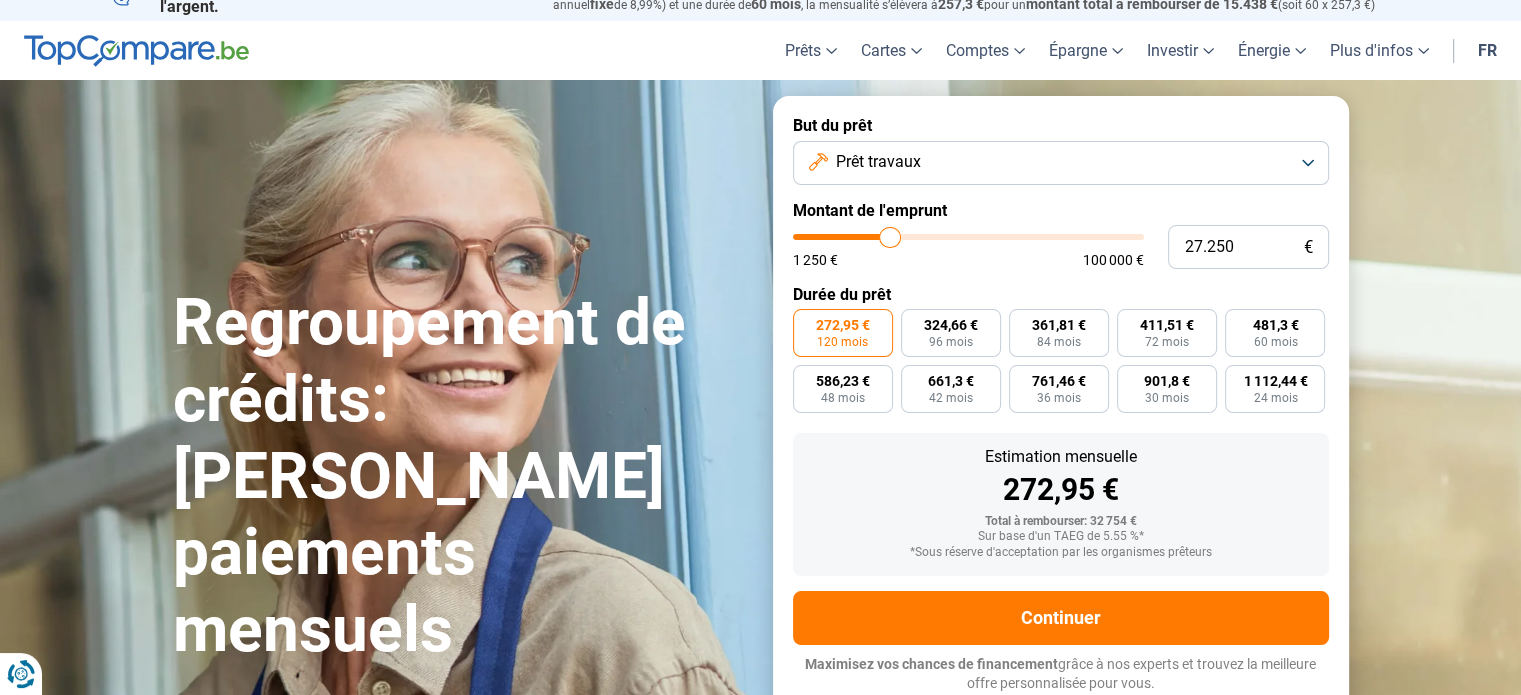type on "27.000" 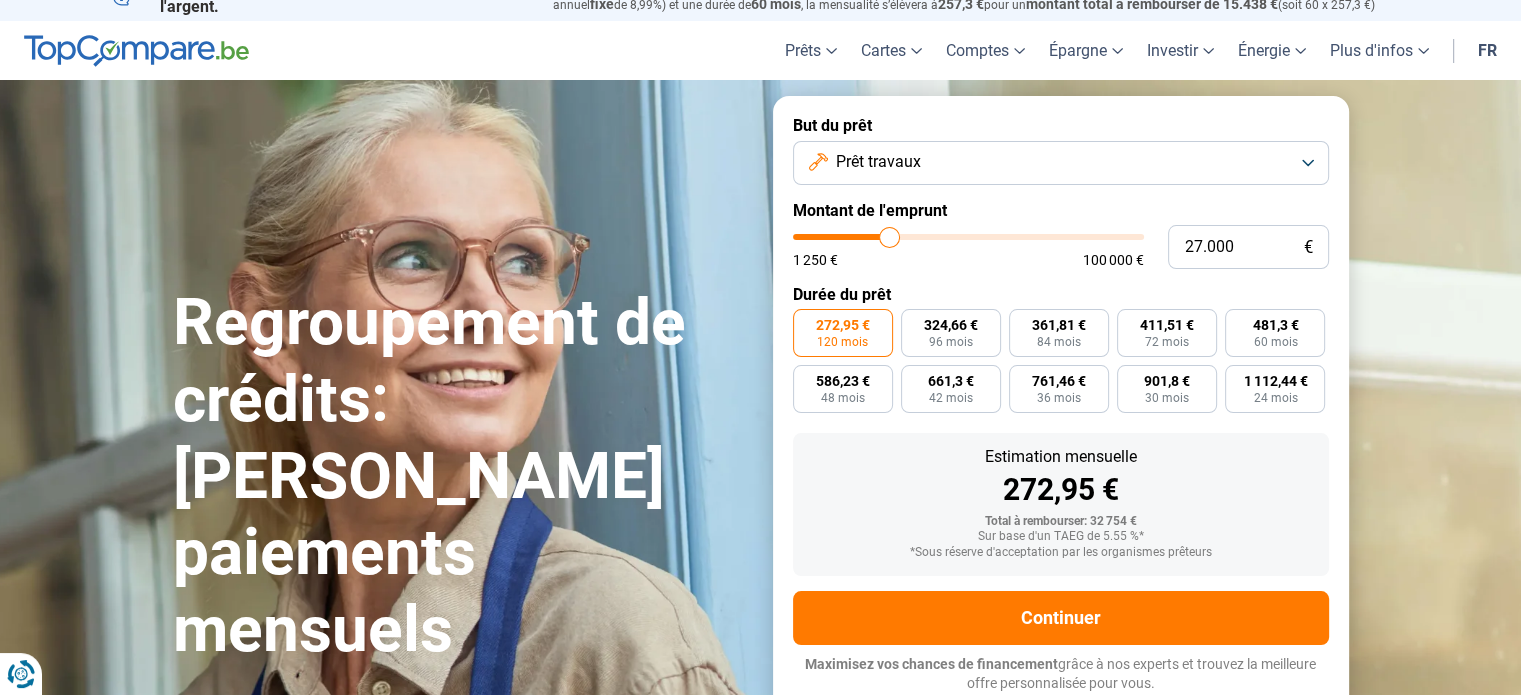 type on "26.750" 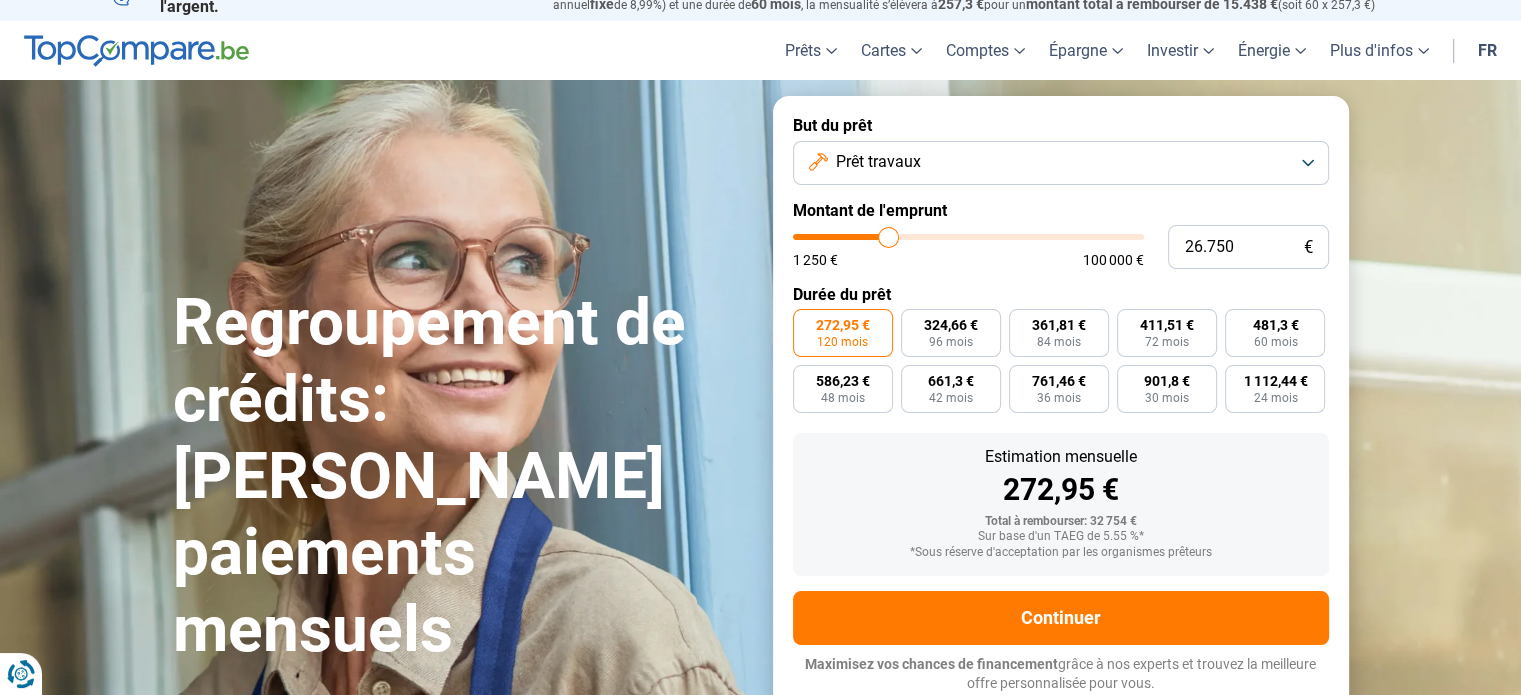 type on "26.500" 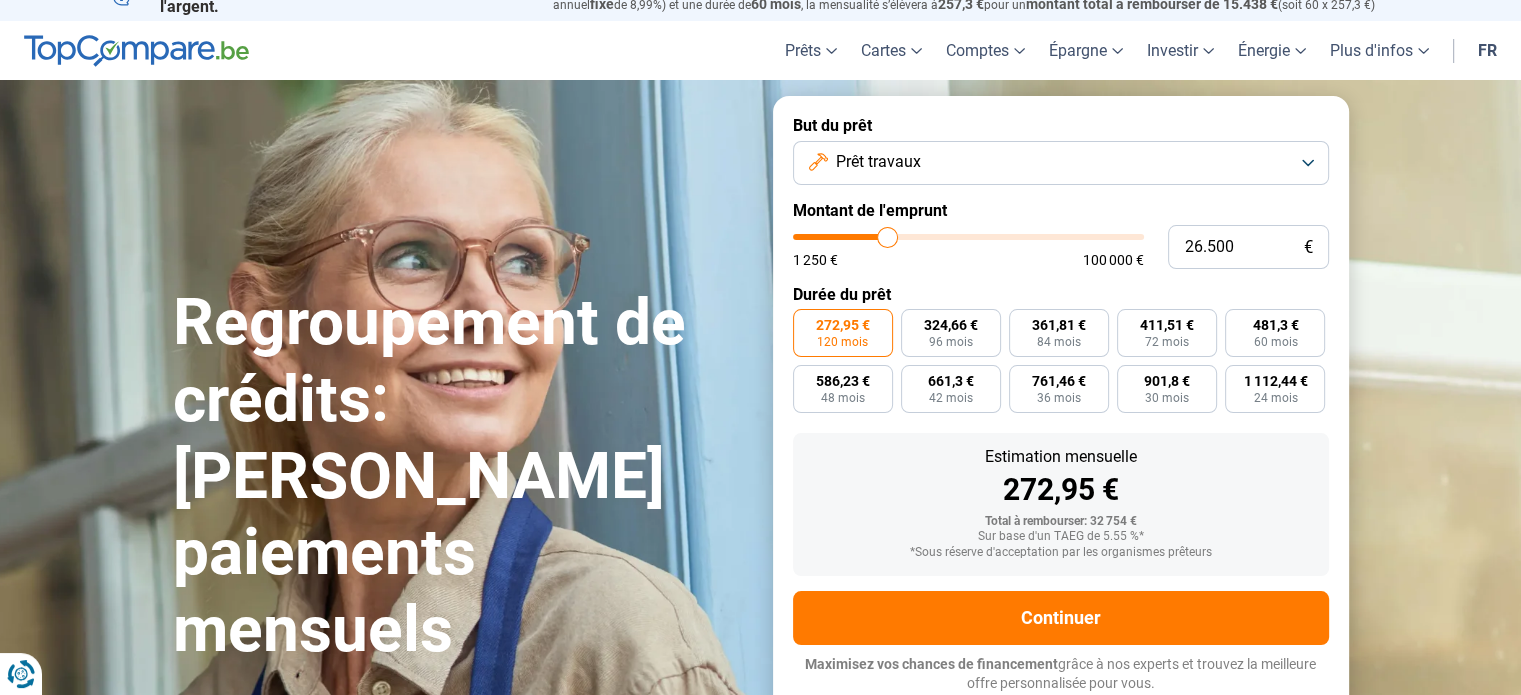type on "26.250" 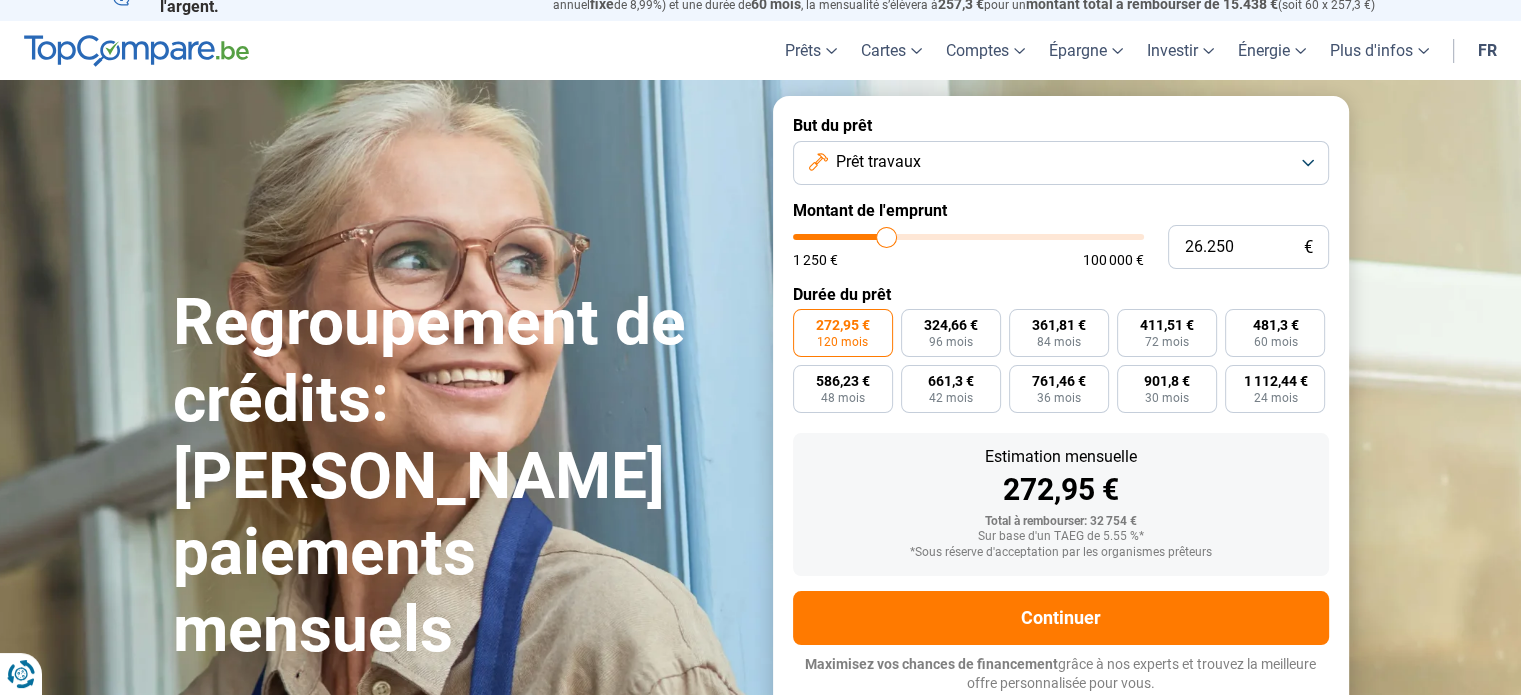 type on "26.000" 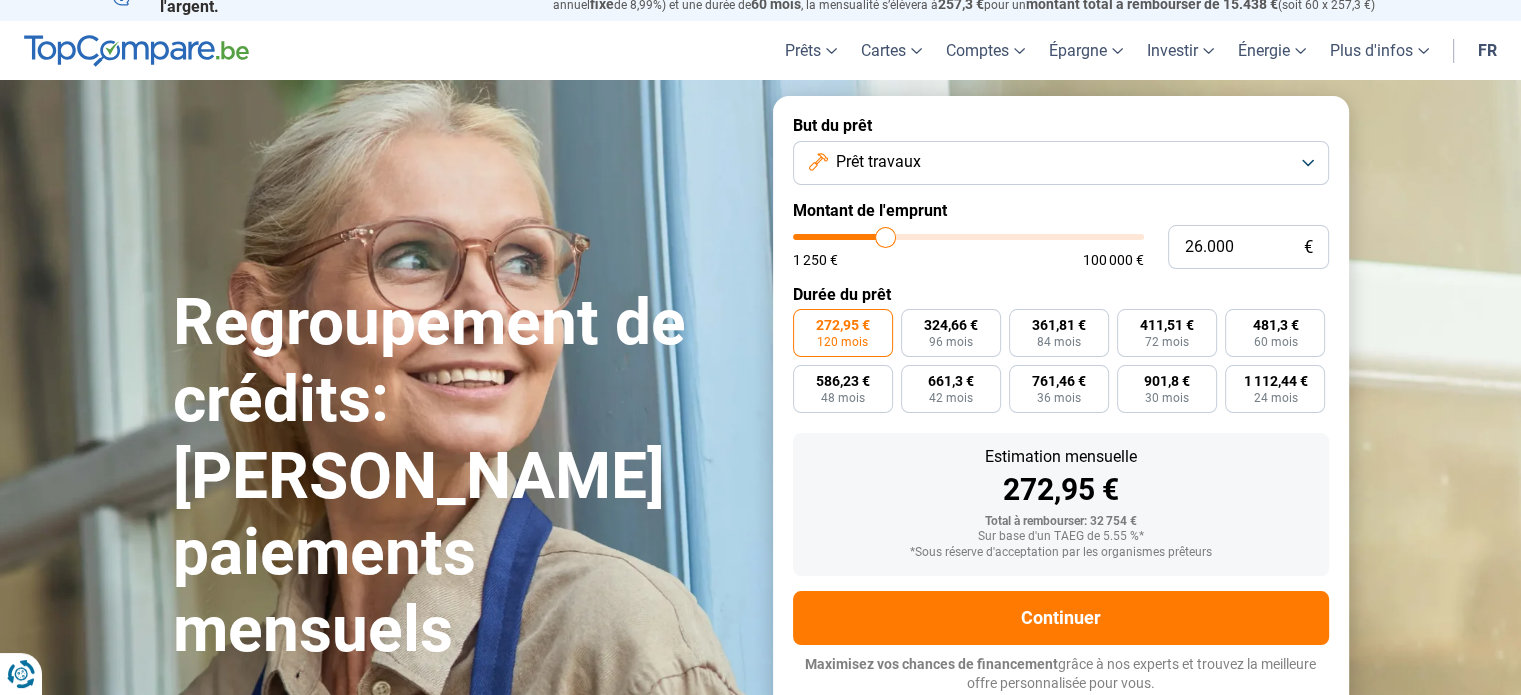 type on "25.750" 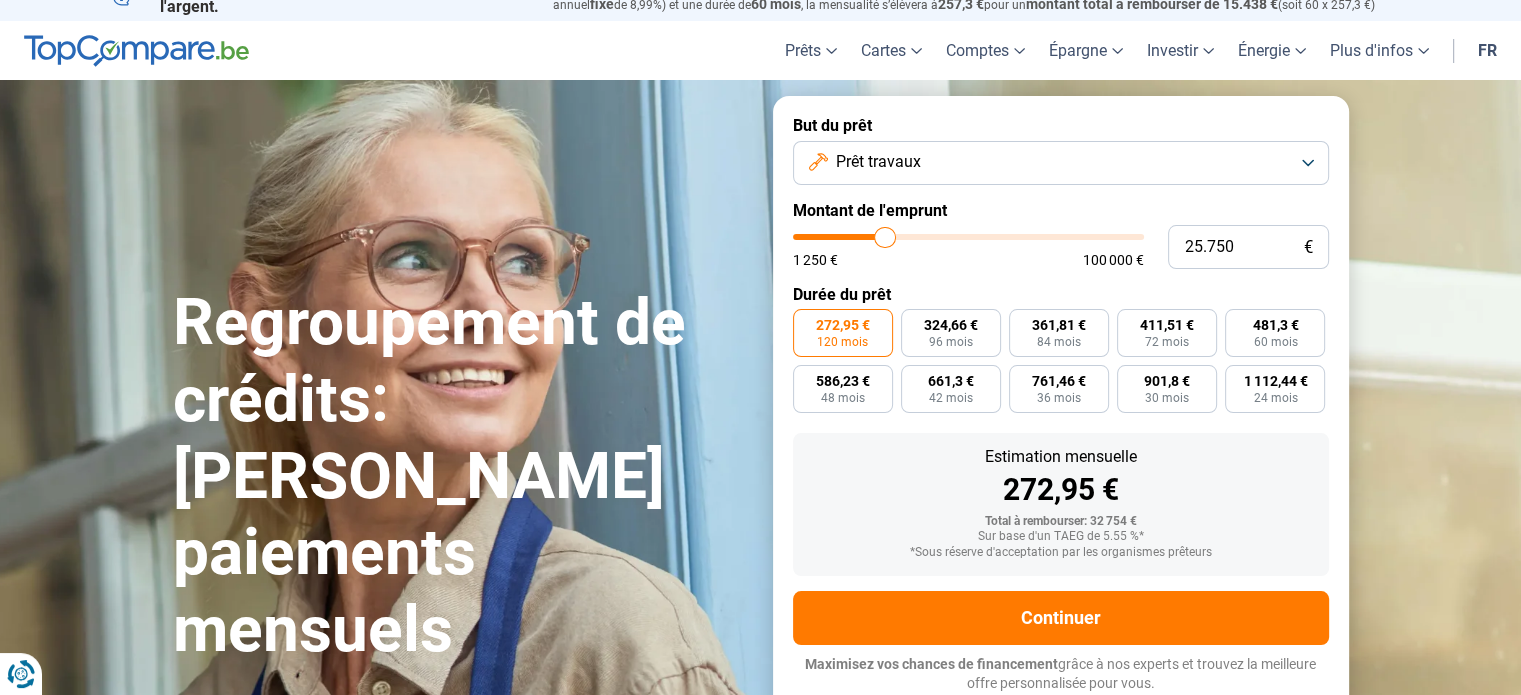 type on "25.500" 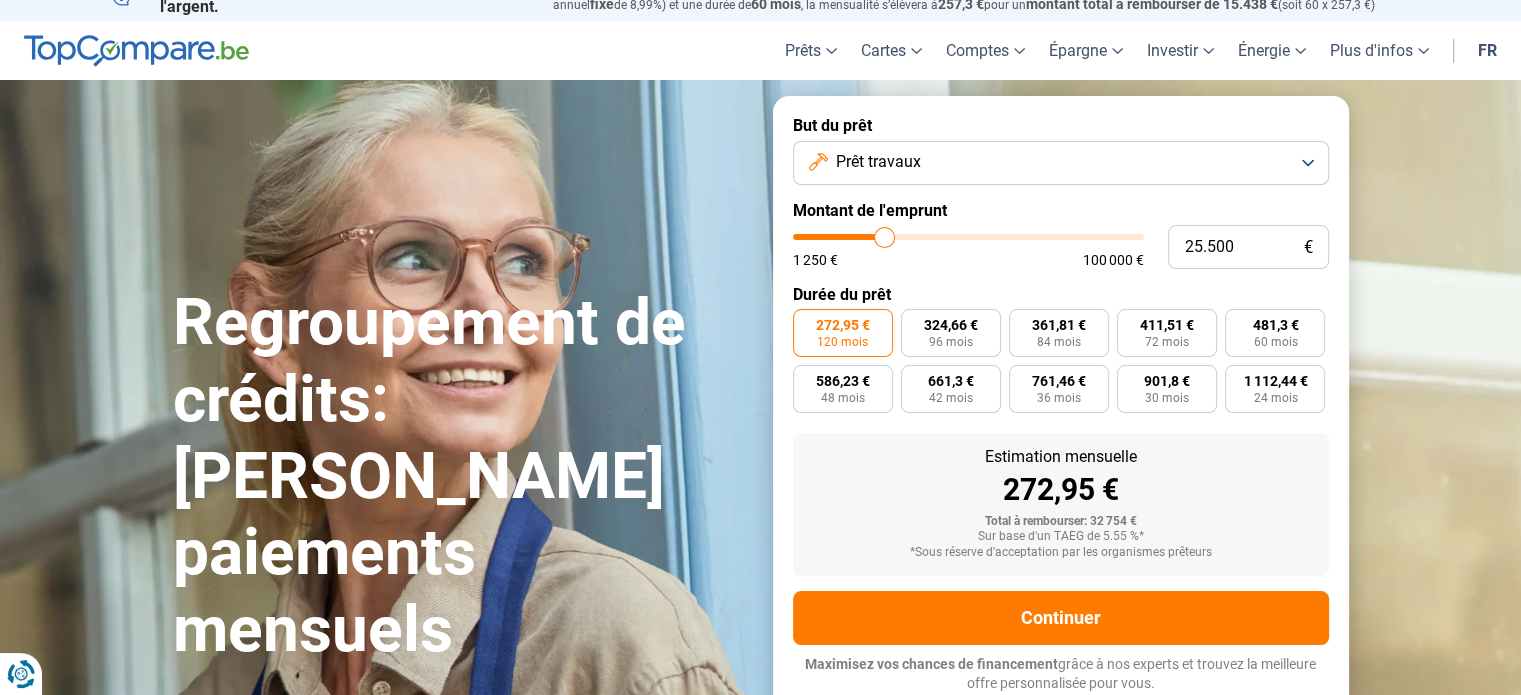 type on "25.250" 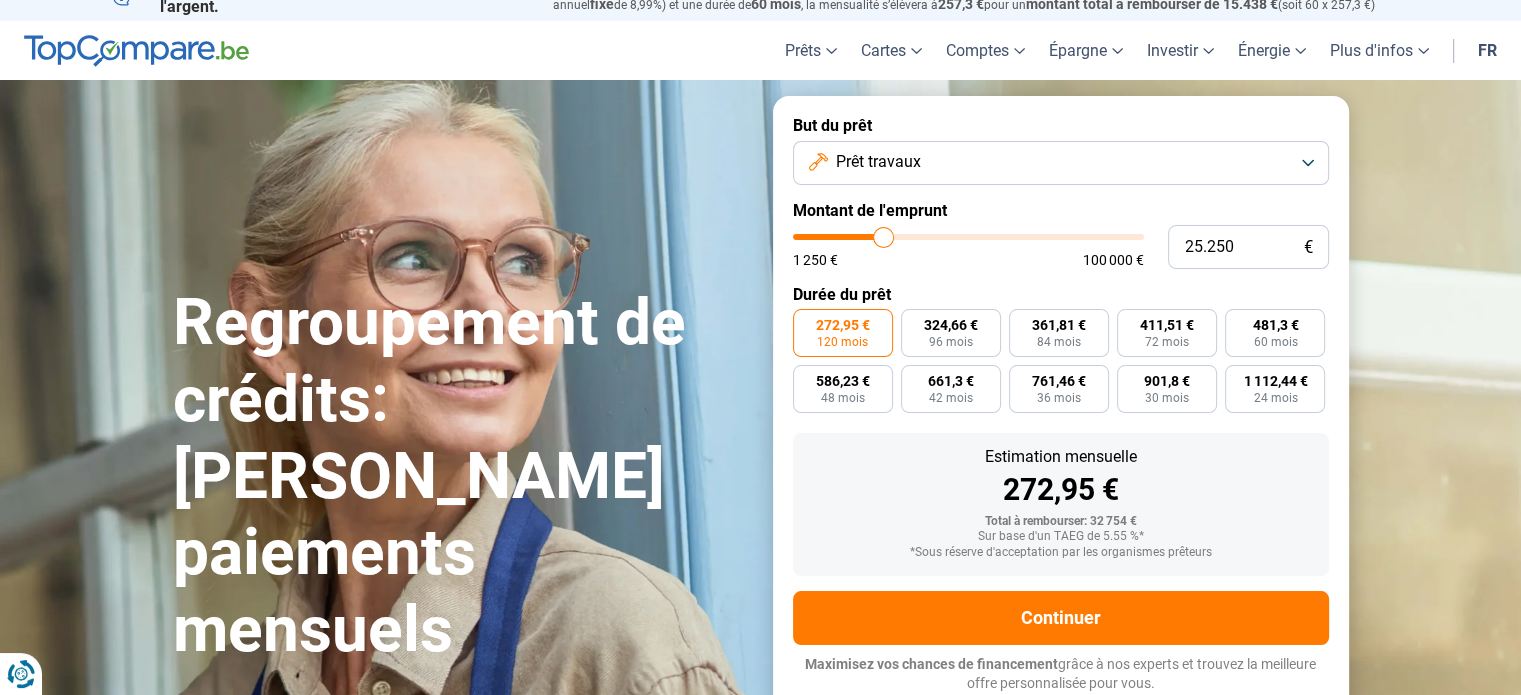 type on "25.000" 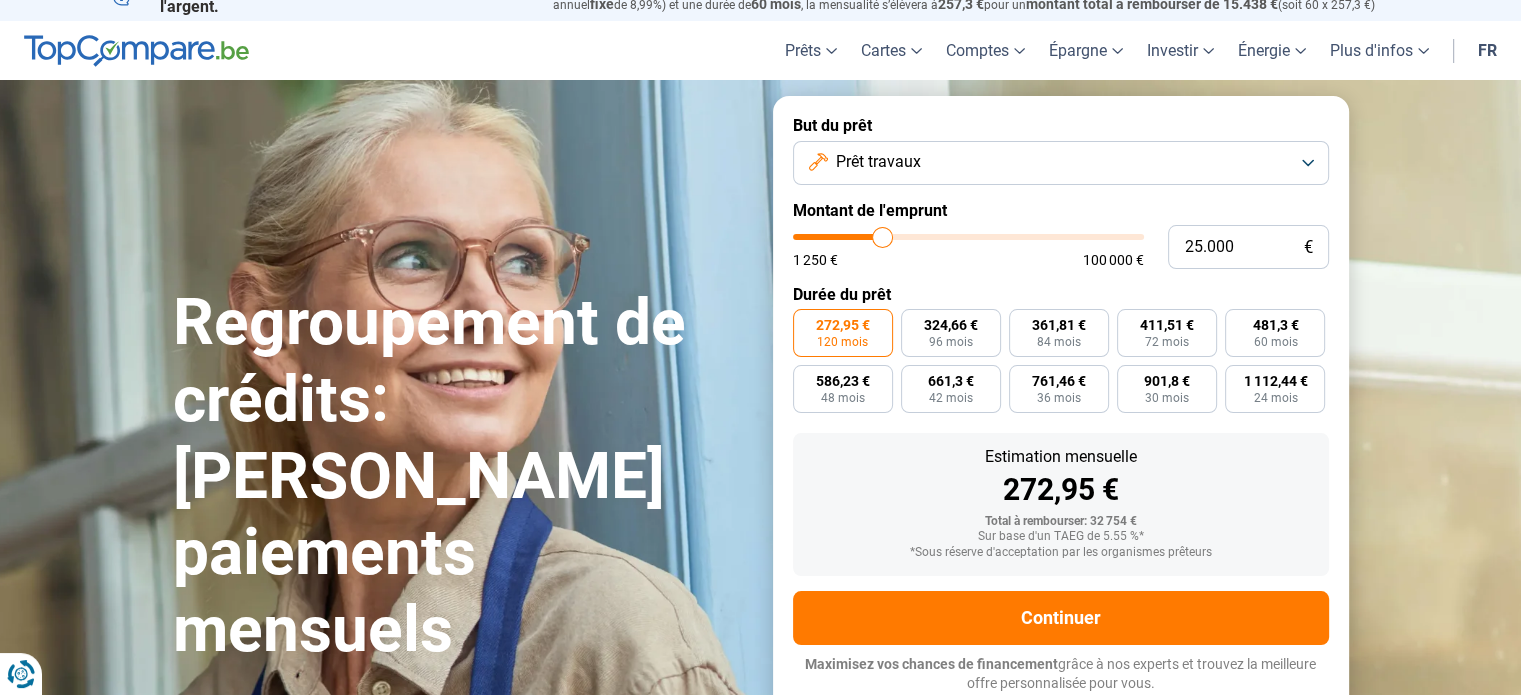 type on "24.750" 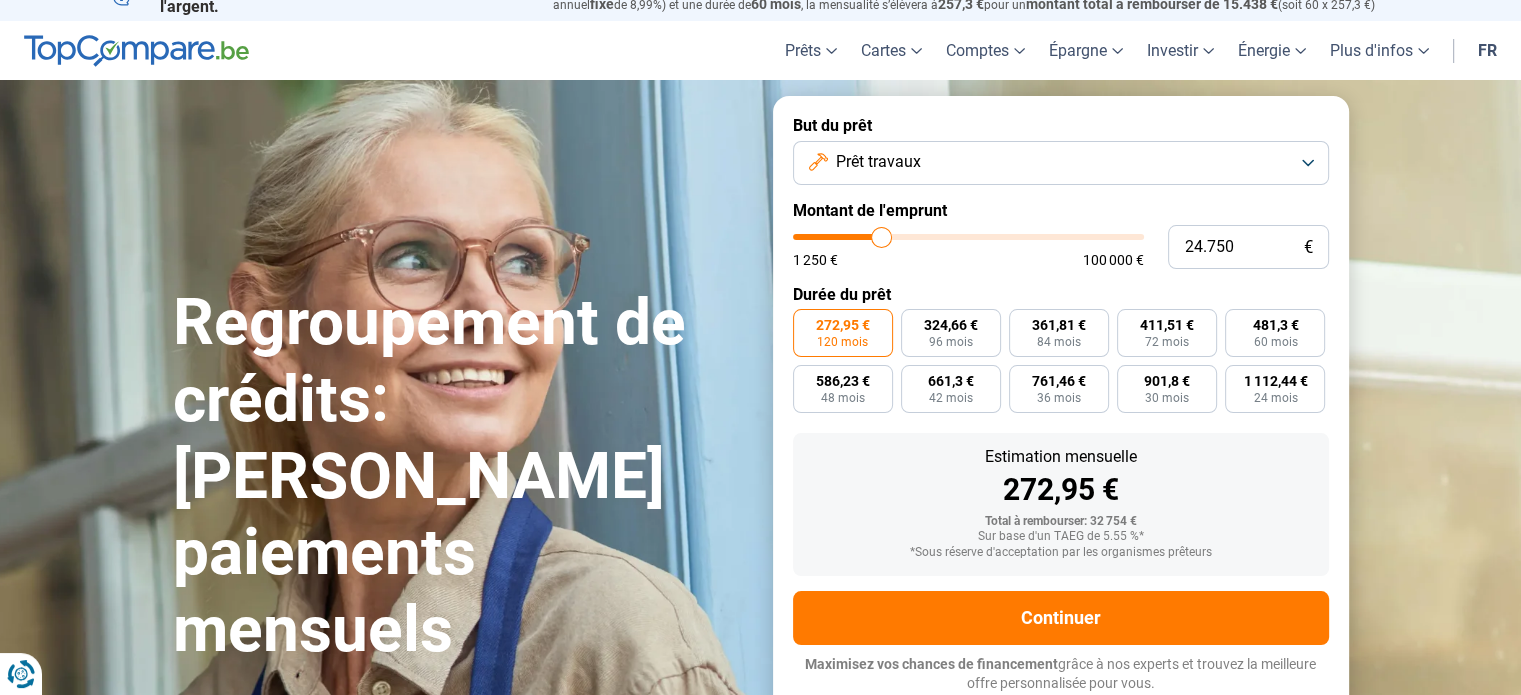 type on "24.250" 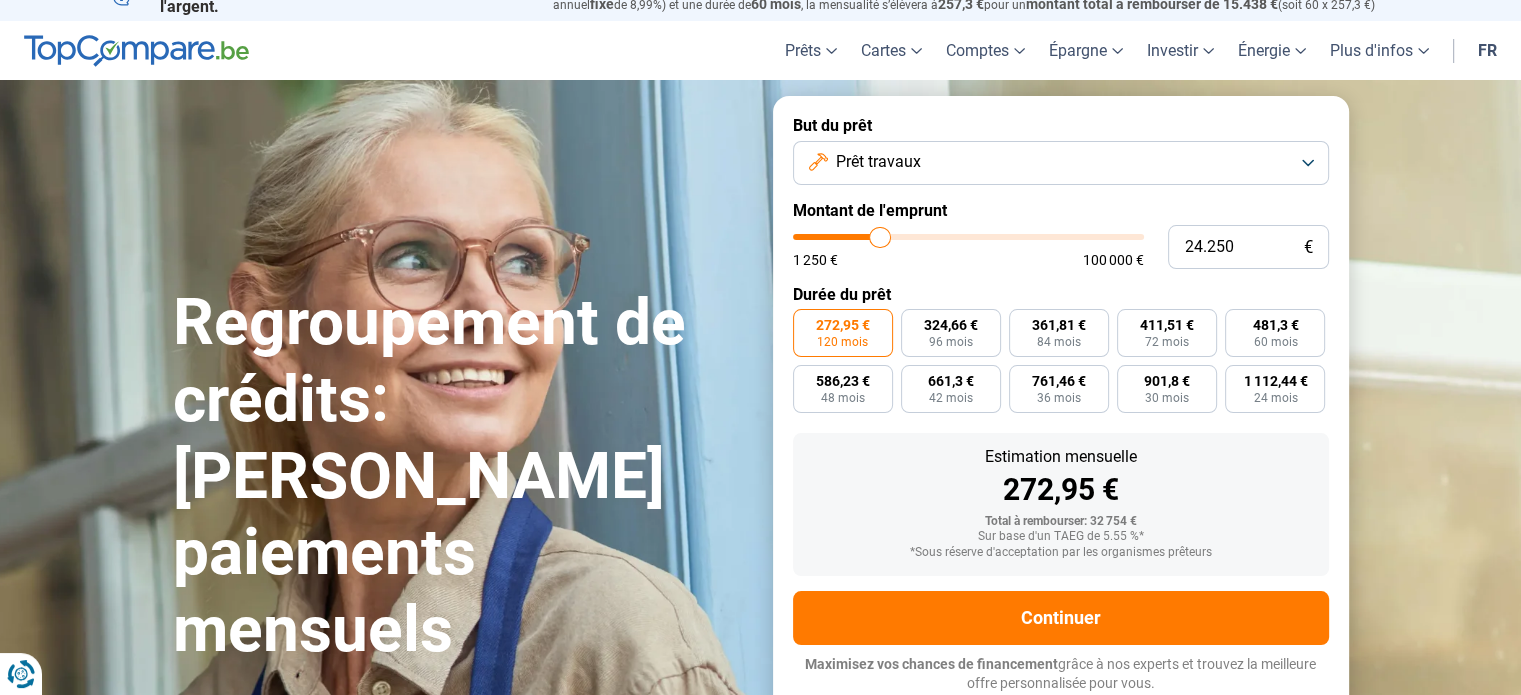 type on "24.000" 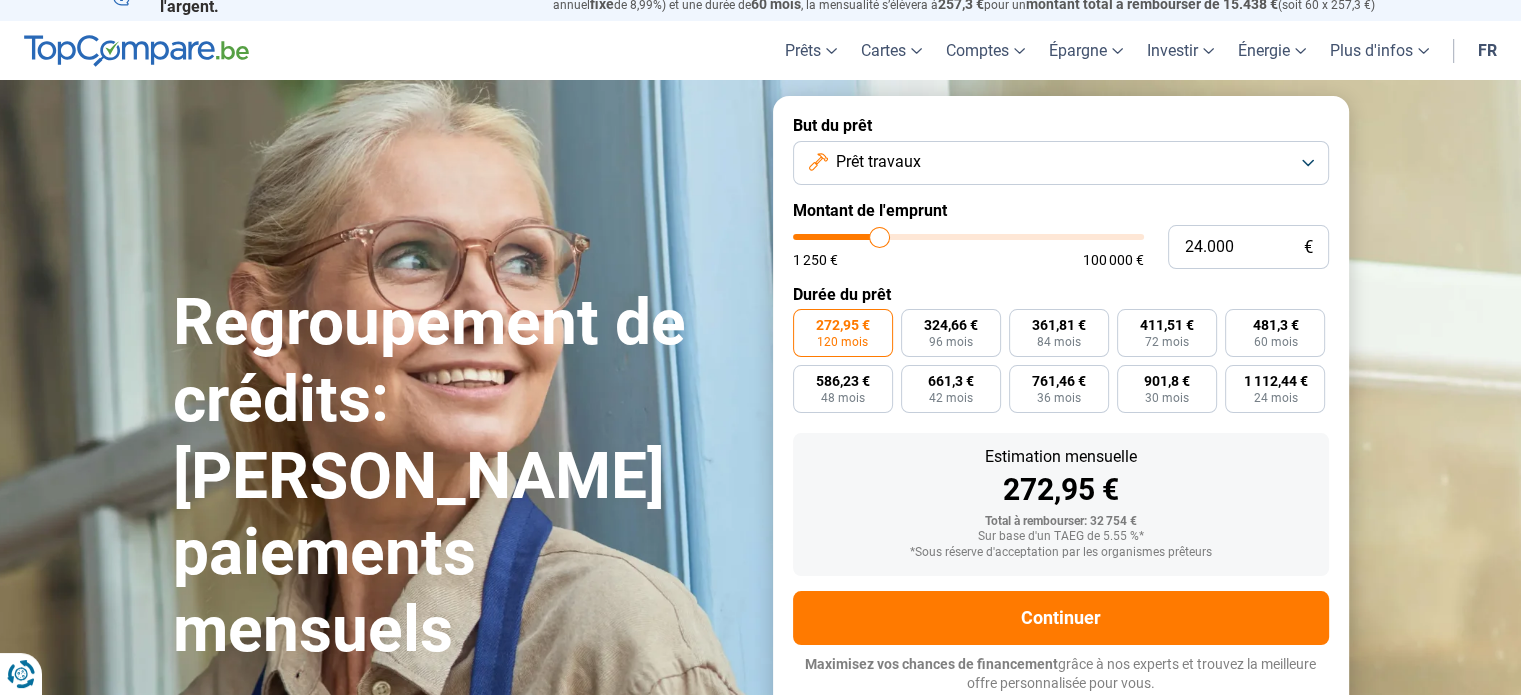 type on "23.750" 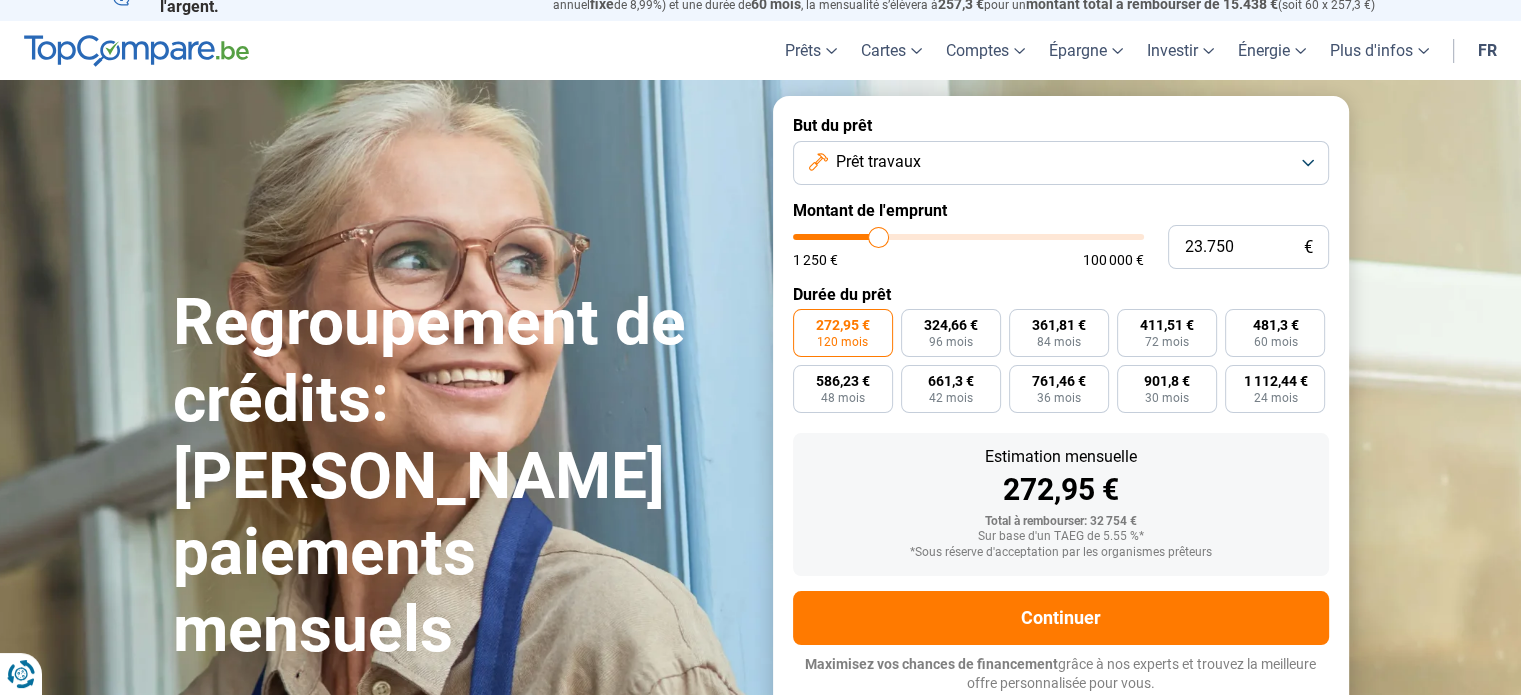 type on "23.500" 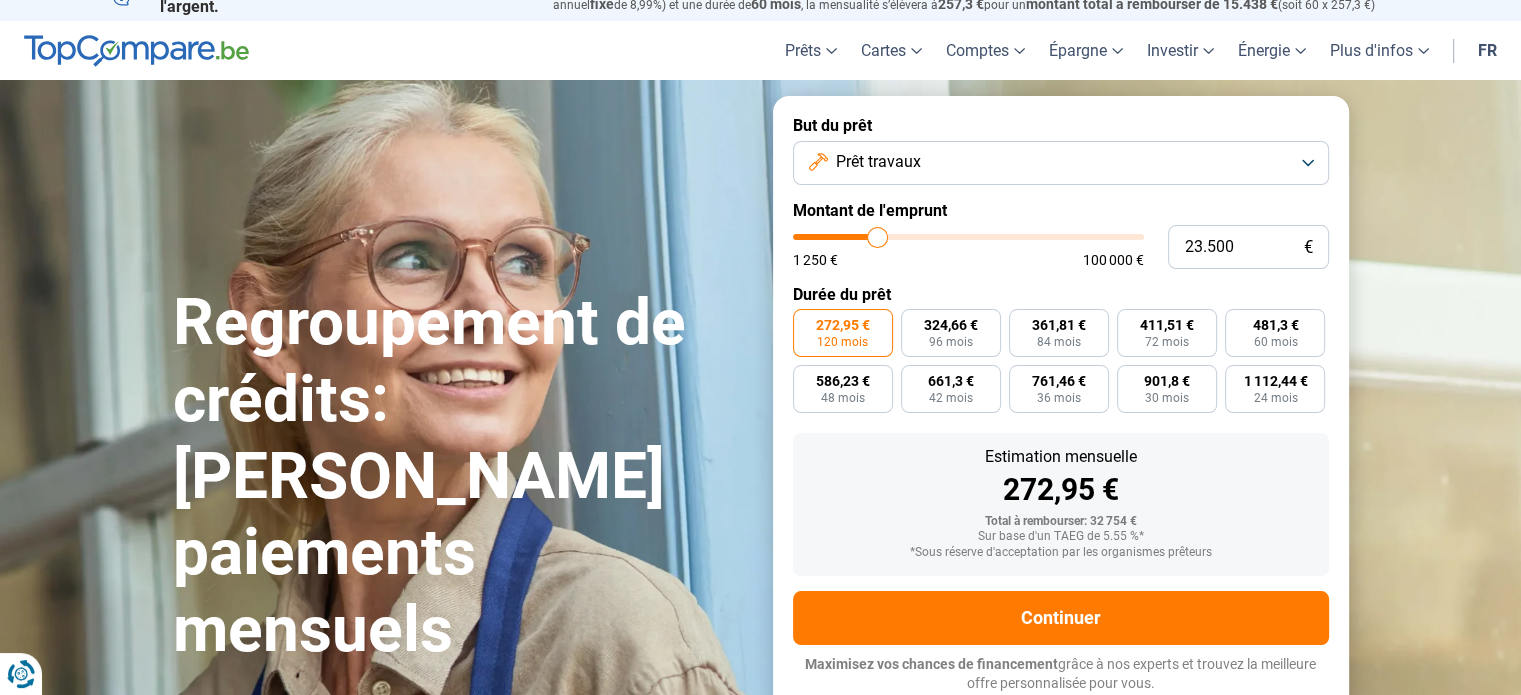 type on "23.250" 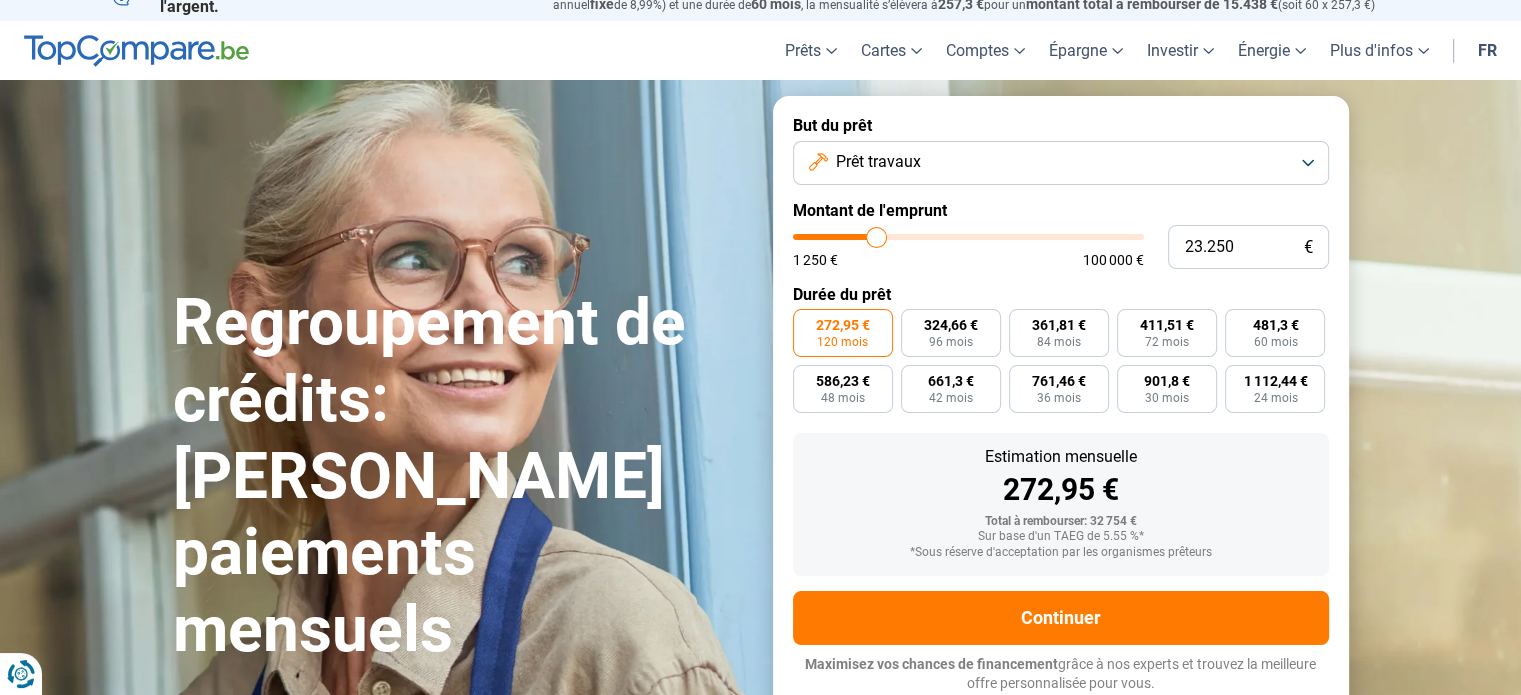 type on "23.000" 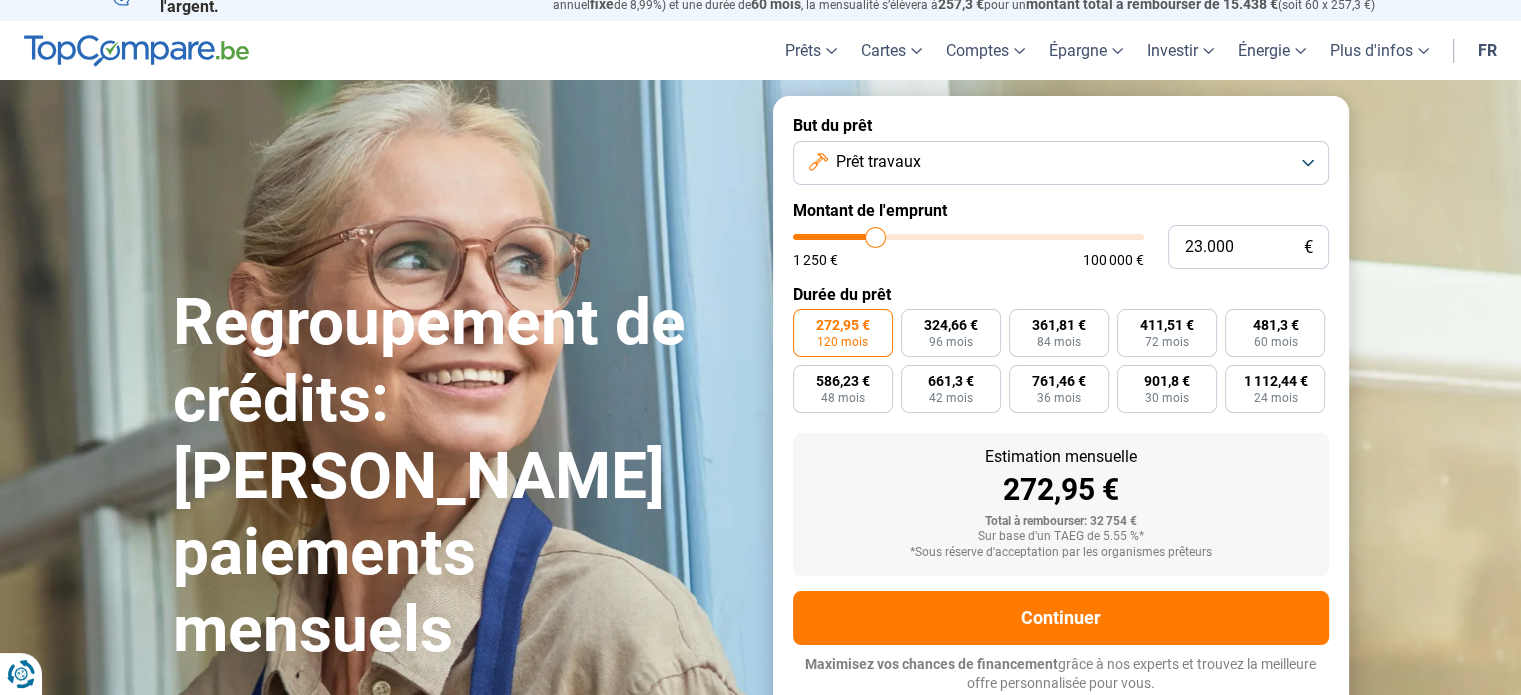 type on "22.750" 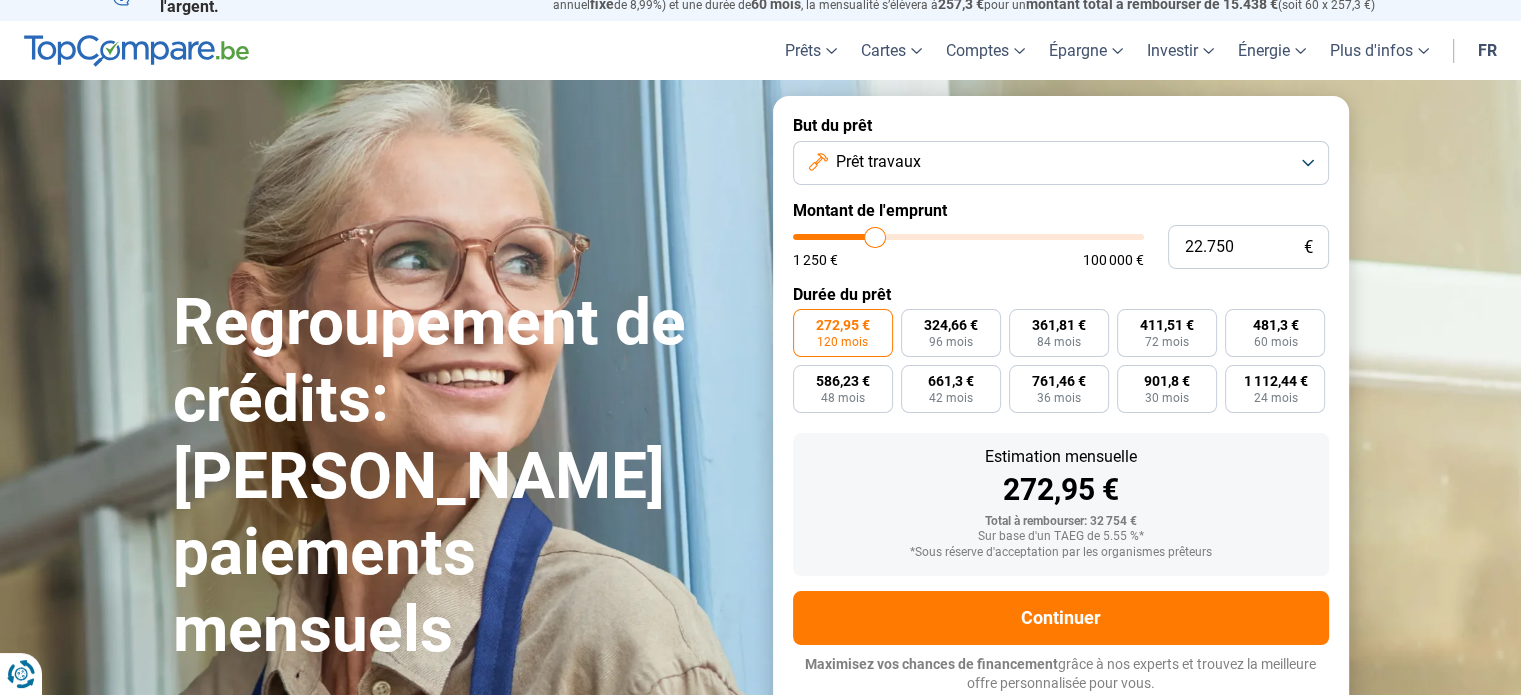 type on "23.000" 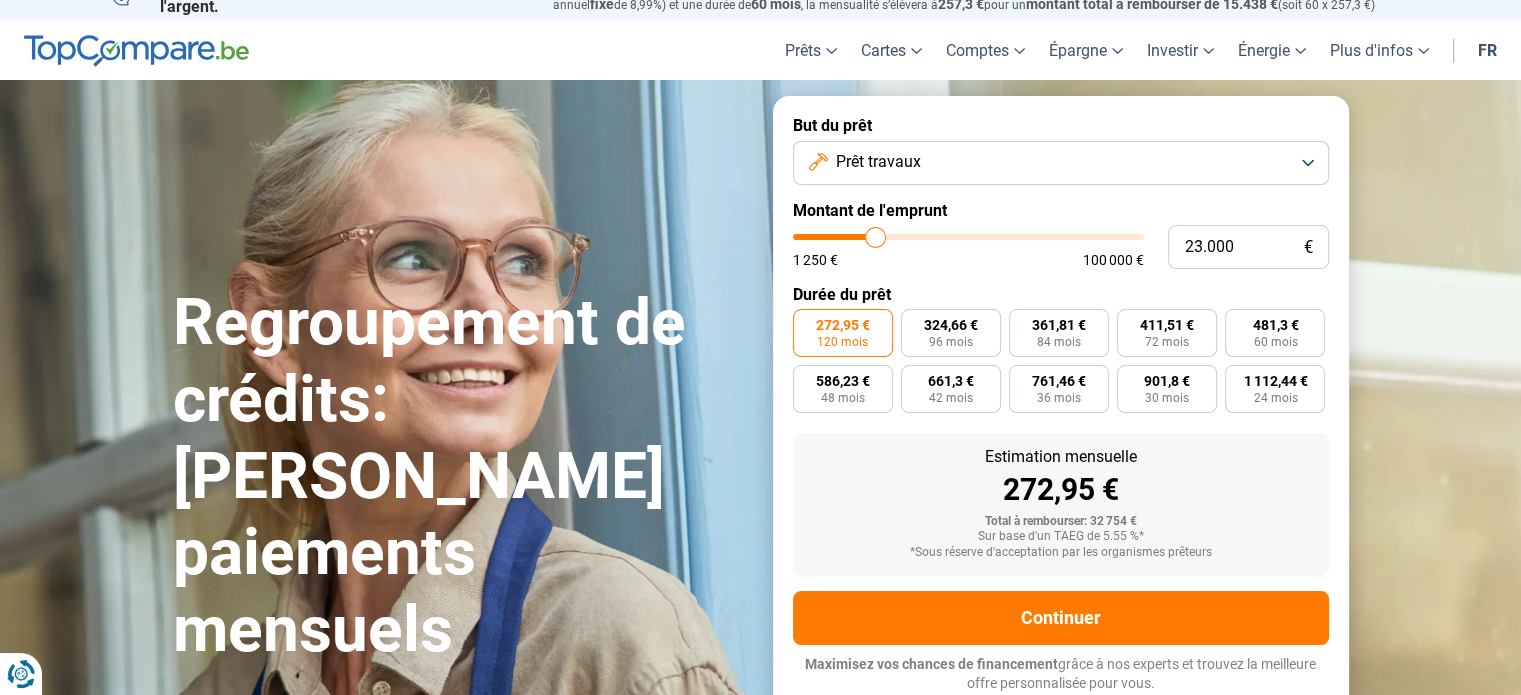 type on "23.250" 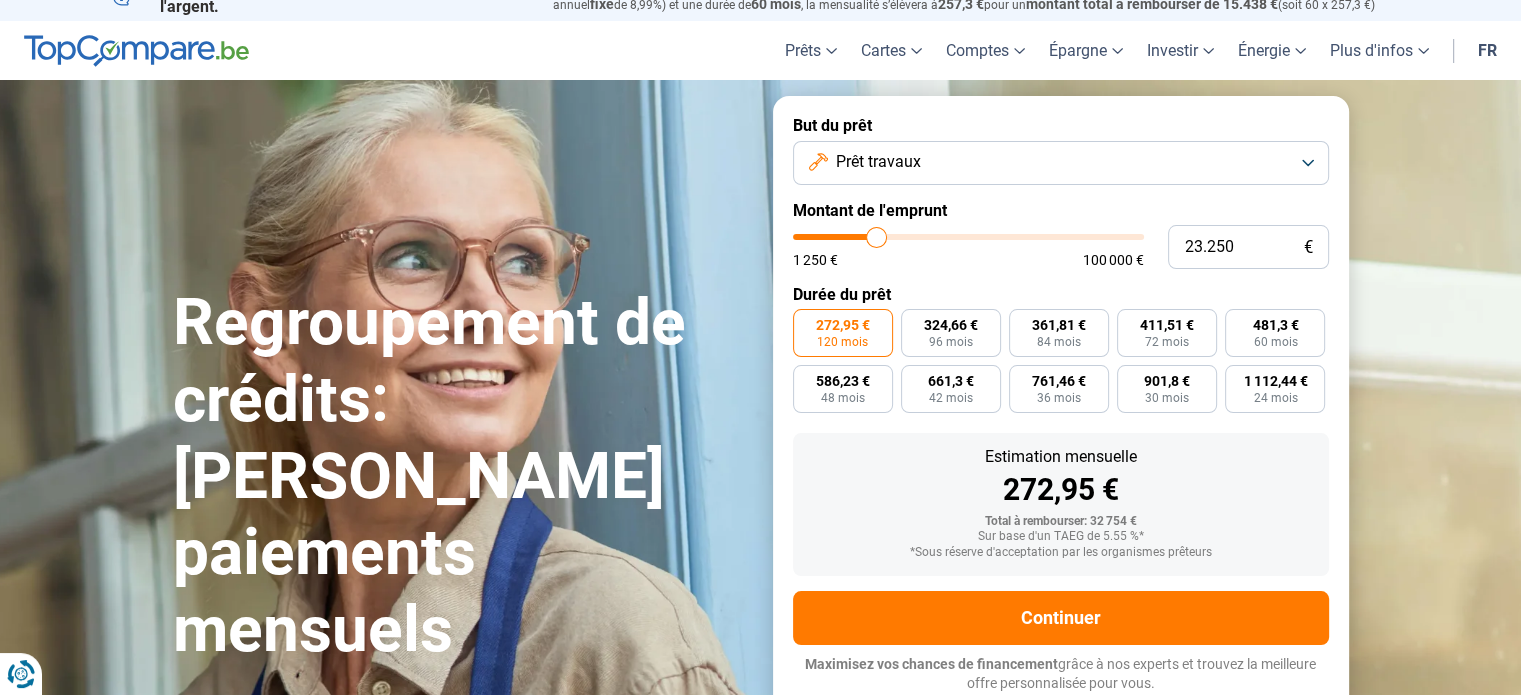 type on "23.500" 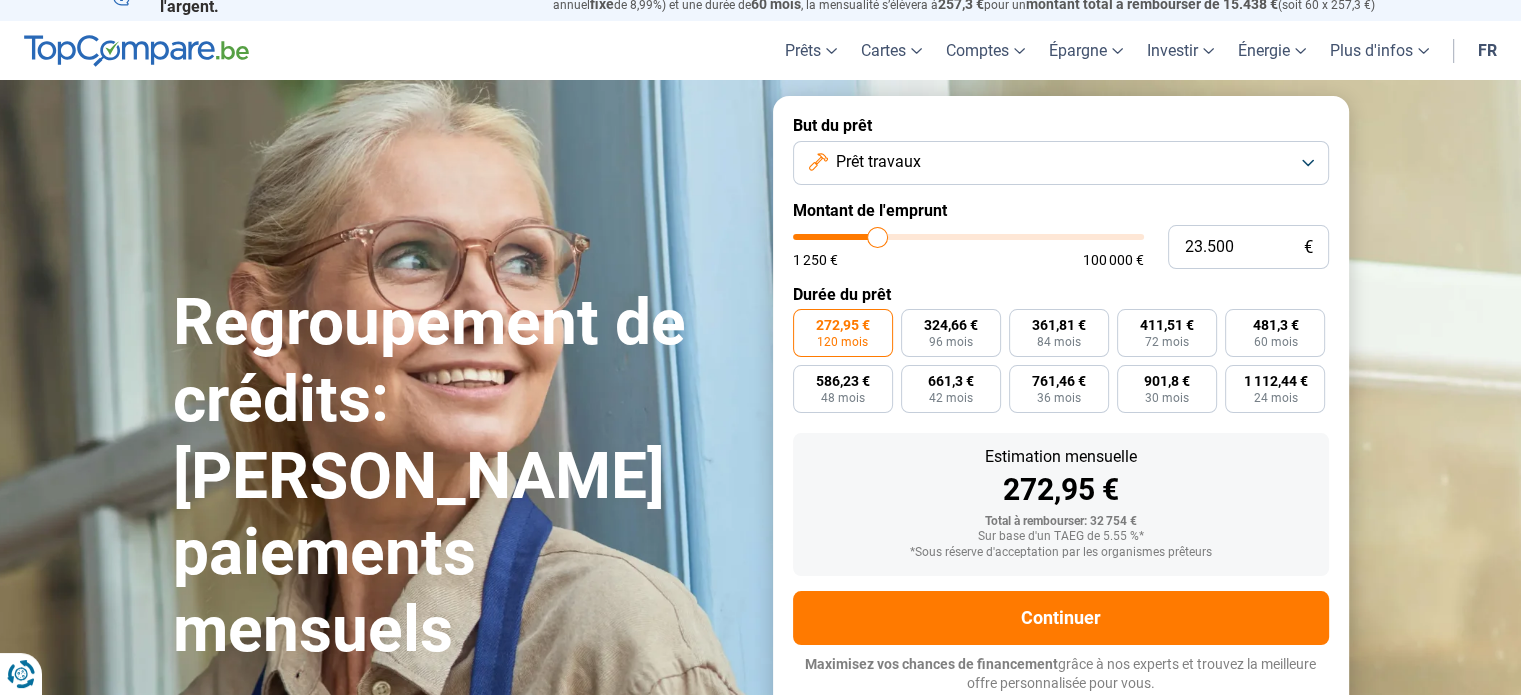 type on "23.250" 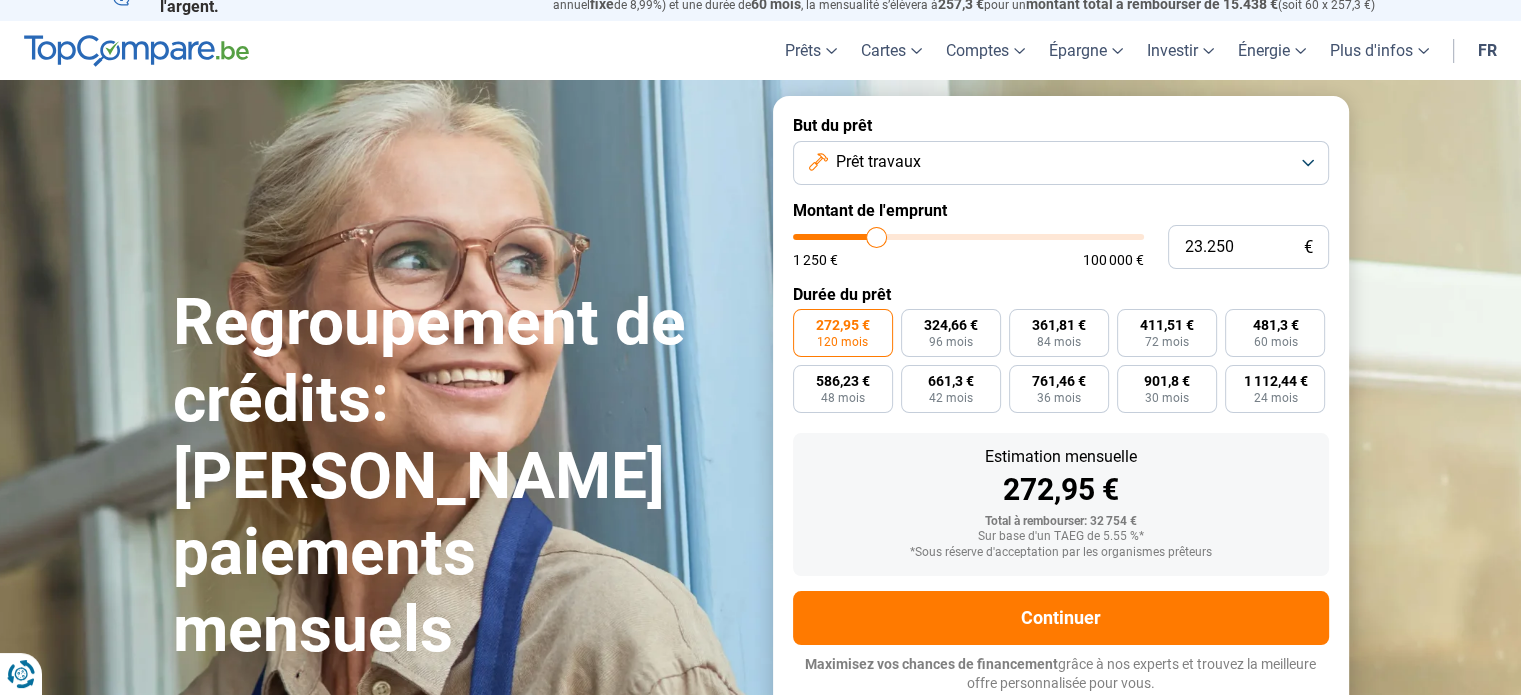 type on "23.000" 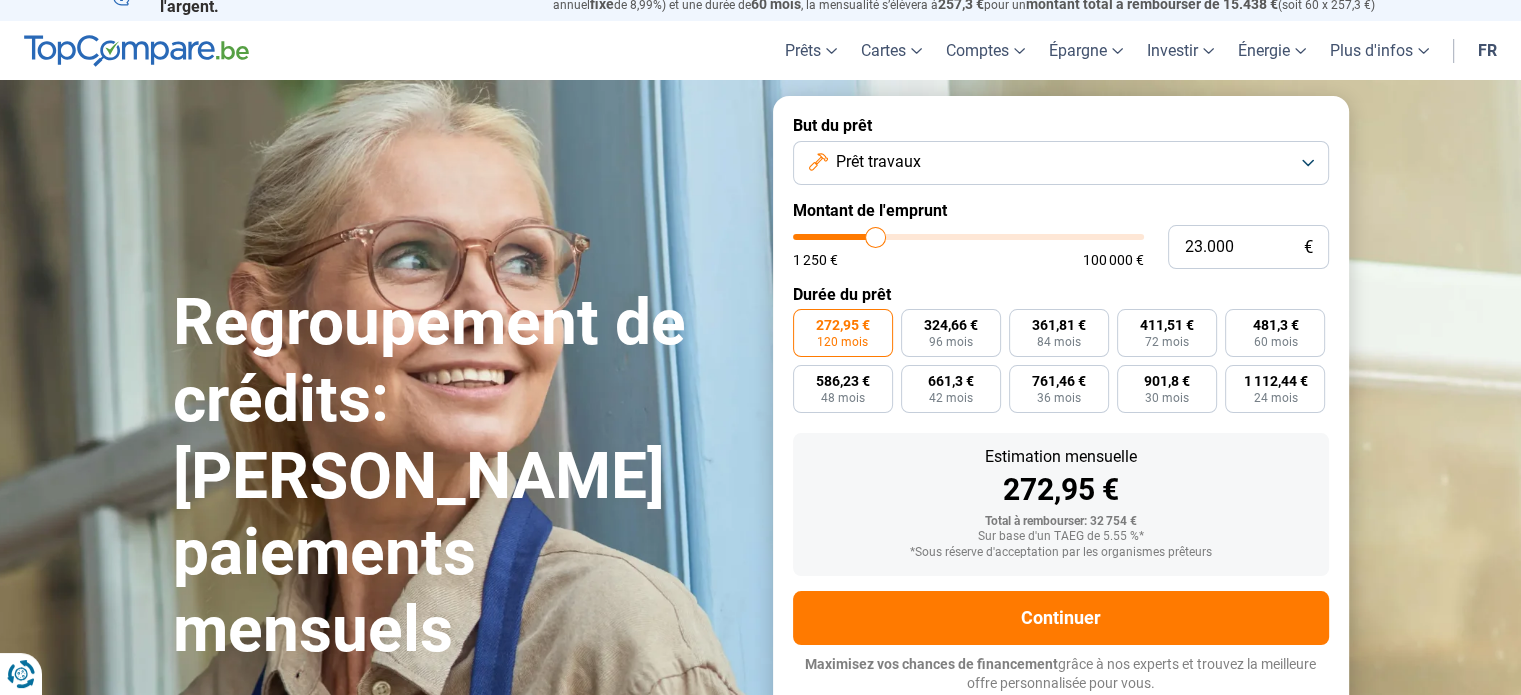 type on "22.750" 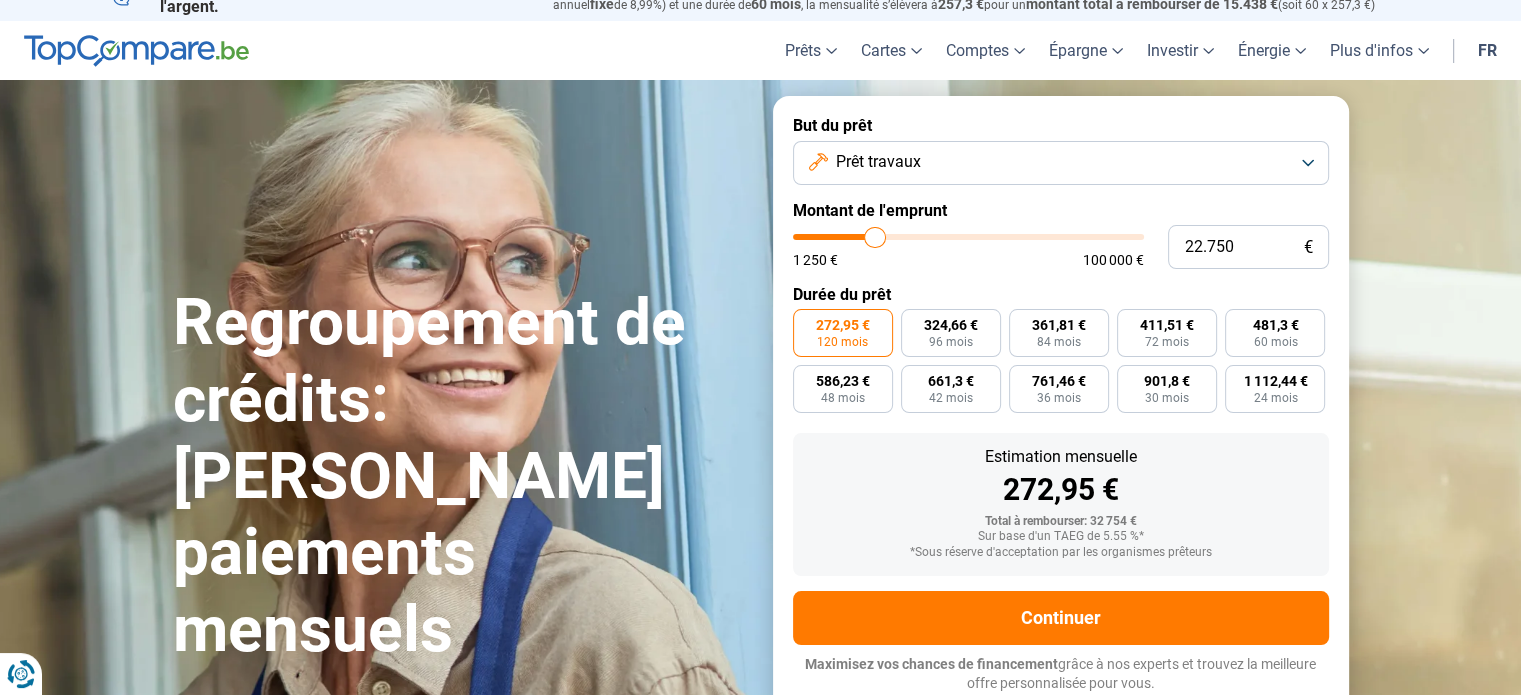 type on "22.500" 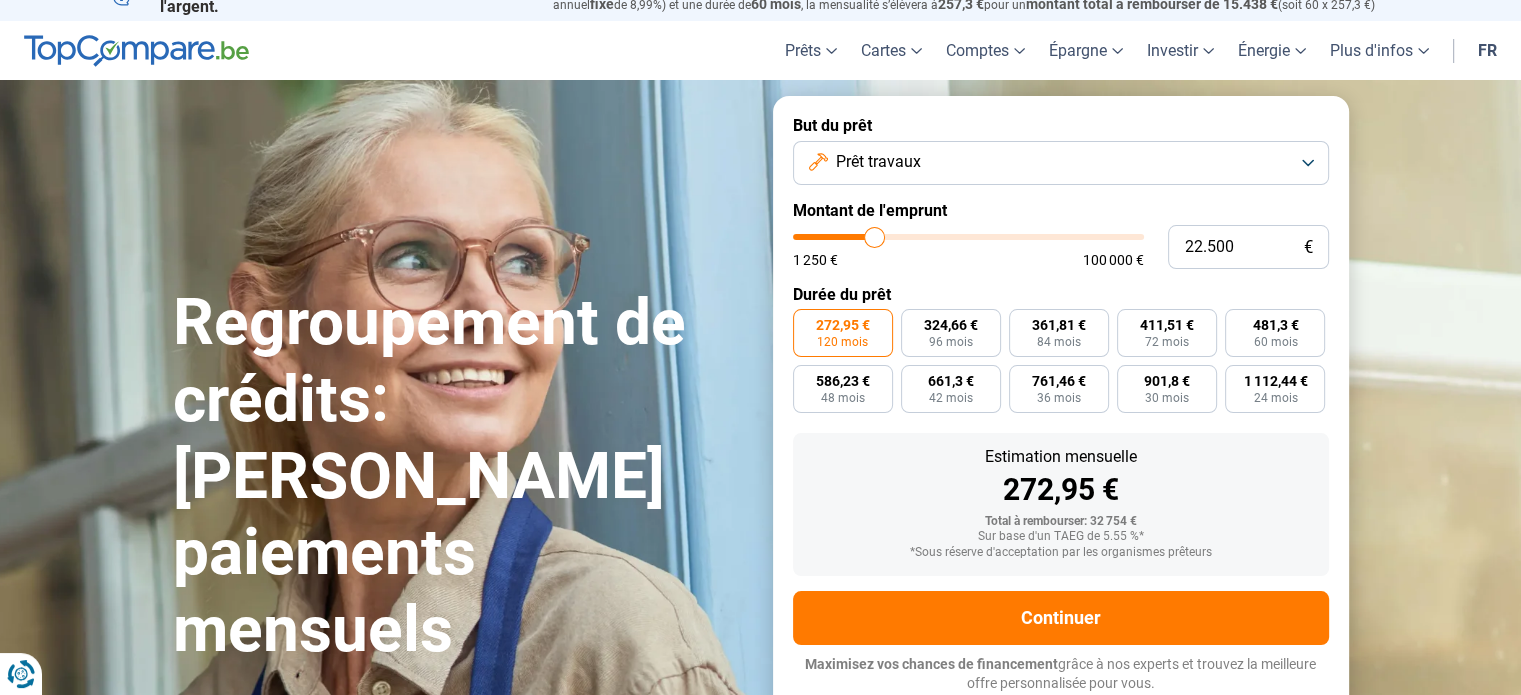 type on "22.250" 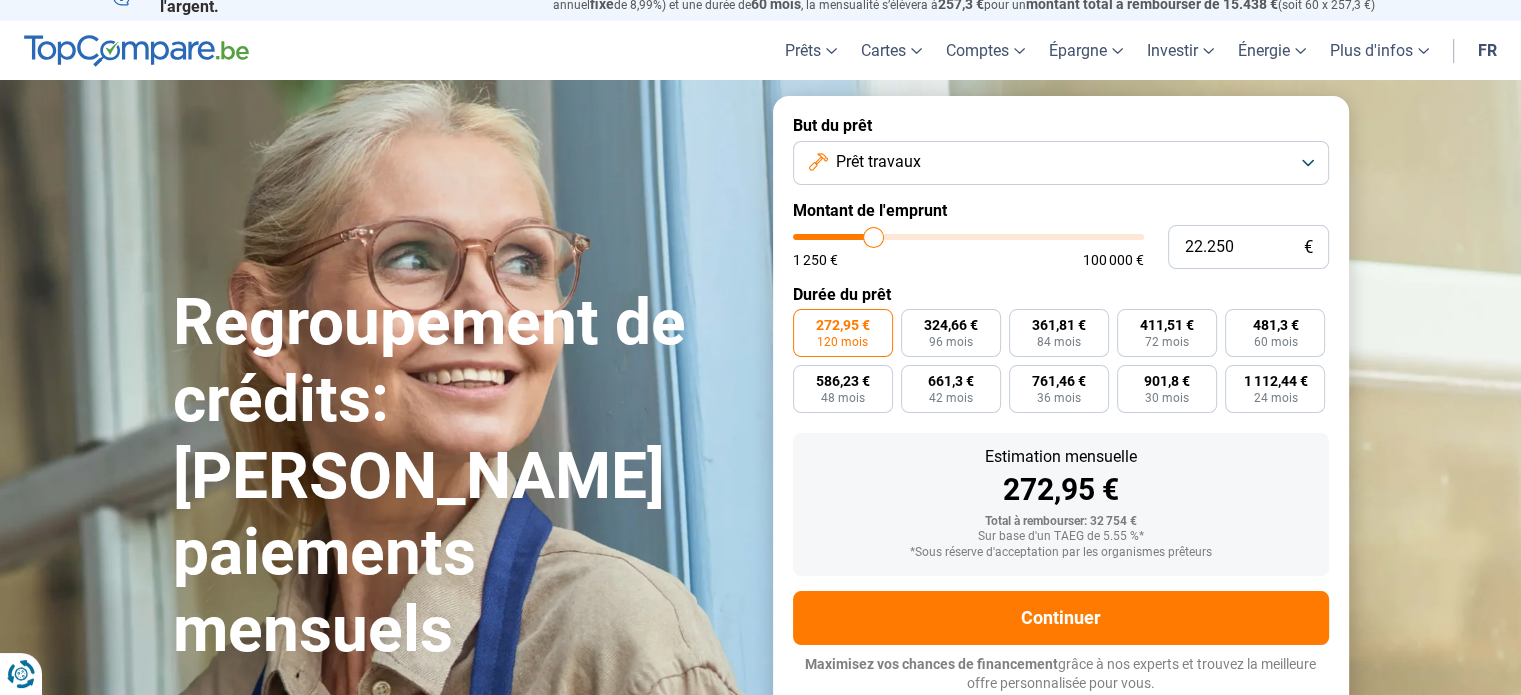 type on "22.000" 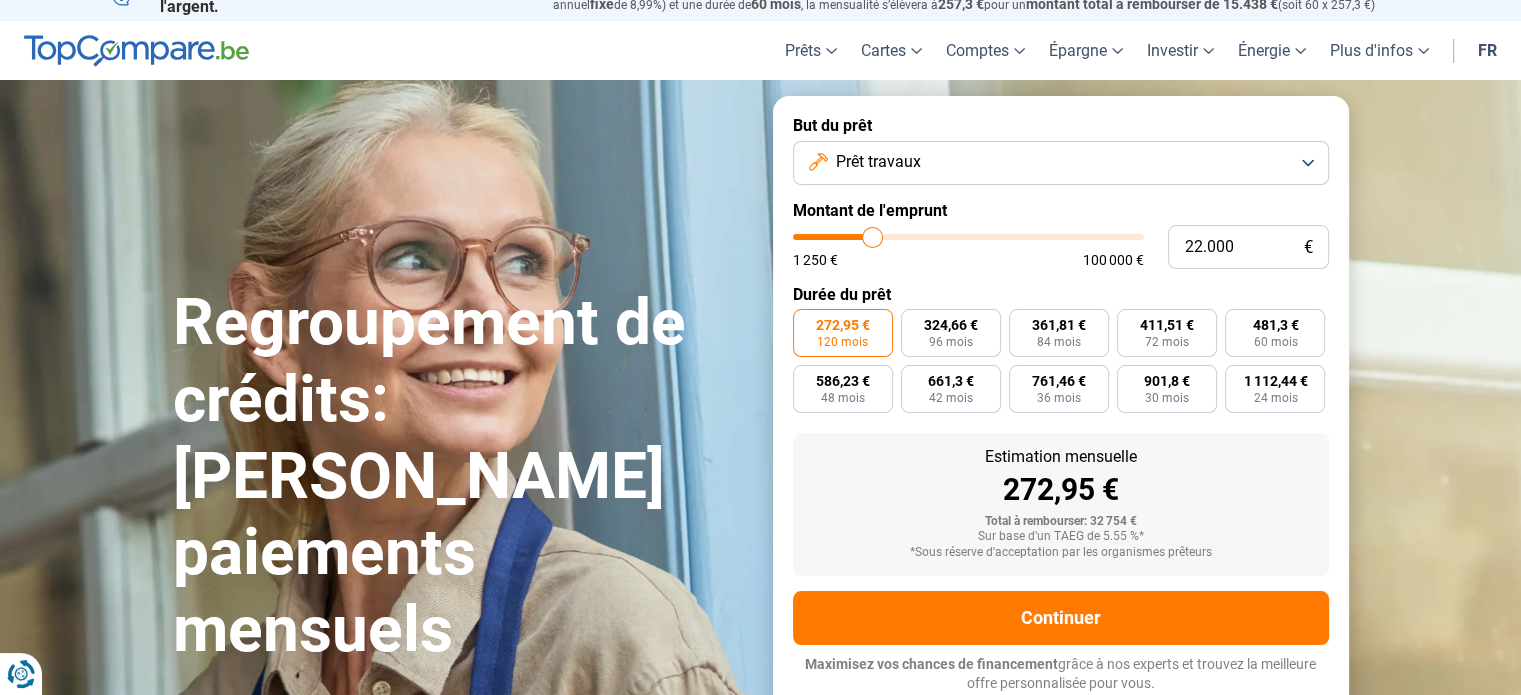 type on "21.750" 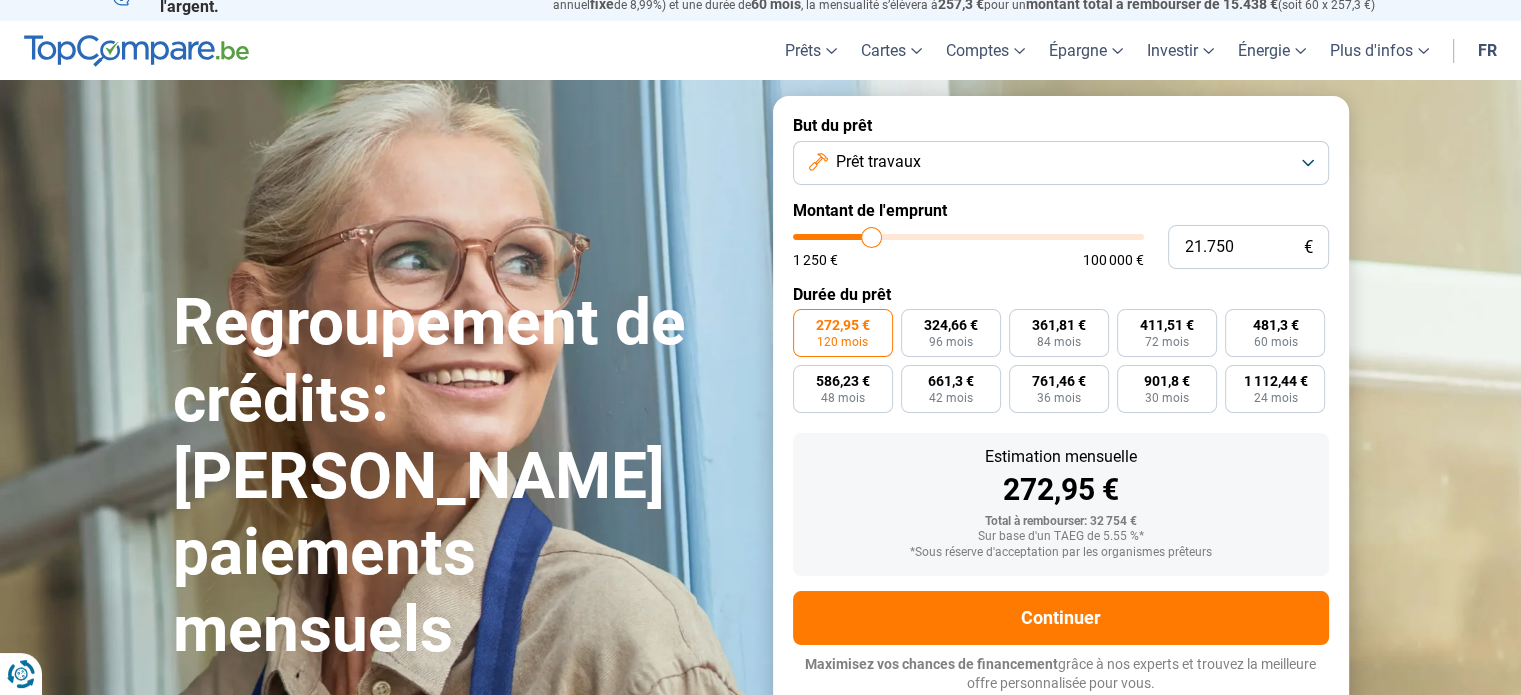 type on "21.500" 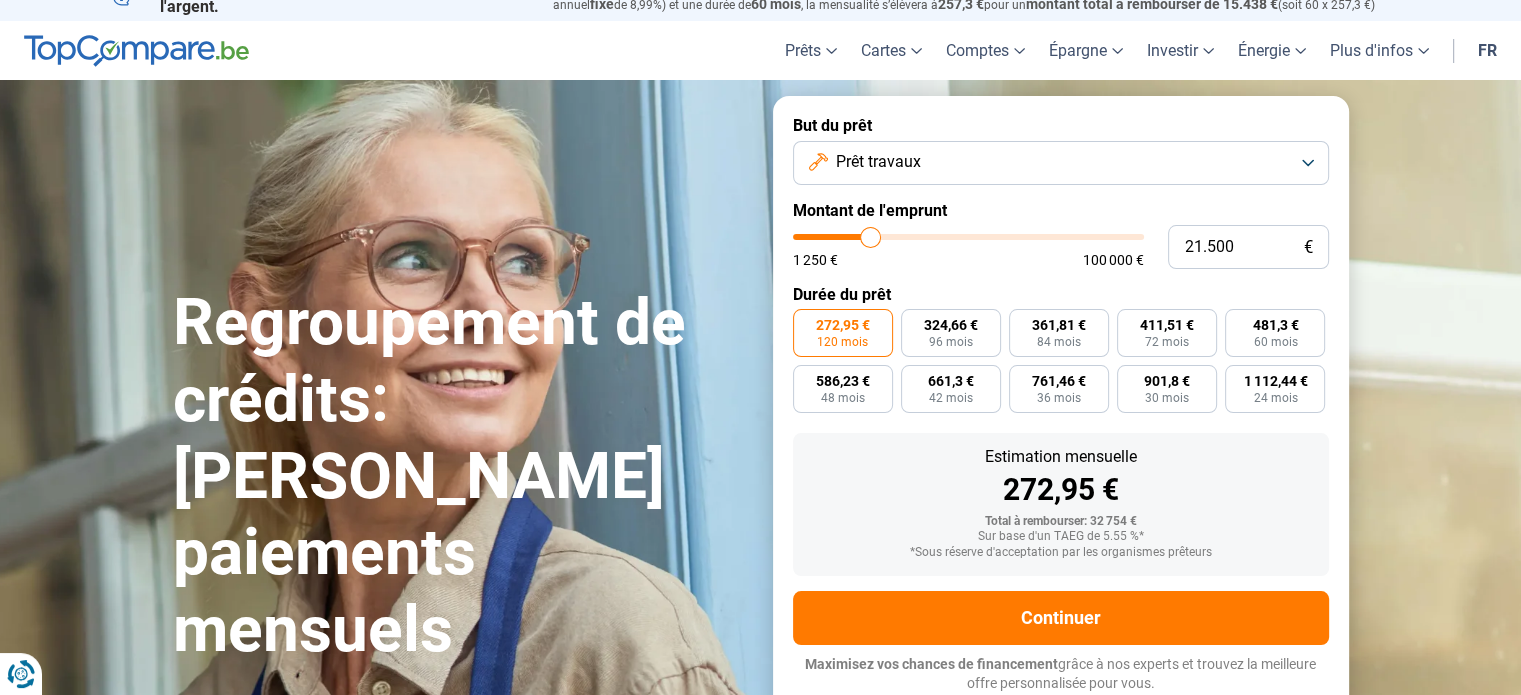 type on "21.250" 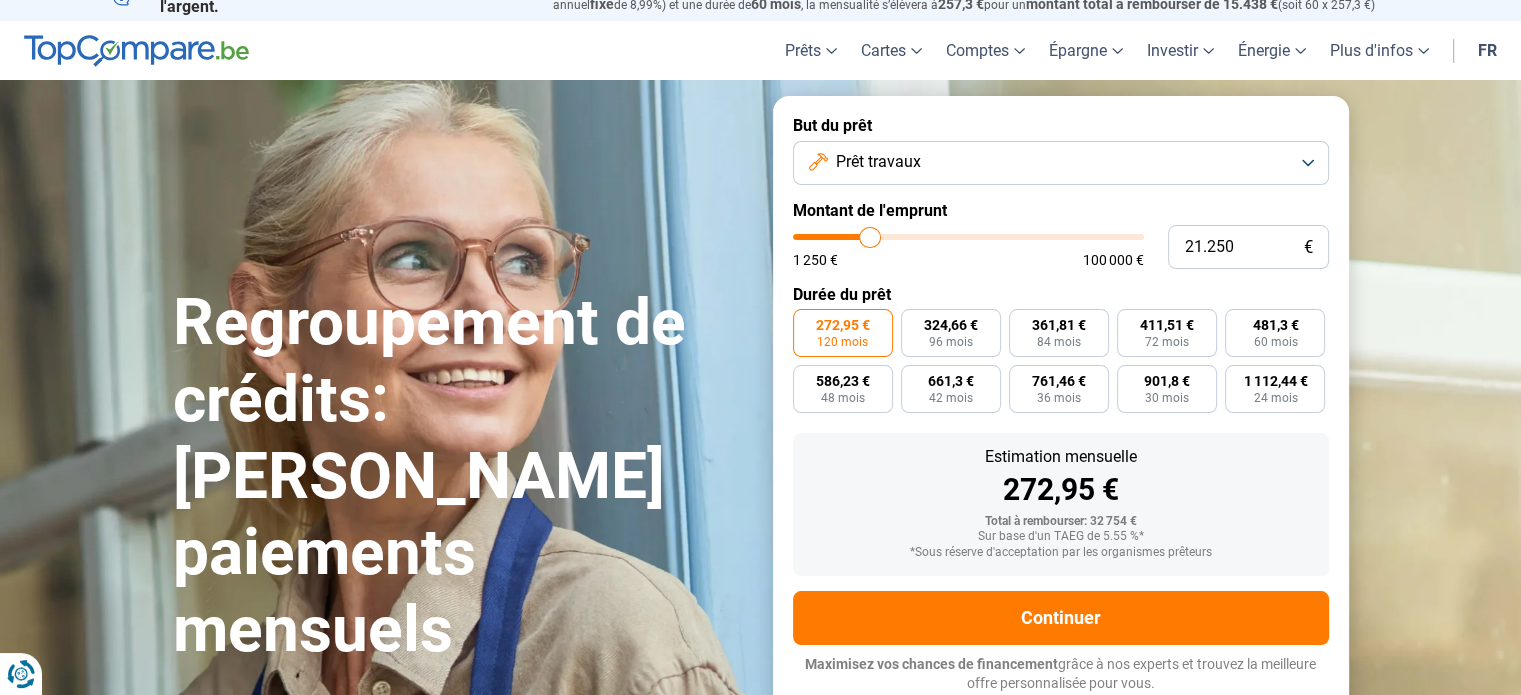 type on "21.000" 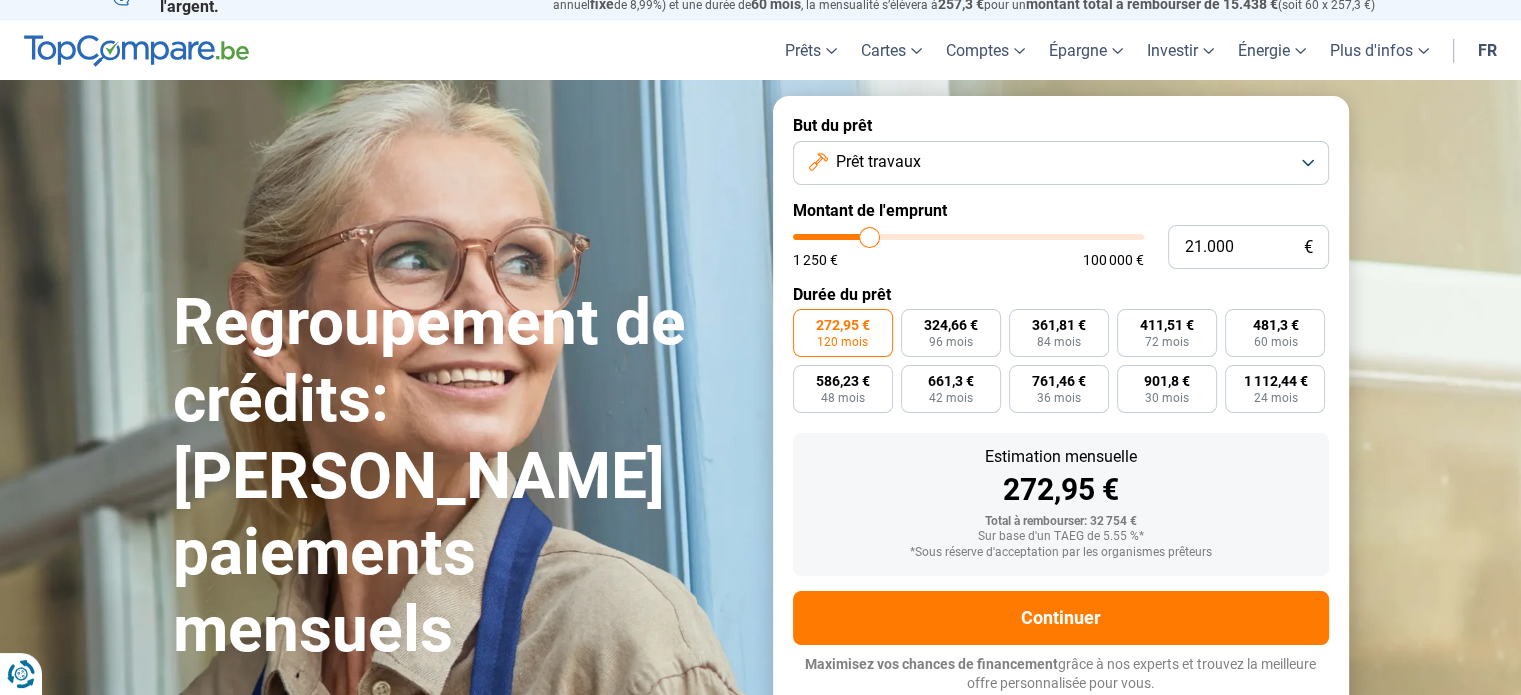 type on "20.750" 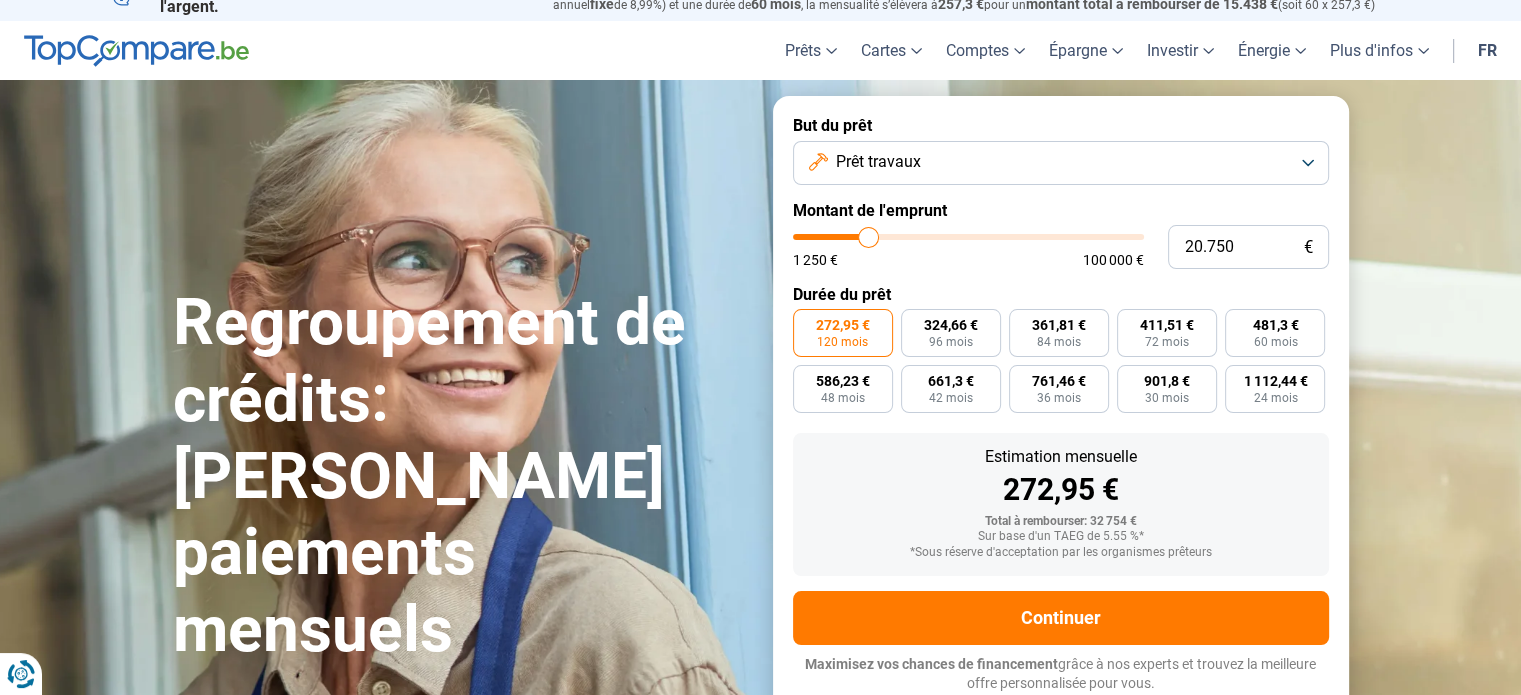 type on "20.500" 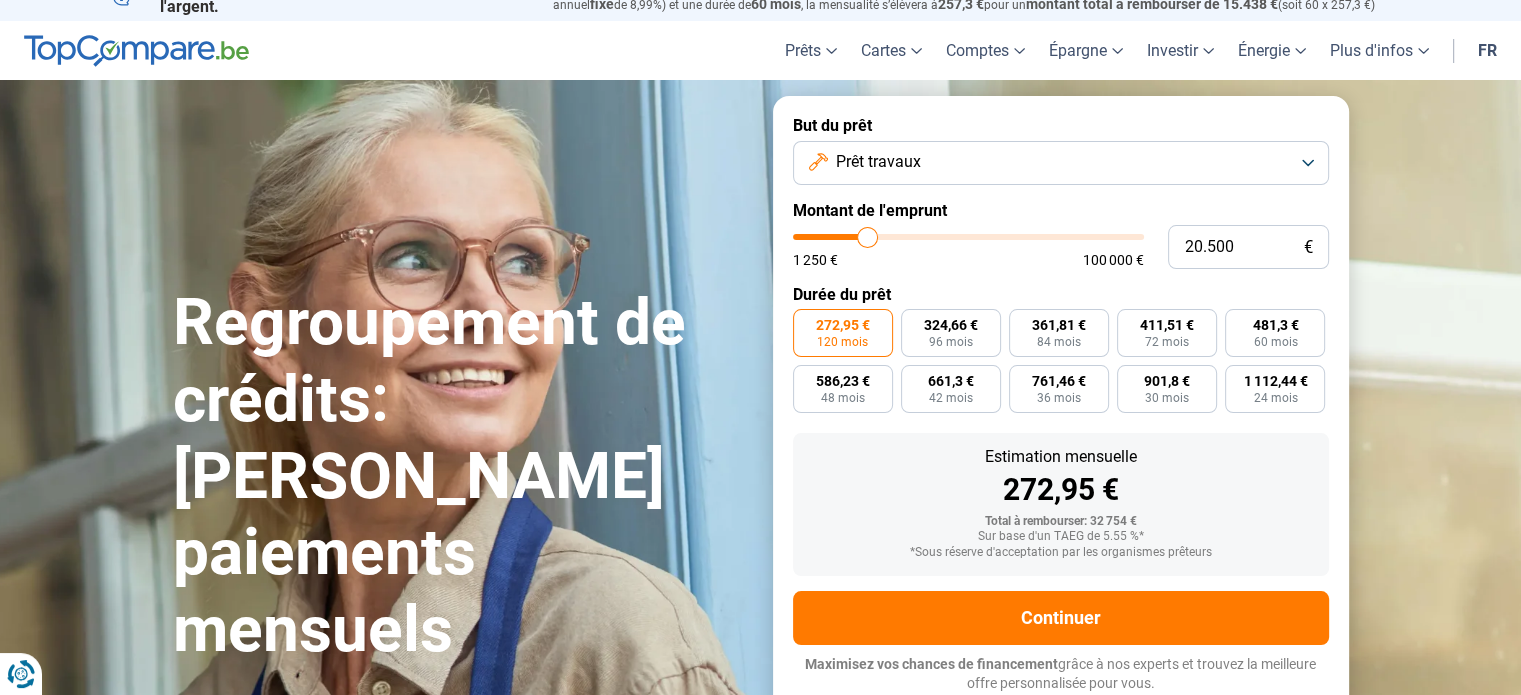 type on "20.250" 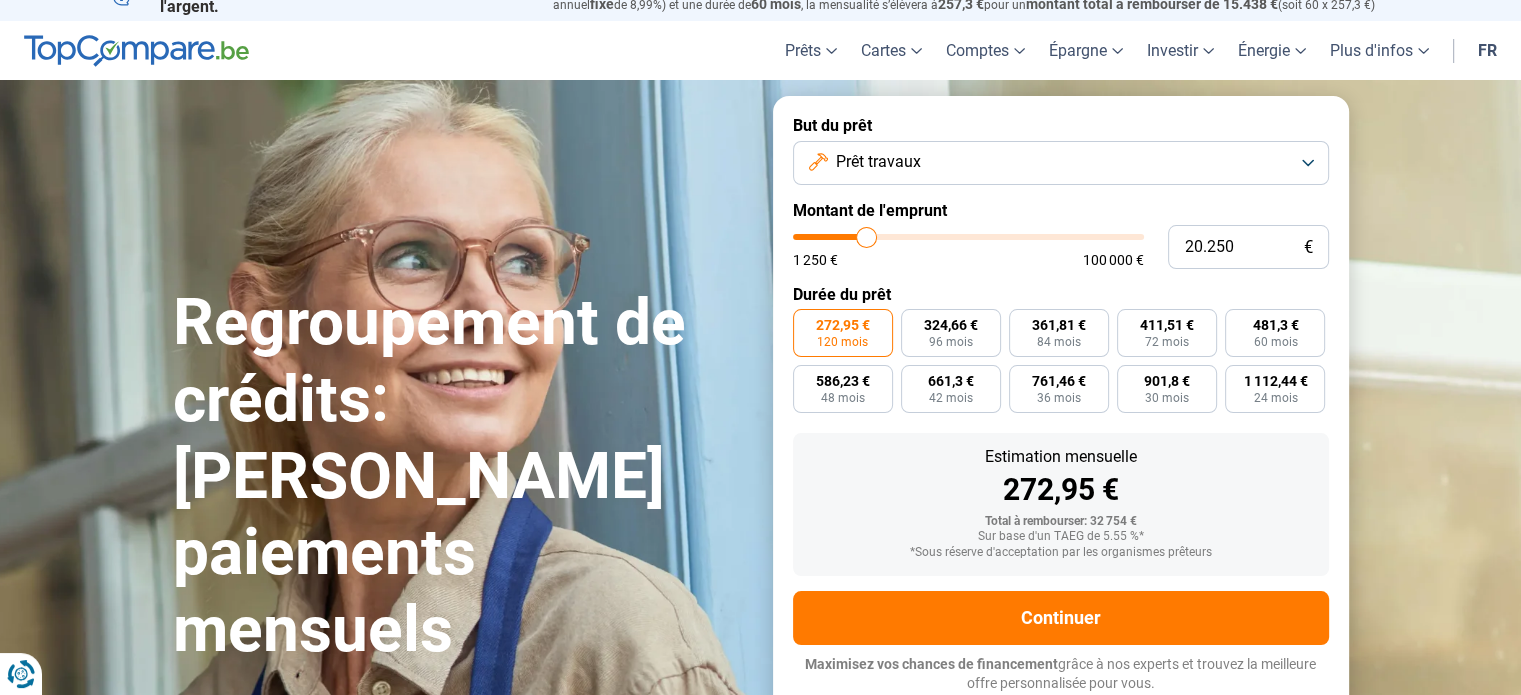 type on "20.000" 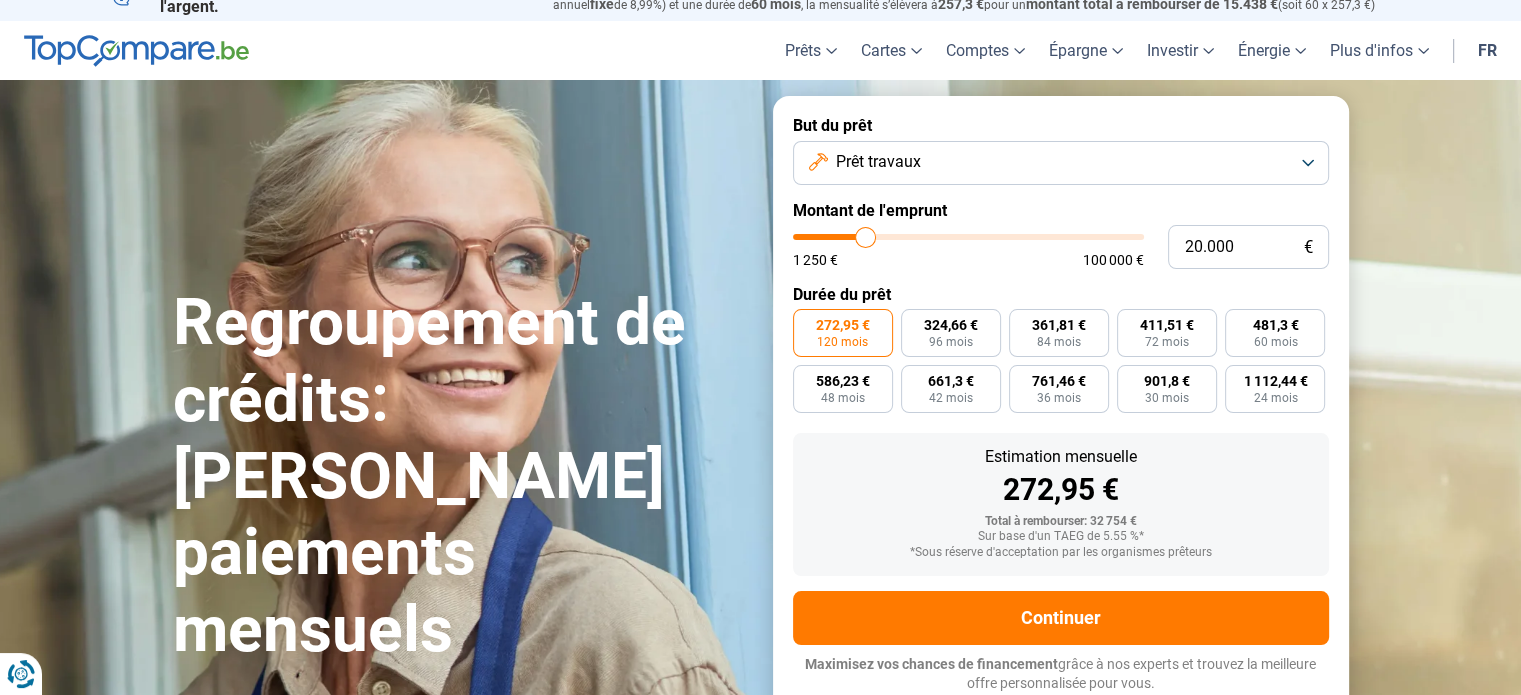 drag, startPoint x: 884, startPoint y: 243, endPoint x: 866, endPoint y: 235, distance: 19.697716 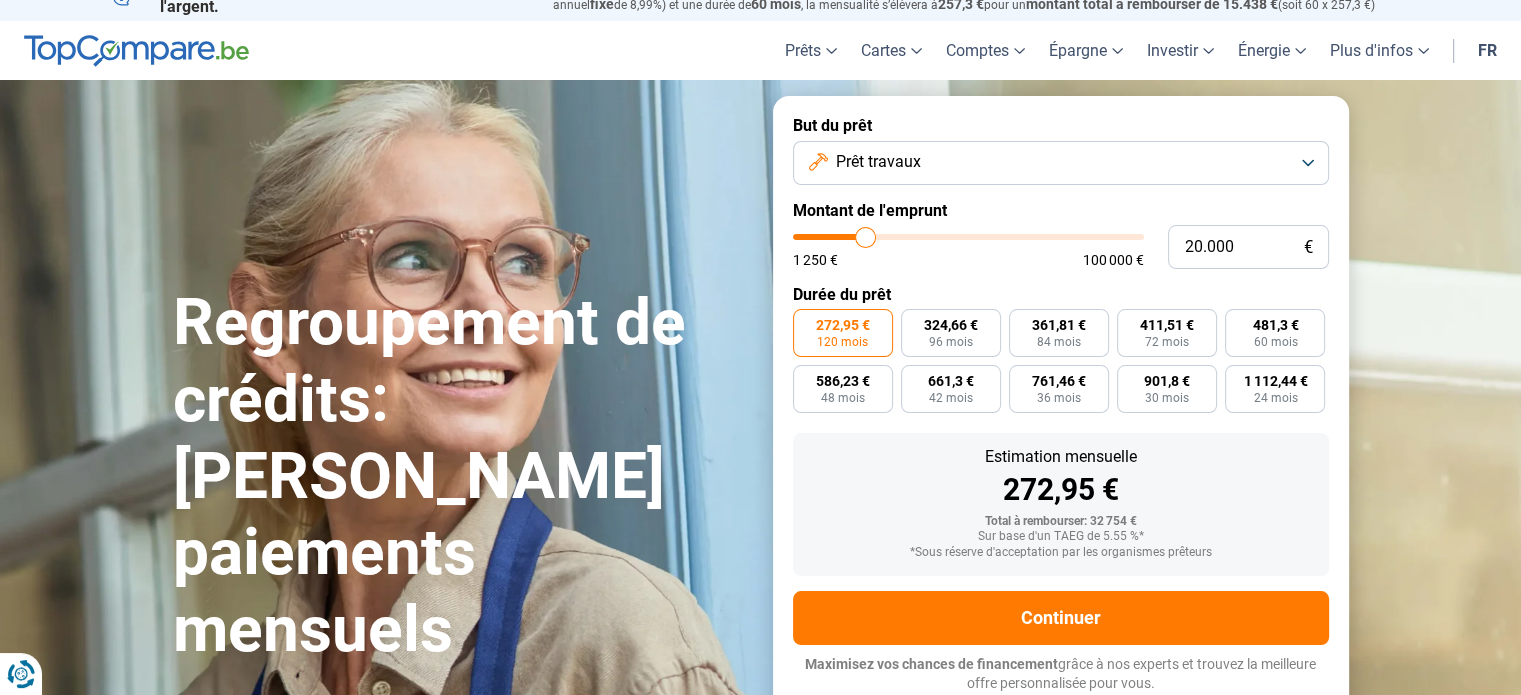 type on "20000" 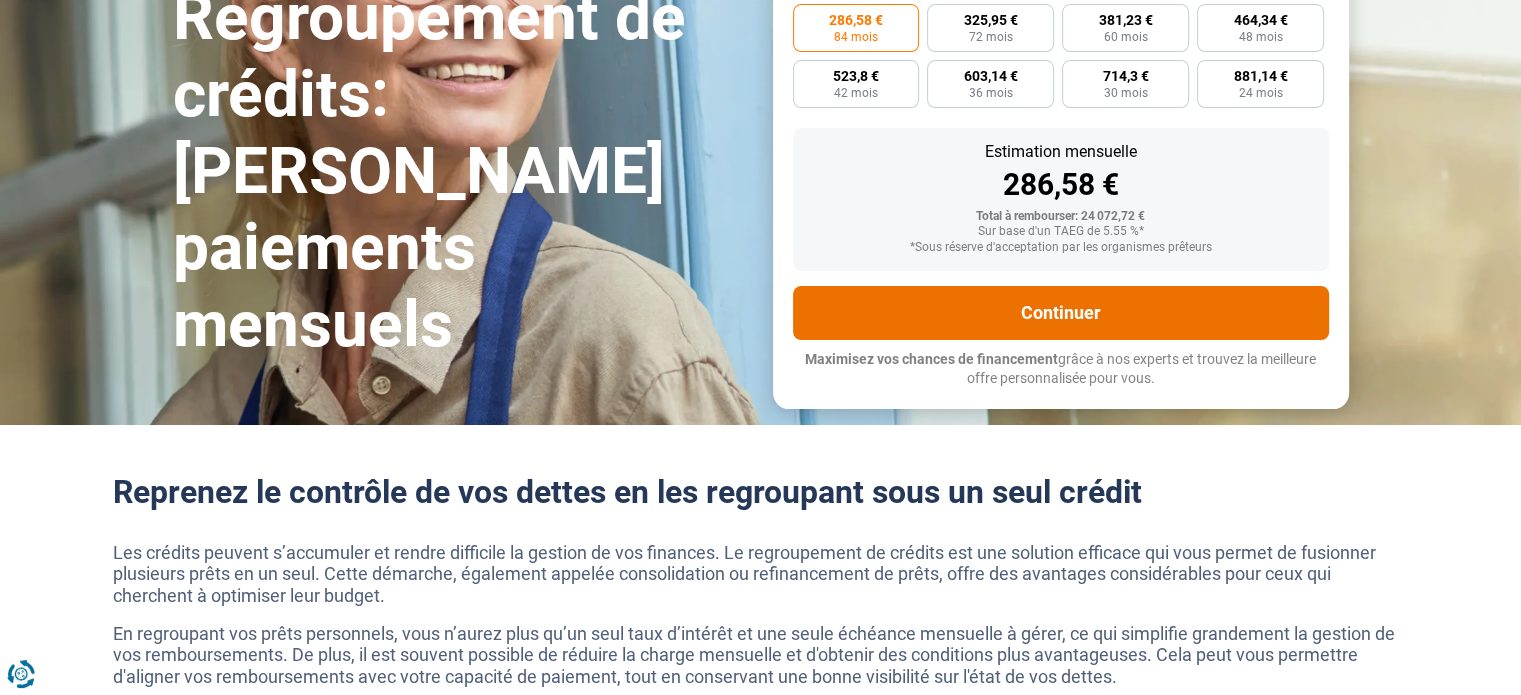 scroll, scrollTop: 204, scrollLeft: 0, axis: vertical 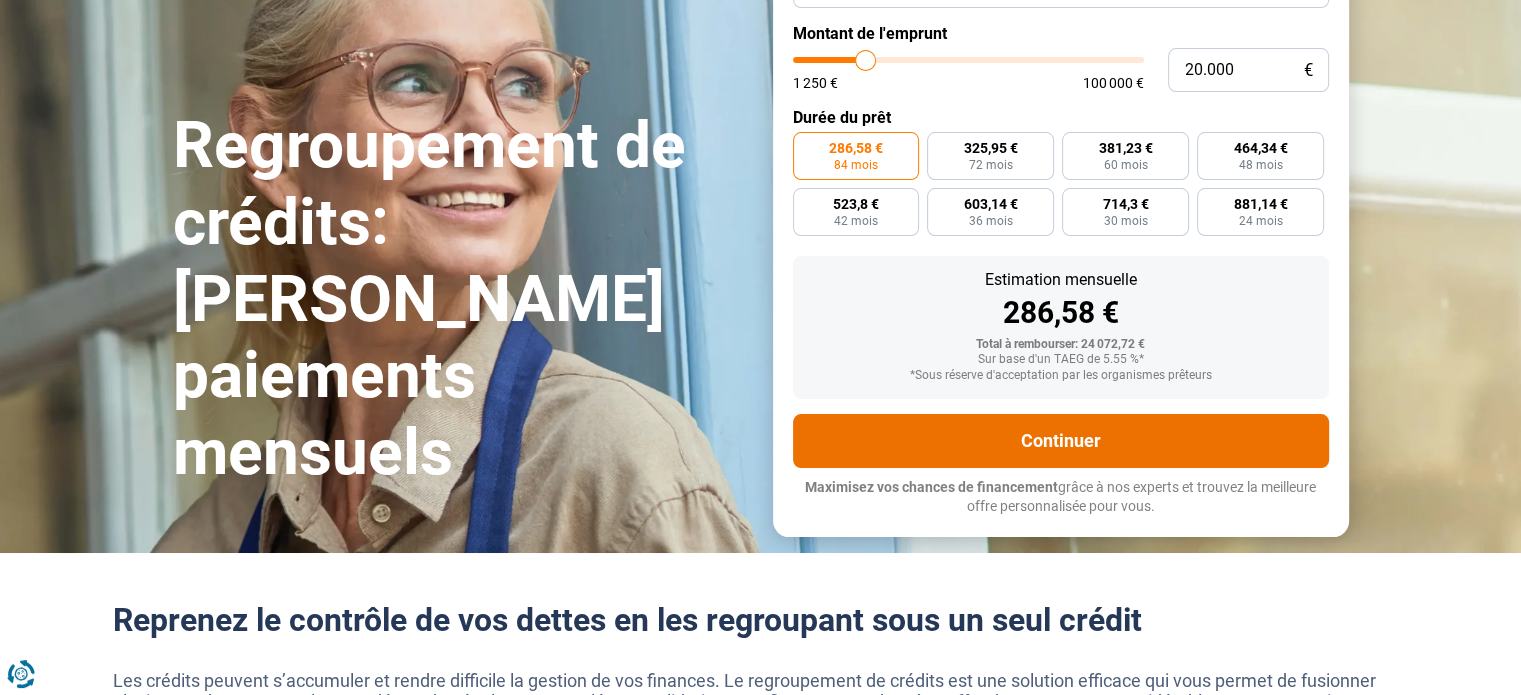 click on "Continuer" at bounding box center (1061, 441) 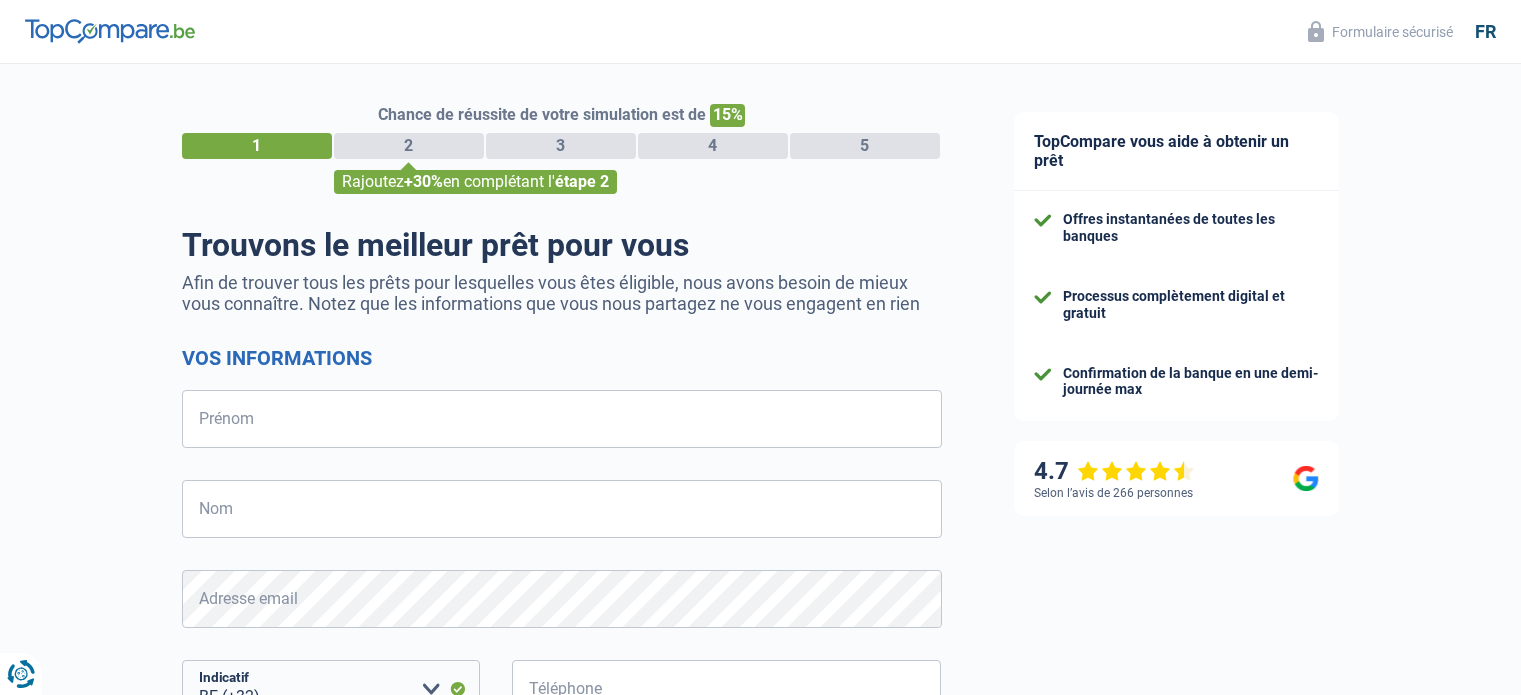 select on "32" 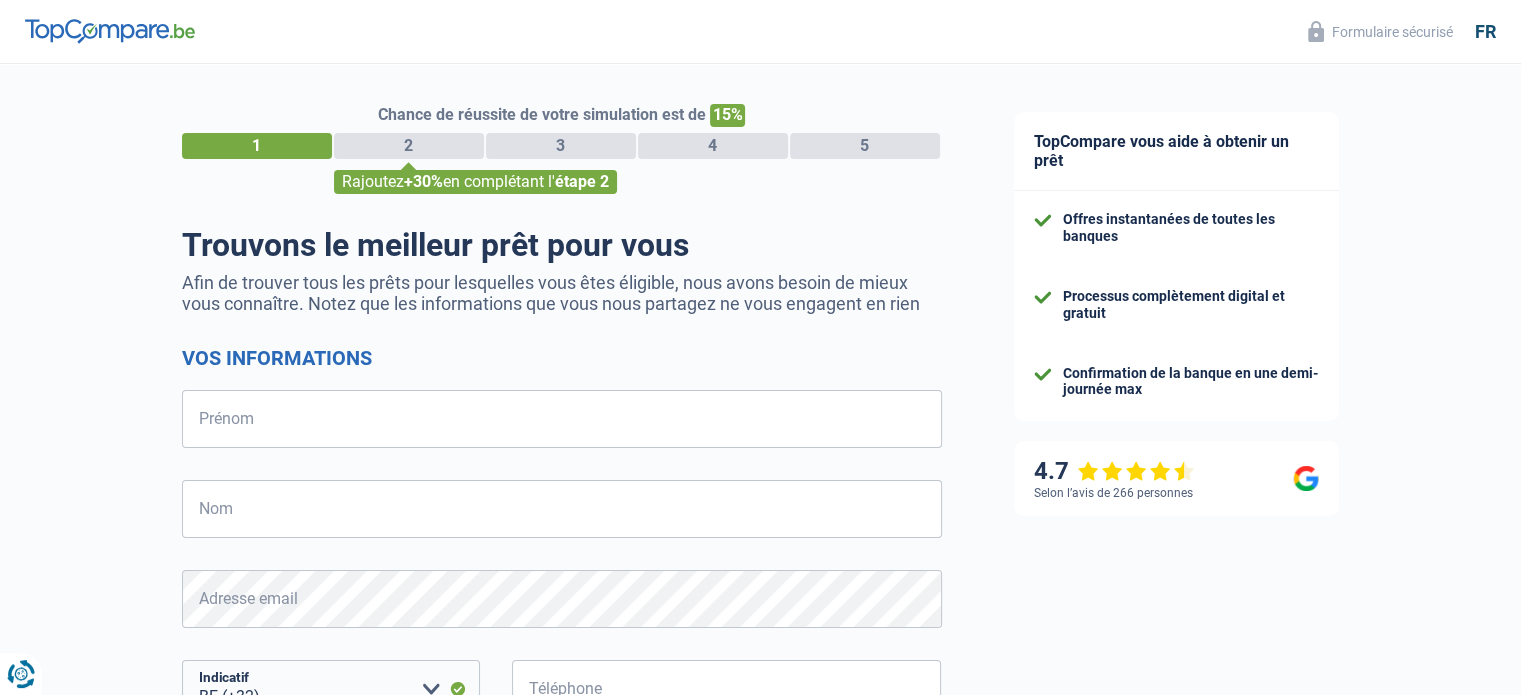 scroll, scrollTop: 0, scrollLeft: 0, axis: both 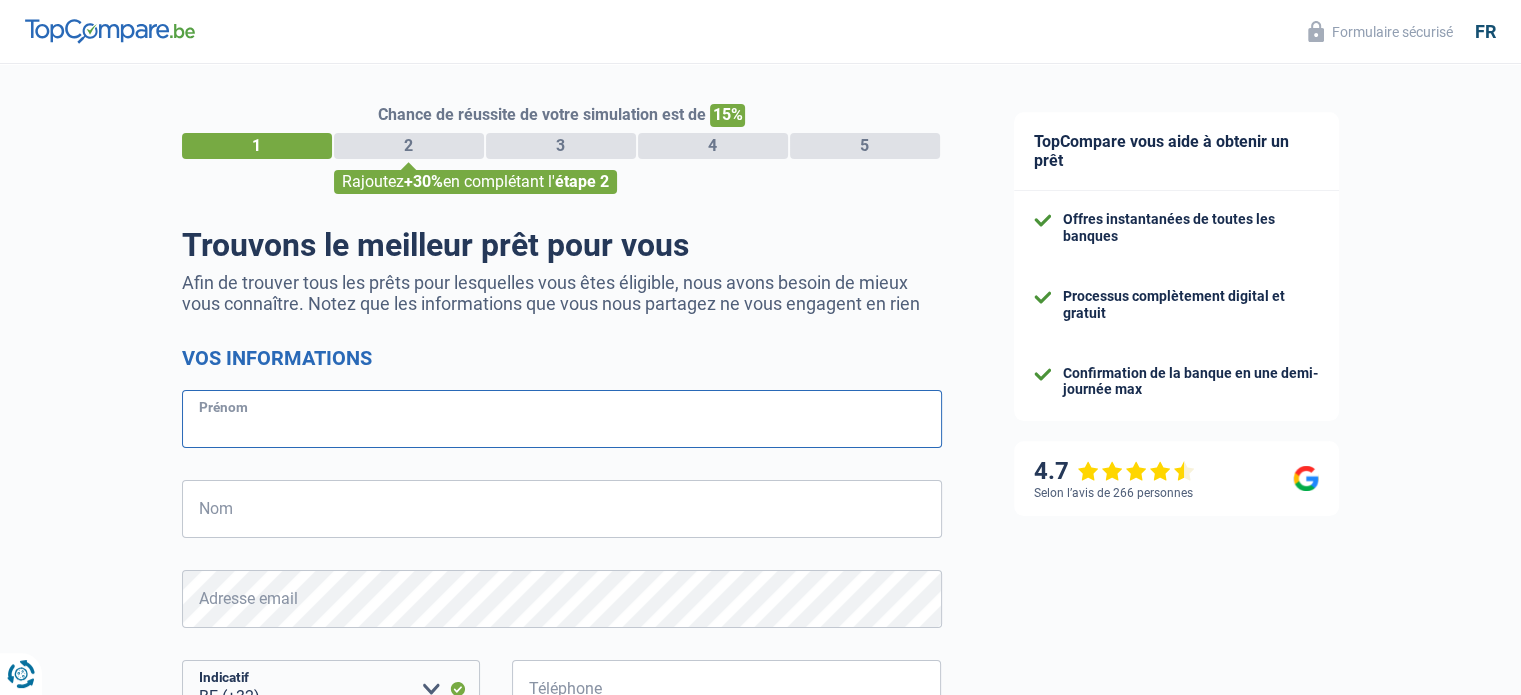 click on "Prénom" at bounding box center [562, 419] 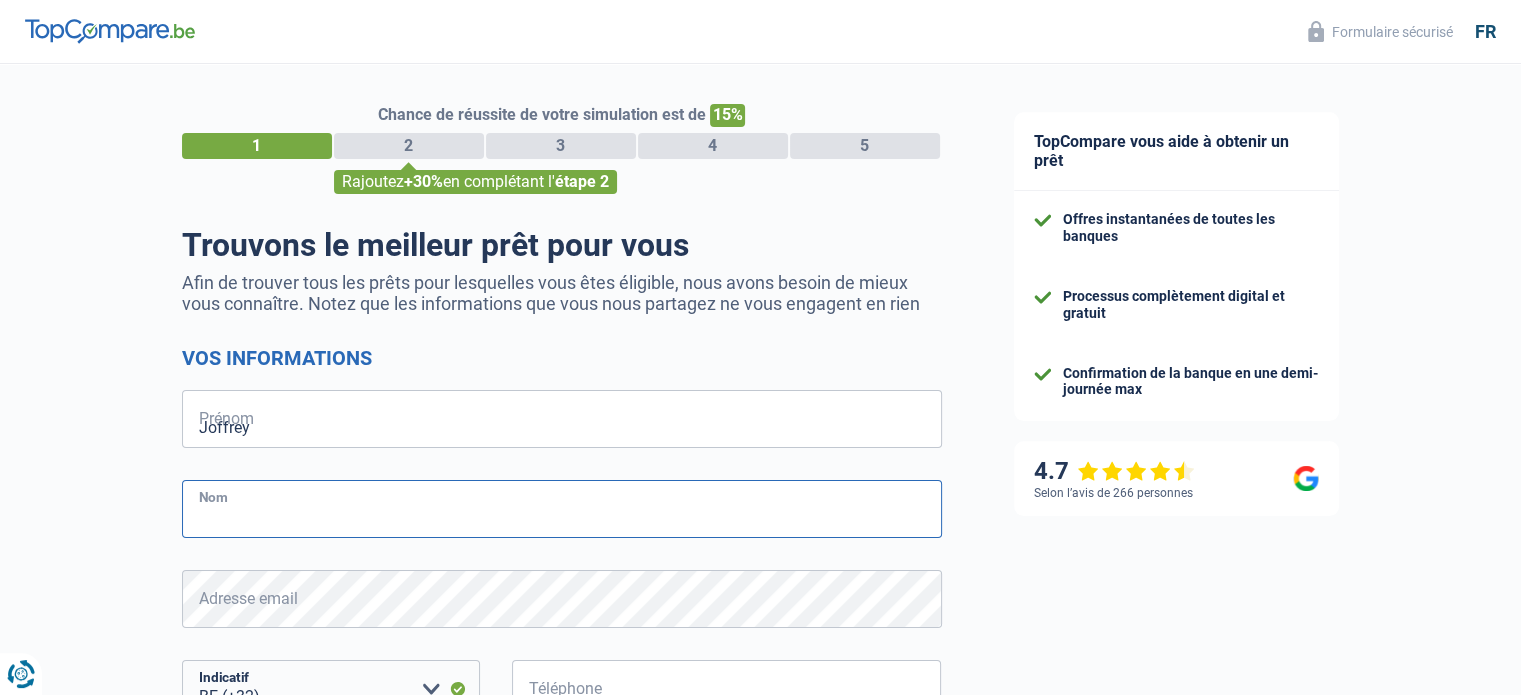 type on "Audenaert" 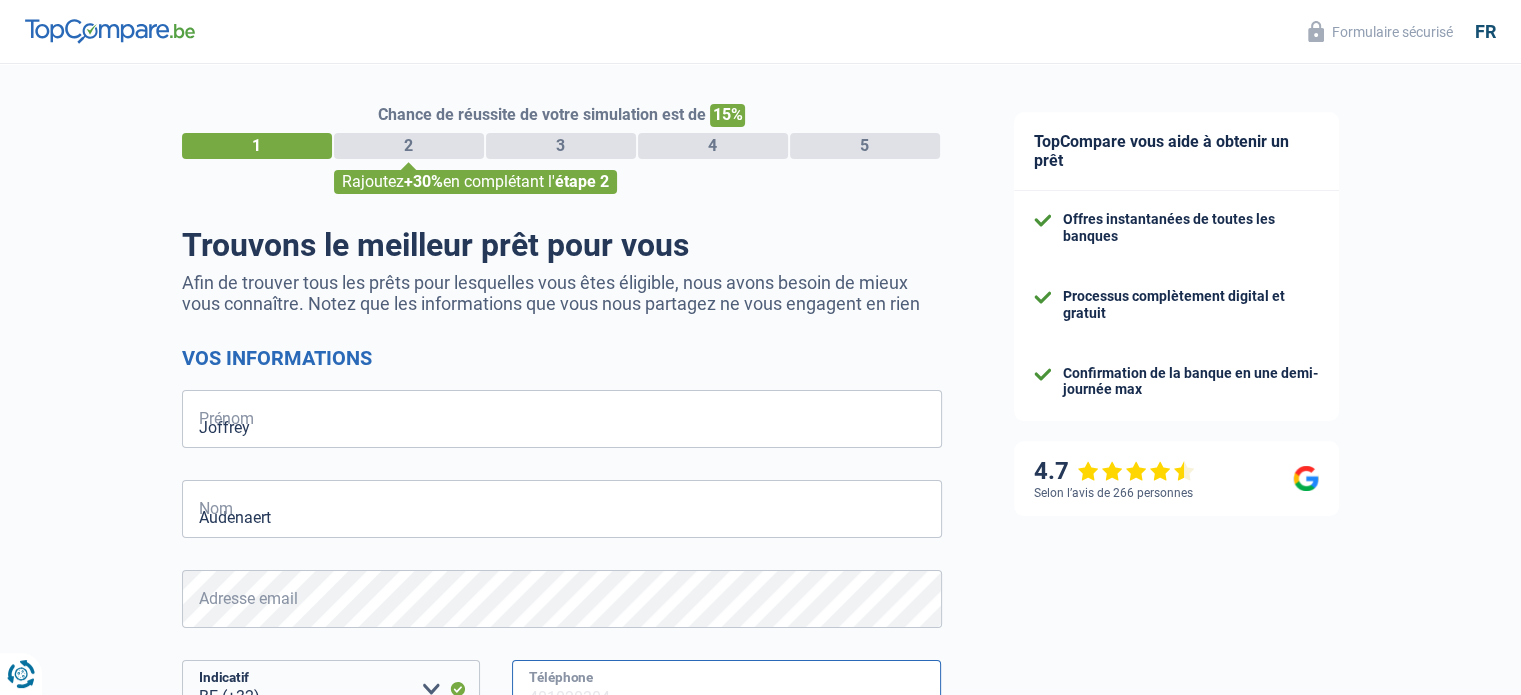 type on "496258810" 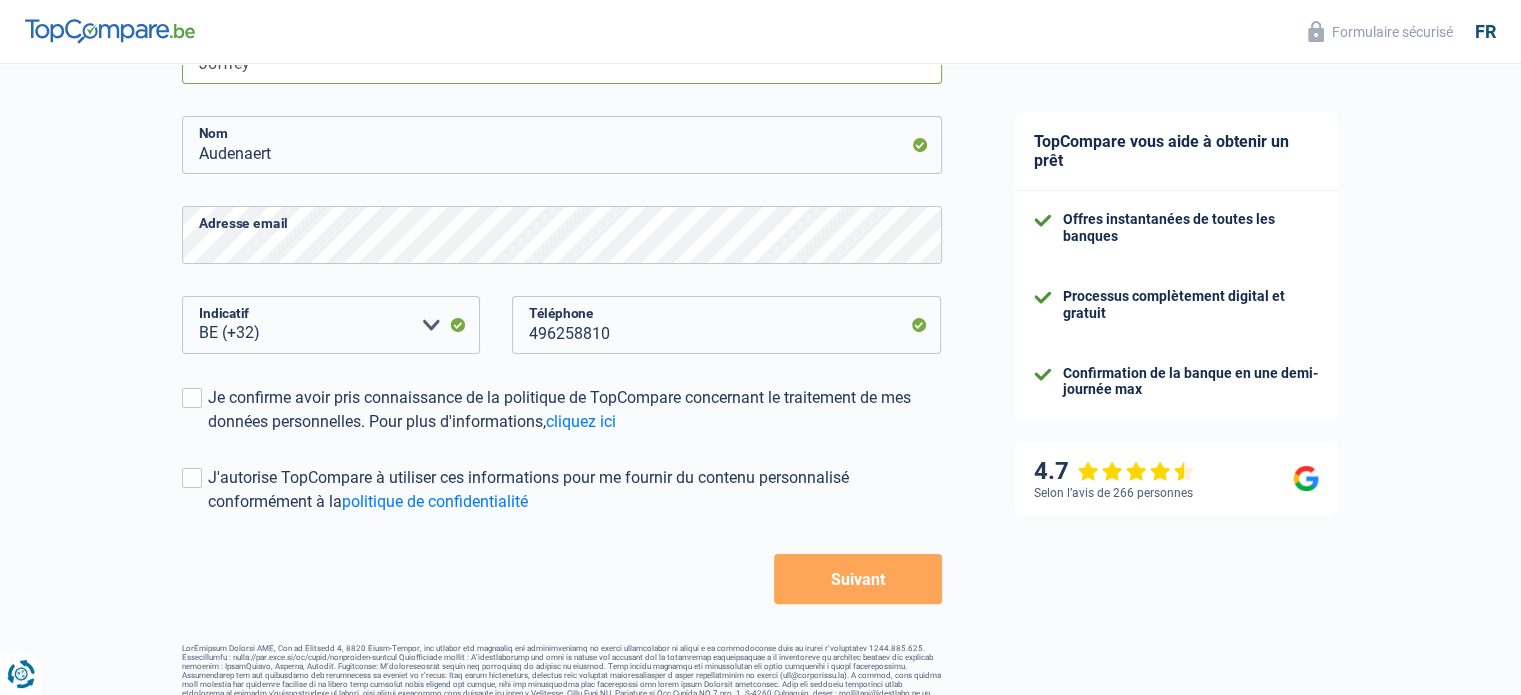scroll, scrollTop: 367, scrollLeft: 0, axis: vertical 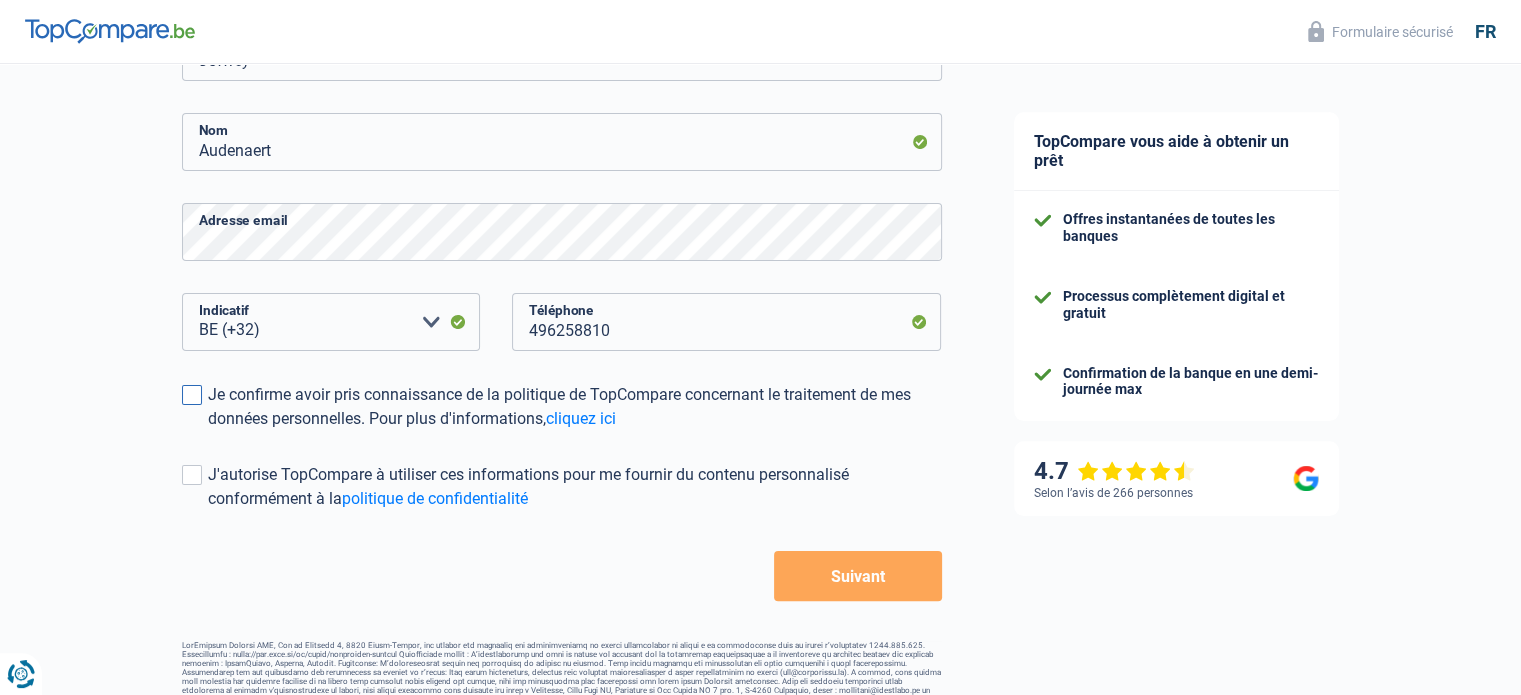click at bounding box center (192, 395) 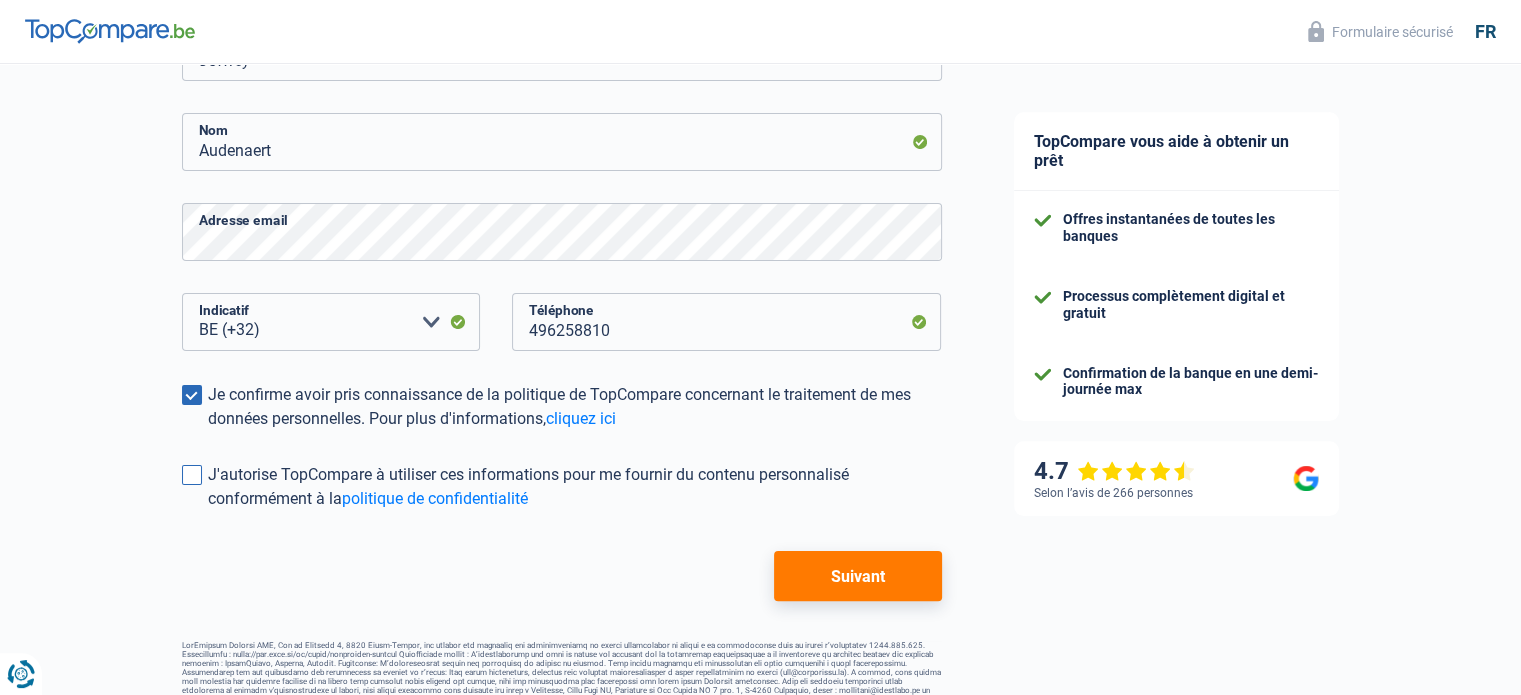 click at bounding box center [192, 475] 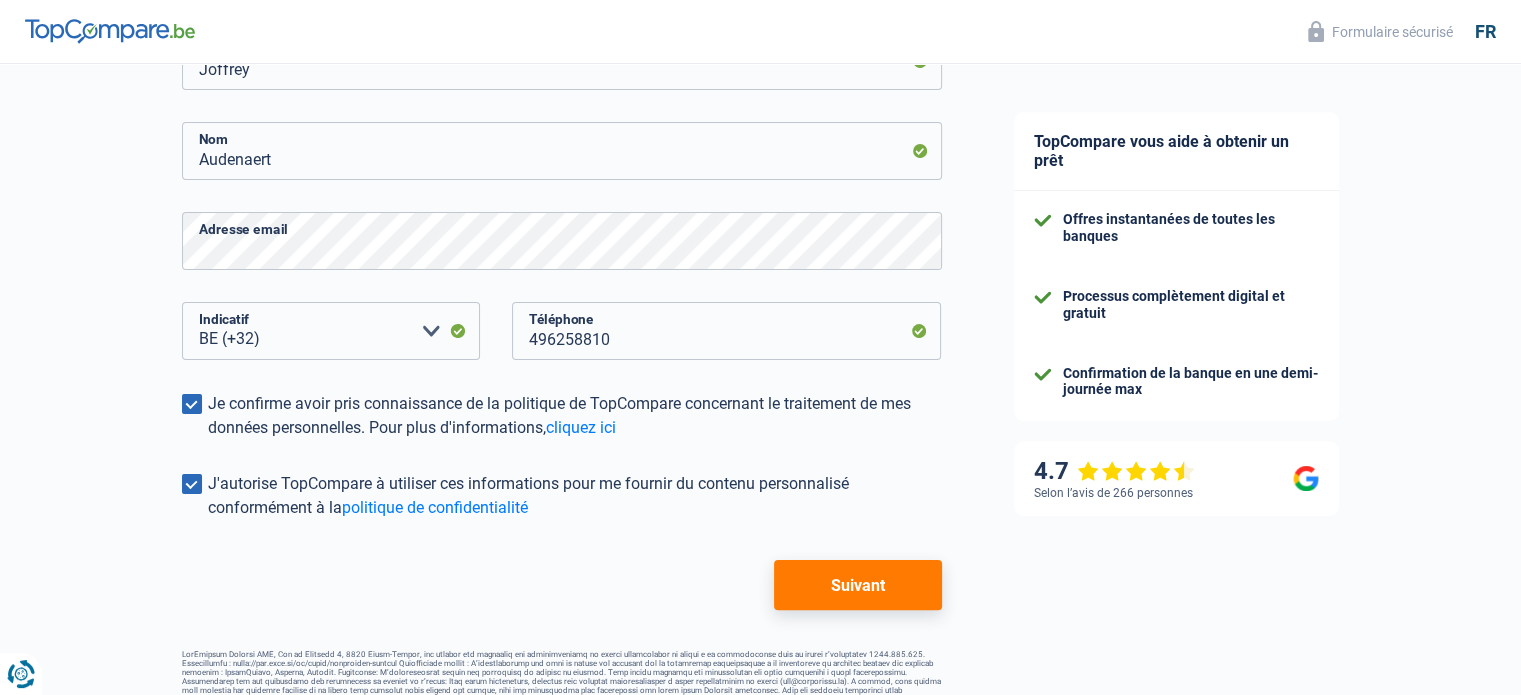 scroll, scrollTop: 392, scrollLeft: 0, axis: vertical 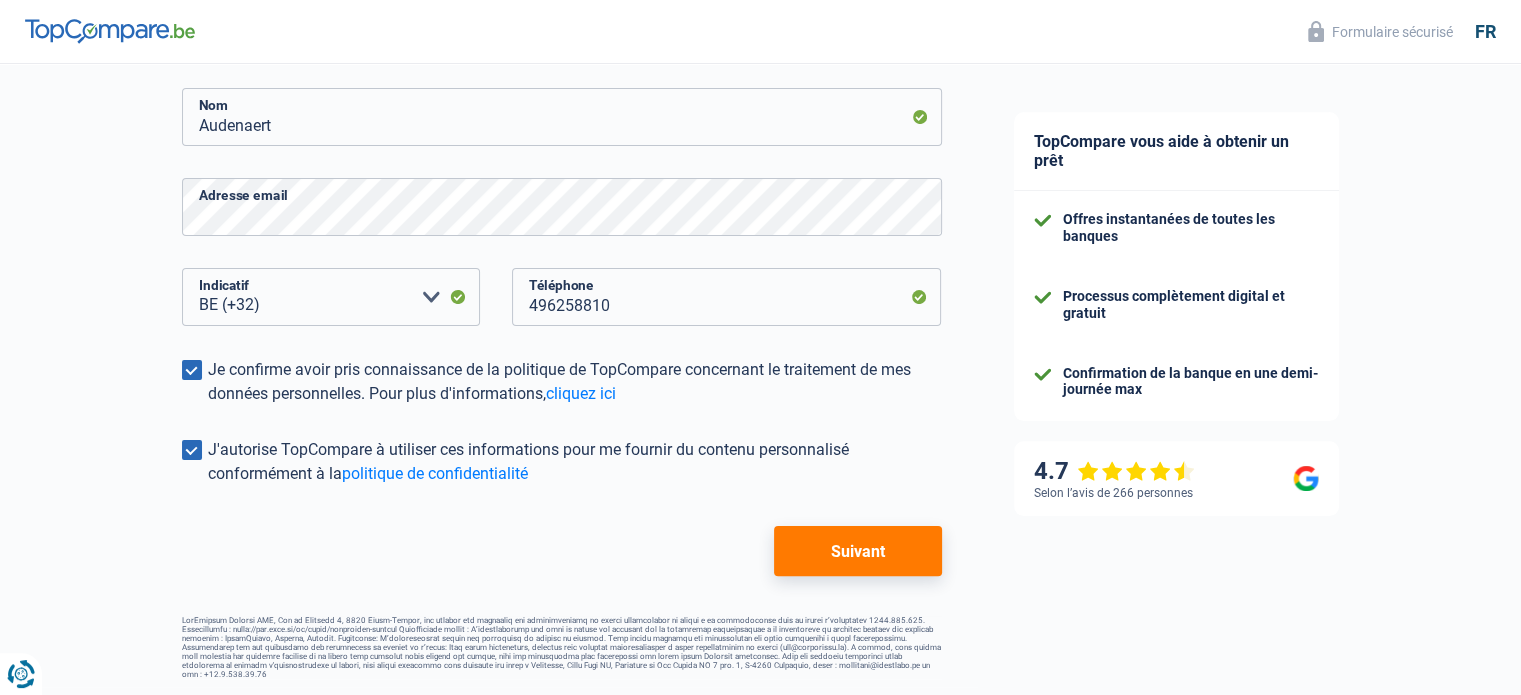 click on "Suivant" at bounding box center [857, 551] 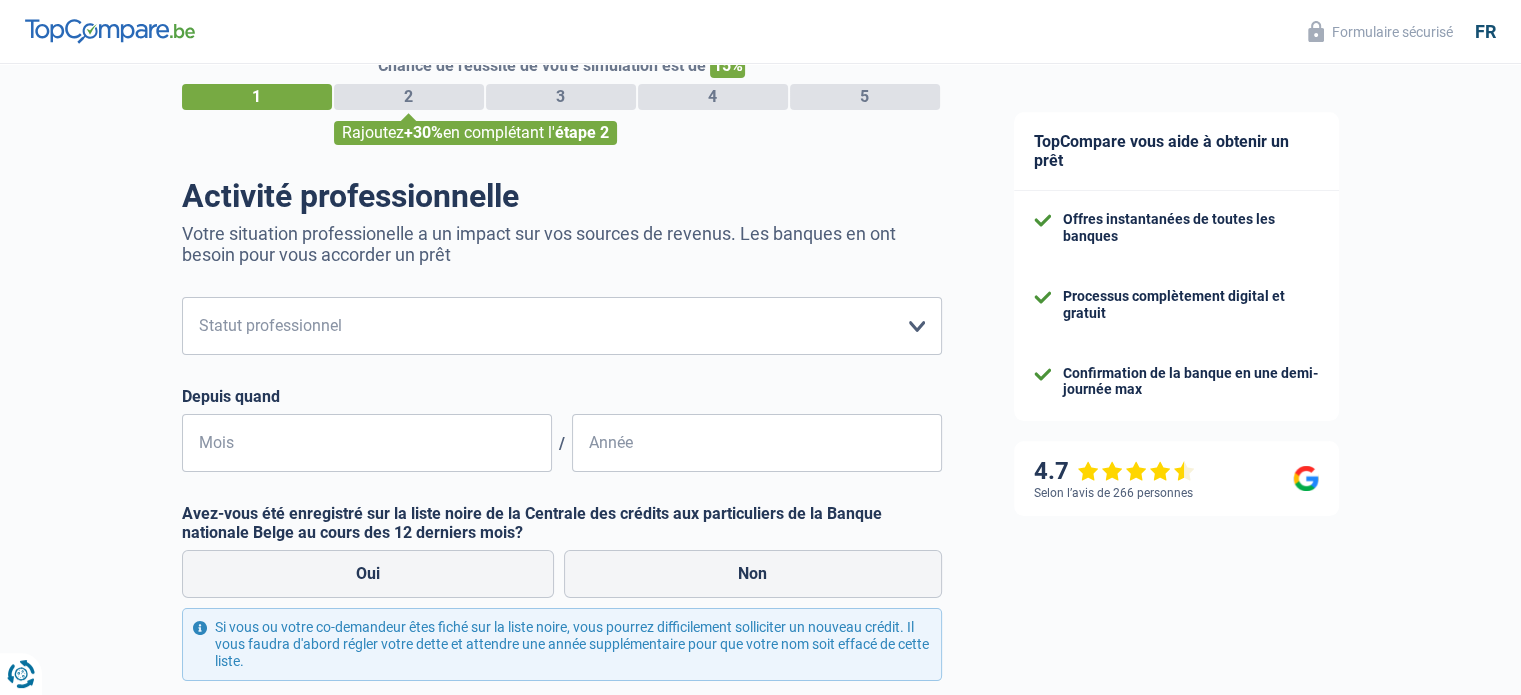 scroll, scrollTop: 0, scrollLeft: 0, axis: both 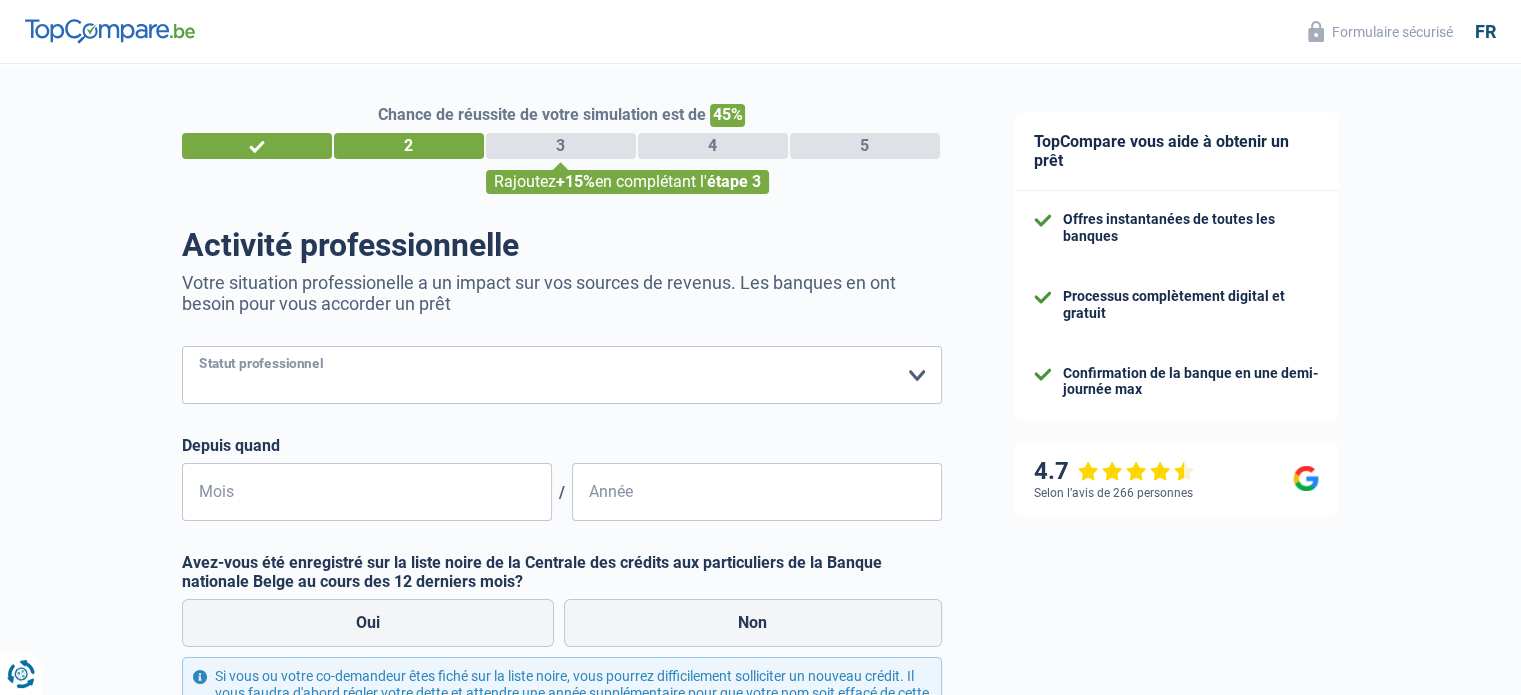 click on "Ouvrier Employé privé Employé public Invalide Indépendant Pensionné Chômeur Mutuelle Femme au foyer Sans profession Allocataire sécurité/Intégration social (SPF Sécurité Sociale, CPAS) Etudiant Profession libérale Commerçant Rentier Pré-pensionné
Veuillez sélectionner une option" at bounding box center [562, 375] 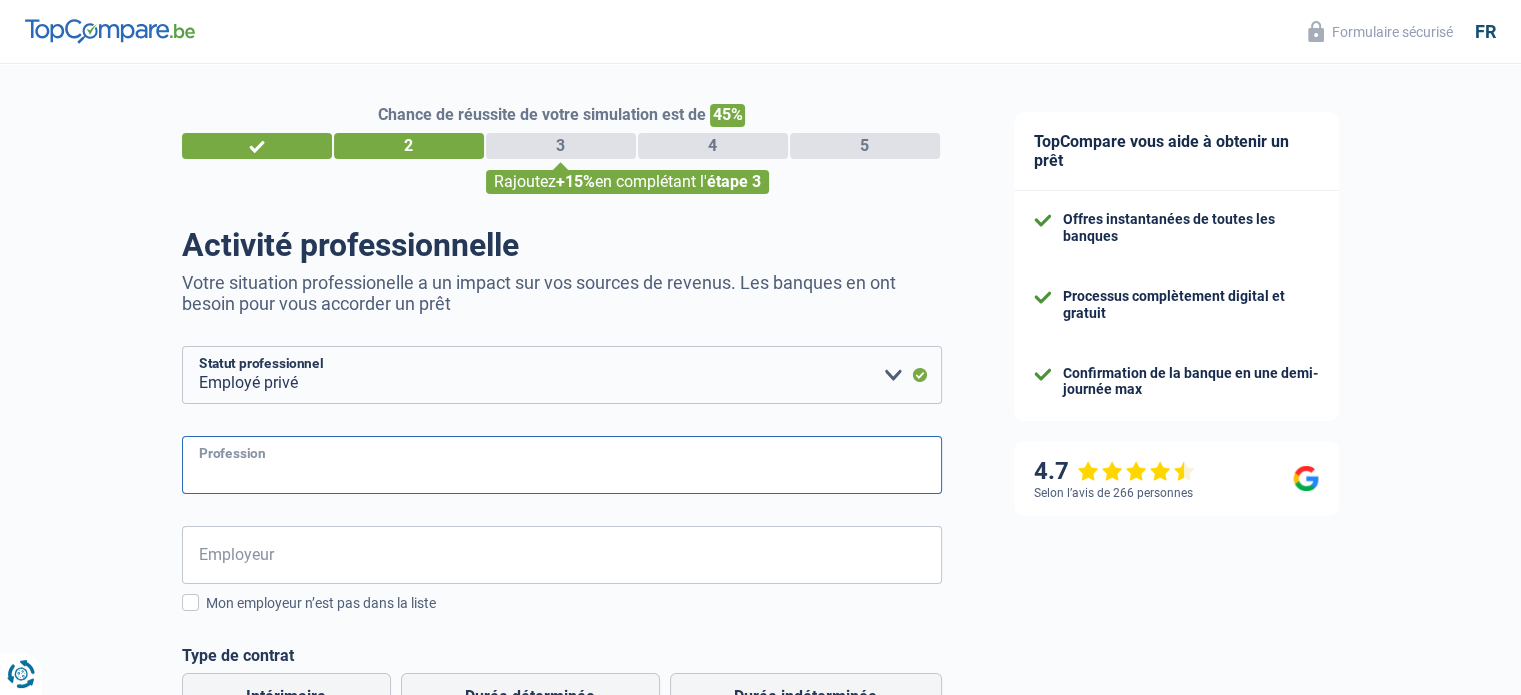 click on "Profession" at bounding box center [562, 465] 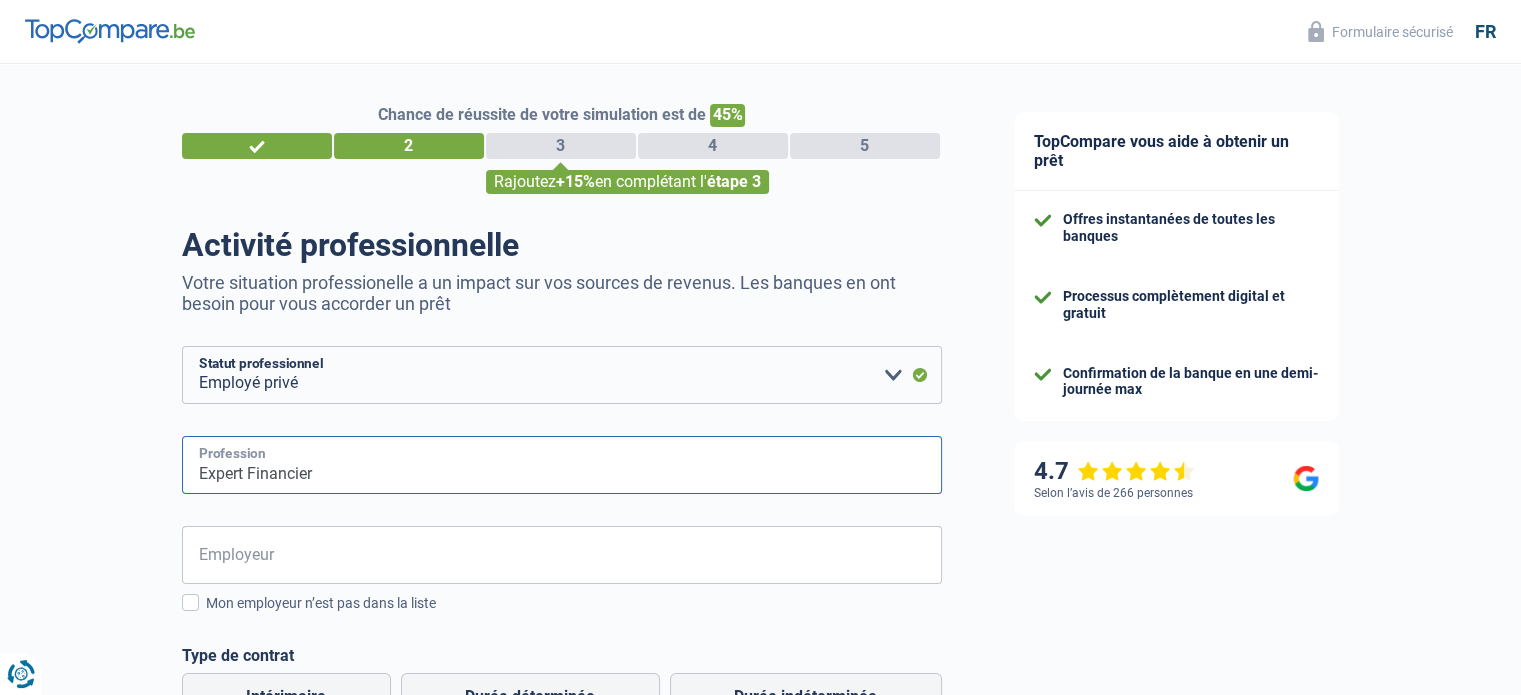 type on "Expert Financier" 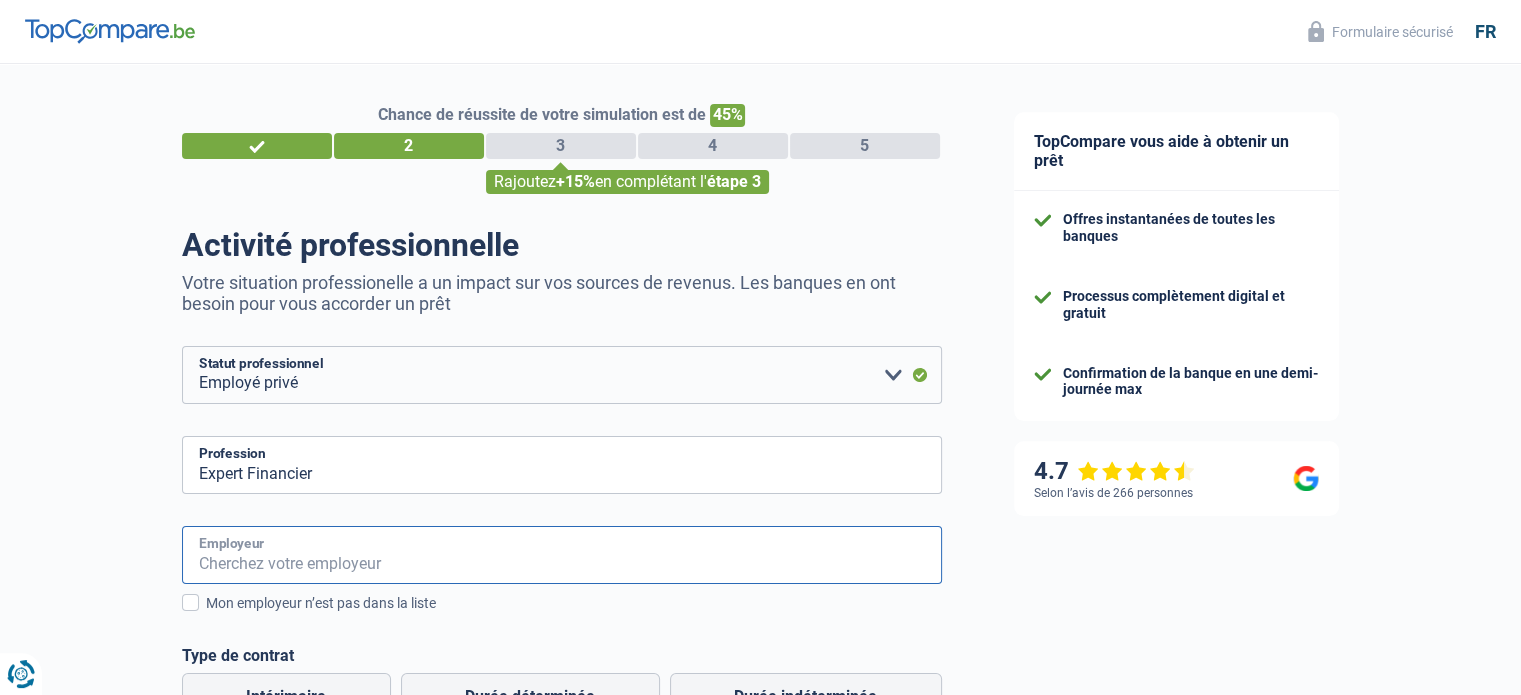 click on "Employeur" at bounding box center [562, 555] 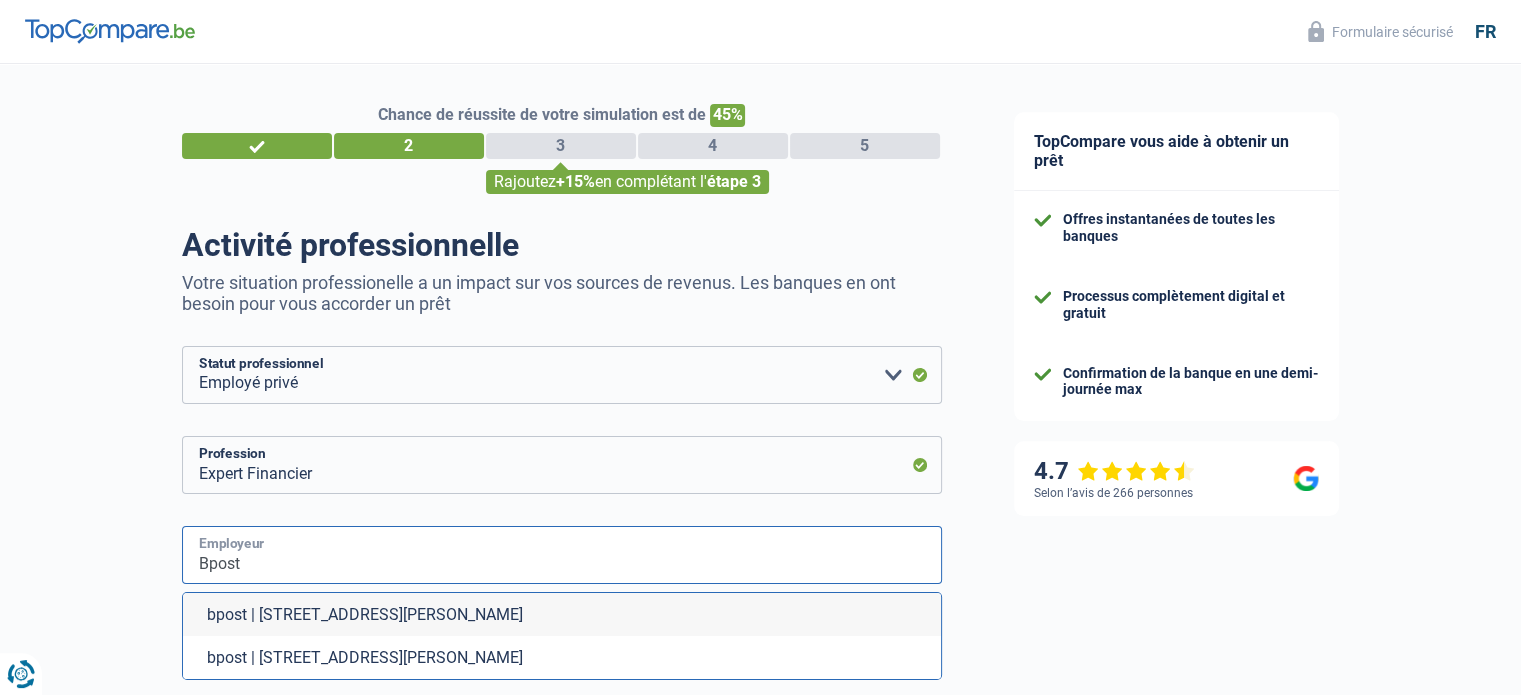 scroll, scrollTop: 122, scrollLeft: 0, axis: vertical 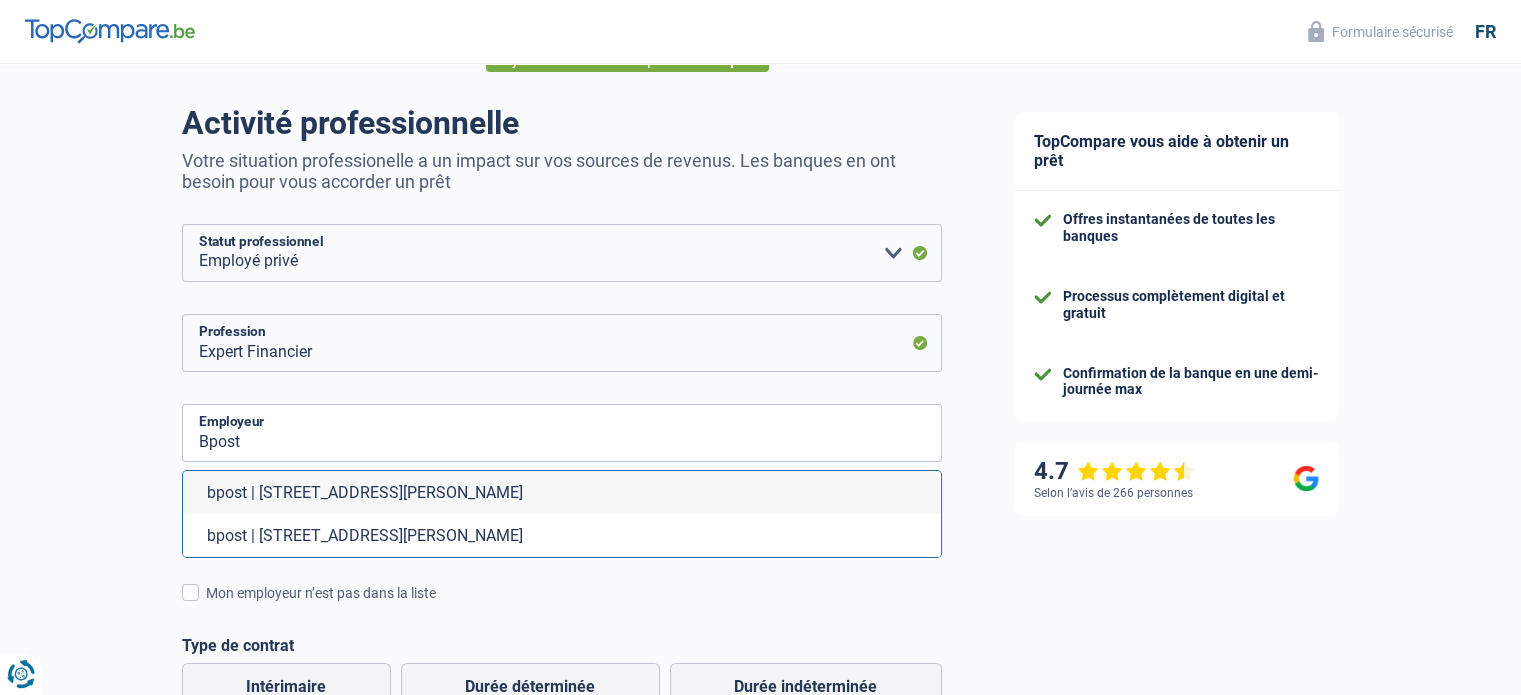 click on "bpost | Boulevard Anspach, 1 | 1000 - Bruxelles" at bounding box center [562, 492] 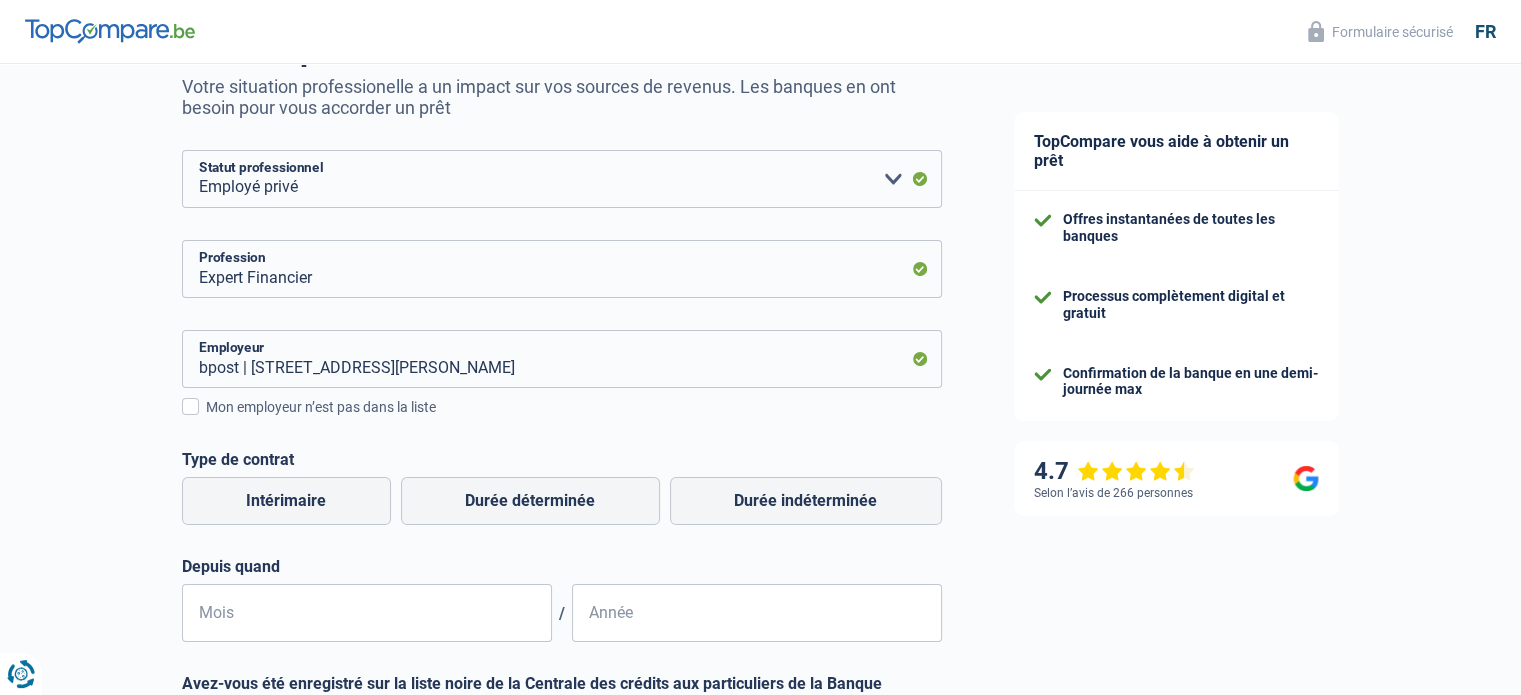 scroll, scrollTop: 282, scrollLeft: 0, axis: vertical 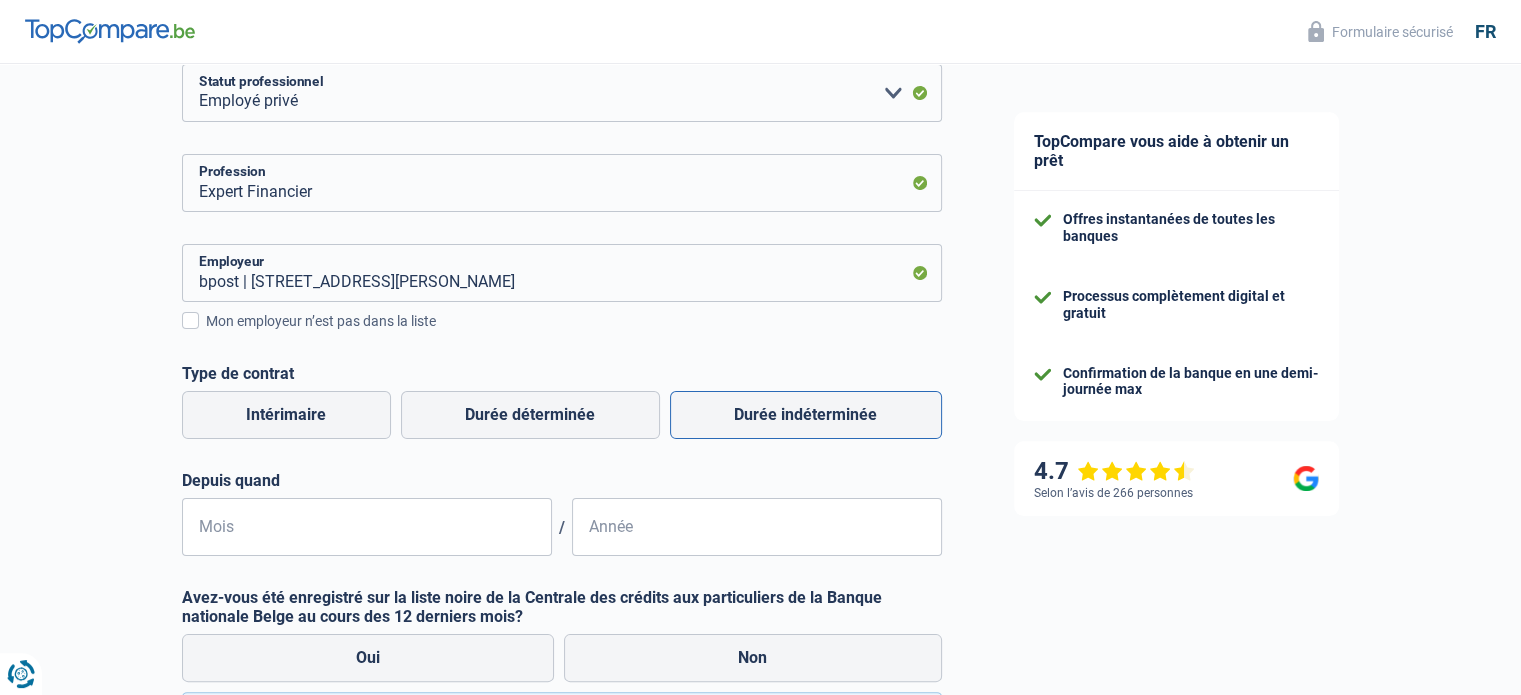 click on "Durée indéterminée" at bounding box center [806, 415] 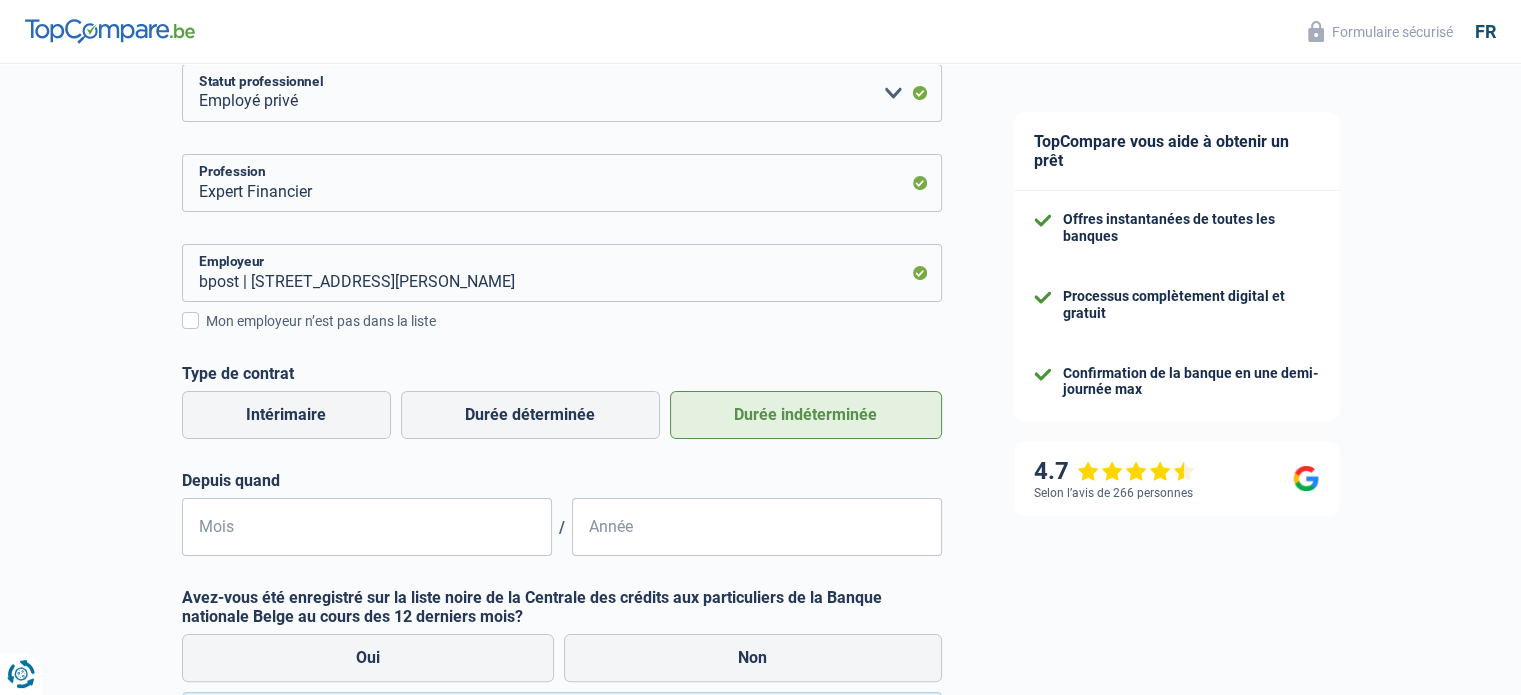 scroll, scrollTop: 375, scrollLeft: 0, axis: vertical 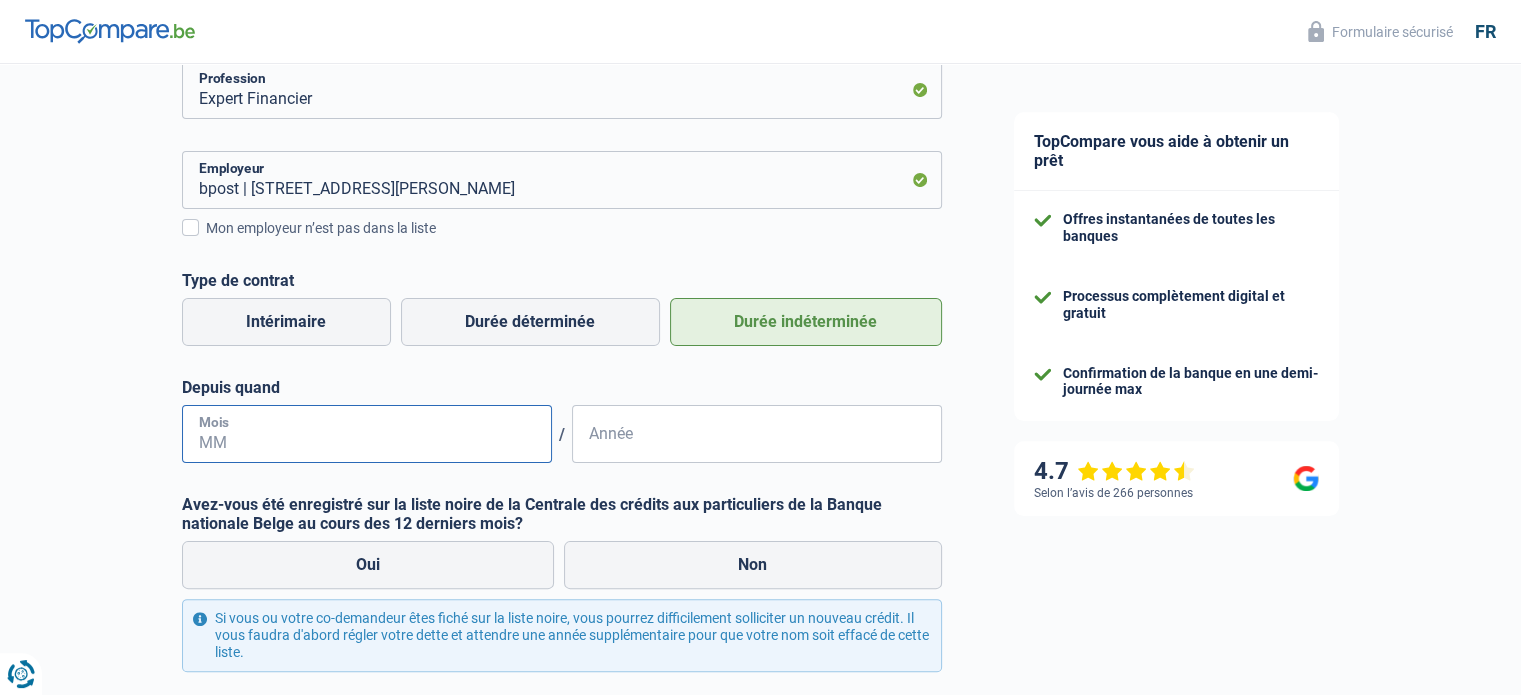 click on "Mois" at bounding box center [367, 434] 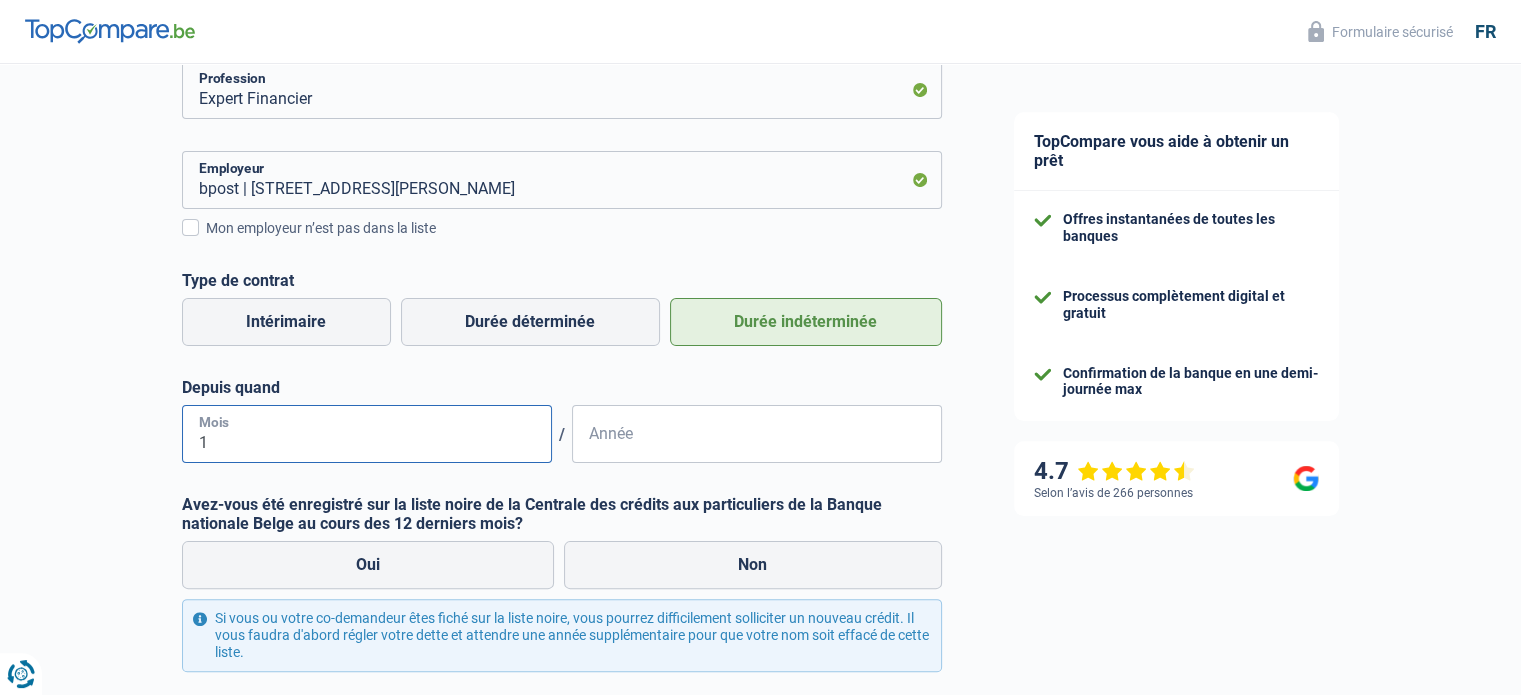 type on "10" 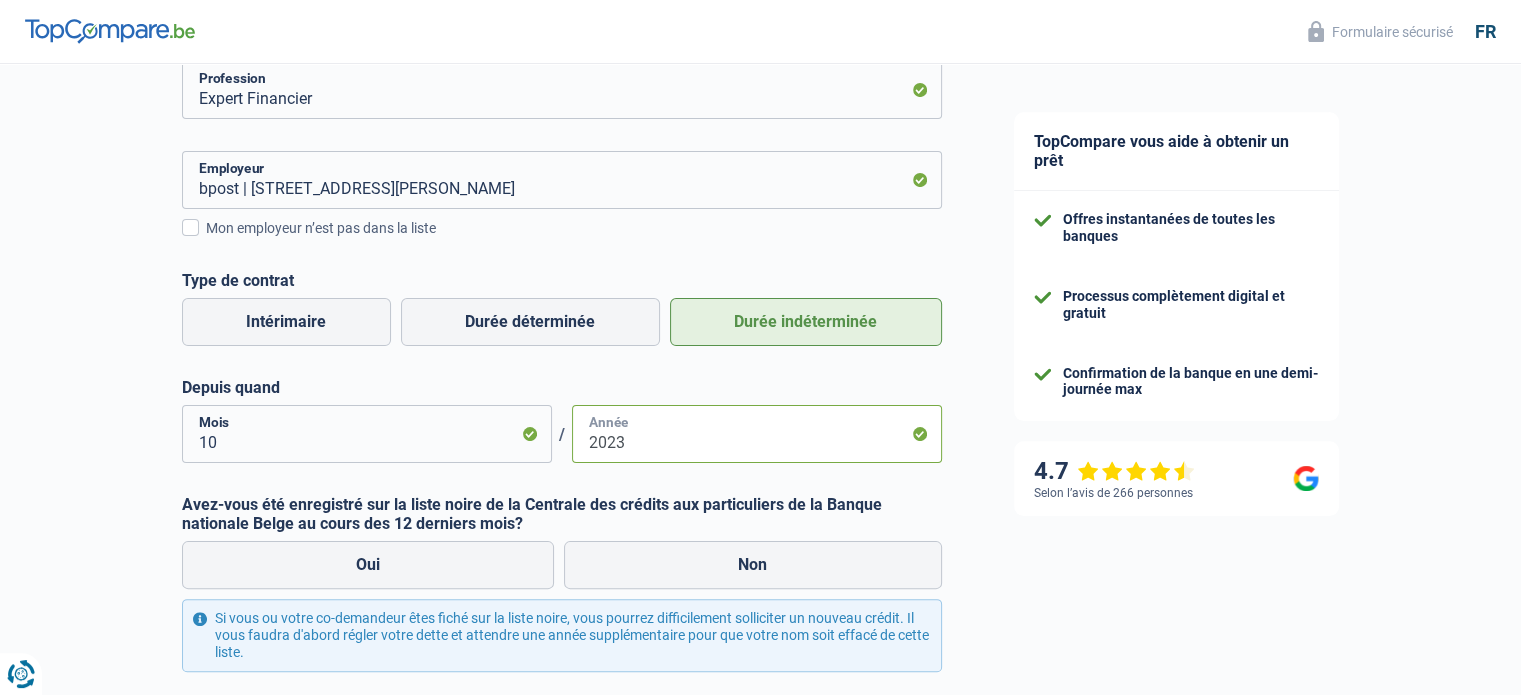 scroll, scrollTop: 424, scrollLeft: 0, axis: vertical 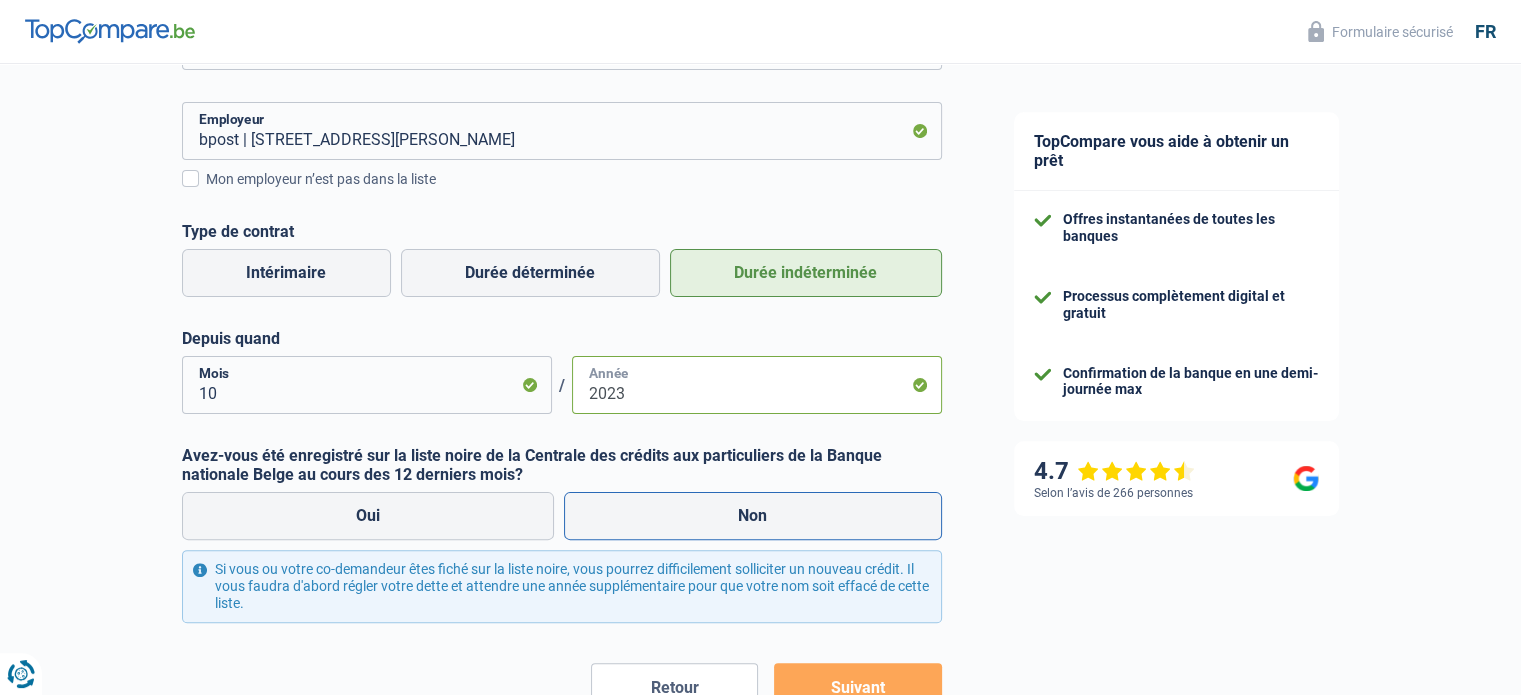type on "2023" 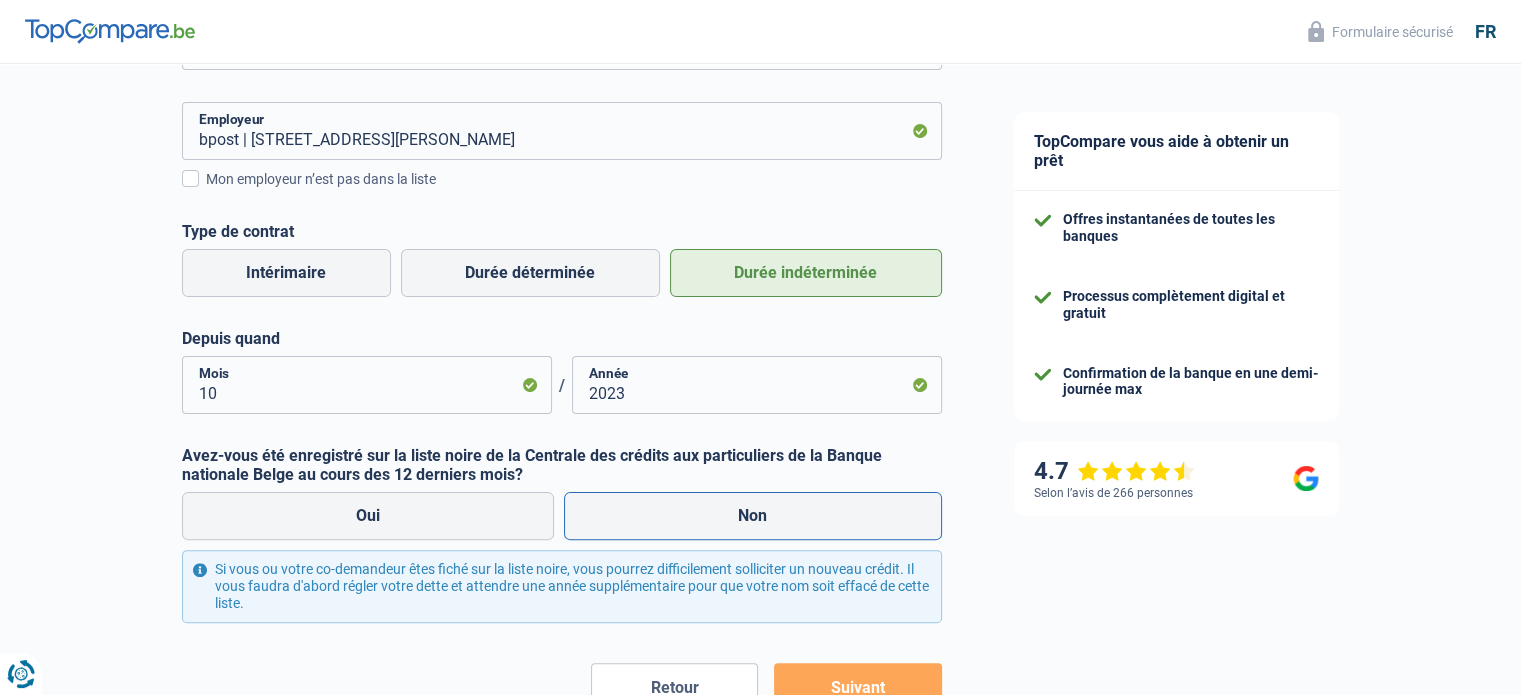 click on "Non" at bounding box center [753, 516] 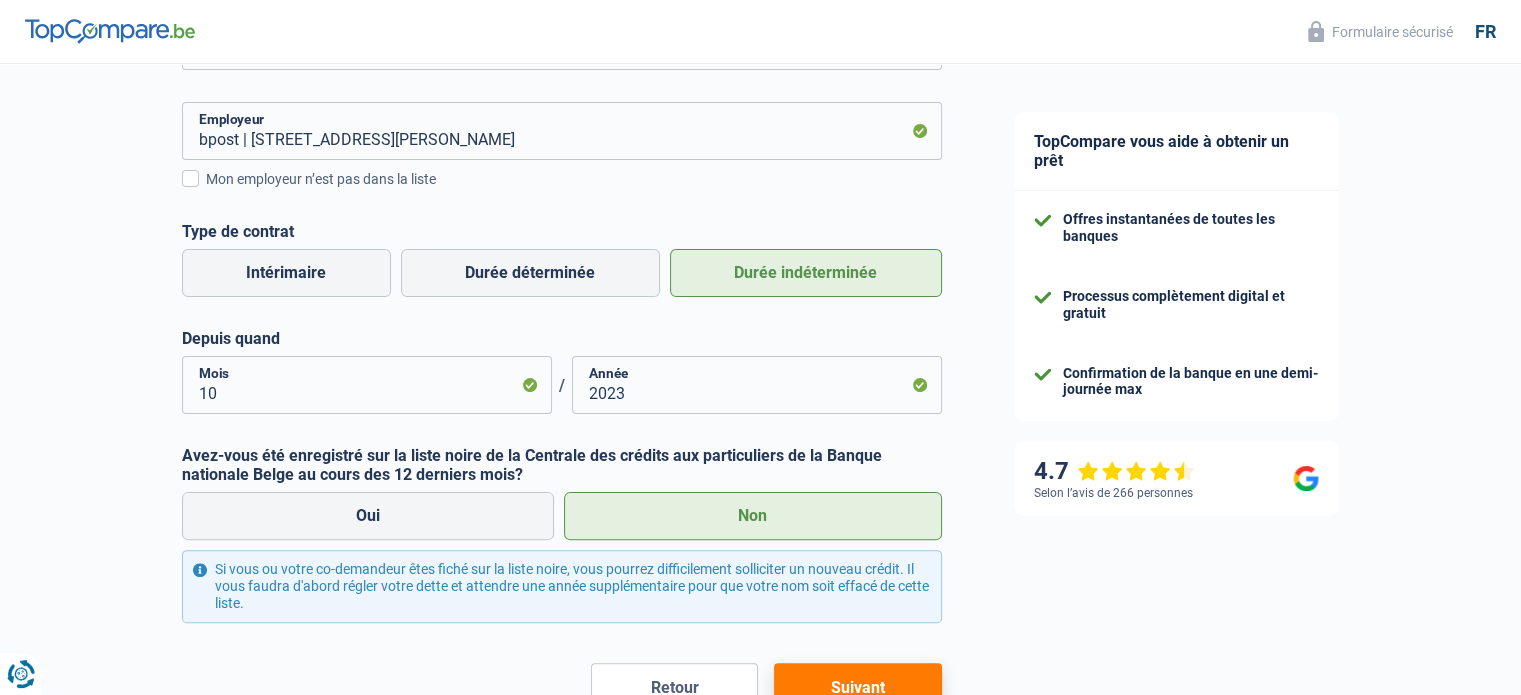 scroll, scrollTop: 561, scrollLeft: 0, axis: vertical 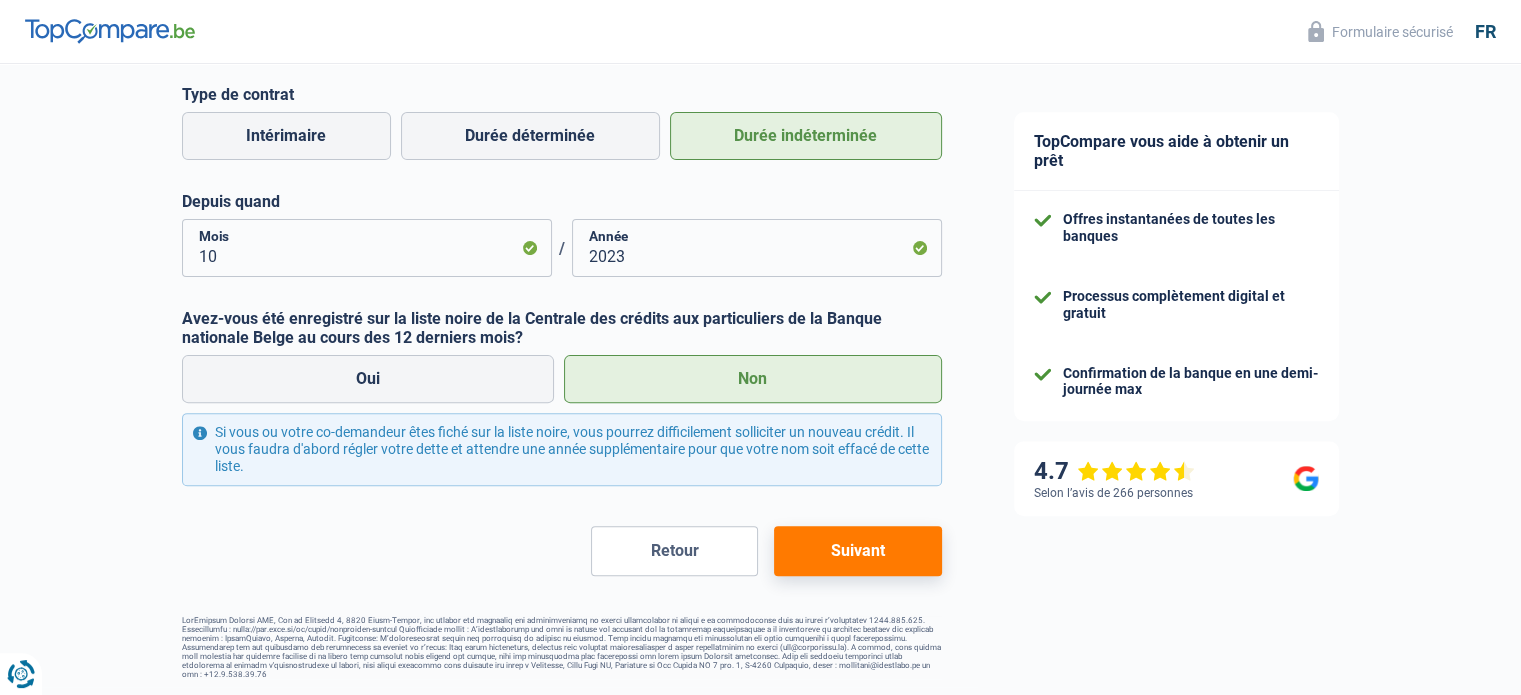 click on "Suivant" at bounding box center (857, 551) 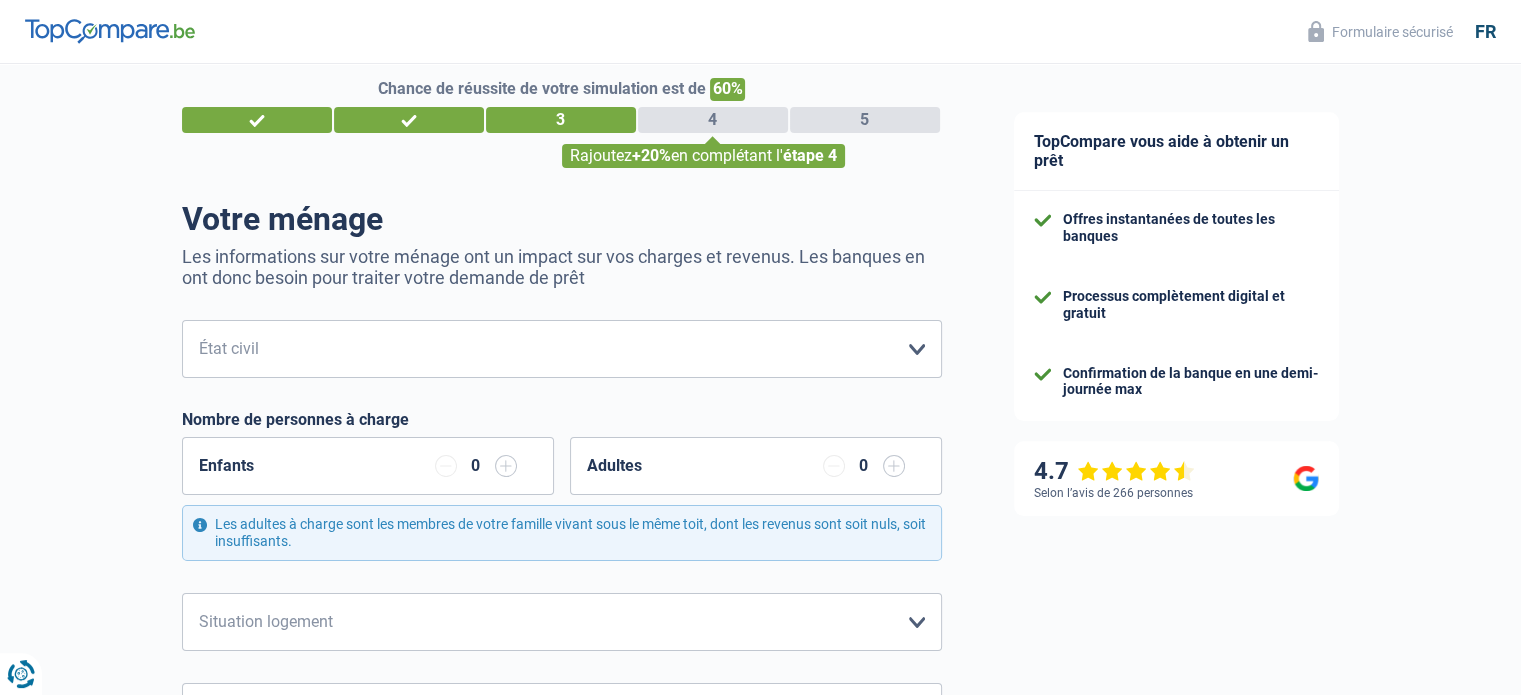 scroll, scrollTop: 0, scrollLeft: 0, axis: both 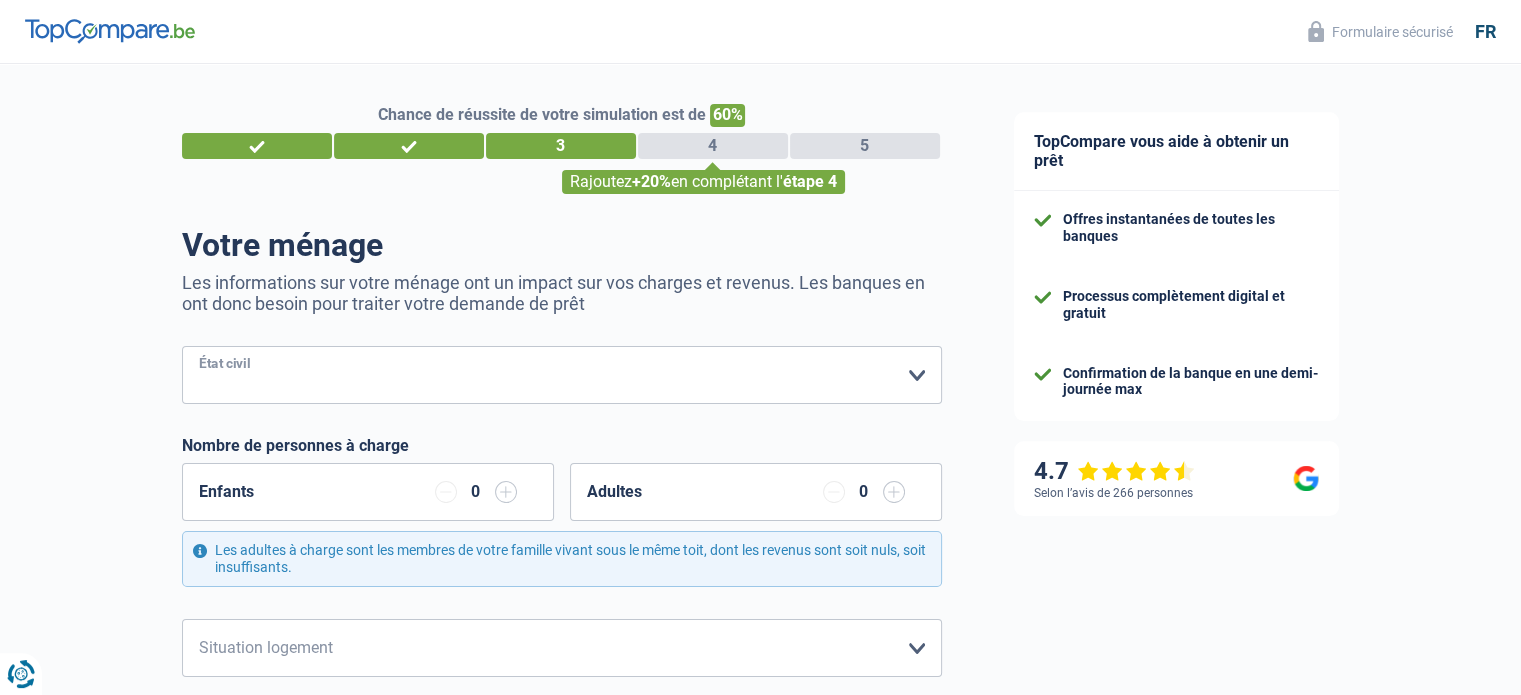 click on "Célibataire Marié(e) Cohabitant(e) légal(e) Divorcé(e) Veuf(ve) Séparé (de fait)
Veuillez sélectionner une option" at bounding box center (562, 375) 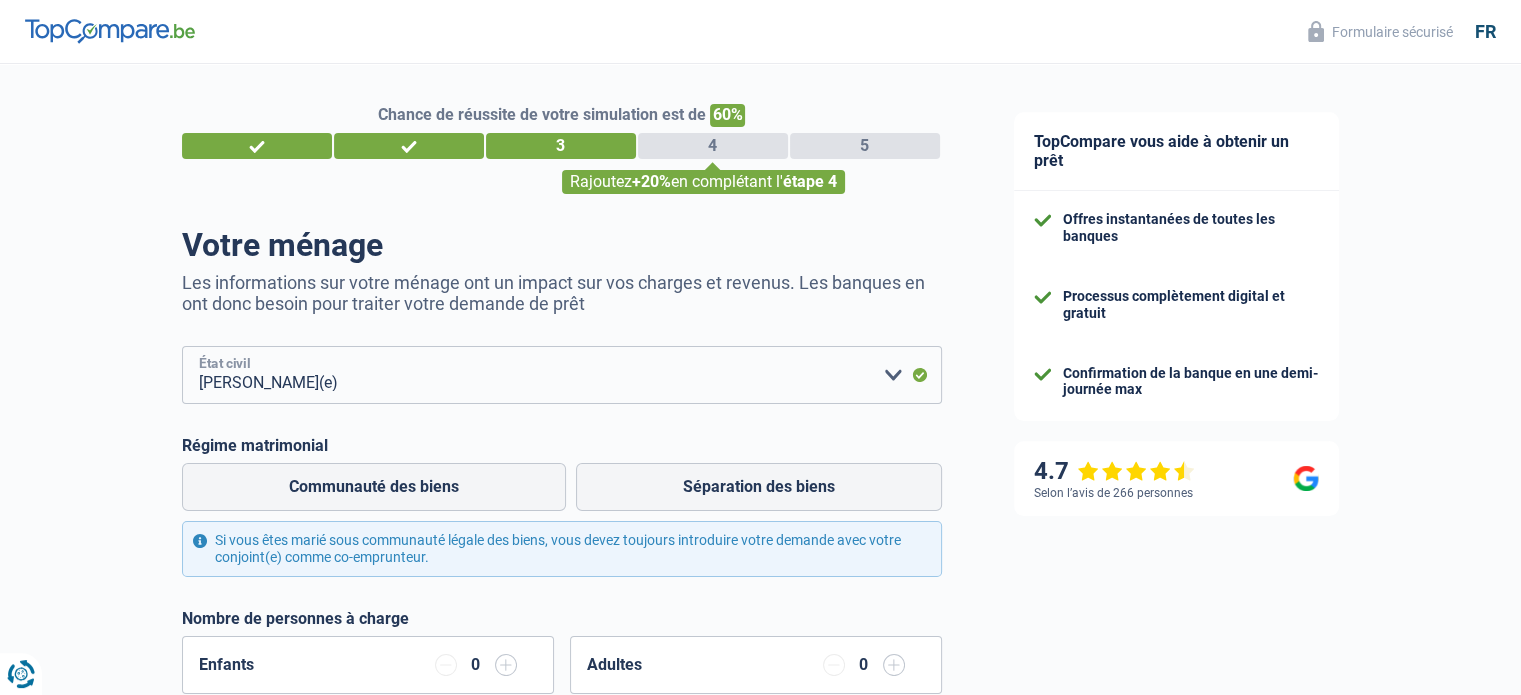 scroll, scrollTop: 76, scrollLeft: 0, axis: vertical 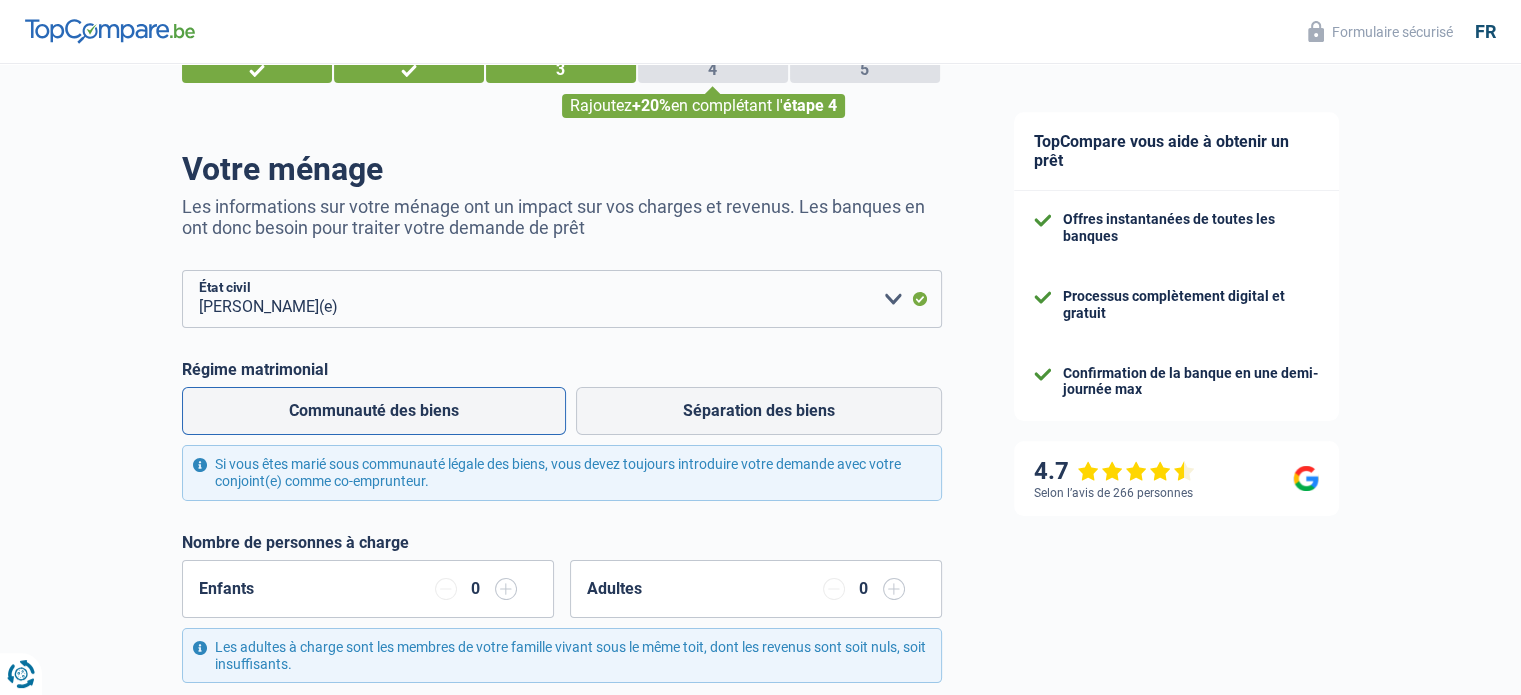 click on "Communauté des biens" at bounding box center (374, 411) 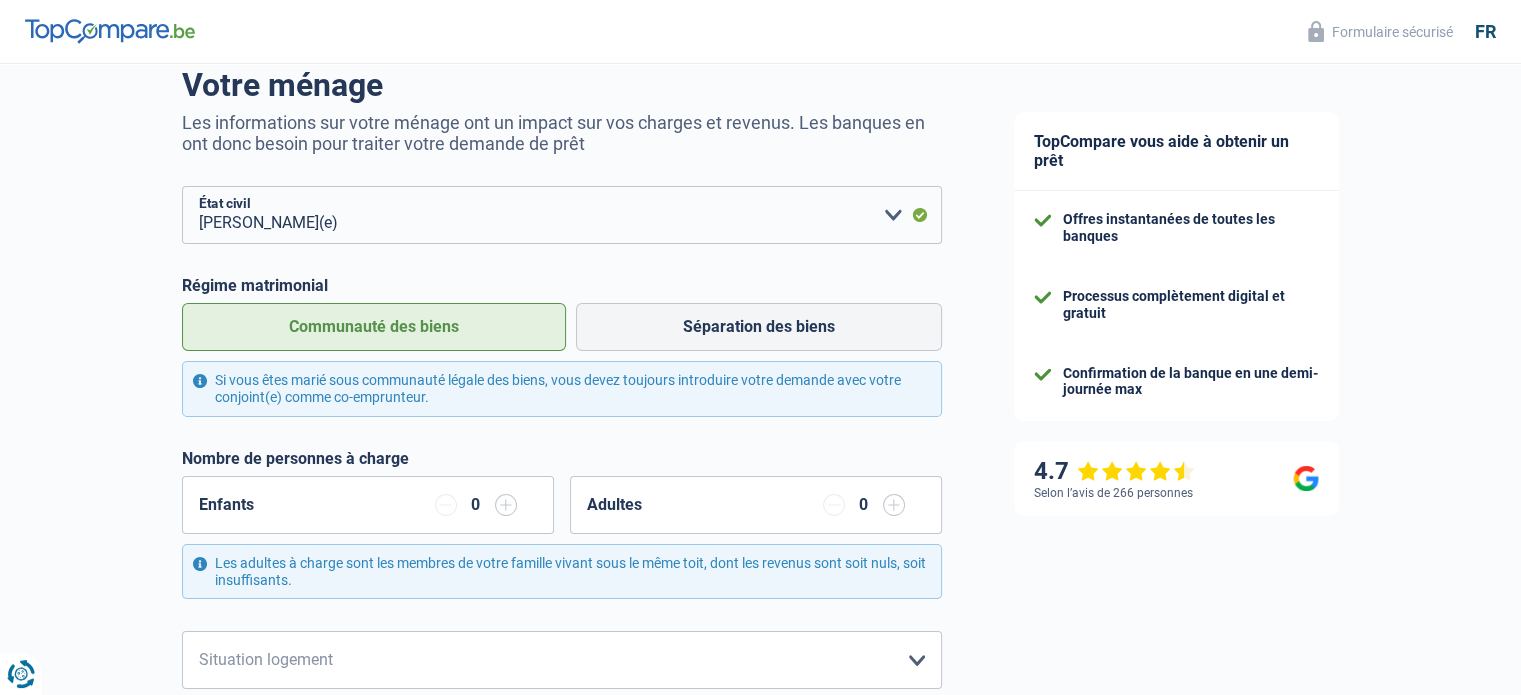 scroll, scrollTop: 160, scrollLeft: 0, axis: vertical 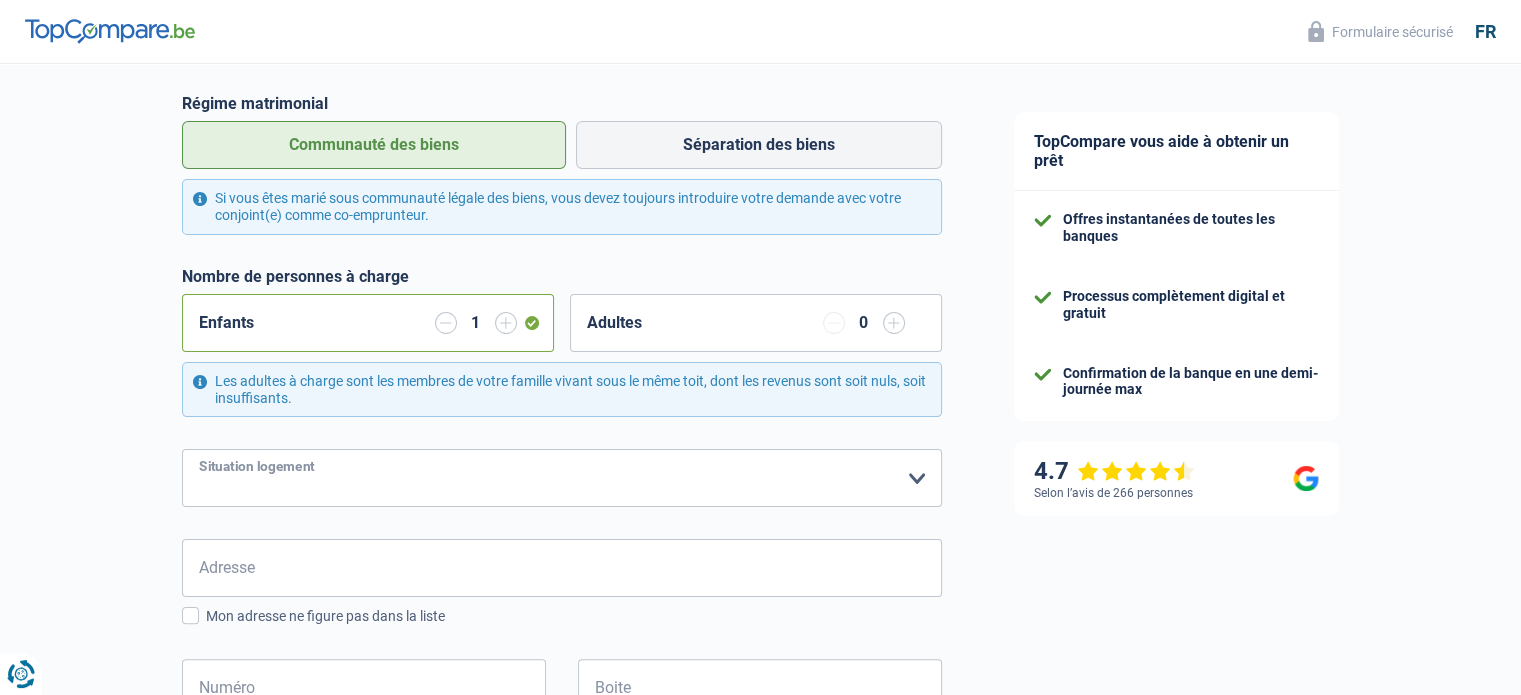 click on "Locataire Propriétaire avec prêt hypothécaire Propriétaire sans prêt hypothécaire Logé(e) par la famille Concierge
Veuillez sélectionner une option" at bounding box center [562, 478] 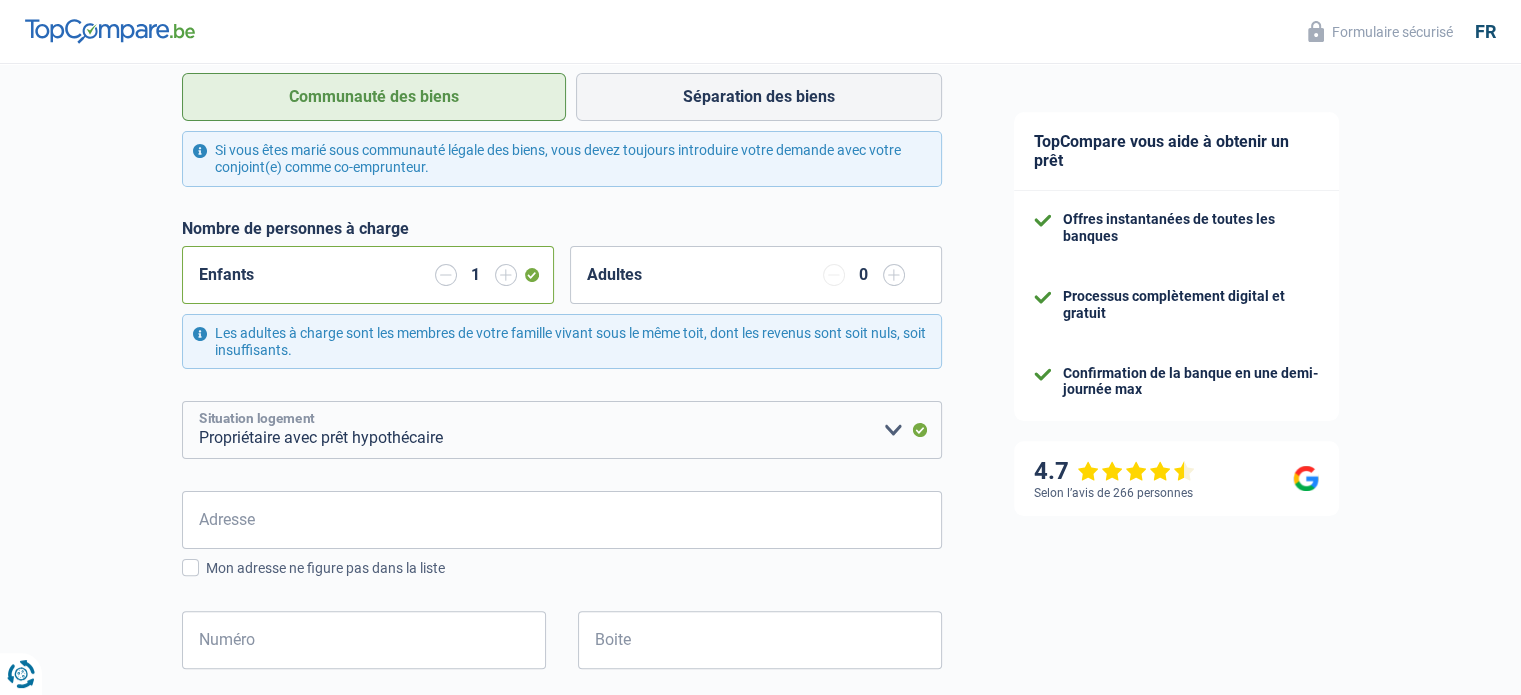 scroll, scrollTop: 391, scrollLeft: 0, axis: vertical 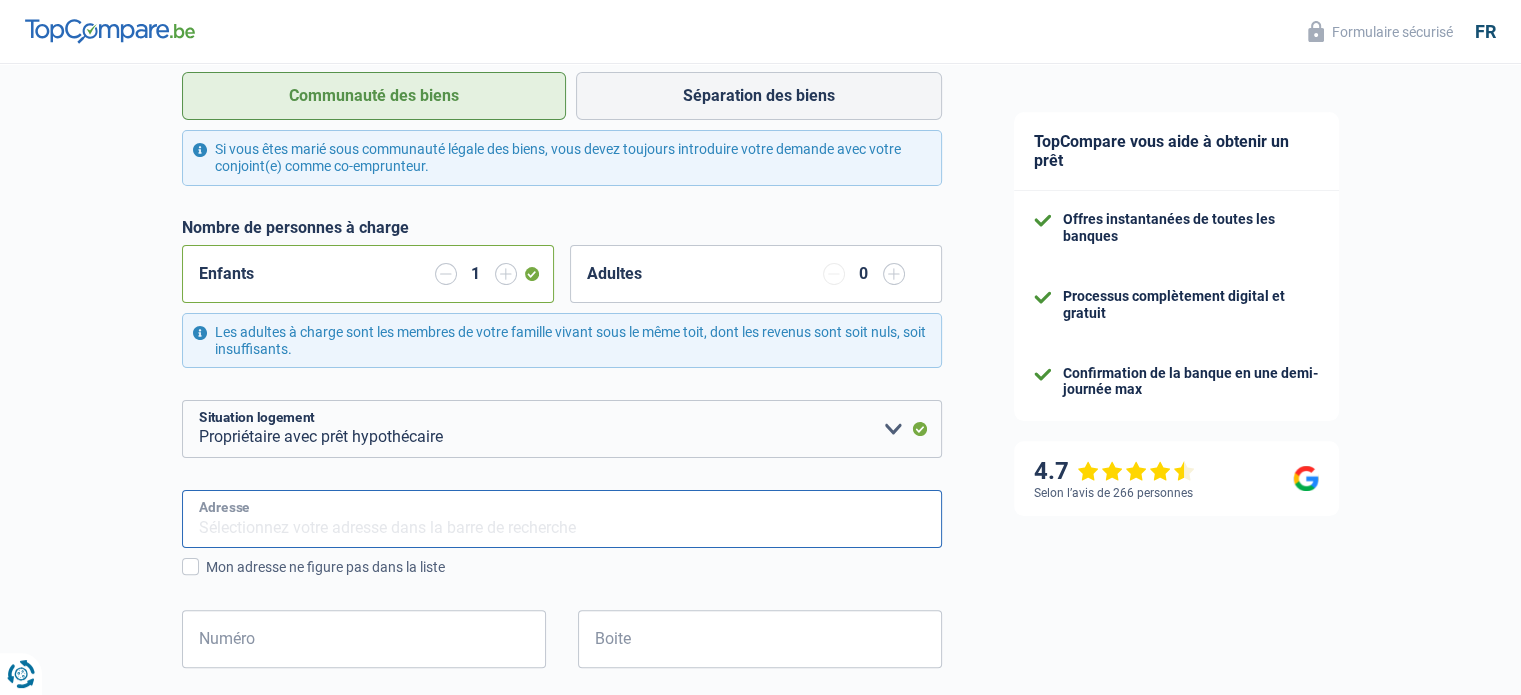 click on "Adresse" at bounding box center [562, 519] 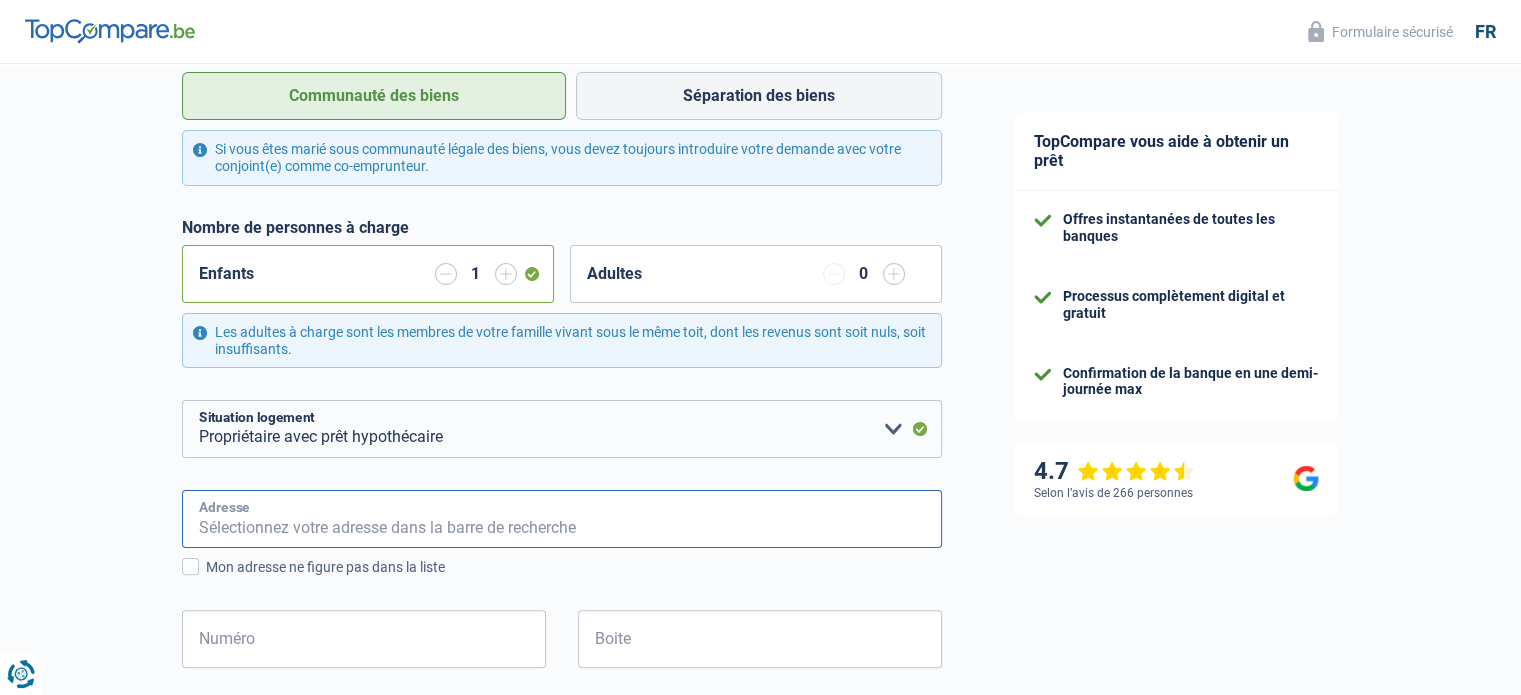 type on "Rue Fernand Lacroix 39" 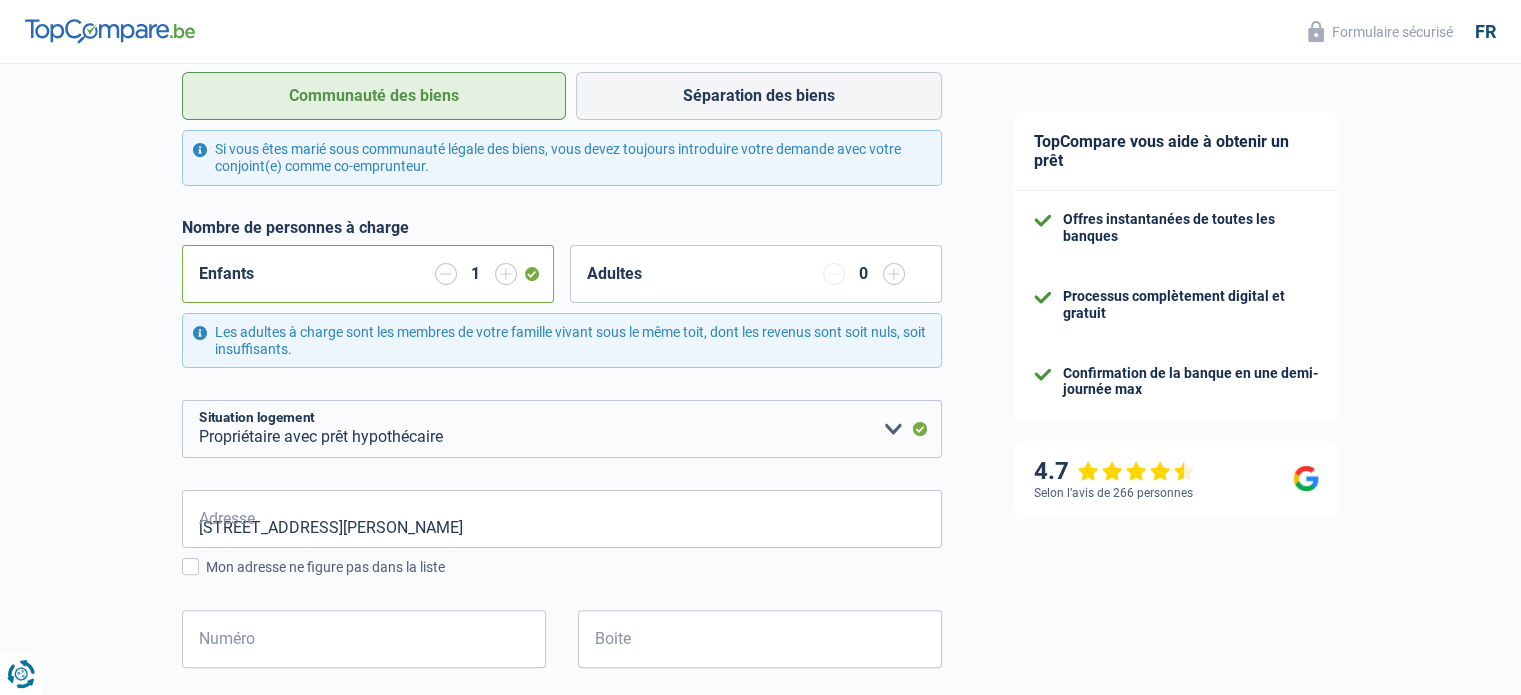 type on "Belgique" 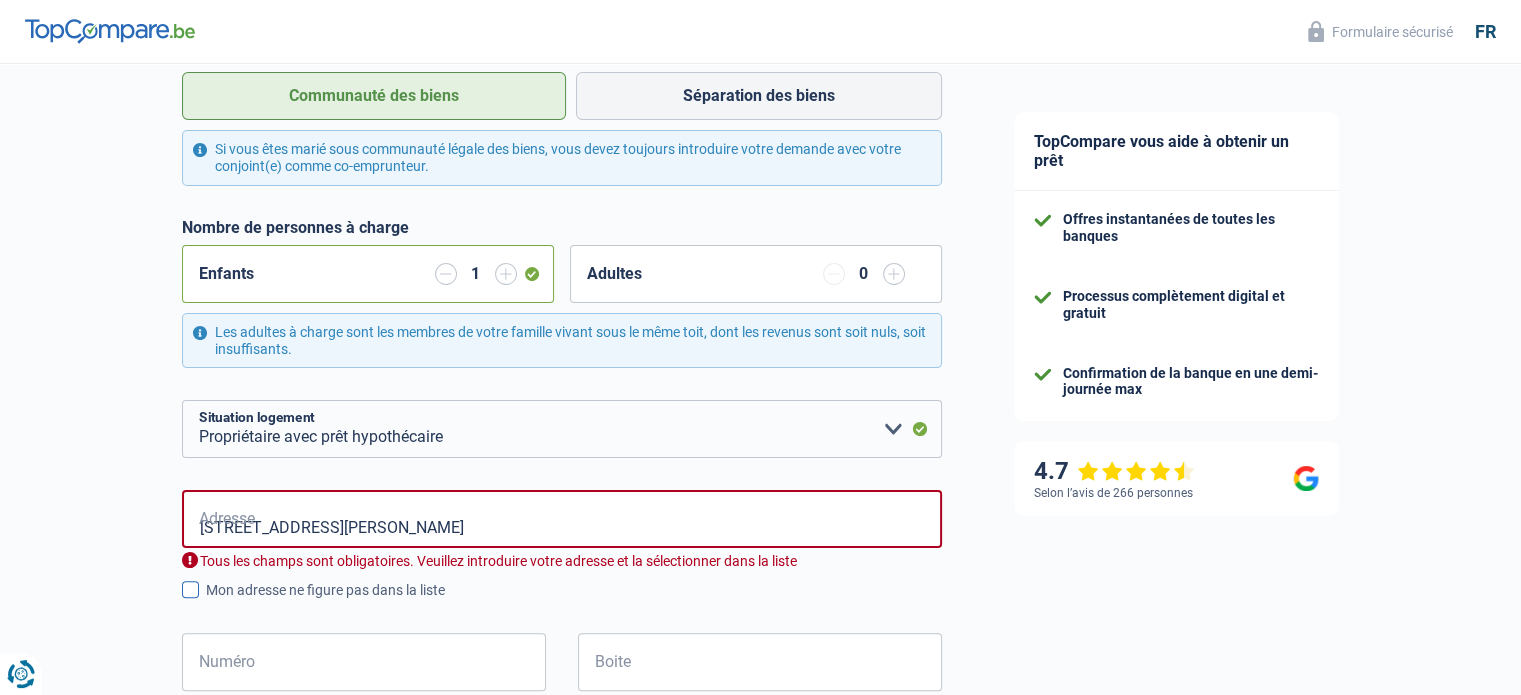 type on "Belgique" 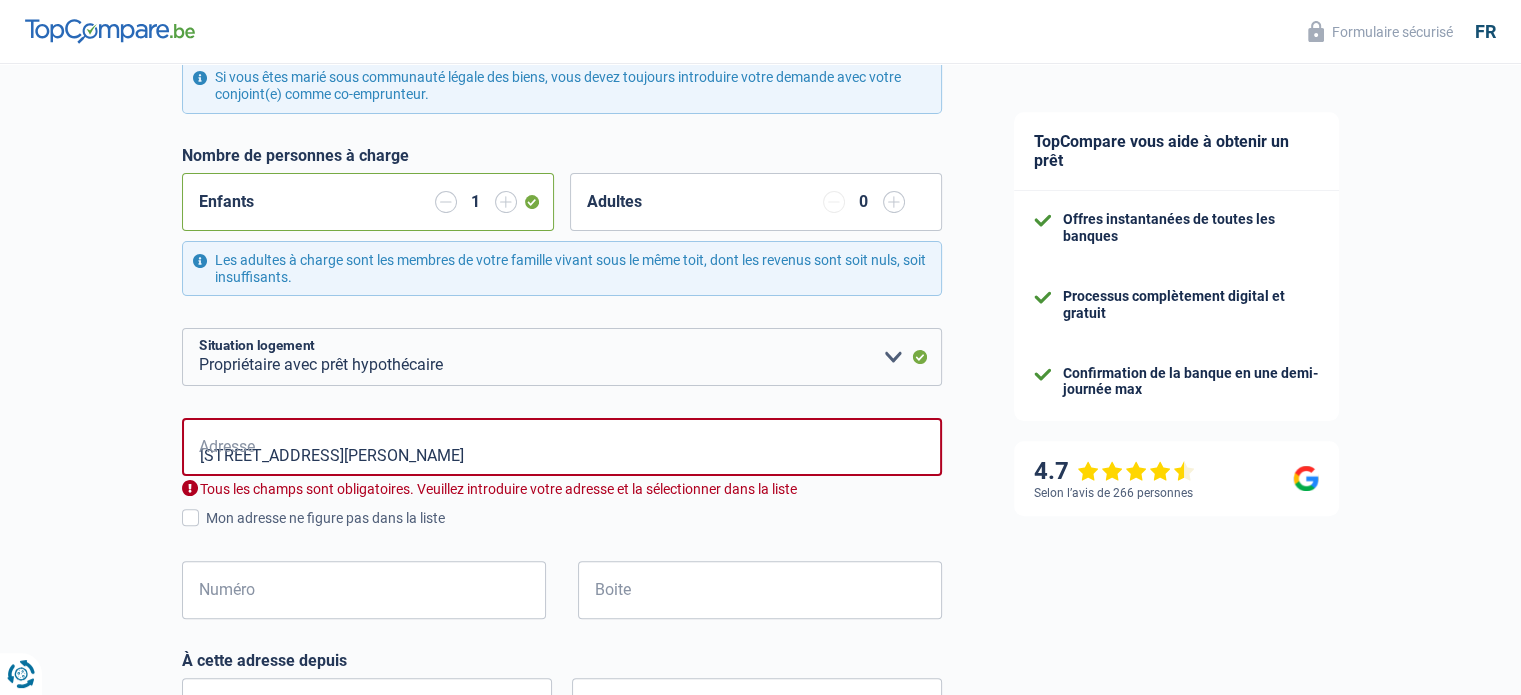 scroll, scrollTop: 499, scrollLeft: 0, axis: vertical 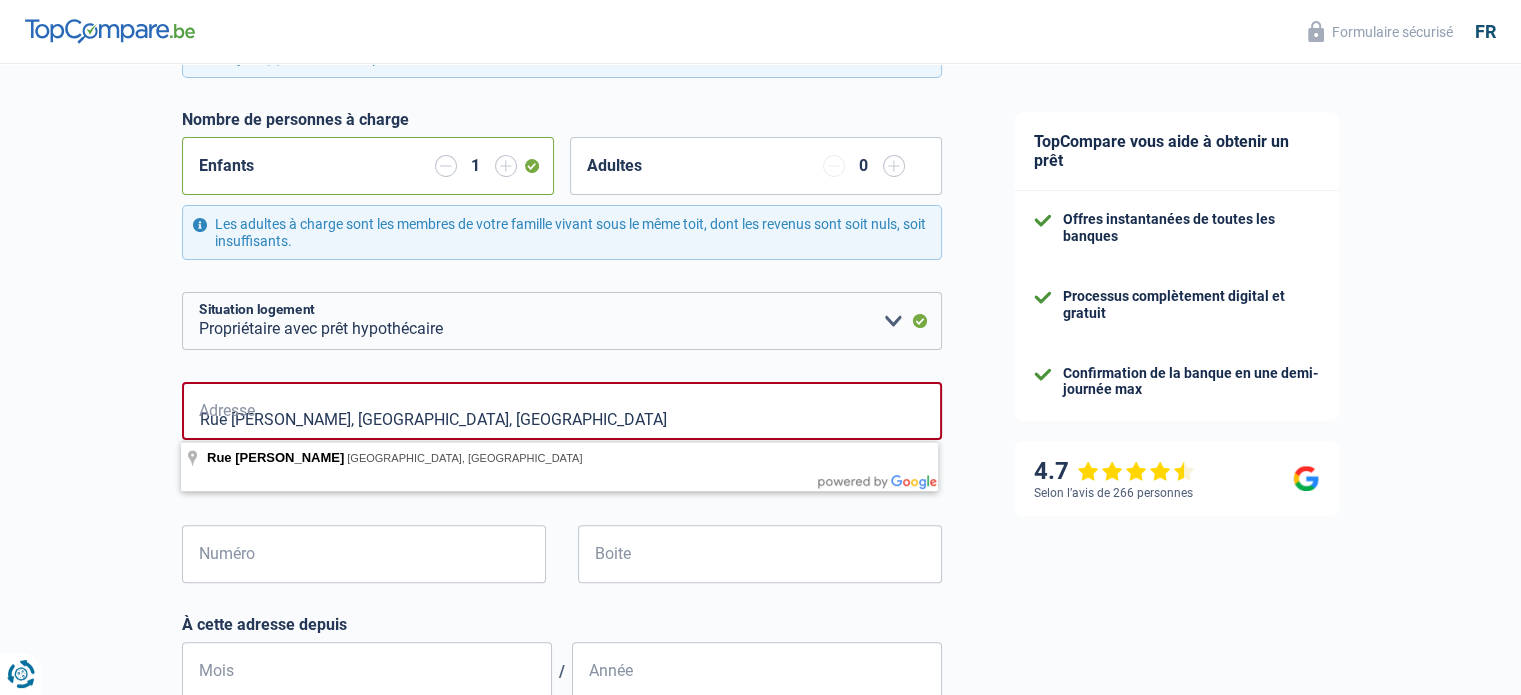 type on "Rue Fernand Lacroix, 4520, Wanze, BE" 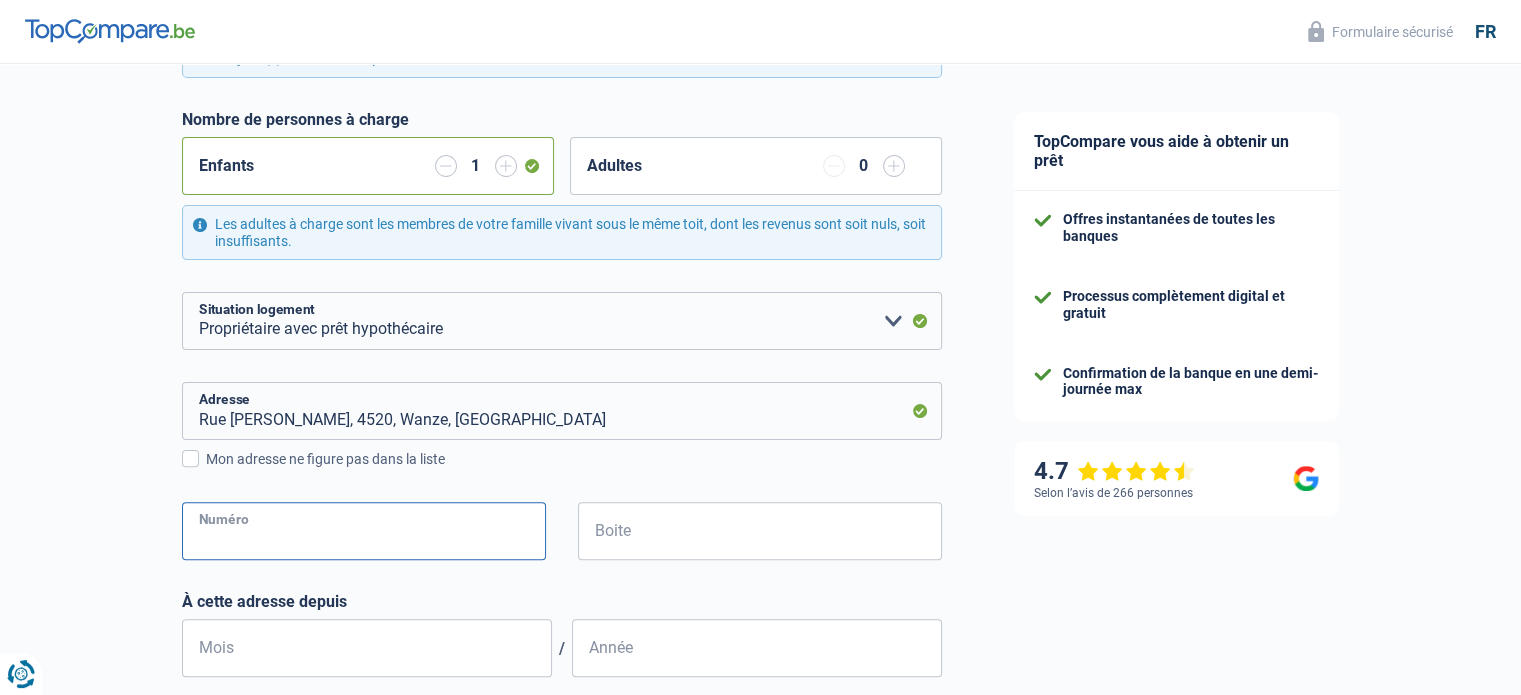 click on "Numéro" at bounding box center [364, 531] 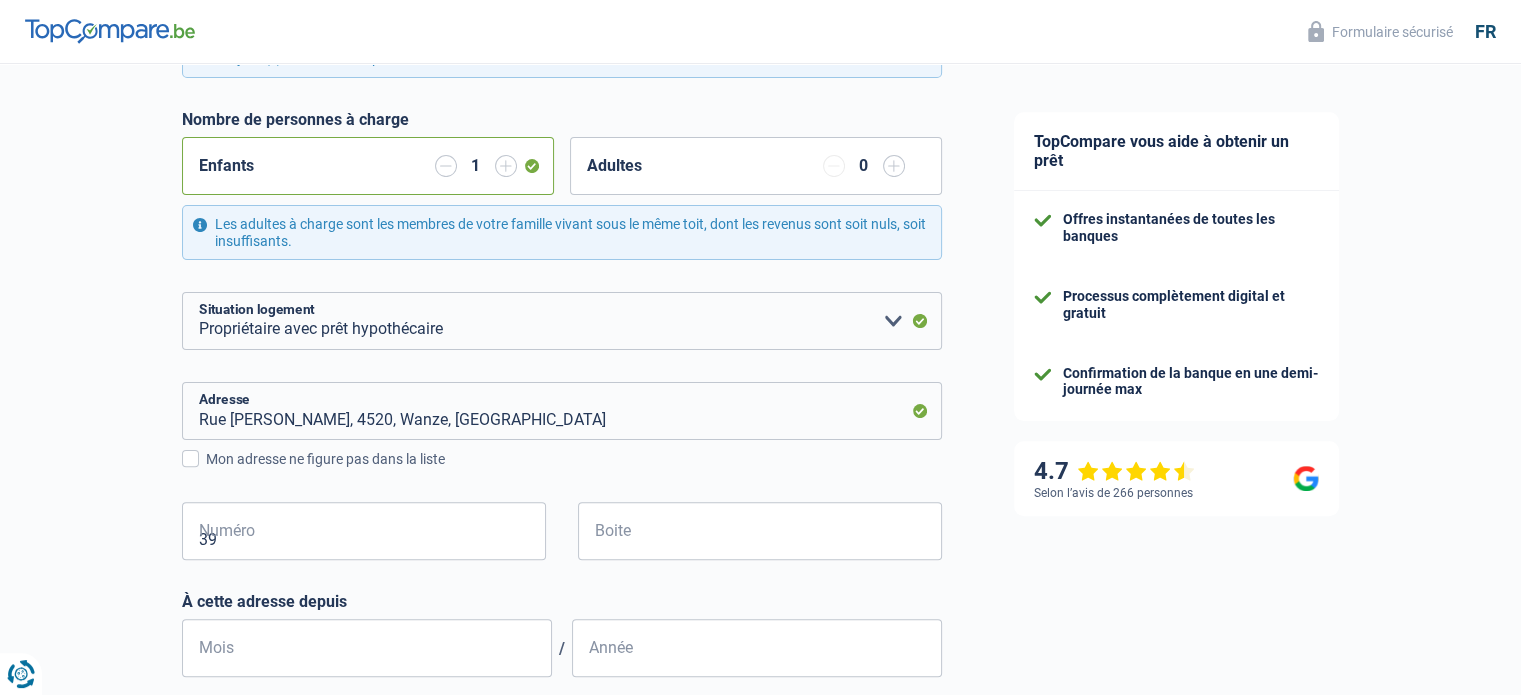 type on "Wanze" 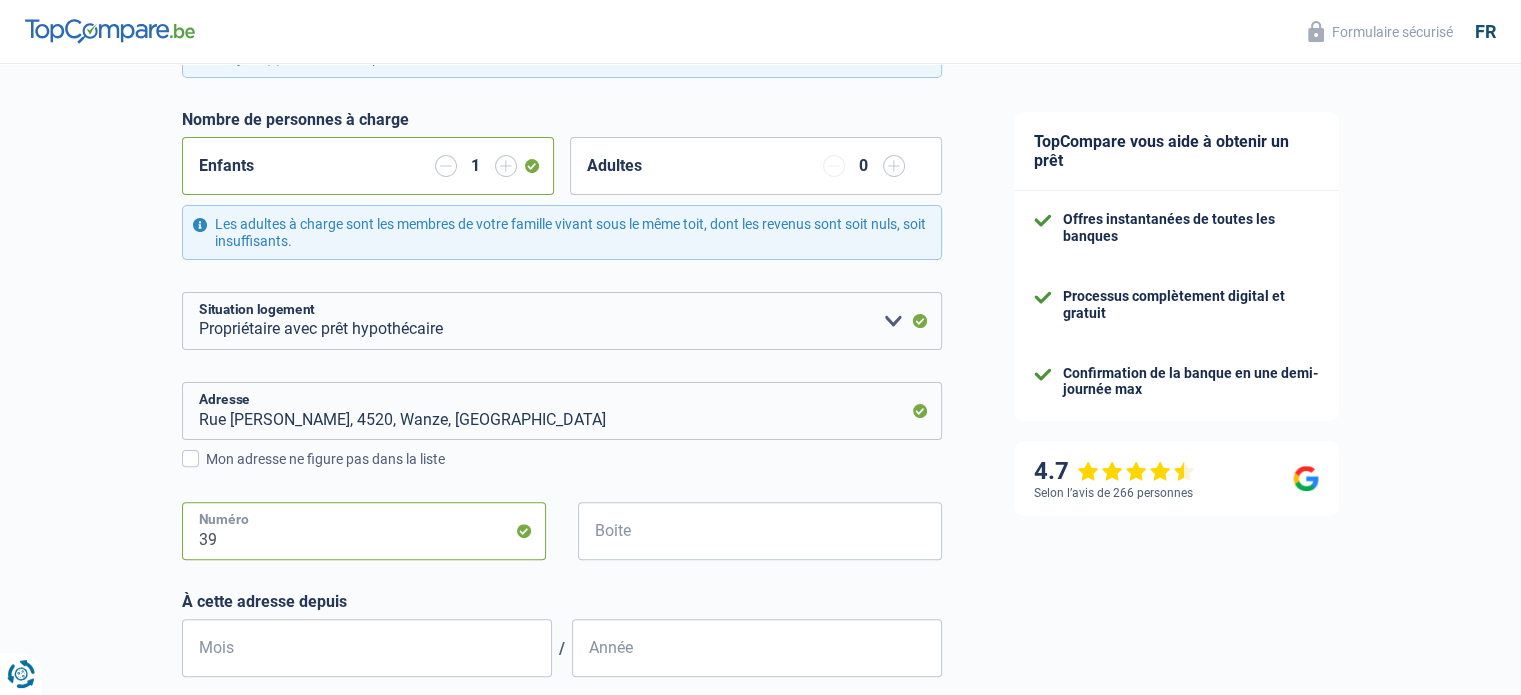 scroll, scrollTop: 614, scrollLeft: 0, axis: vertical 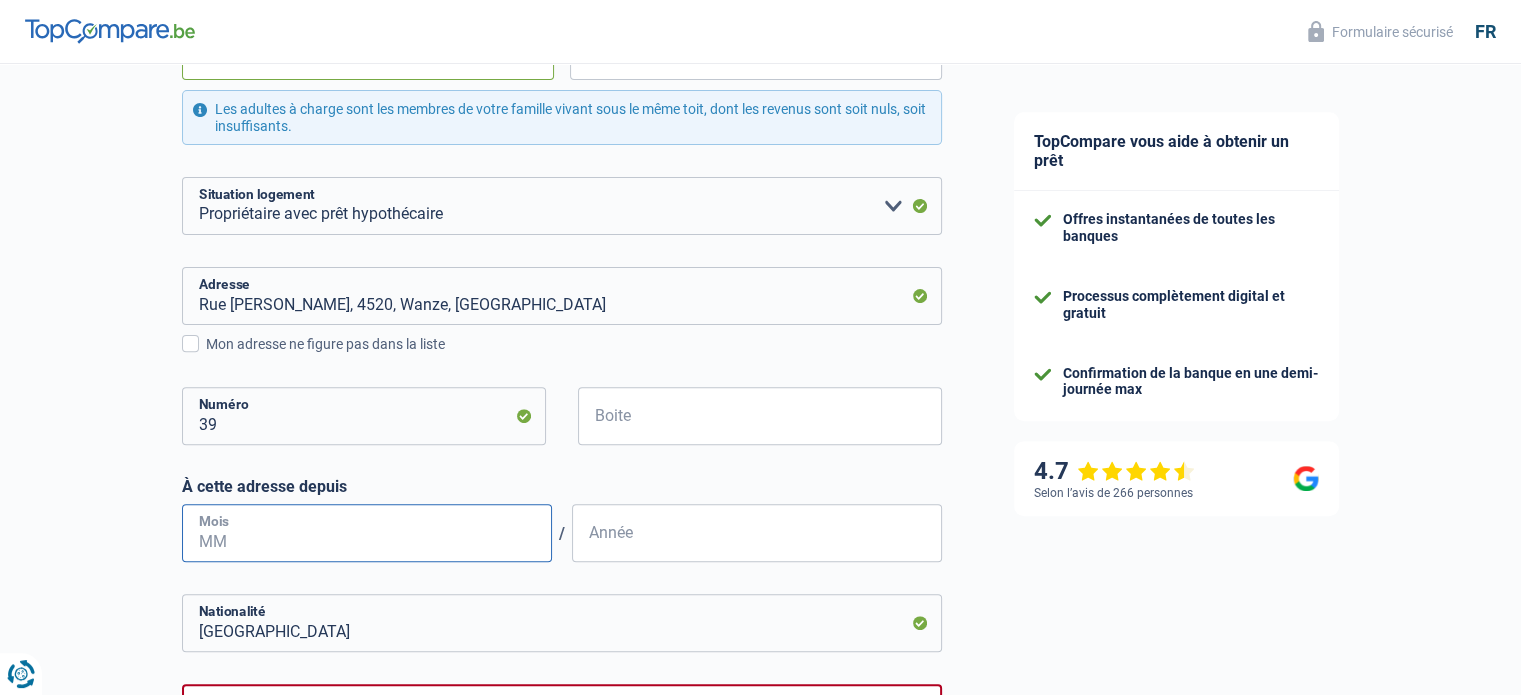 click on "Mois" at bounding box center [367, 533] 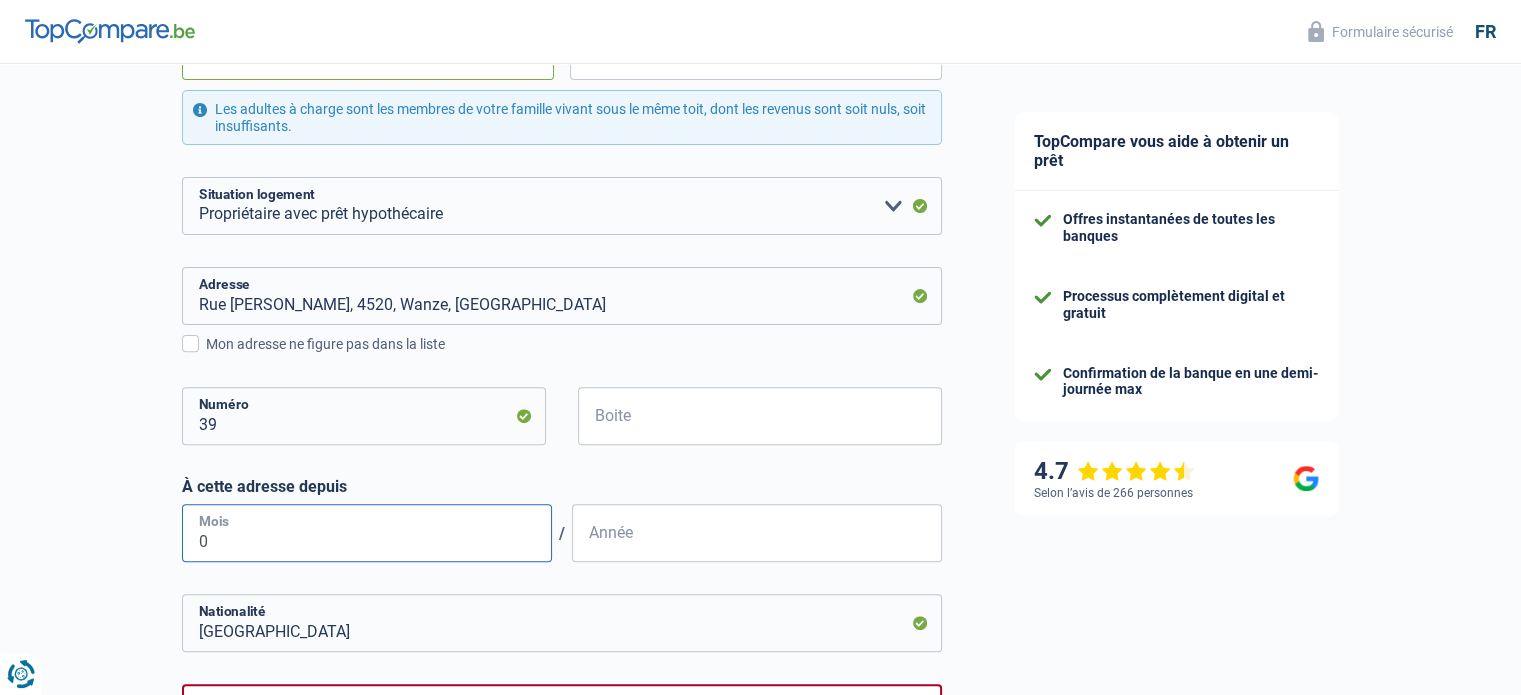 type on "07" 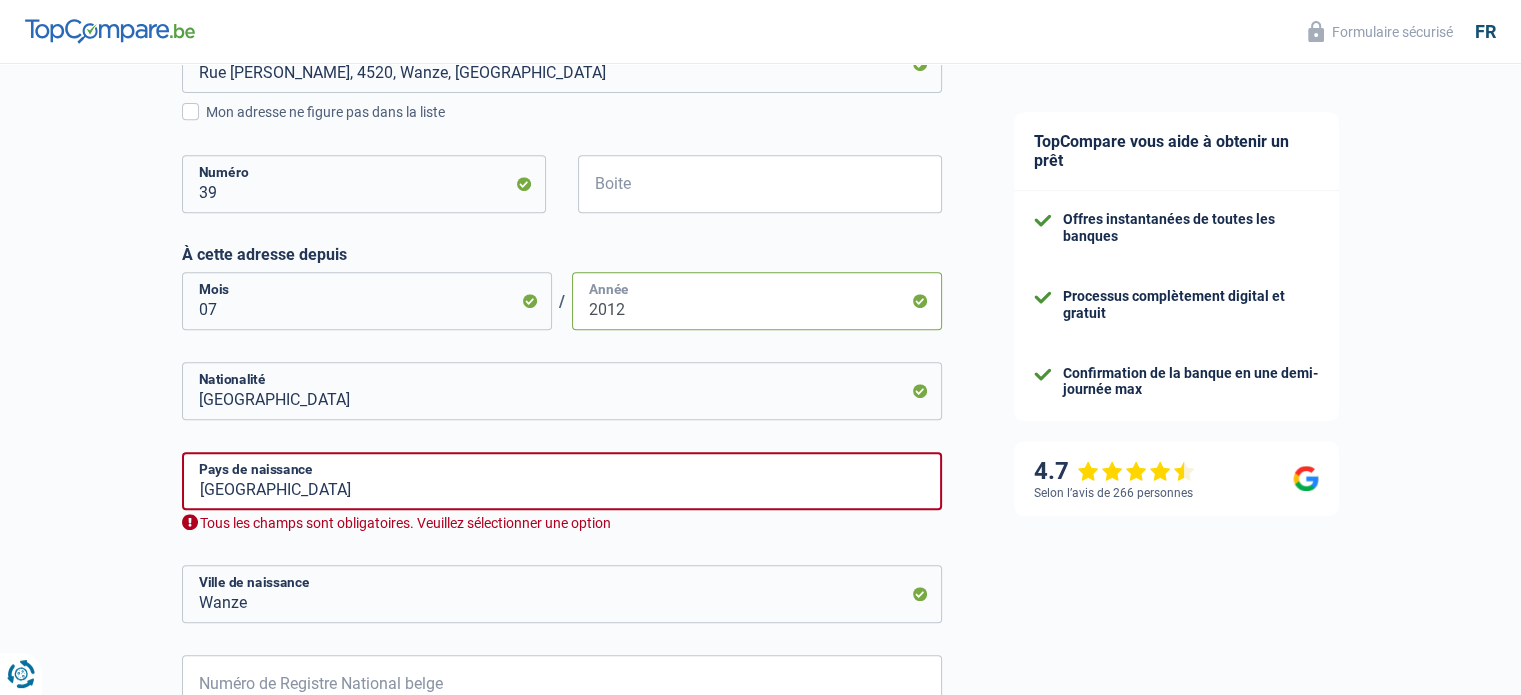 scroll, scrollTop: 847, scrollLeft: 0, axis: vertical 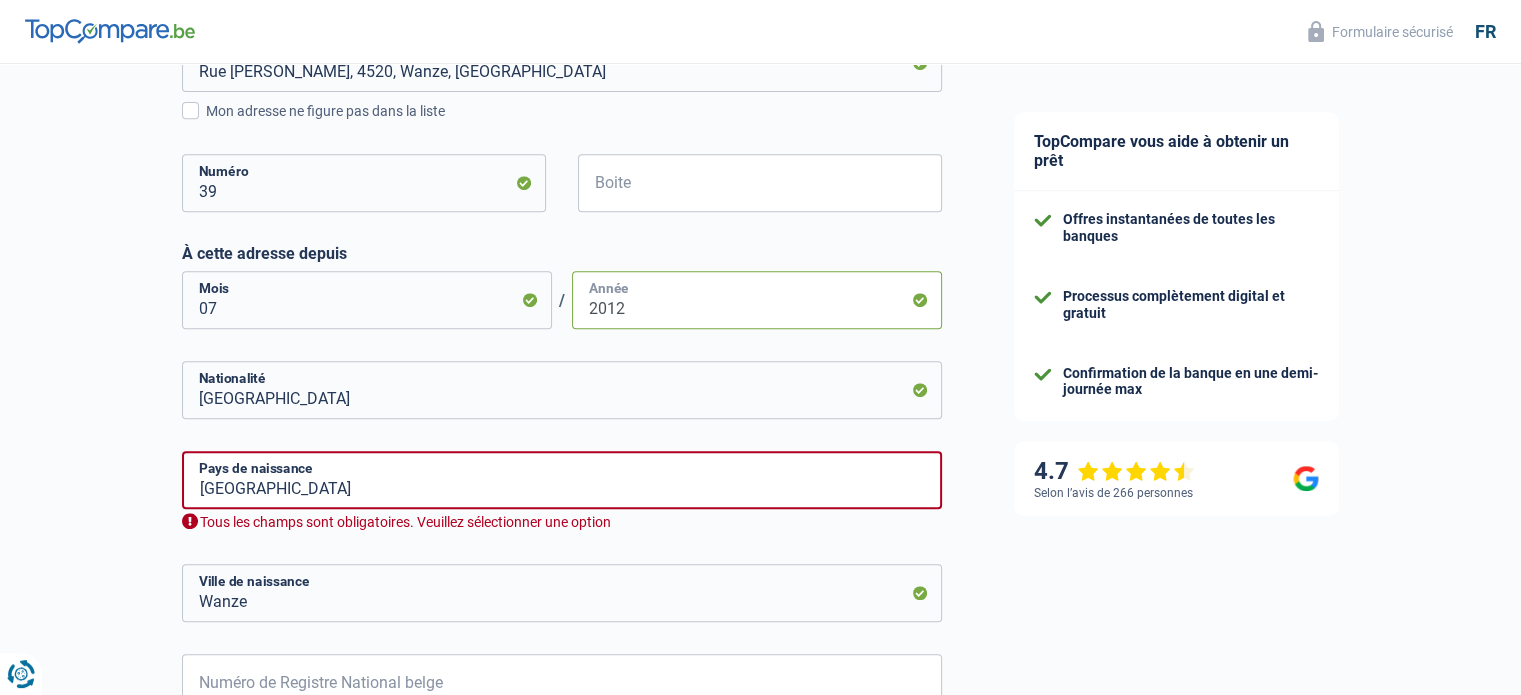 type on "2012" 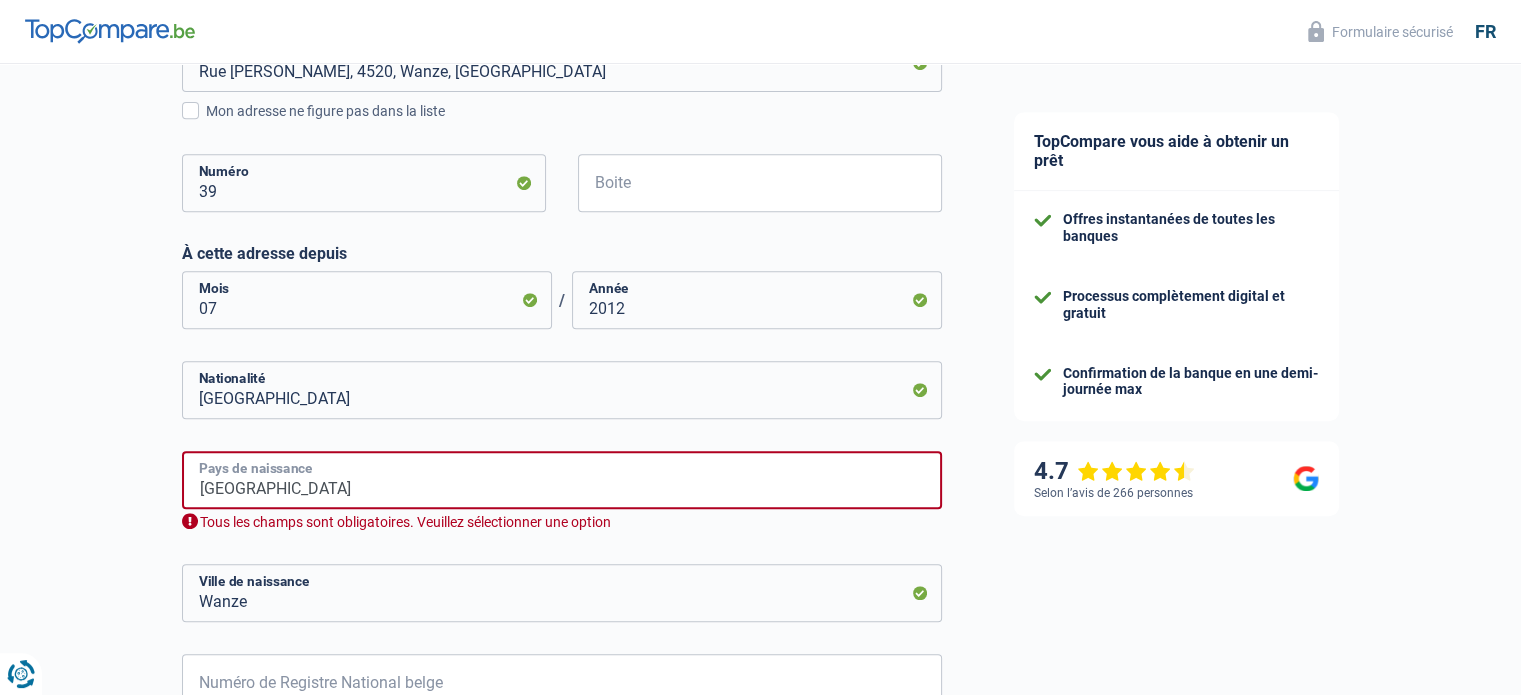 click on "Belgique" at bounding box center [562, 480] 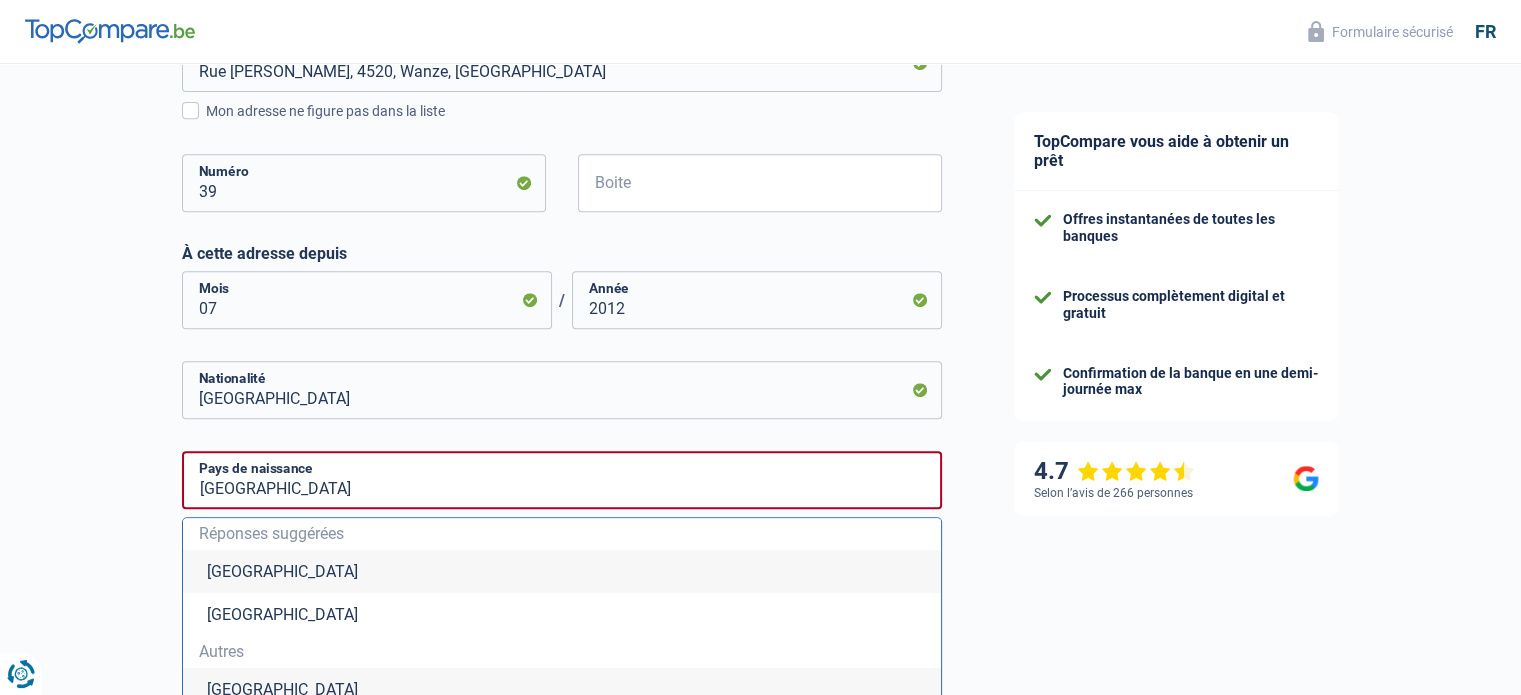 click on "Belgique" at bounding box center (562, 571) 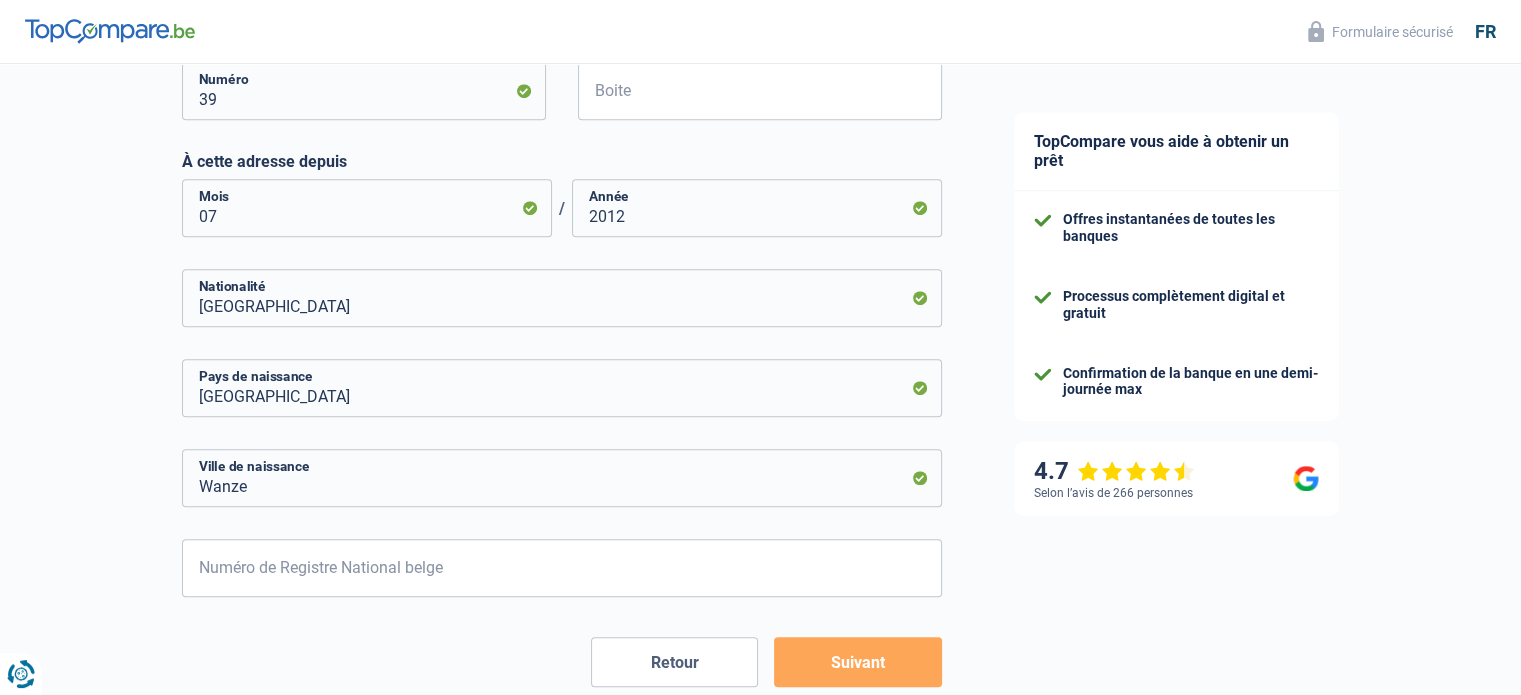 scroll, scrollTop: 1050, scrollLeft: 0, axis: vertical 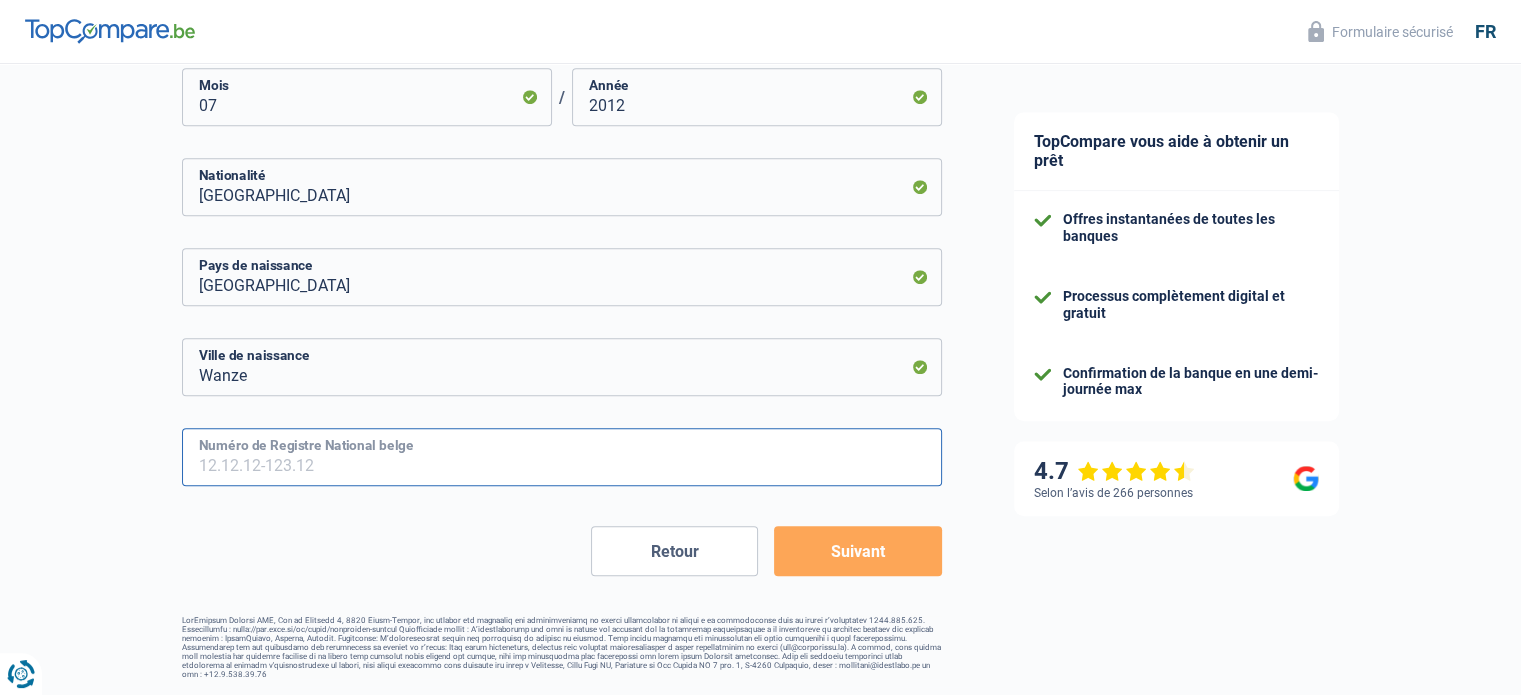 click on "Numéro de Registre National belge" at bounding box center [562, 457] 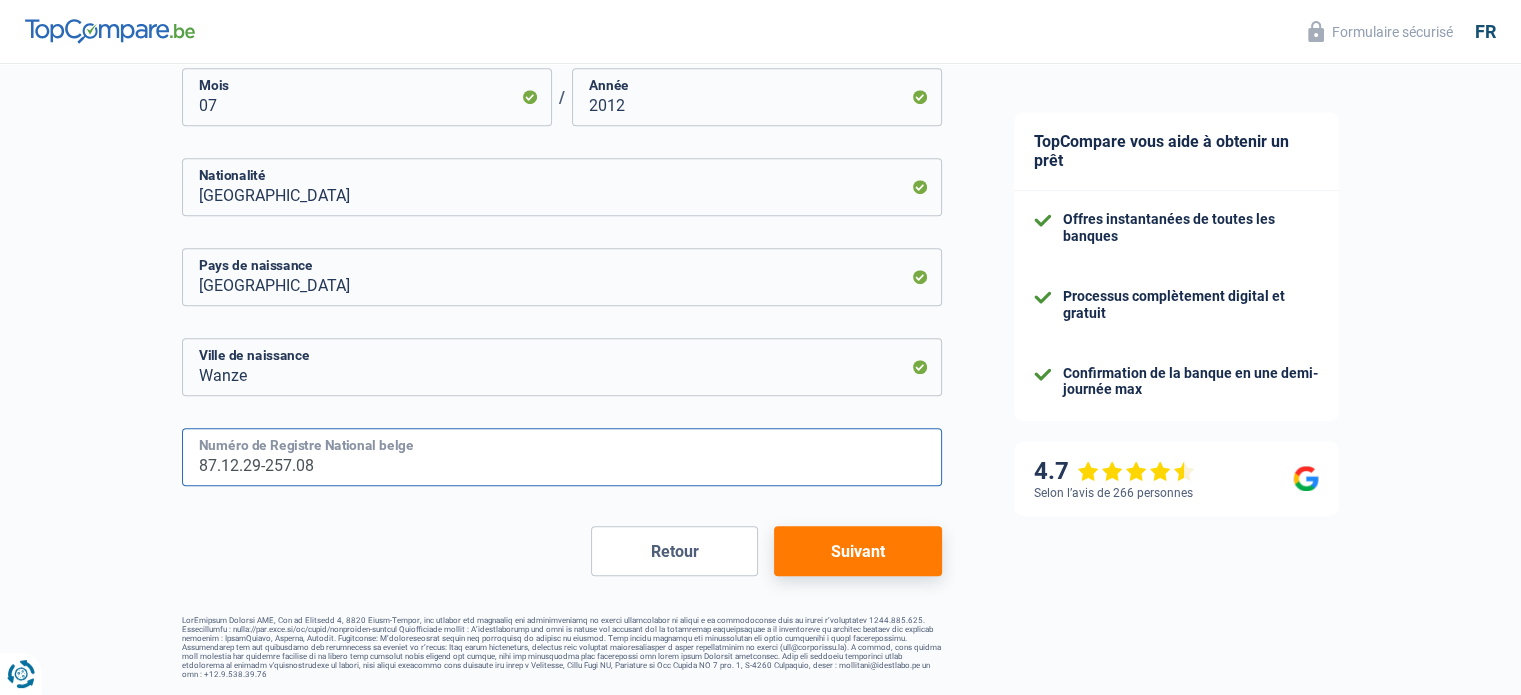 type on "87.12.29-257.08" 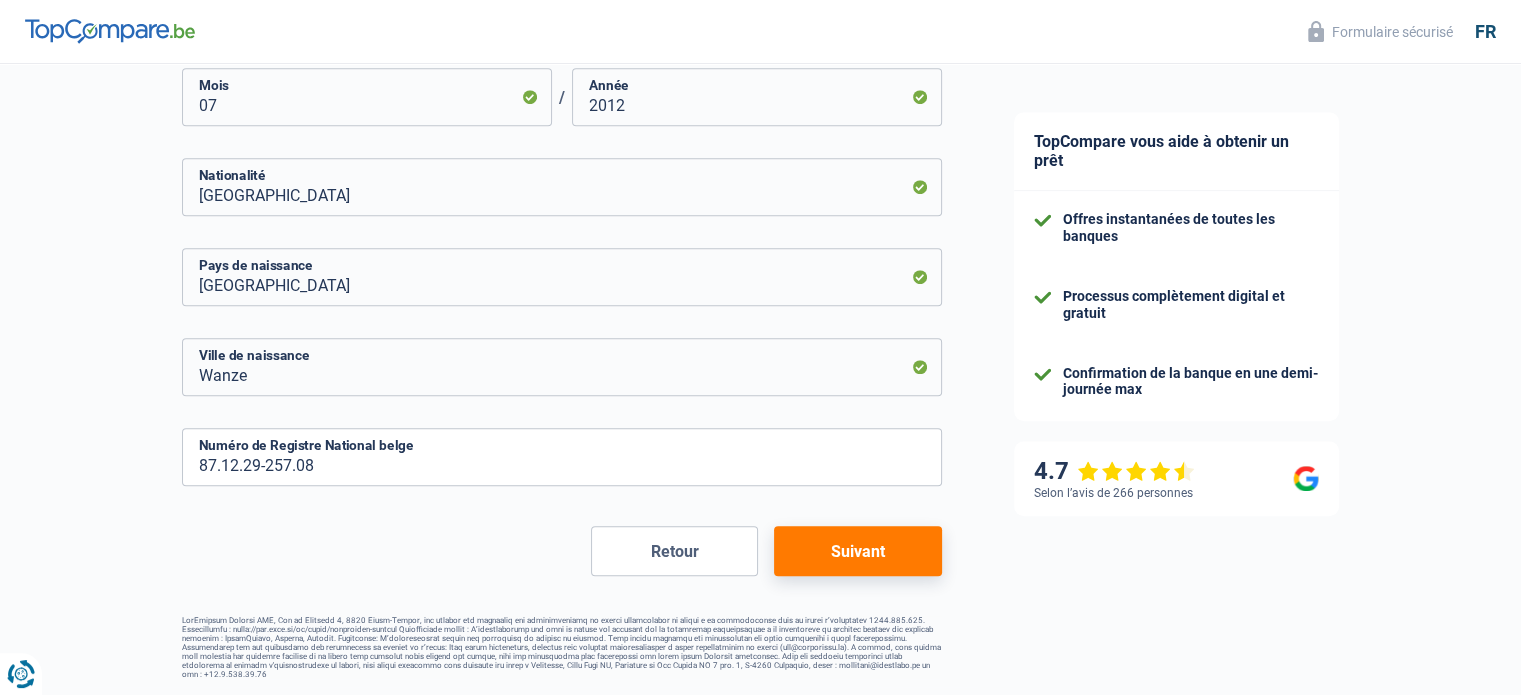 click on "Retour
Suivant" at bounding box center (562, 551) 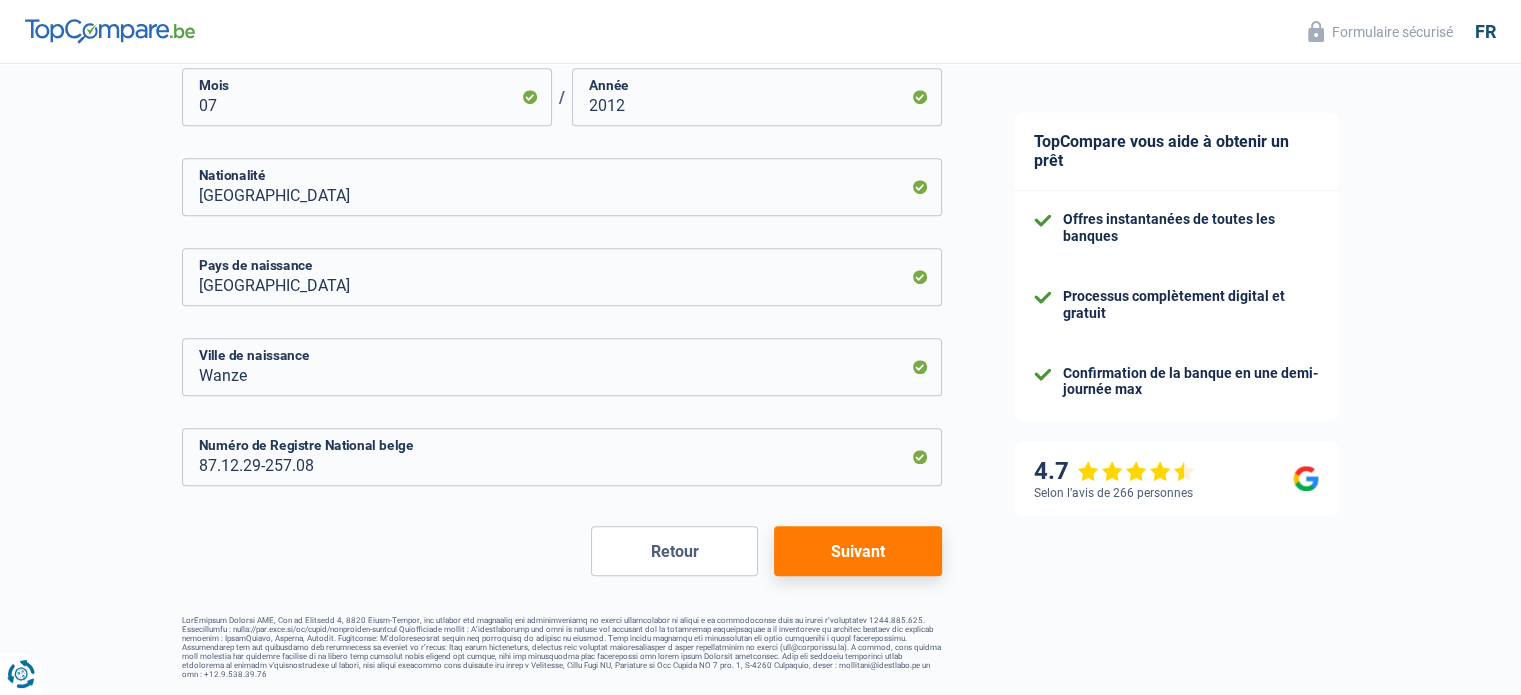click on "Suivant" at bounding box center (857, 551) 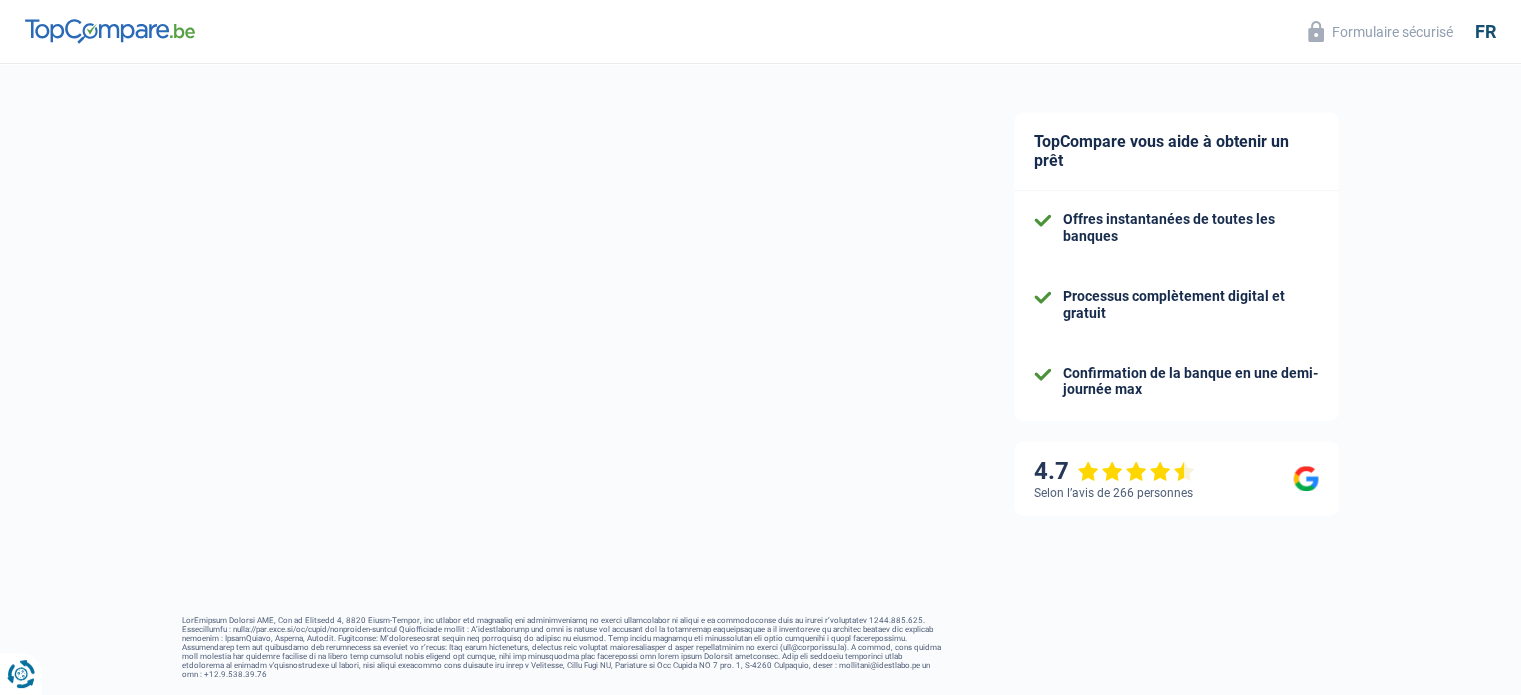 select on "familyAllowances" 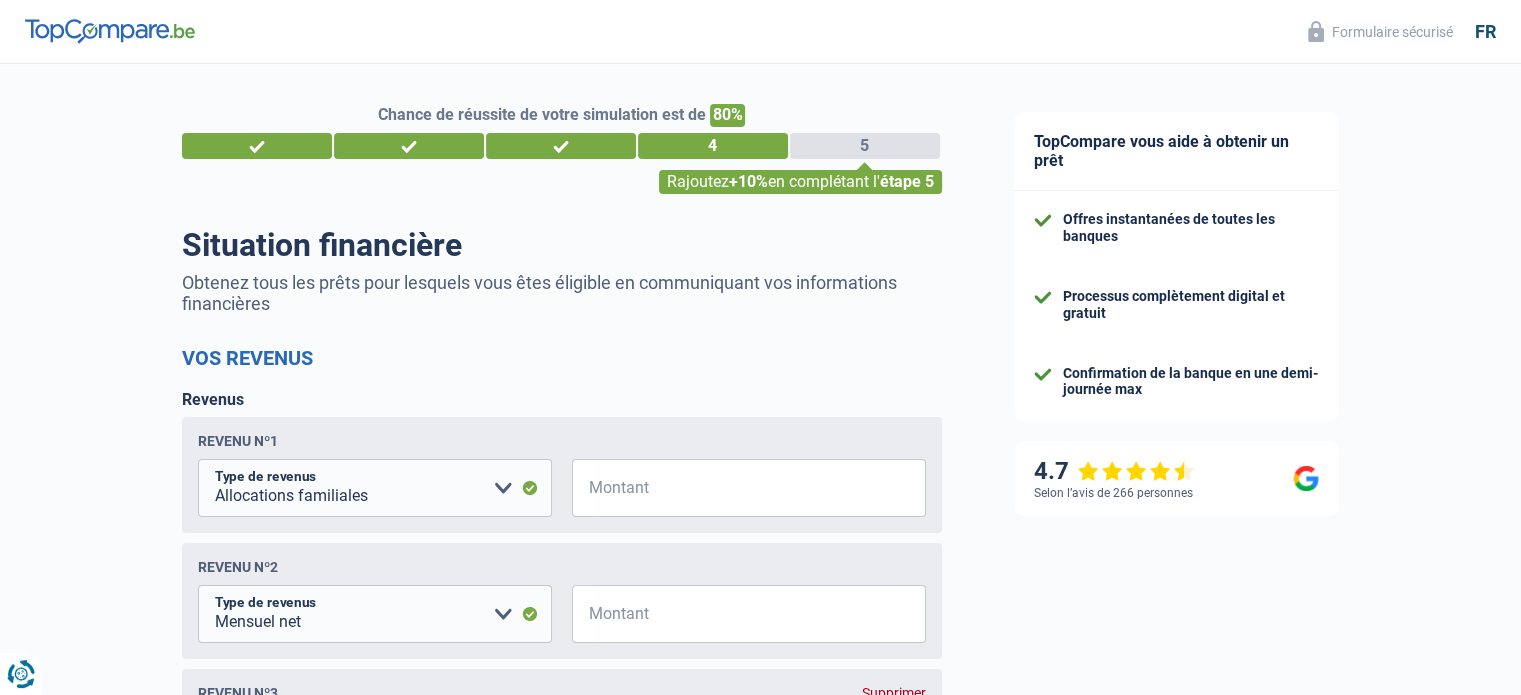 scroll, scrollTop: 104, scrollLeft: 0, axis: vertical 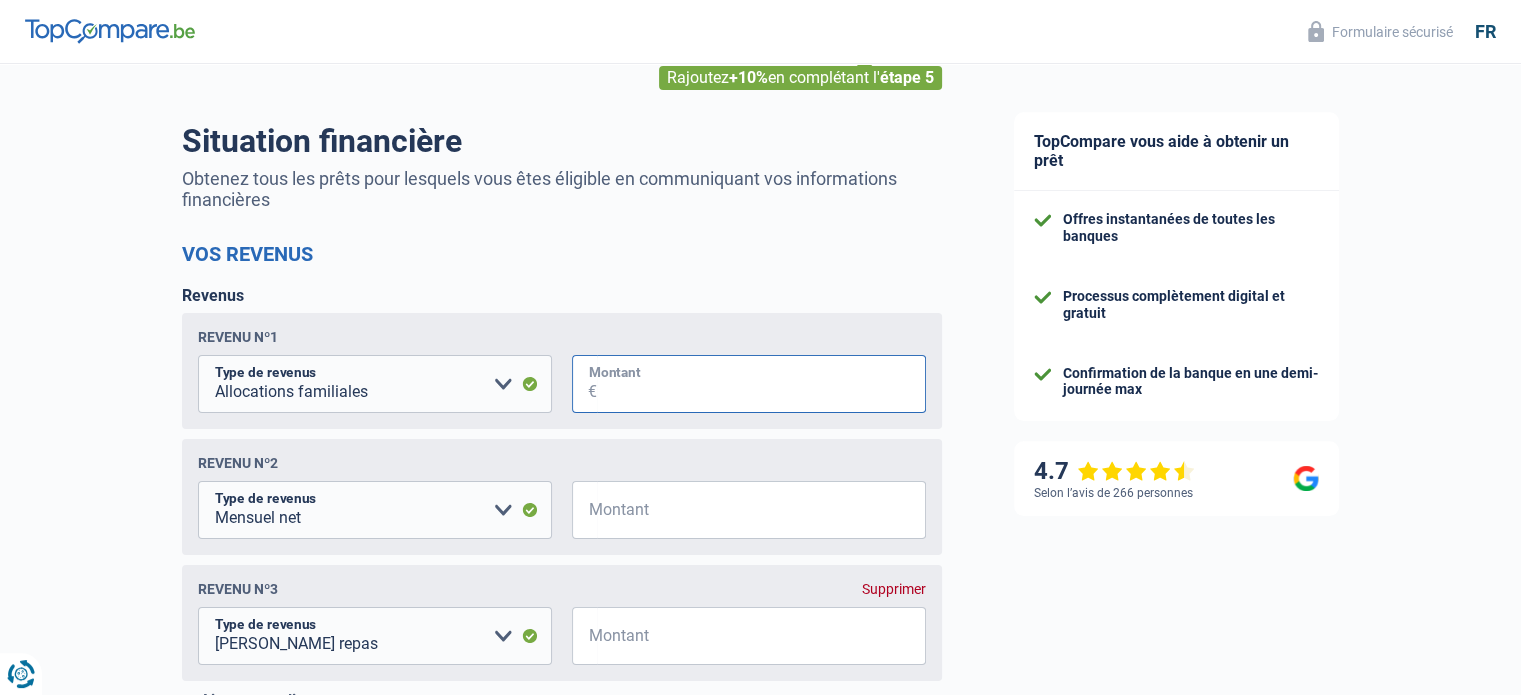 click on "Montant" at bounding box center [761, 384] 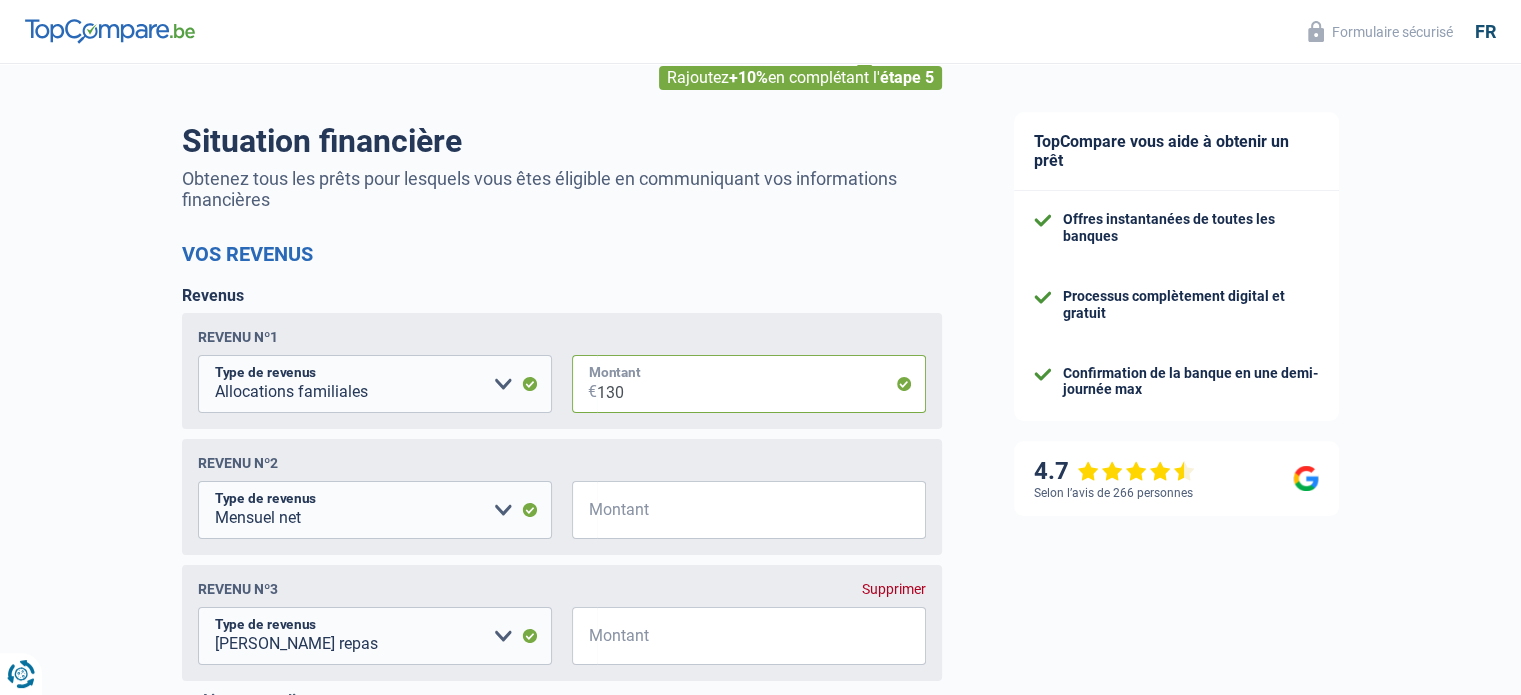 type on "130" 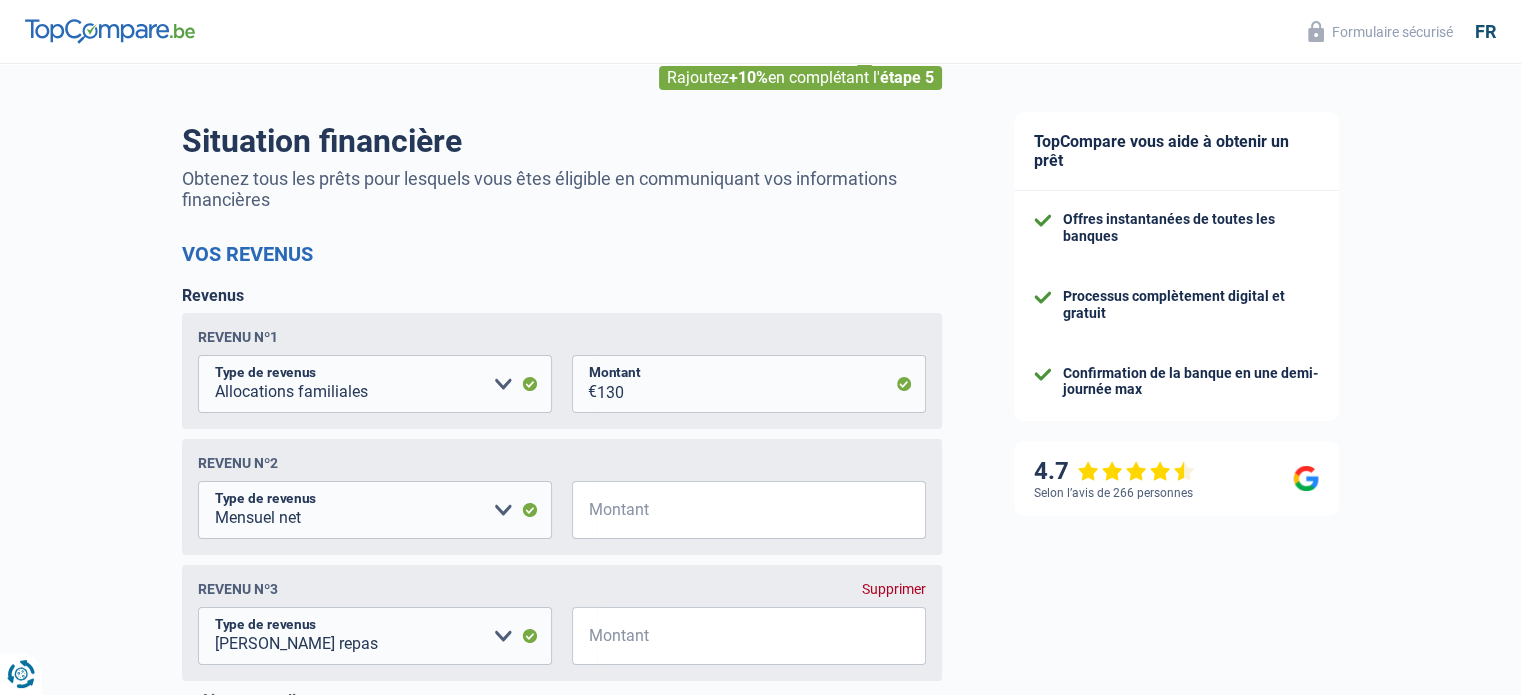 click on "Revenu nº1
Allocation d'handicap Allocations chômage Allocations familiales Chèques repas Complément d'entreprise Indemnité mutuelle Indépendant complémentaire Mensuel net Pension Pension alimentaire Pension d'invalidité Revenu d'intégration sociale Revenus locatifs Autres revenus
Veuillez sélectionner une option
Type de revenus
Tous les champs sont obligatoires. Veuillez fournir une réponse plus longue   130   €
Montant
N'utilisez que des lettres pour répondre" at bounding box center (562, 371) 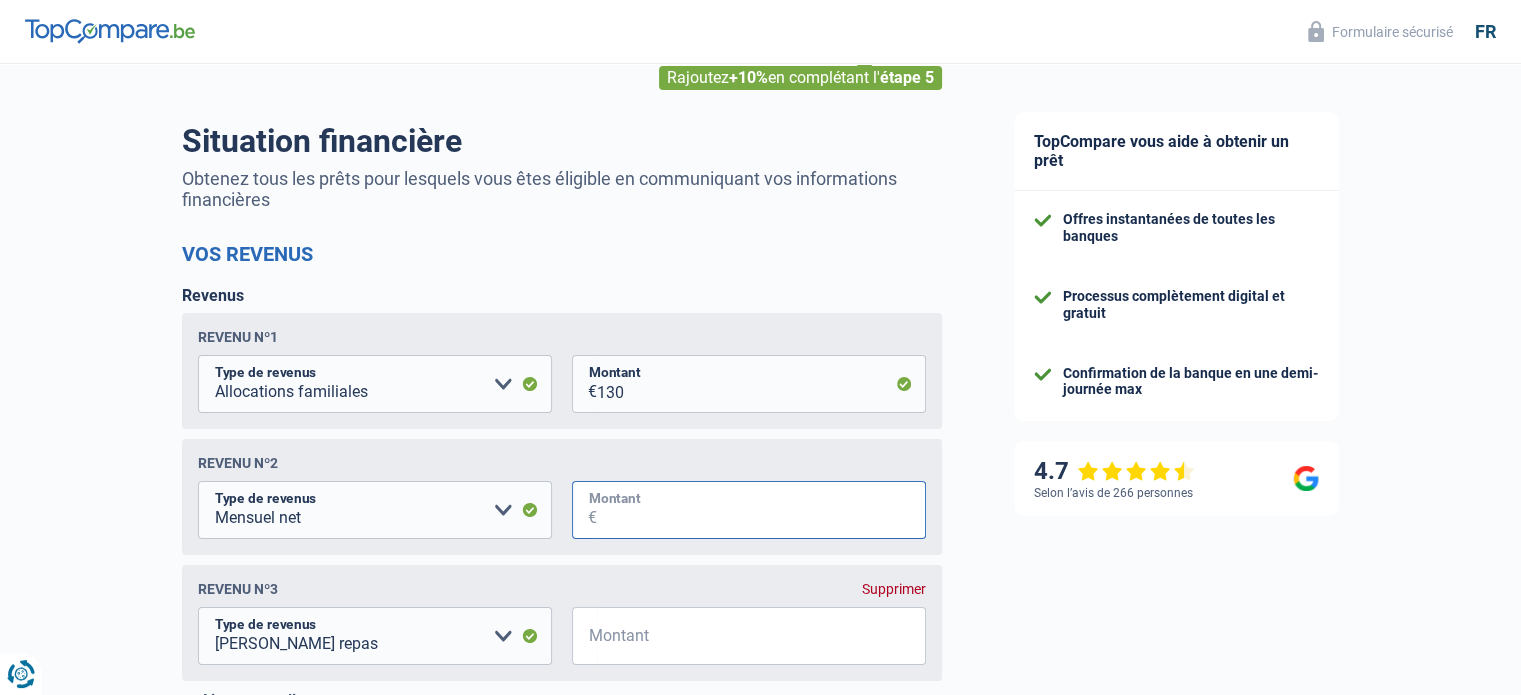 click on "Montant" at bounding box center (761, 510) 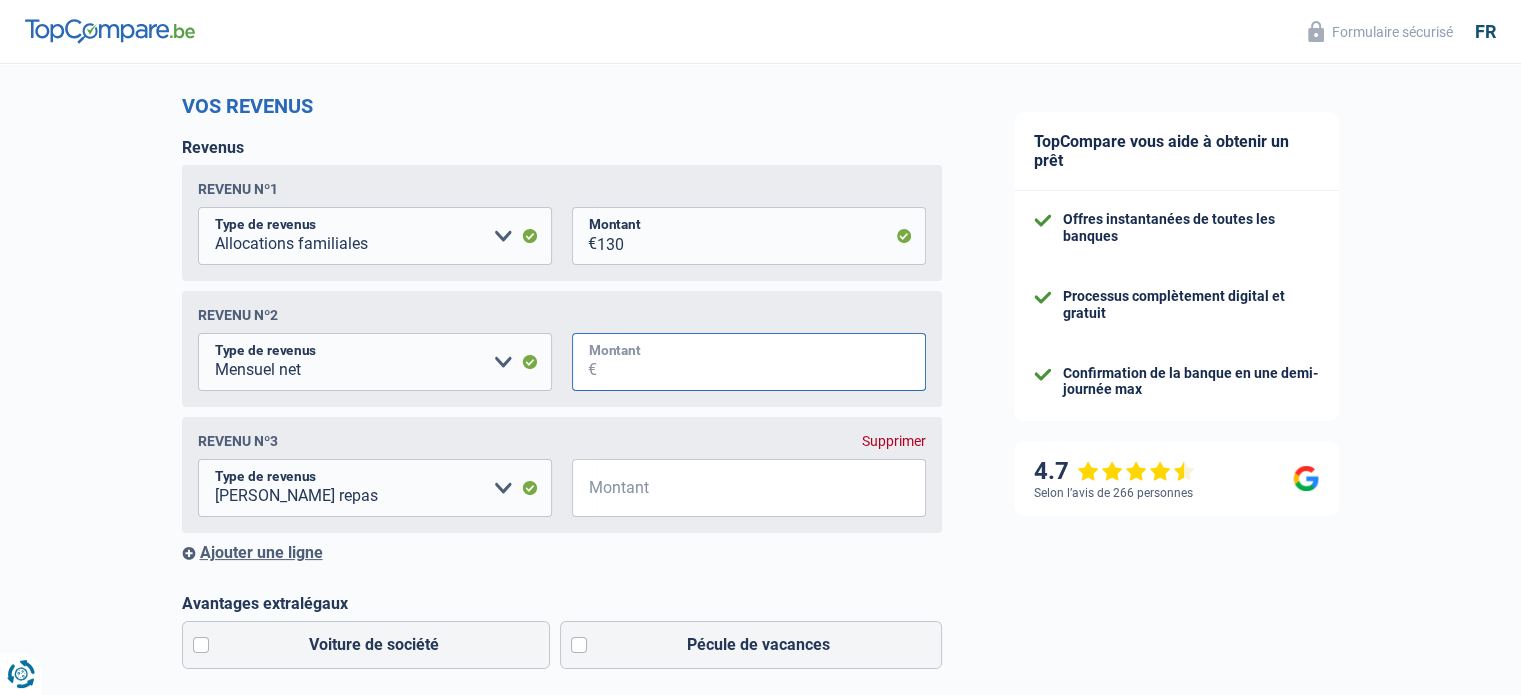 scroll, scrollTop: 251, scrollLeft: 0, axis: vertical 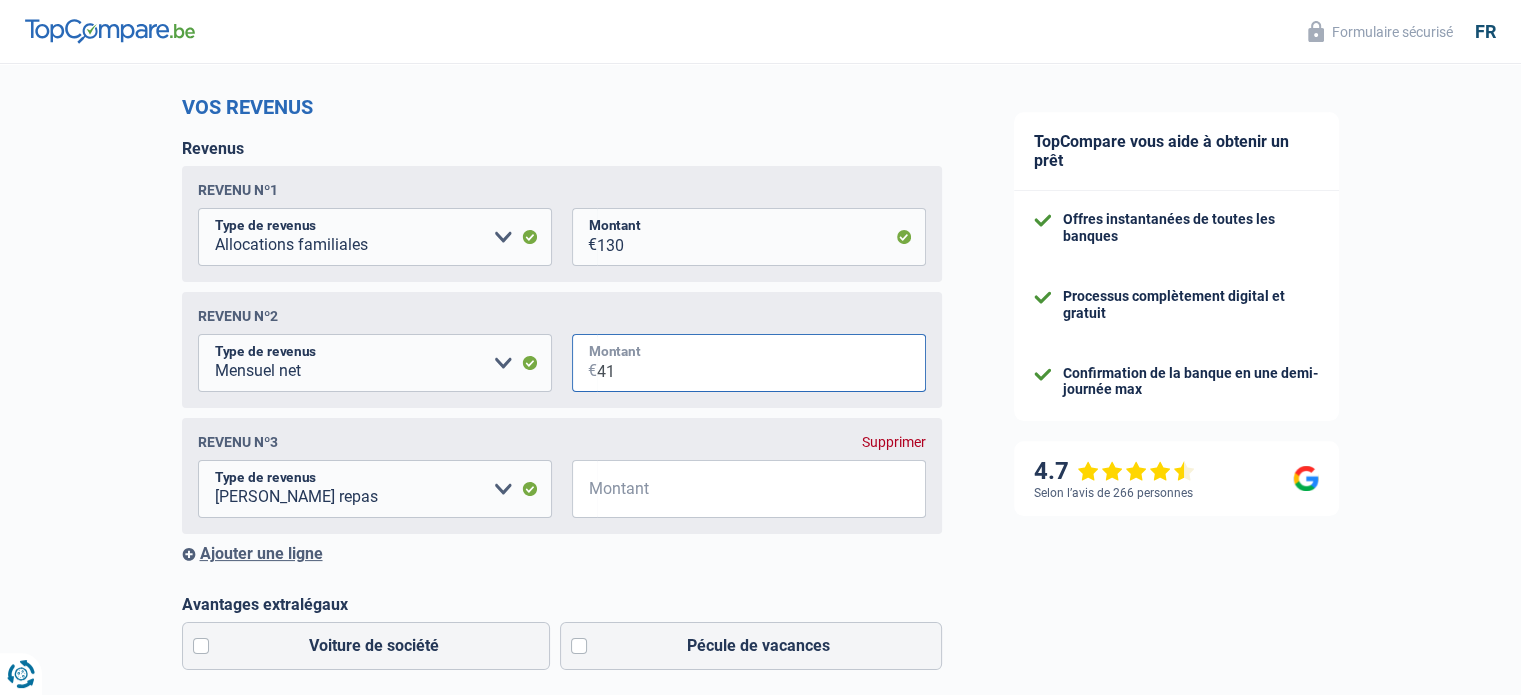 type on "4" 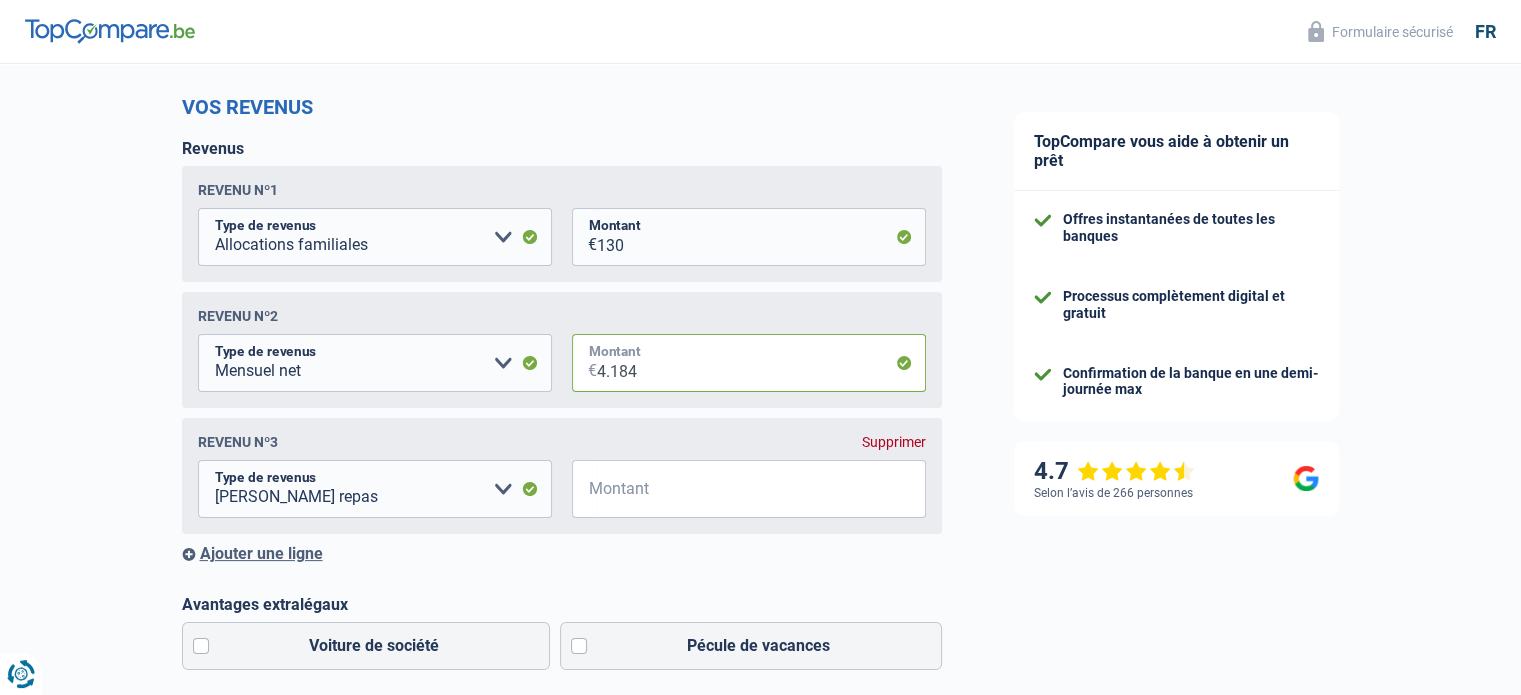 type on "4.184" 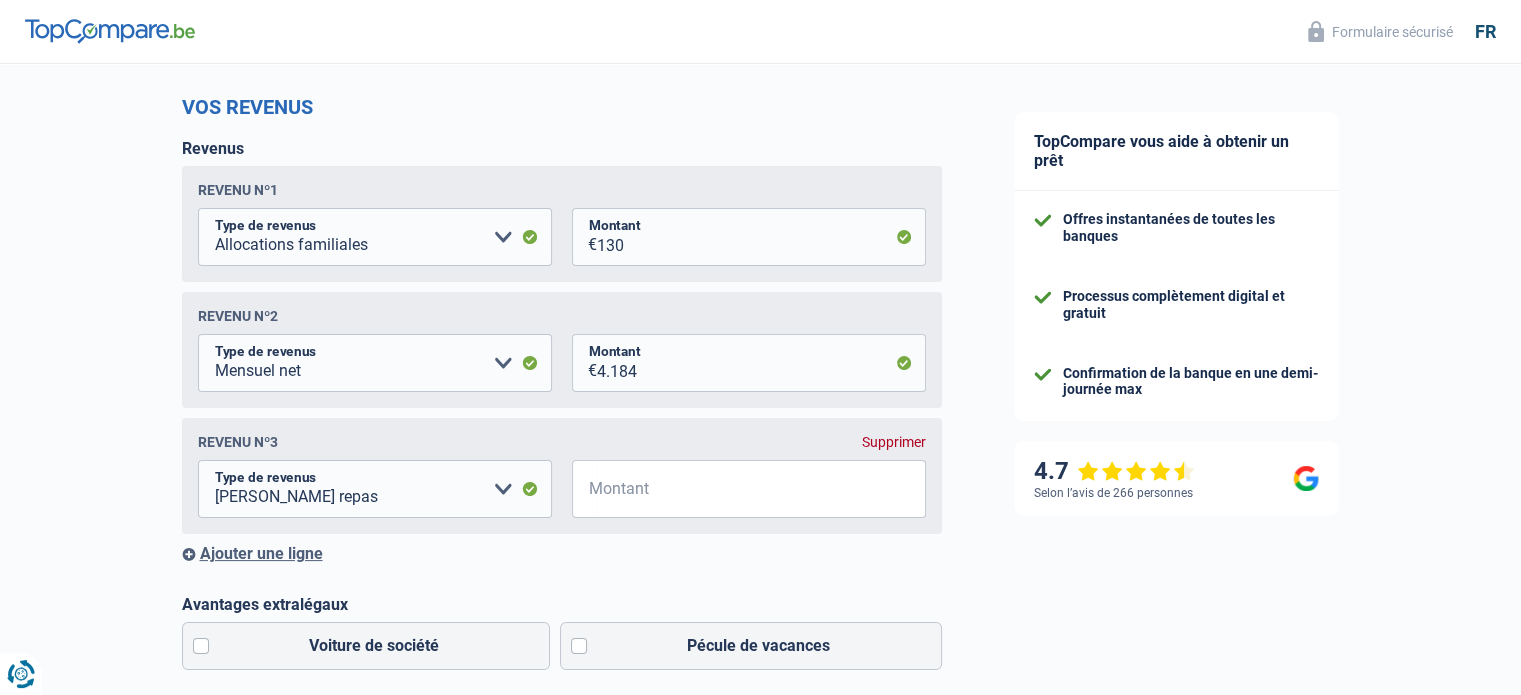click on "Revenu nº2
Allocation d'handicap Allocations chômage Allocations familiales Chèques repas Complément d'entreprise Indemnité mutuelle Indépendant complémentaire Mensuel net Pension Pension alimentaire Pension d'invalidité Revenu d'intégration sociale Revenus locatifs Autres revenus
Veuillez sélectionner une option
Type de revenus
Tous les champs sont obligatoires. Veuillez fournir une réponse plus longue   4.184   €
Montant
N'utilisez que des lettres pour répondre" at bounding box center [562, 350] 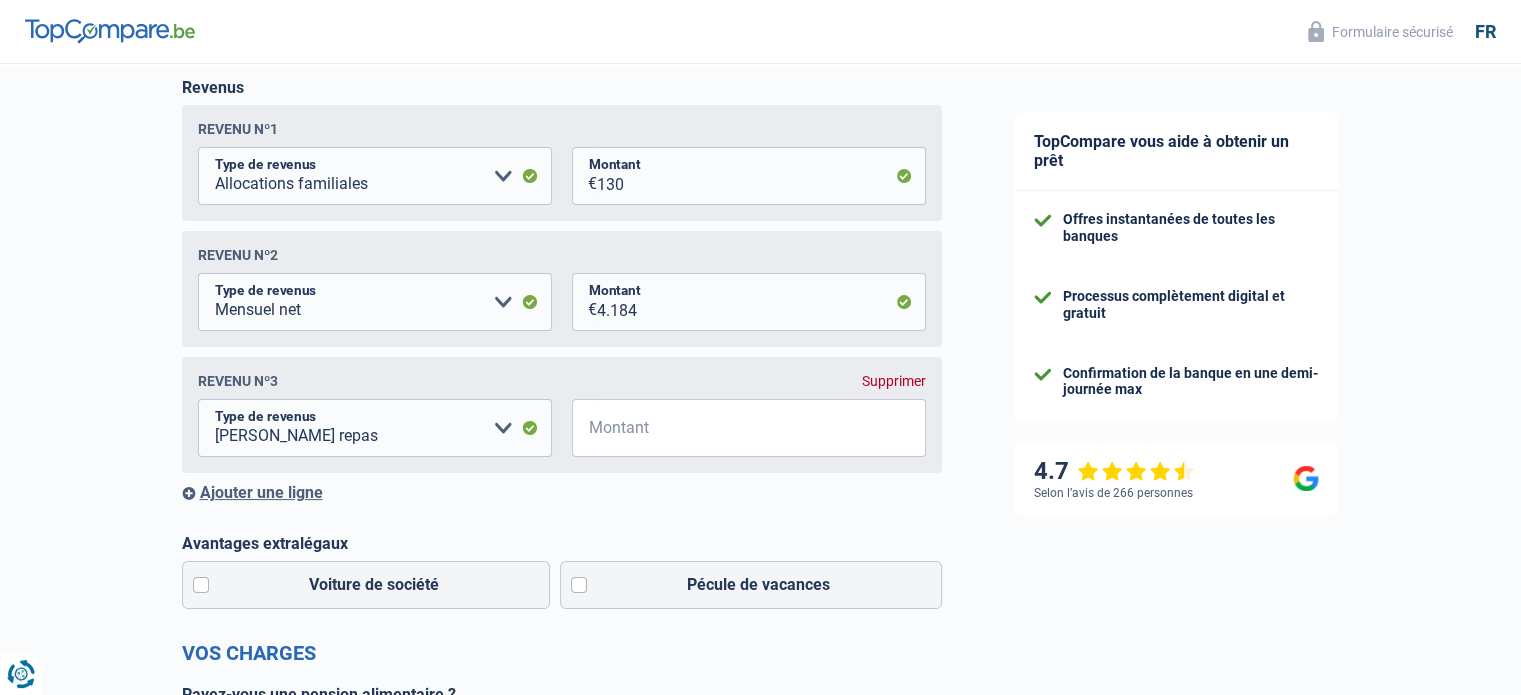 scroll, scrollTop: 314, scrollLeft: 0, axis: vertical 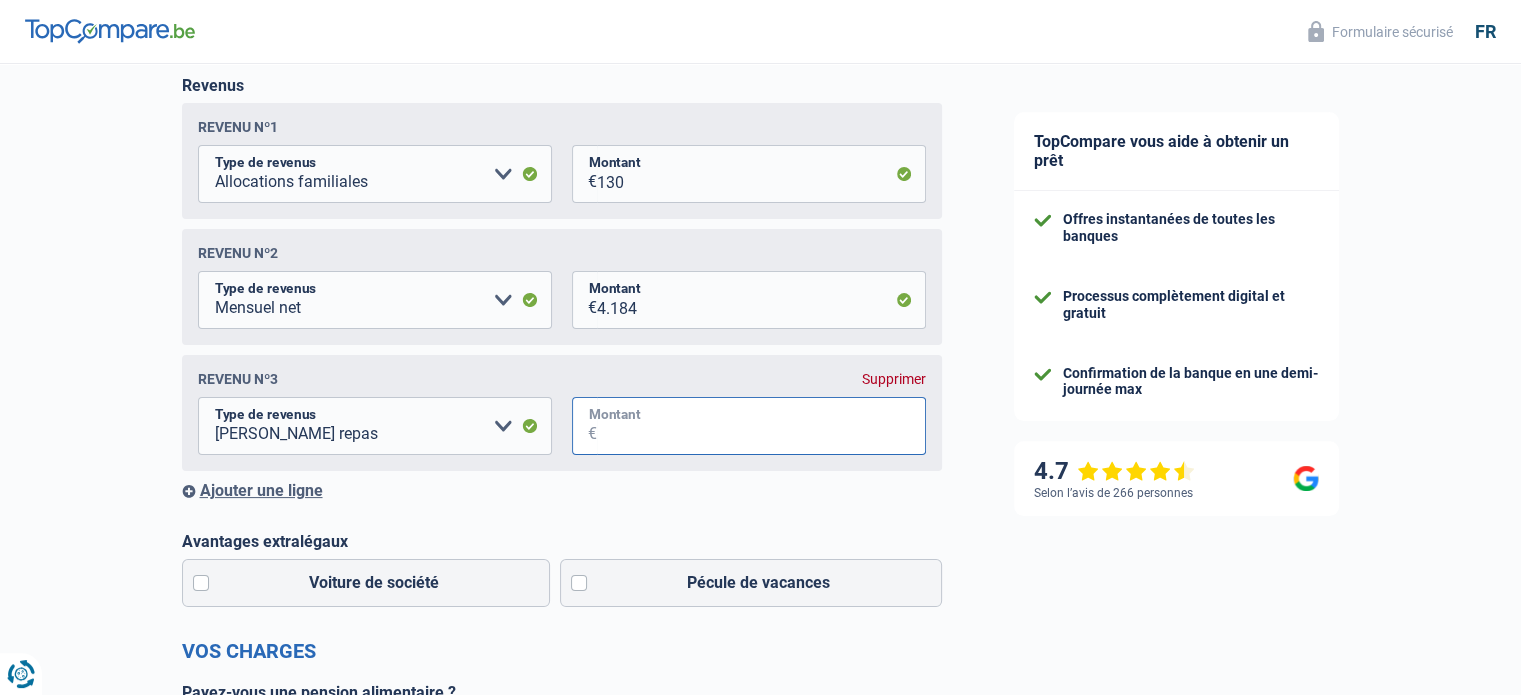 click on "Montant" at bounding box center (761, 426) 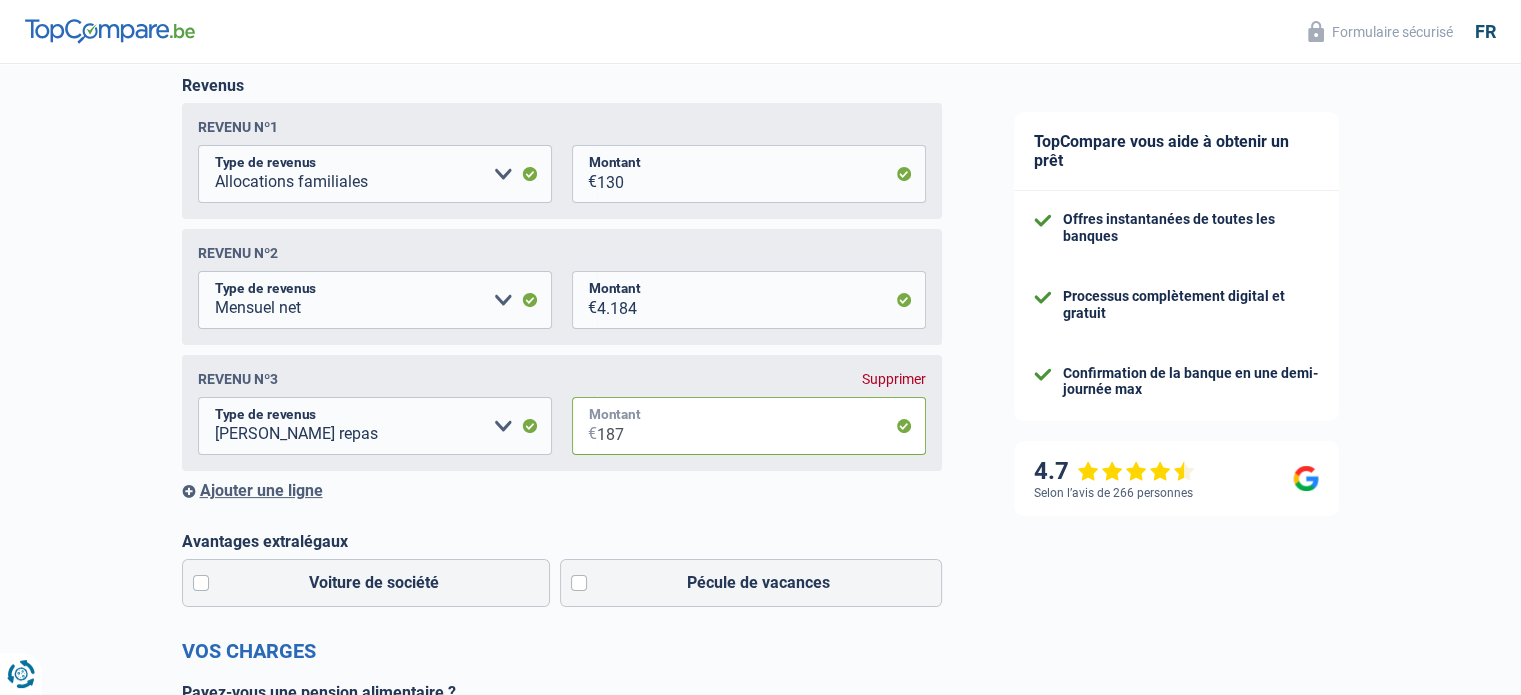 type on "187" 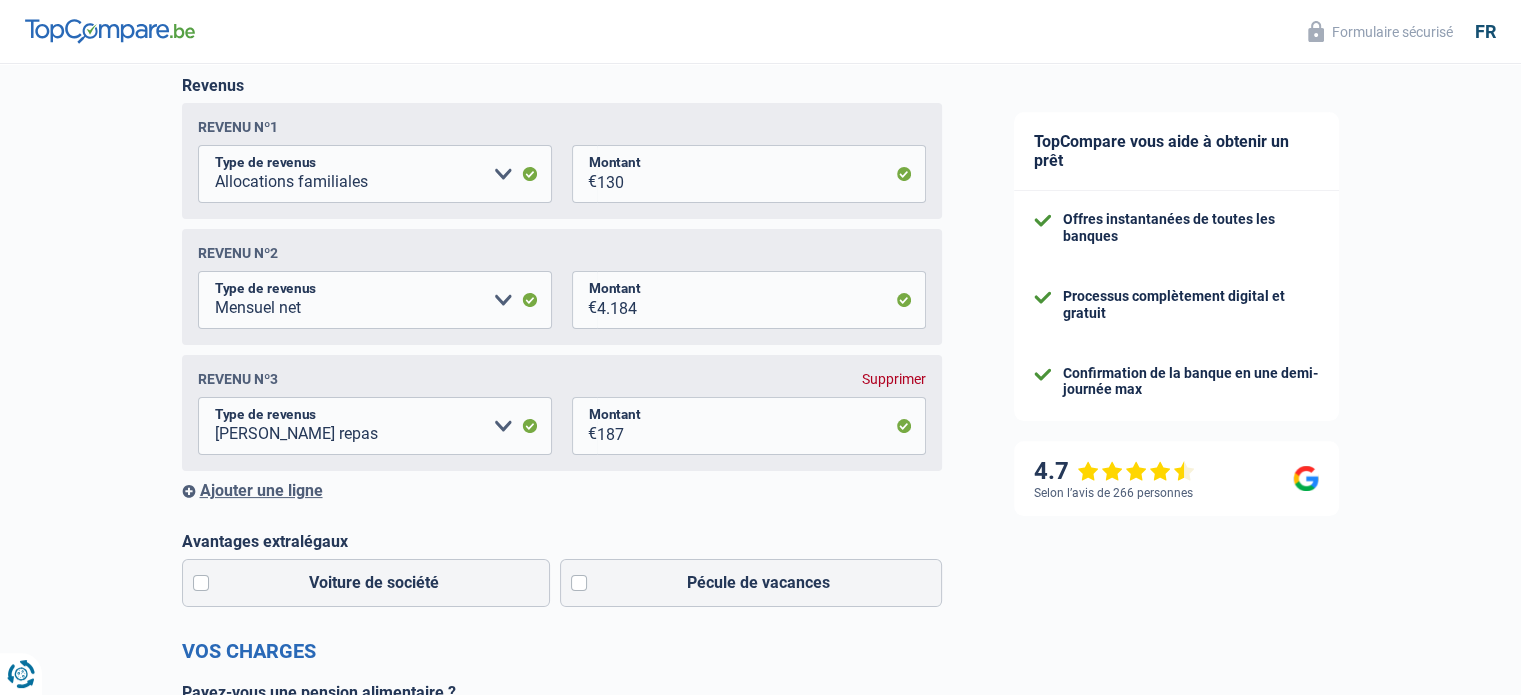 click on "Ajouter une ligne" at bounding box center [562, 490] 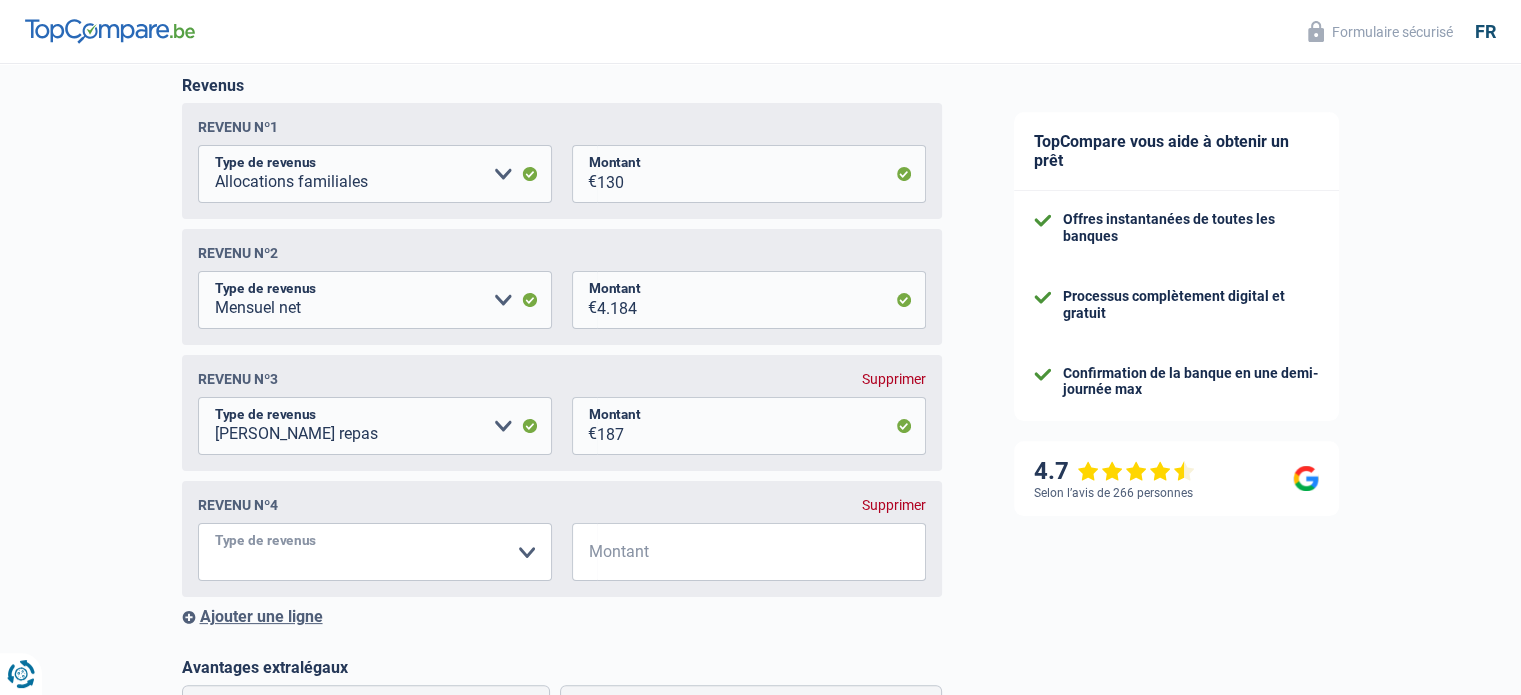 click on "Allocation d'handicap Allocations chômage Allocations familiales Chèques repas Complément d'entreprise Indemnité mutuelle Indépendant complémentaire Mensuel net Pension Pension alimentaire Pension d'invalidité Revenu d'intégration sociale Revenus locatifs Autres revenus
Veuillez sélectionner une option" at bounding box center [375, 552] 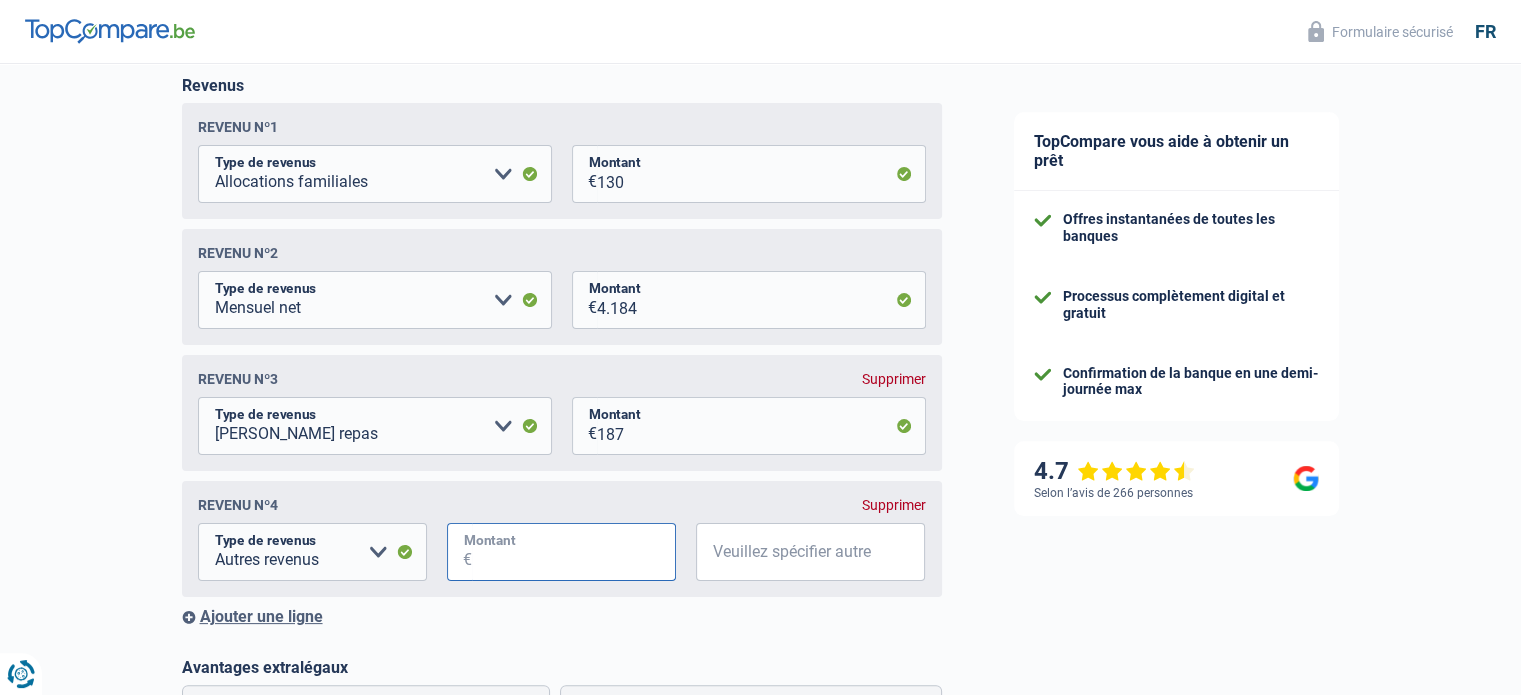 click on "Montant" at bounding box center [574, 552] 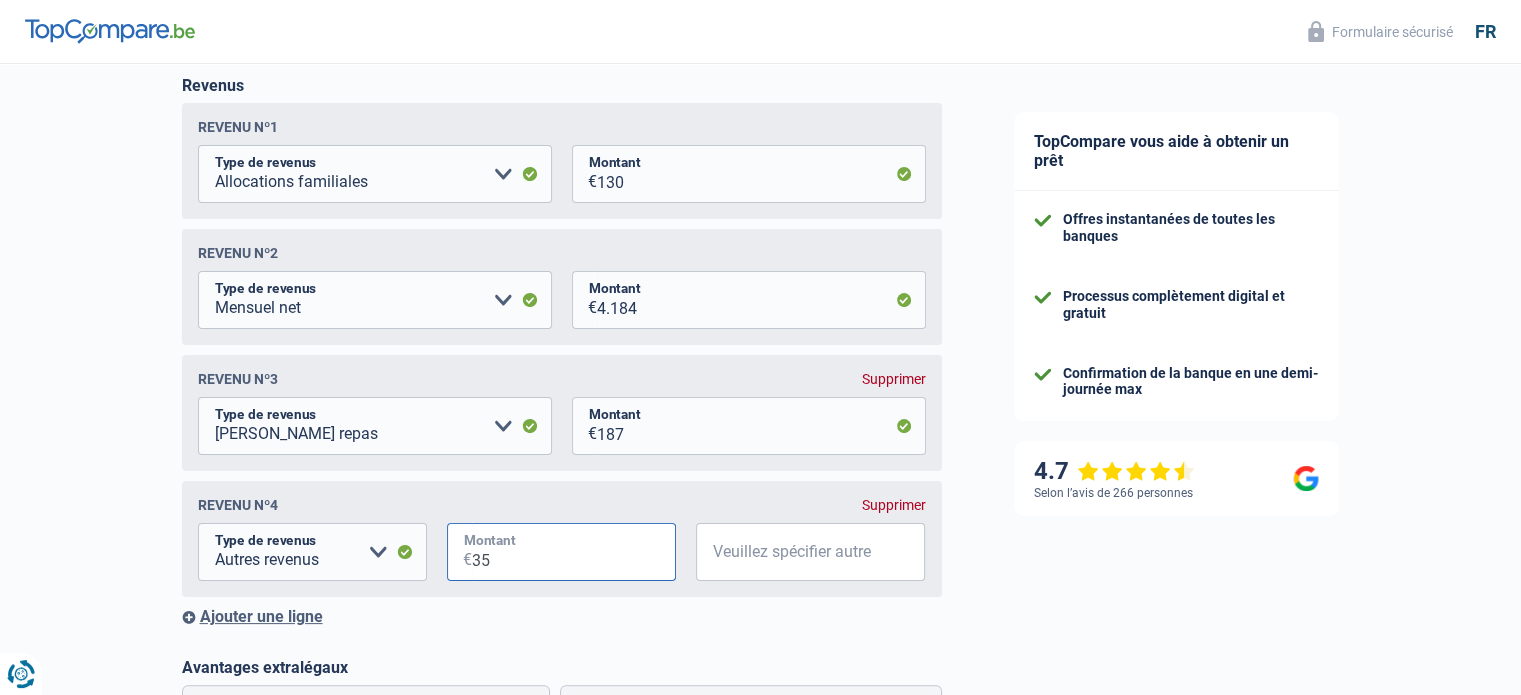 type on "3" 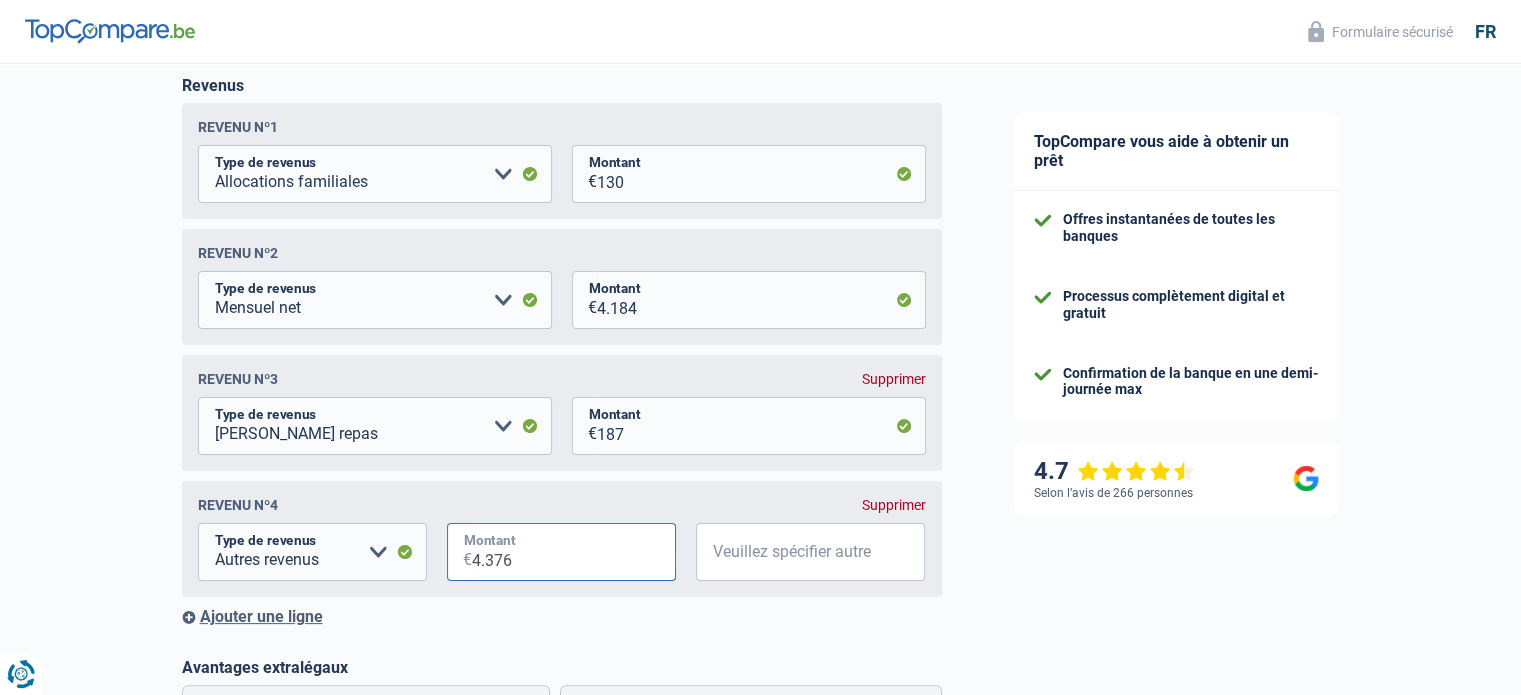 type on "4.376" 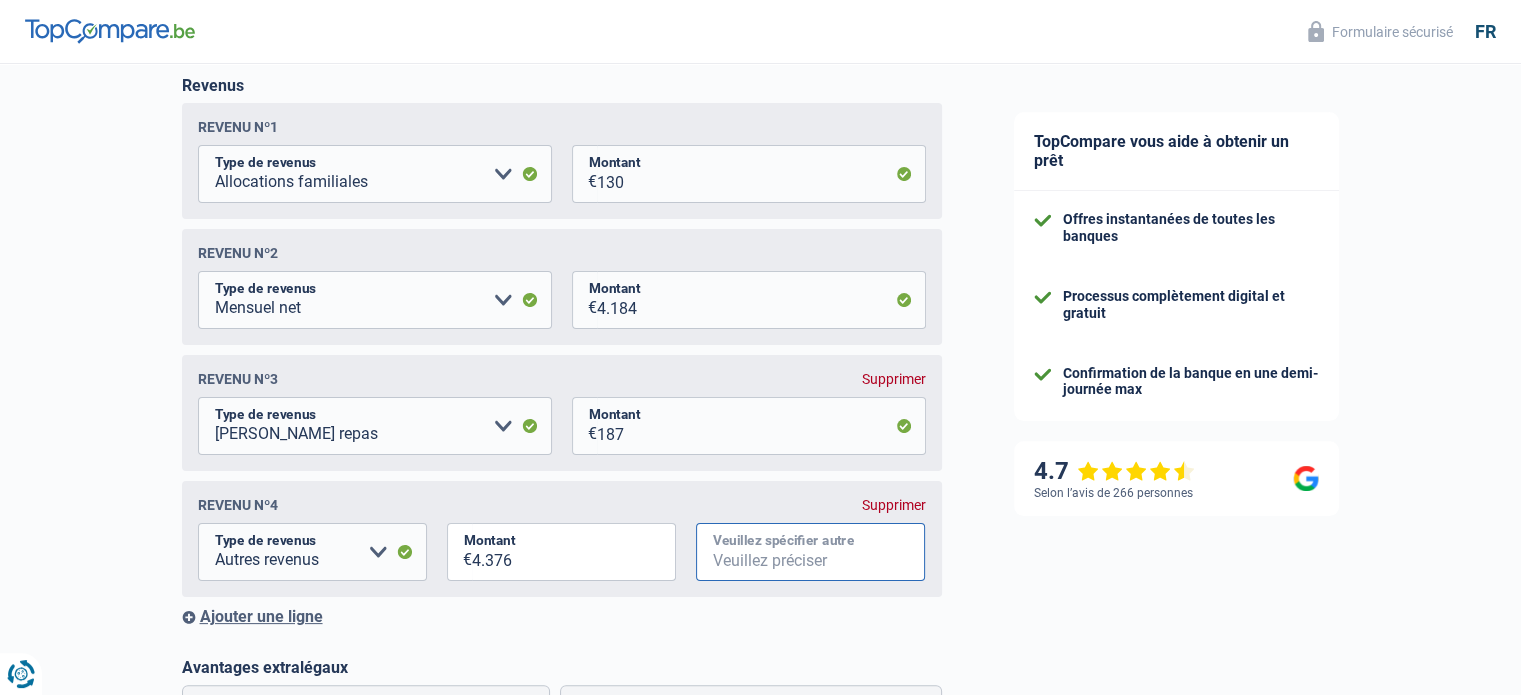 click on "Veuillez spécifier autre" at bounding box center [810, 552] 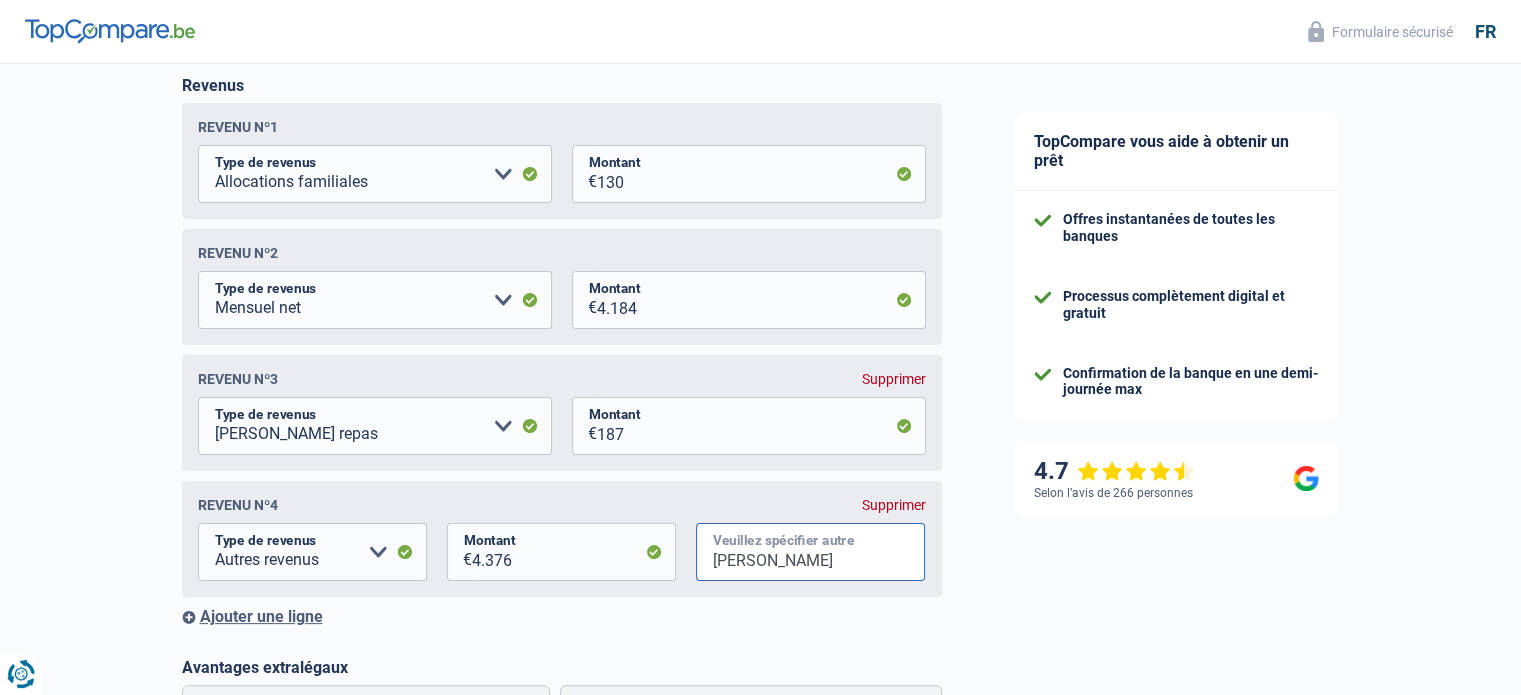 type on "J" 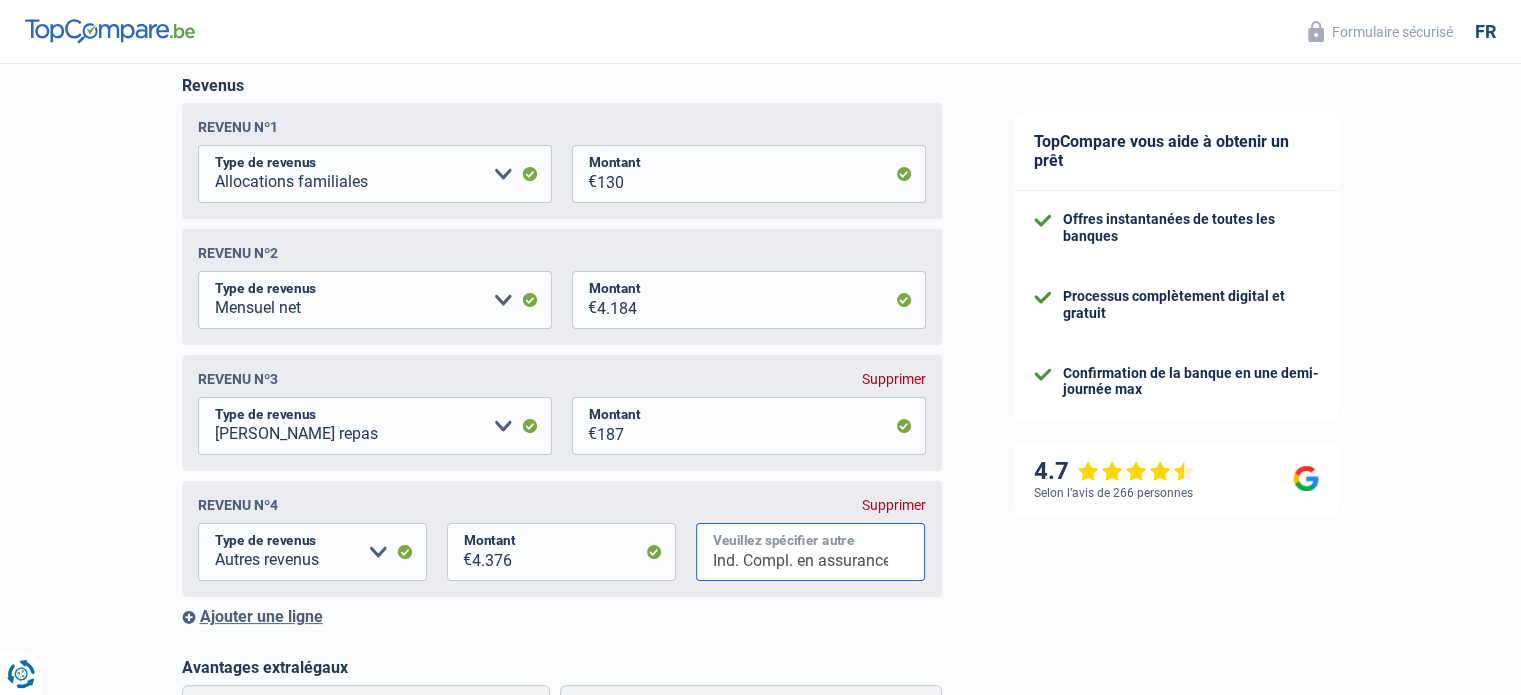 scroll, scrollTop: 0, scrollLeft: 4, axis: horizontal 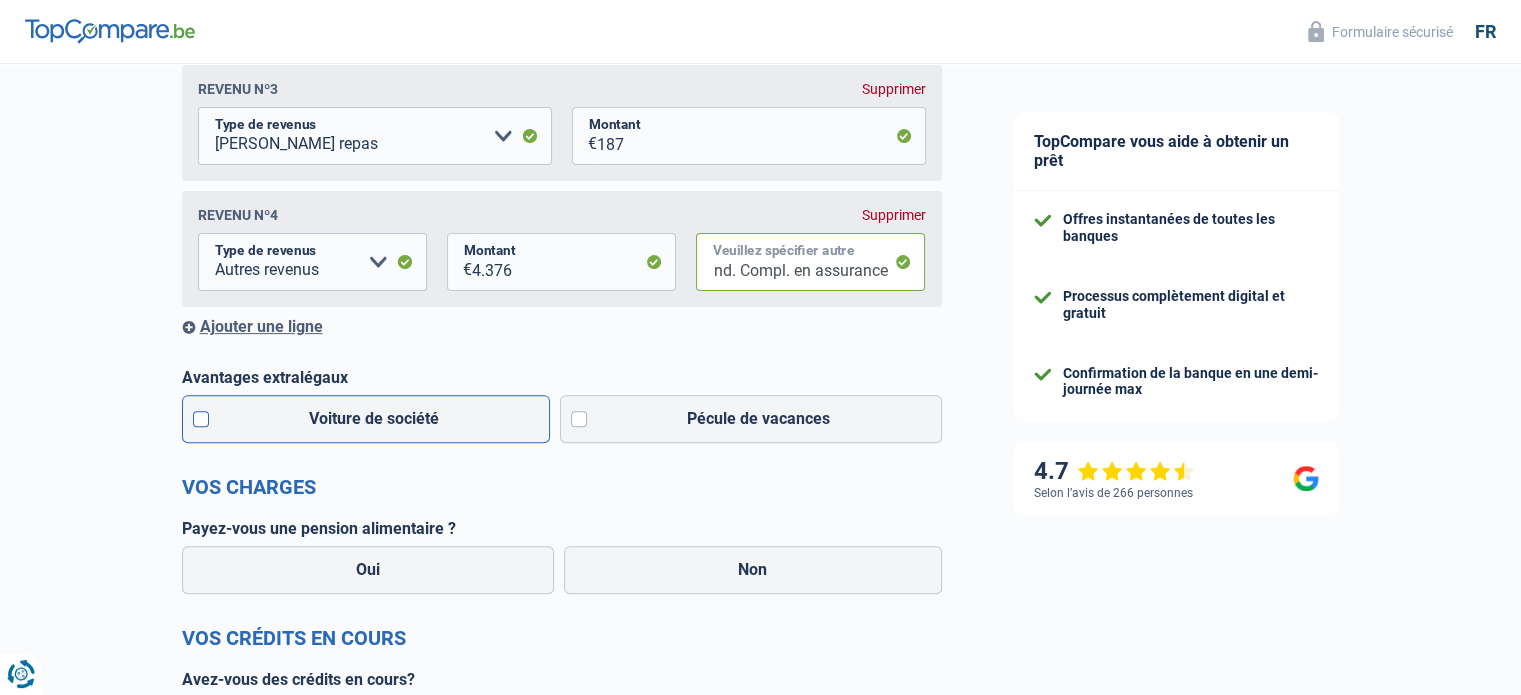 type on "Ind. Compl. en assurance" 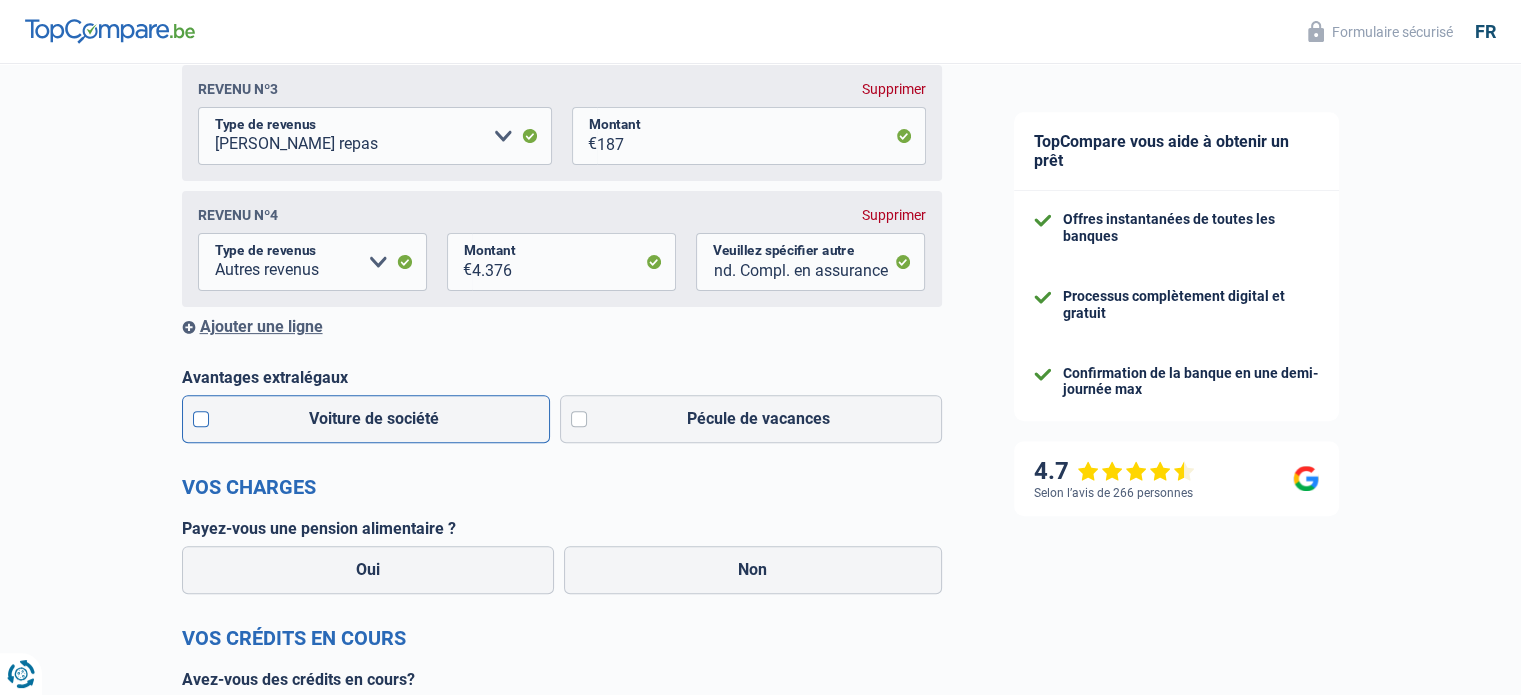 click on "Voiture de société" at bounding box center [366, 419] 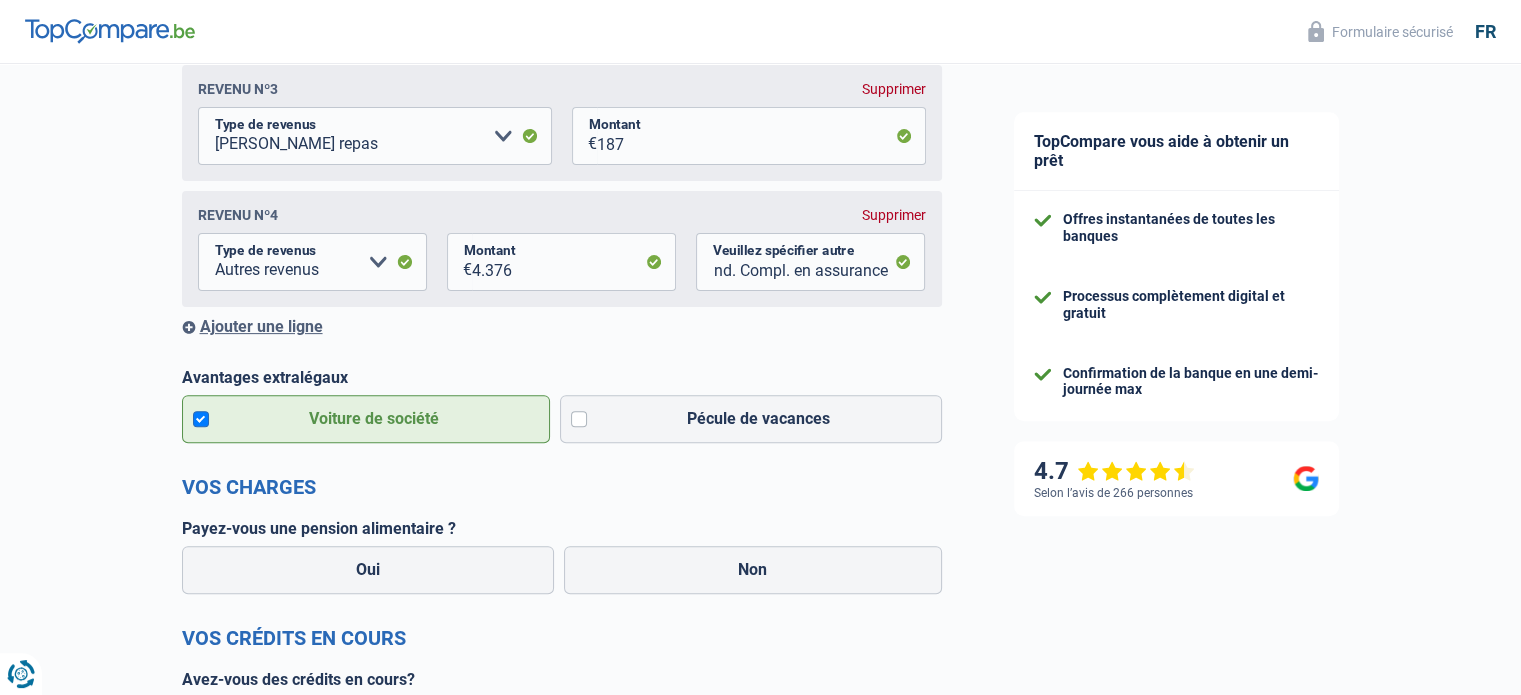 scroll, scrollTop: 0, scrollLeft: 0, axis: both 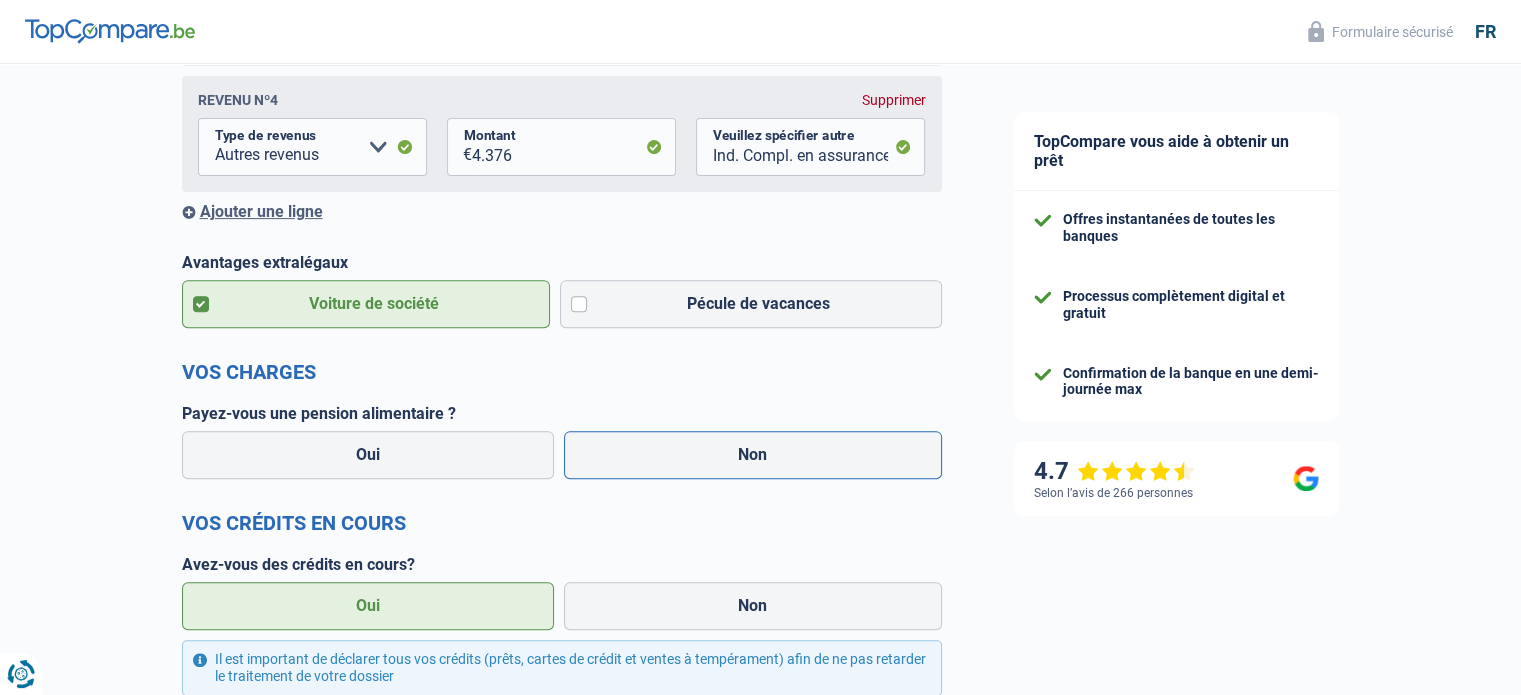 click on "Non" at bounding box center (753, 455) 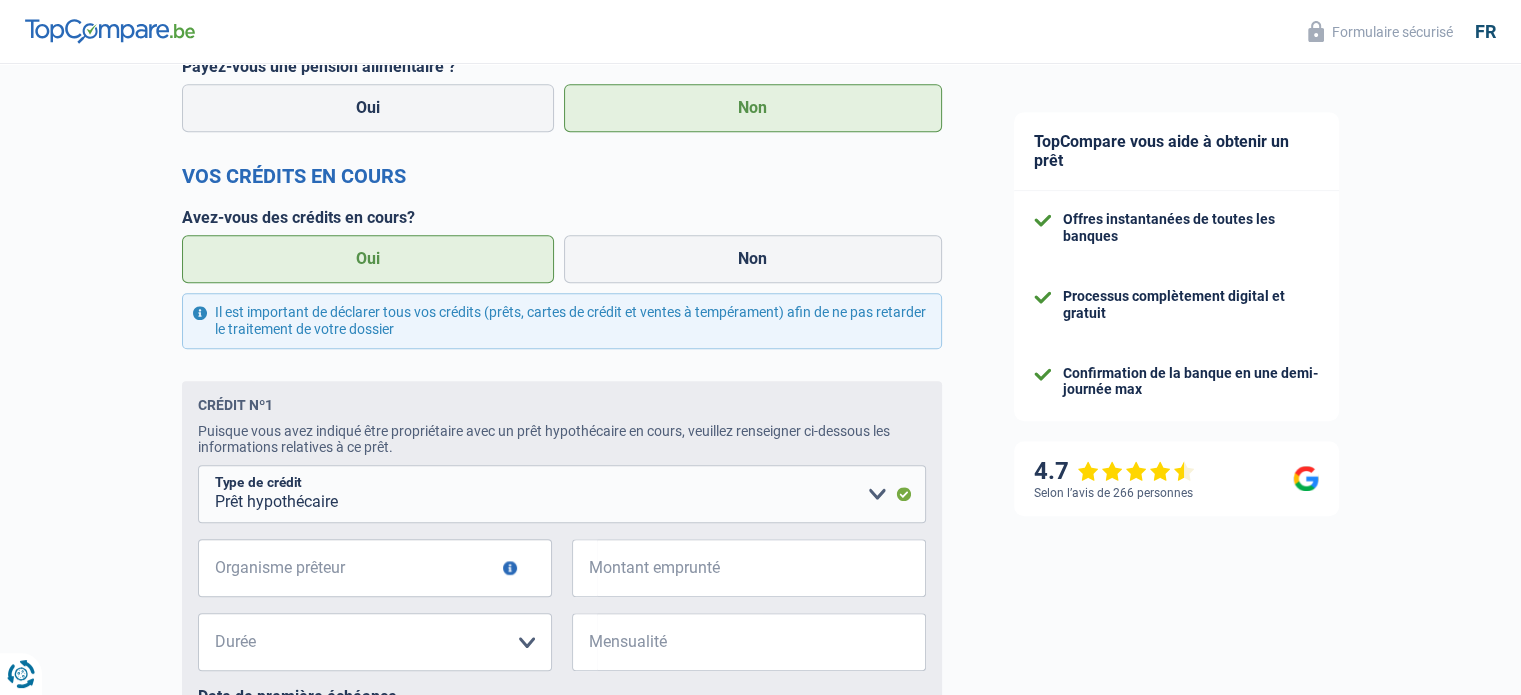 scroll, scrollTop: 1206, scrollLeft: 0, axis: vertical 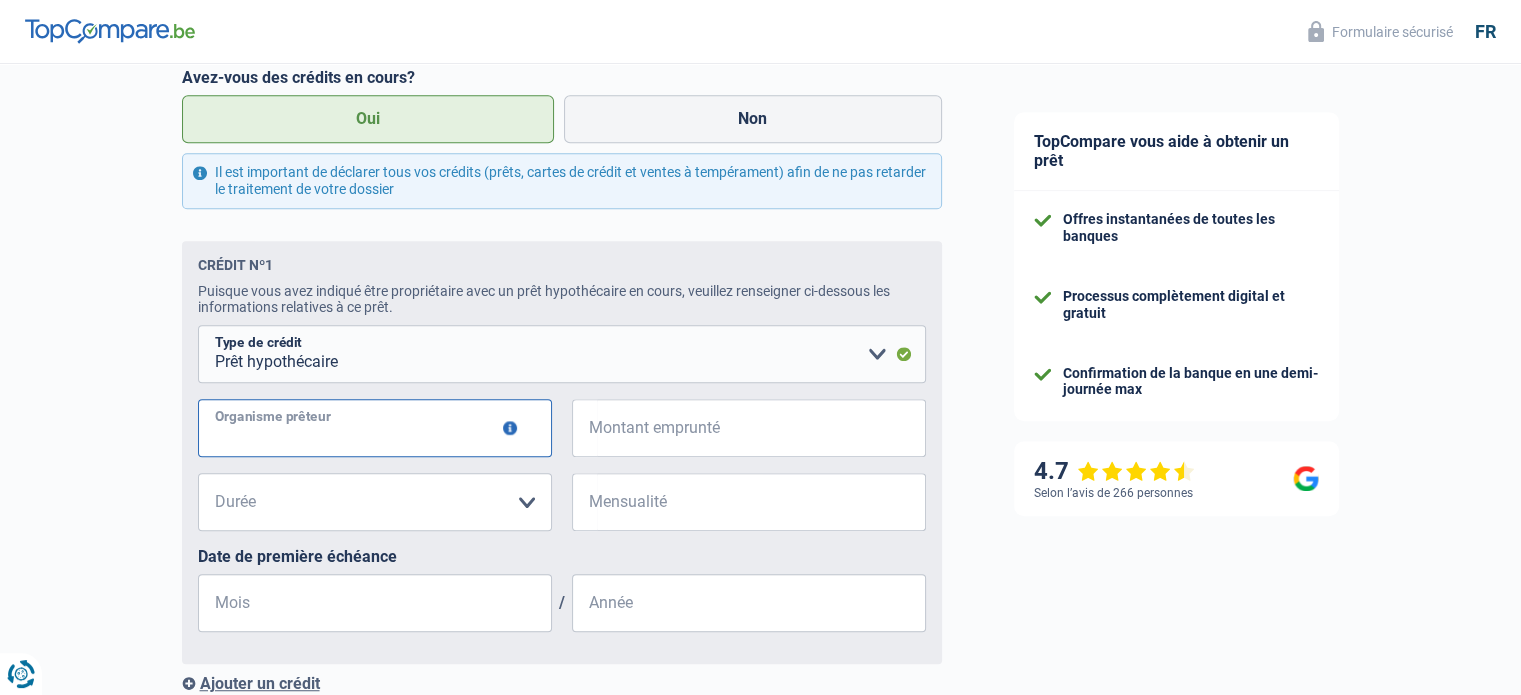 click on "Organisme prêteur" at bounding box center [375, 428] 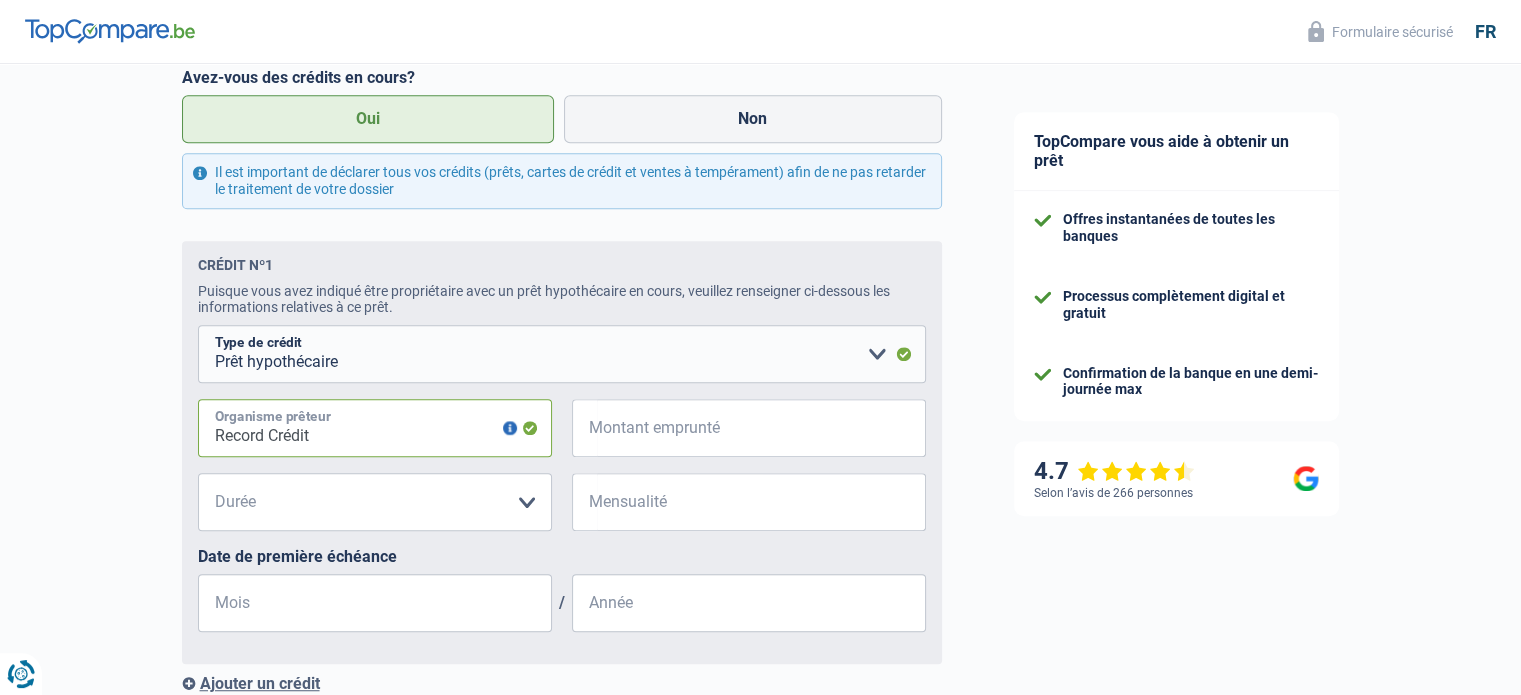 type on "Record Crédit" 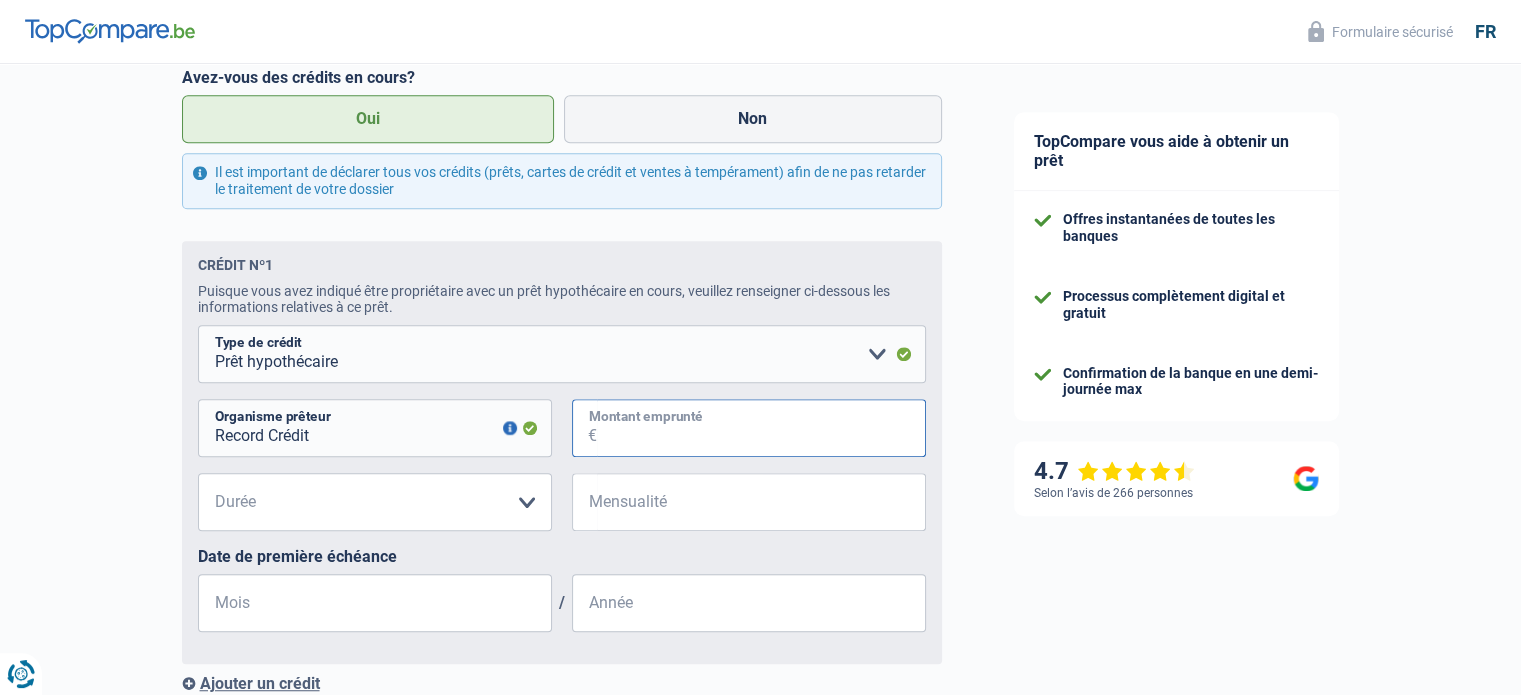 click on "Montant emprunté" at bounding box center (761, 428) 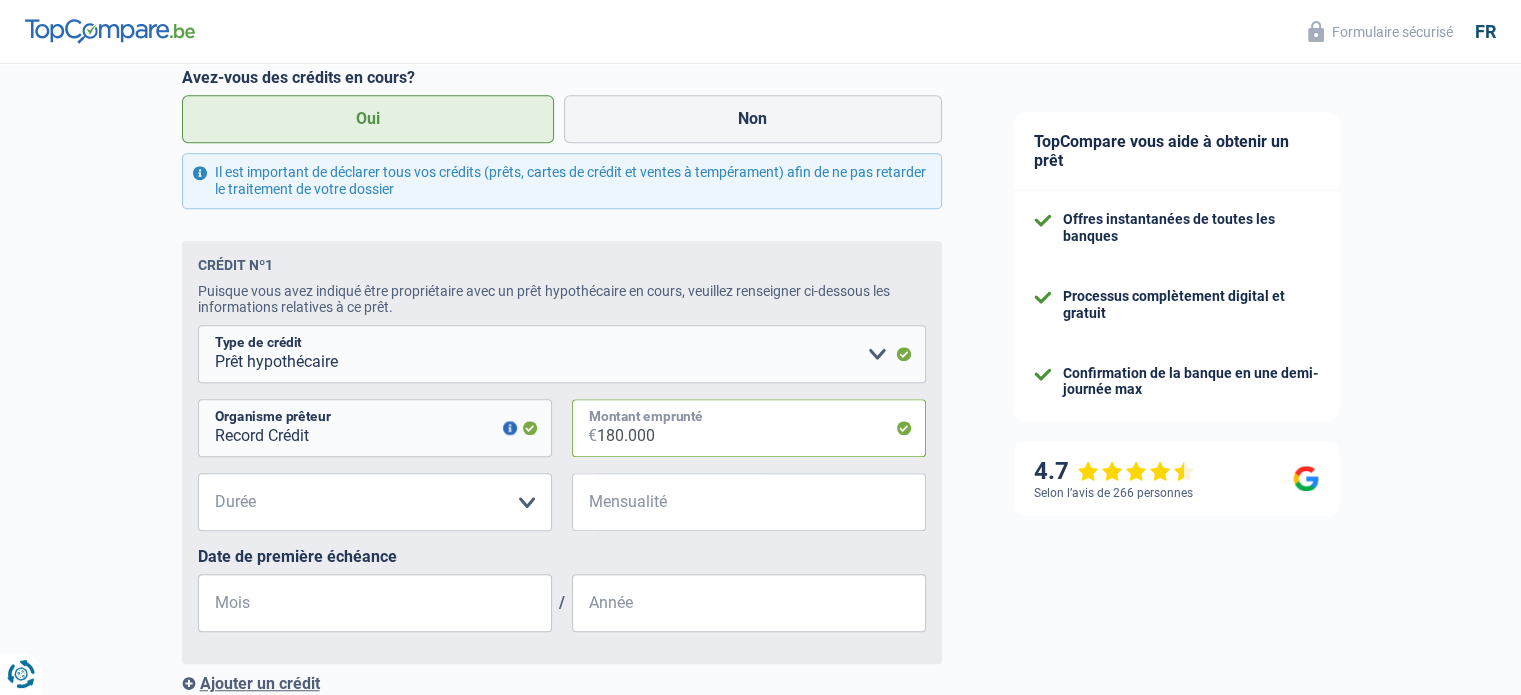 type on "180.000" 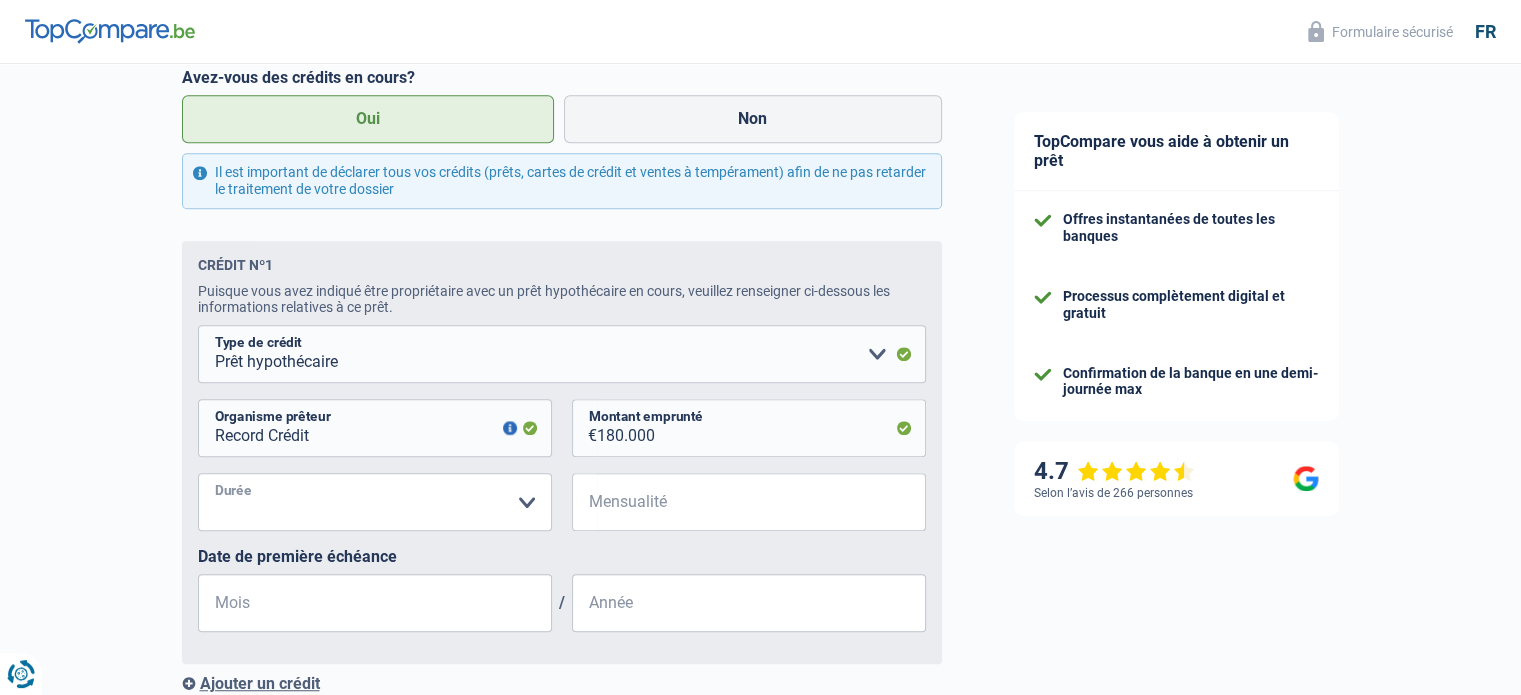 click on "120 mois 180 mois 240 mois 300 mois 360 mois 420 mois
Veuillez sélectionner une option" at bounding box center (375, 502) 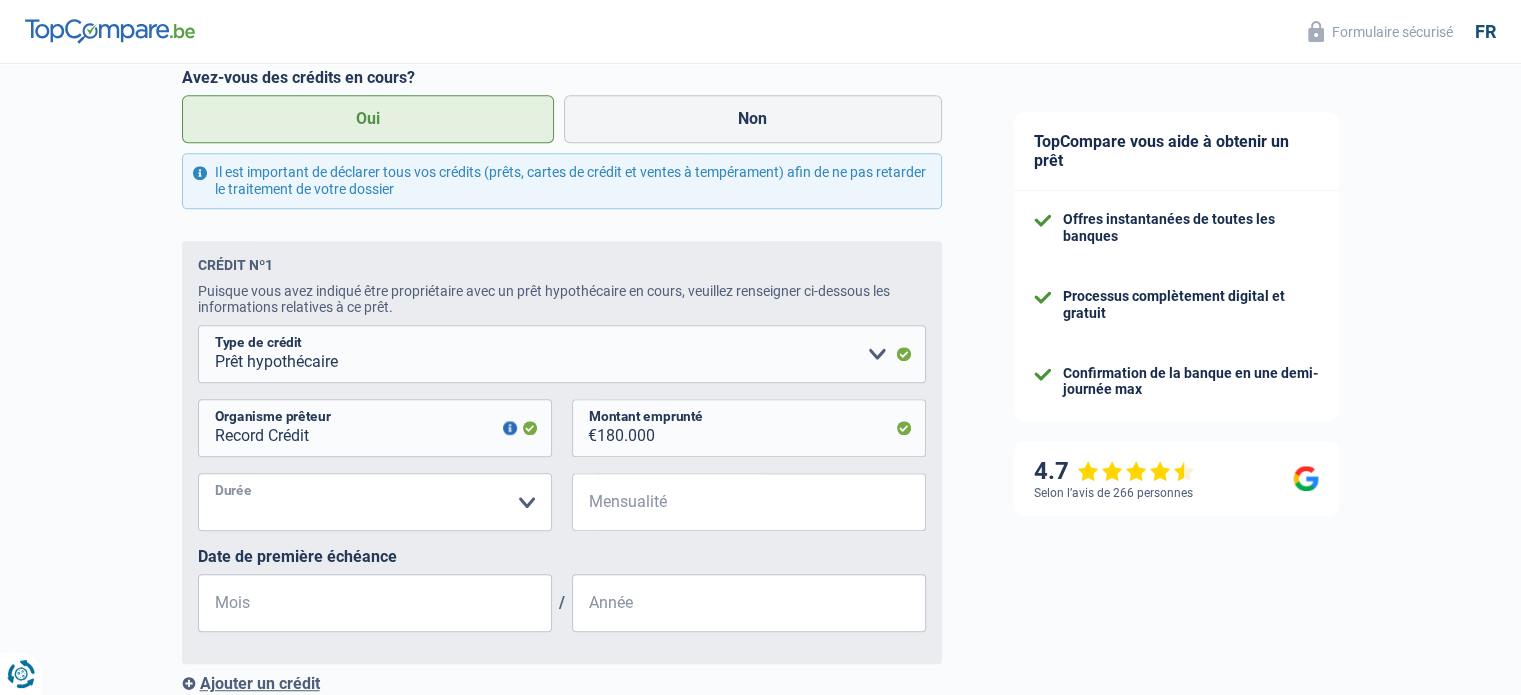 select on "300" 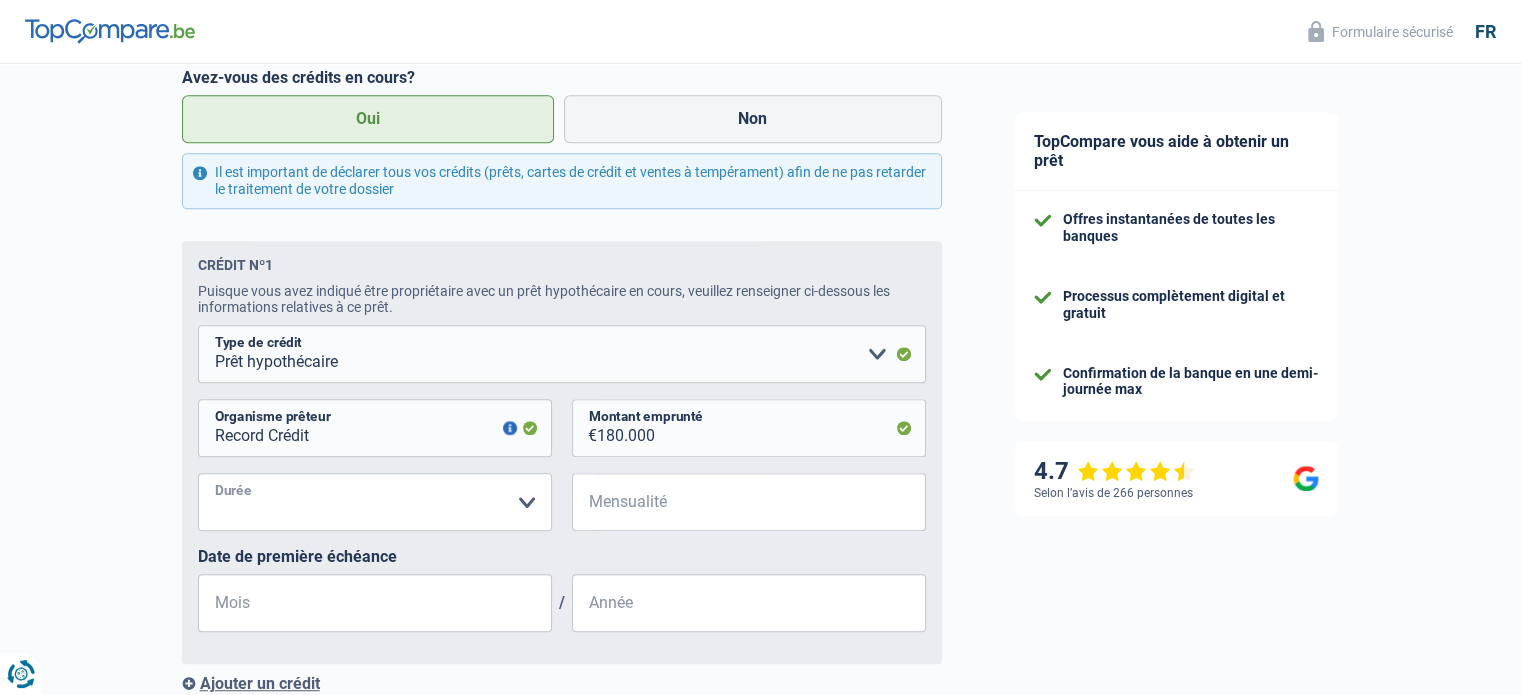 click on "120 mois 180 mois 240 mois 300 mois 360 mois 420 mois
Veuillez sélectionner une option" at bounding box center [375, 502] 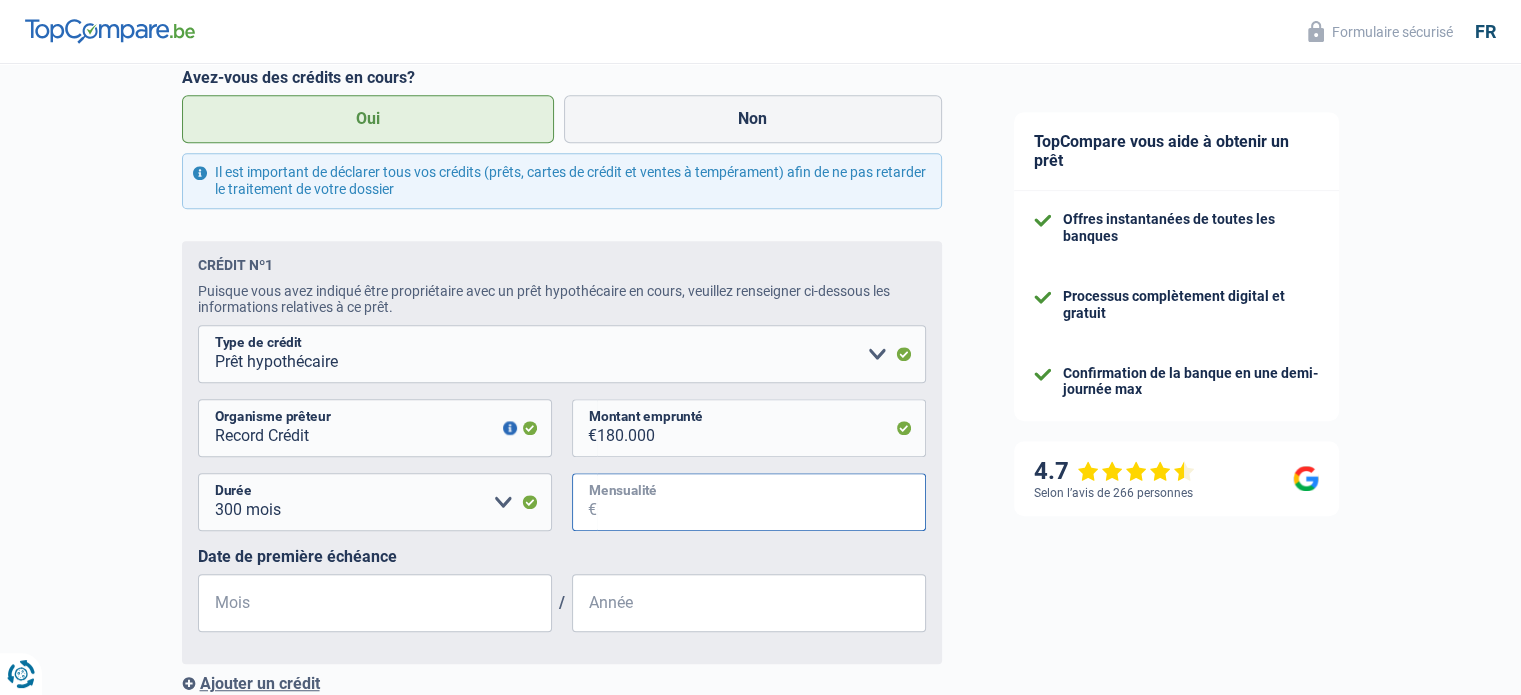 click on "Mensualité" at bounding box center [761, 502] 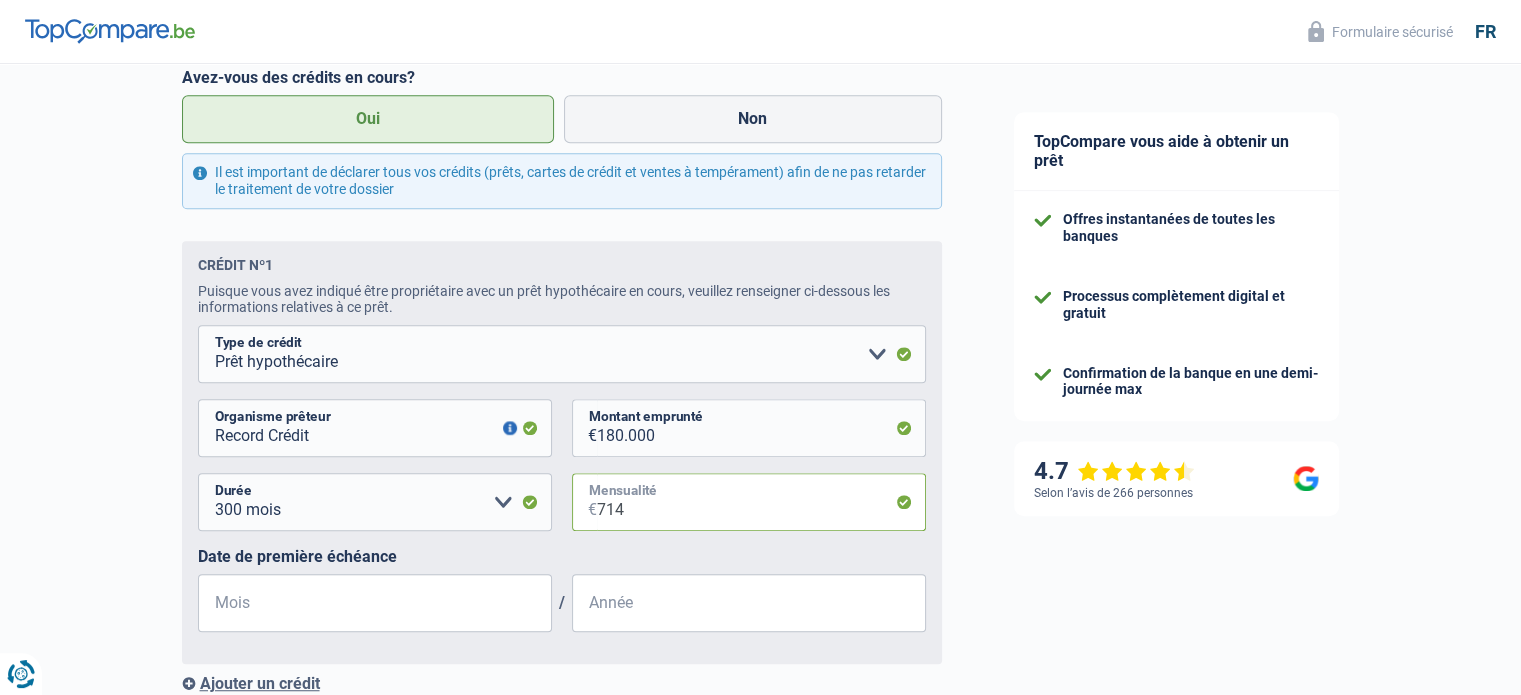 scroll, scrollTop: 1208, scrollLeft: 0, axis: vertical 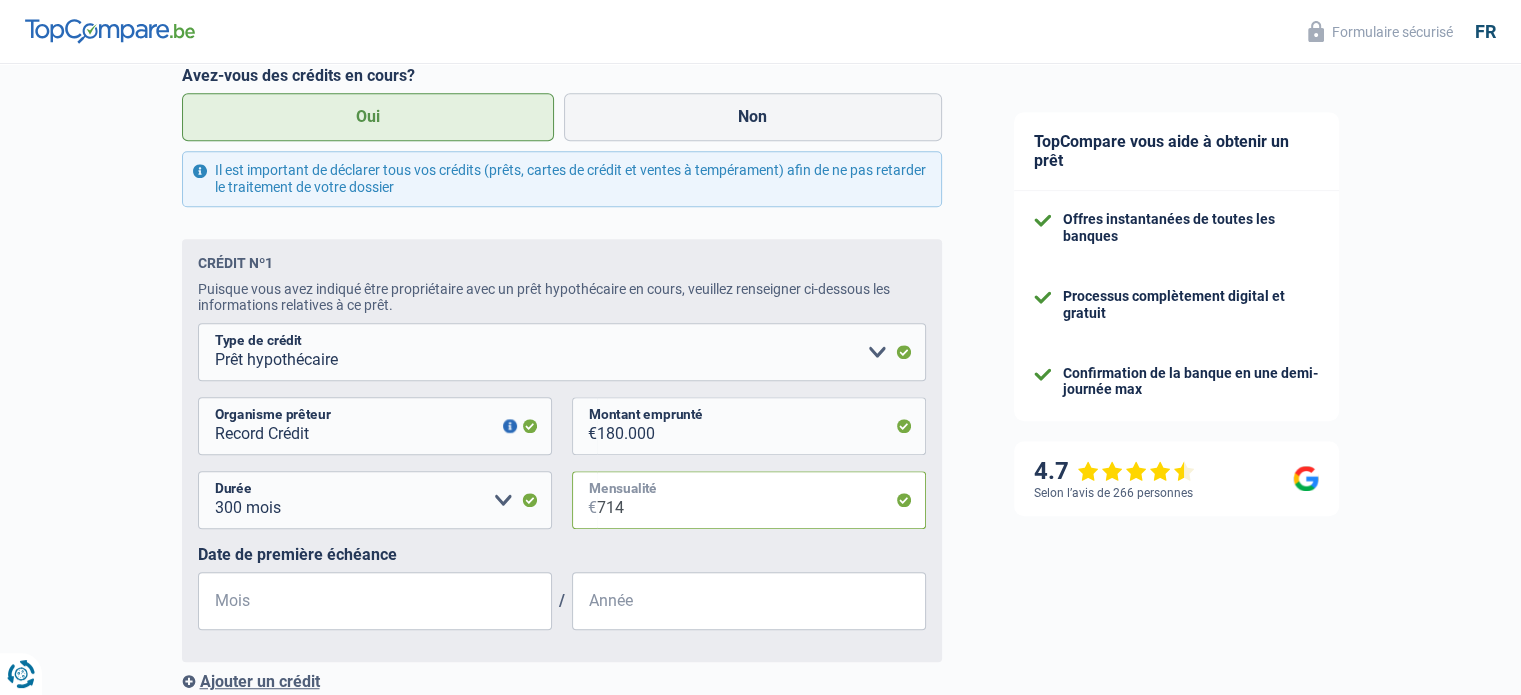 type on "714" 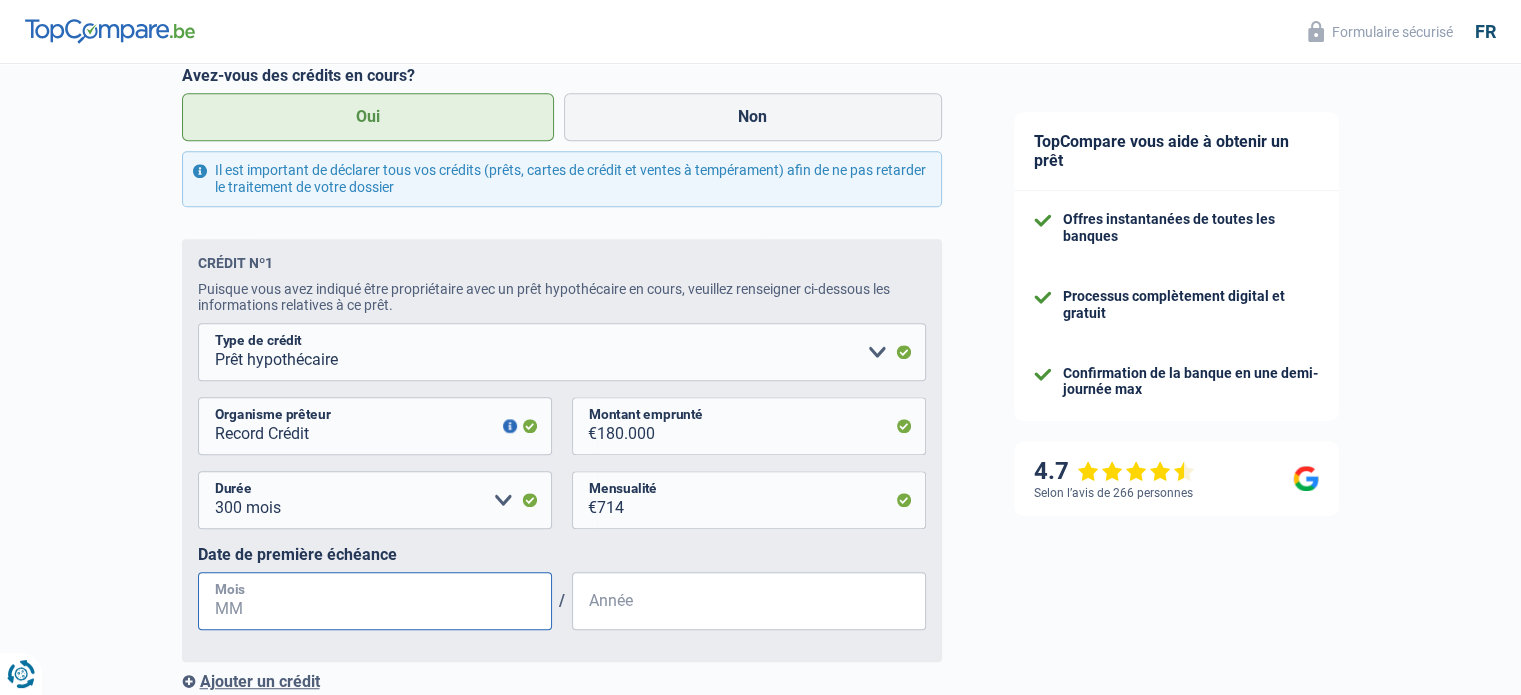click on "Mois" at bounding box center [375, 601] 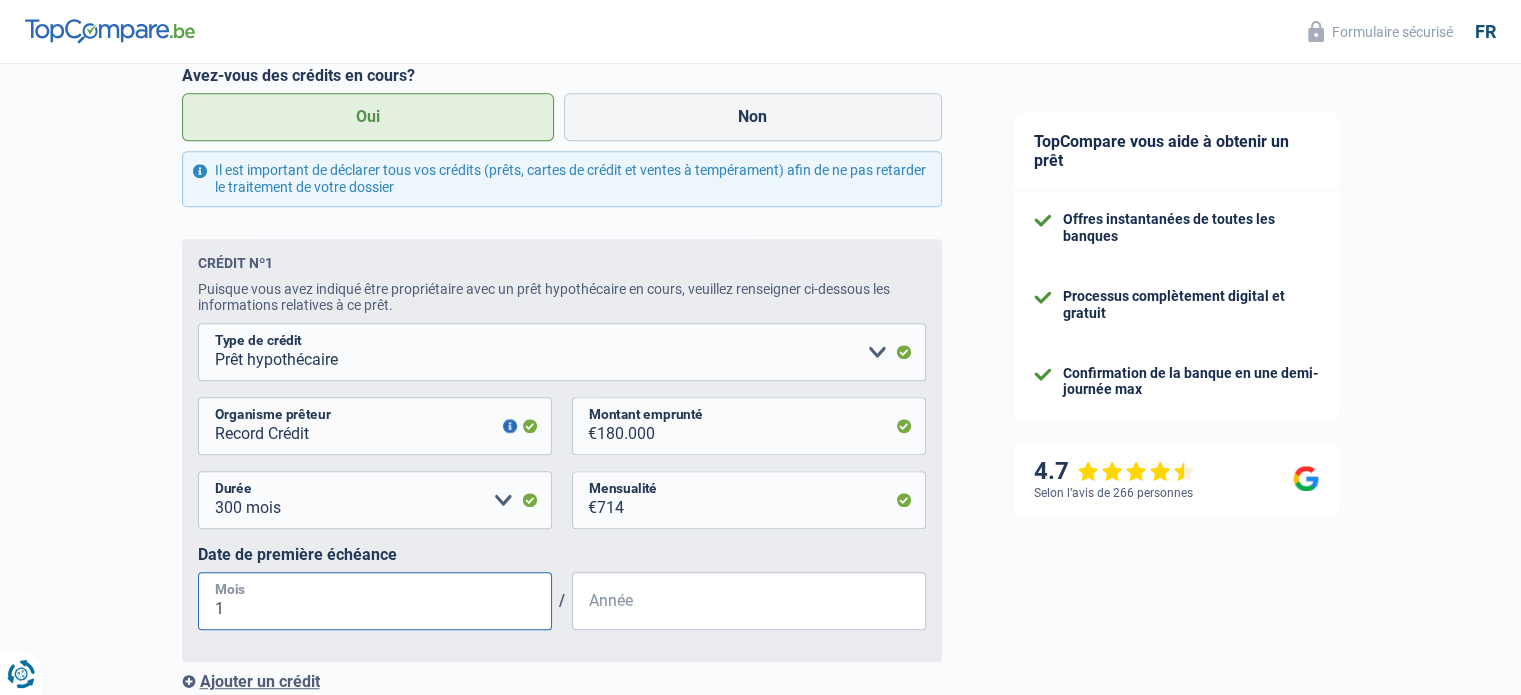 type on "10" 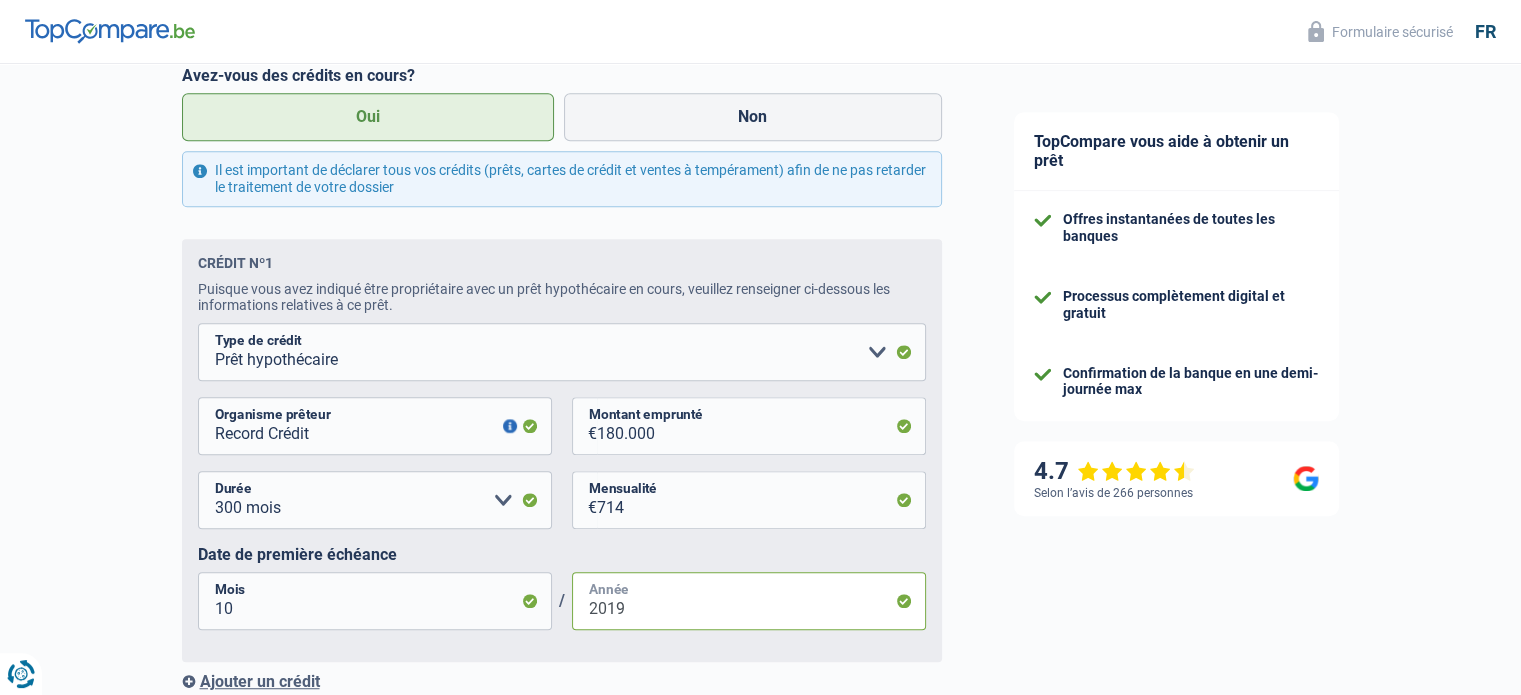 type on "2019" 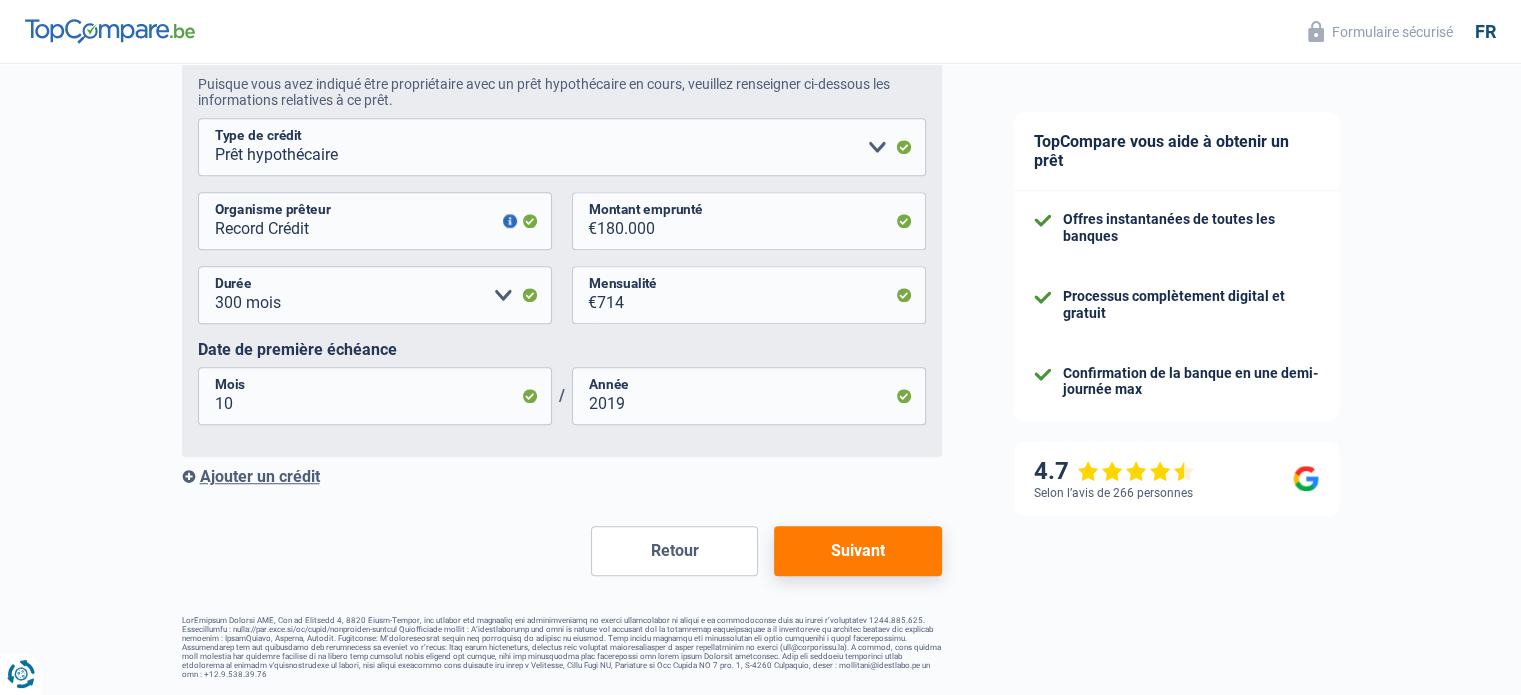 click on "Ajouter un crédit" at bounding box center [562, 476] 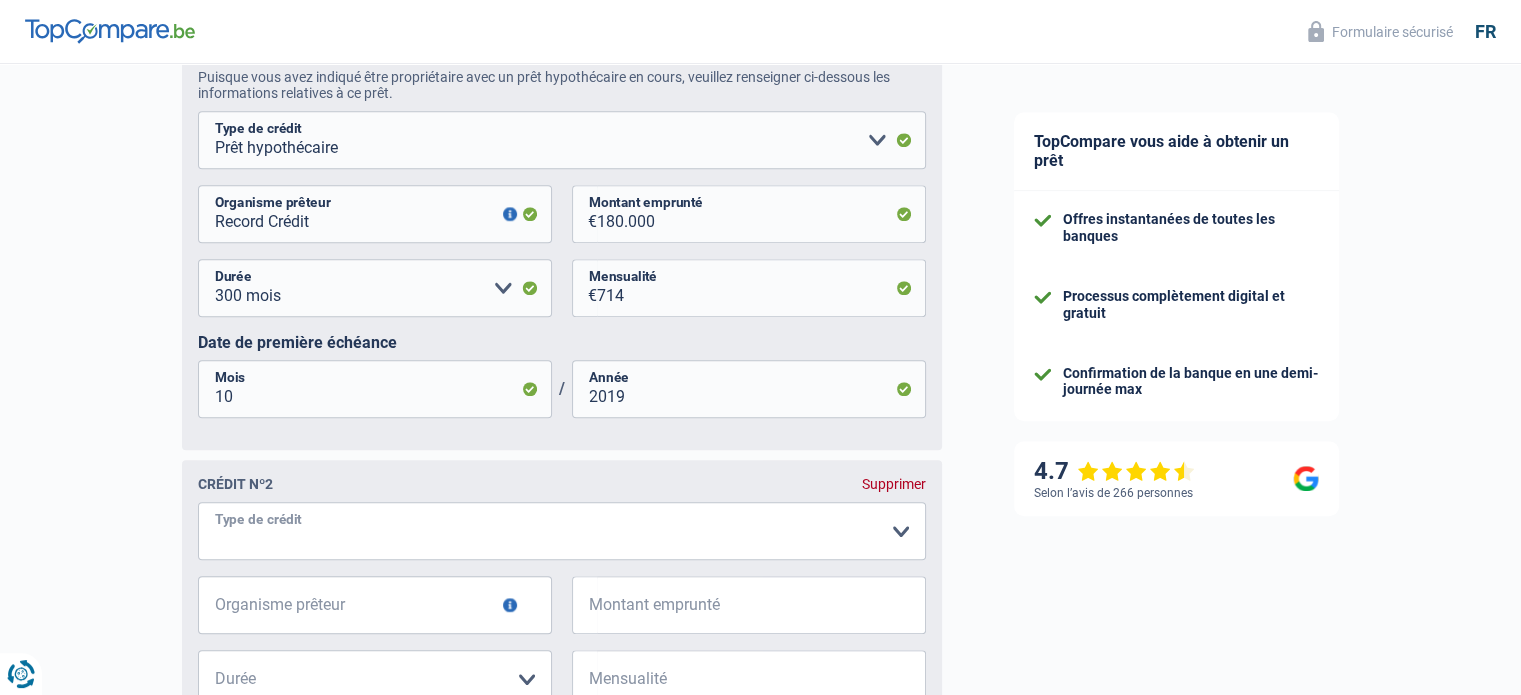 click on "Carte ou ouverture de crédit Prêt hypothécaire Vente à tempérament Prêt à tempérament Prêt rénovation Prêt voiture Regroupement d'un ou plusieurs crédits
Veuillez sélectionner une option" at bounding box center [562, 531] 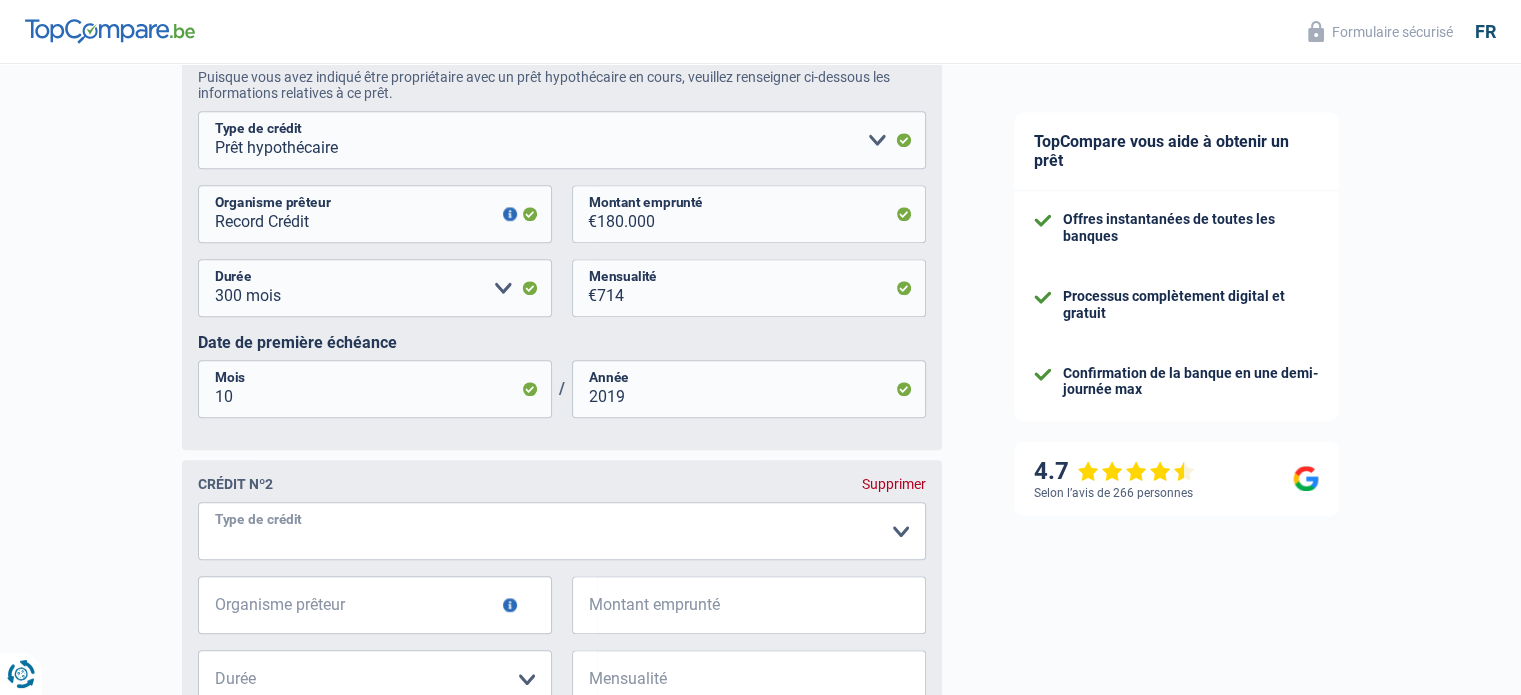 select on "personalLoan" 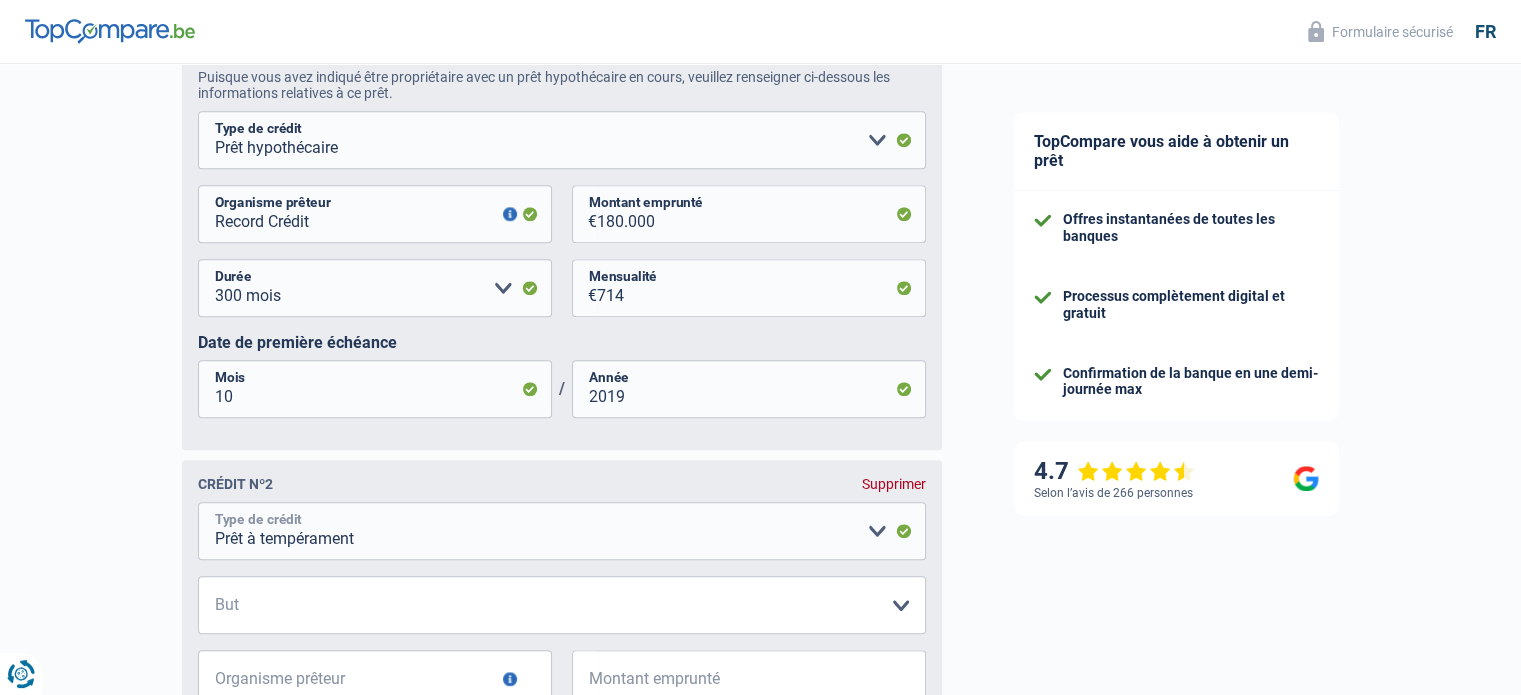 scroll, scrollTop: 1522, scrollLeft: 0, axis: vertical 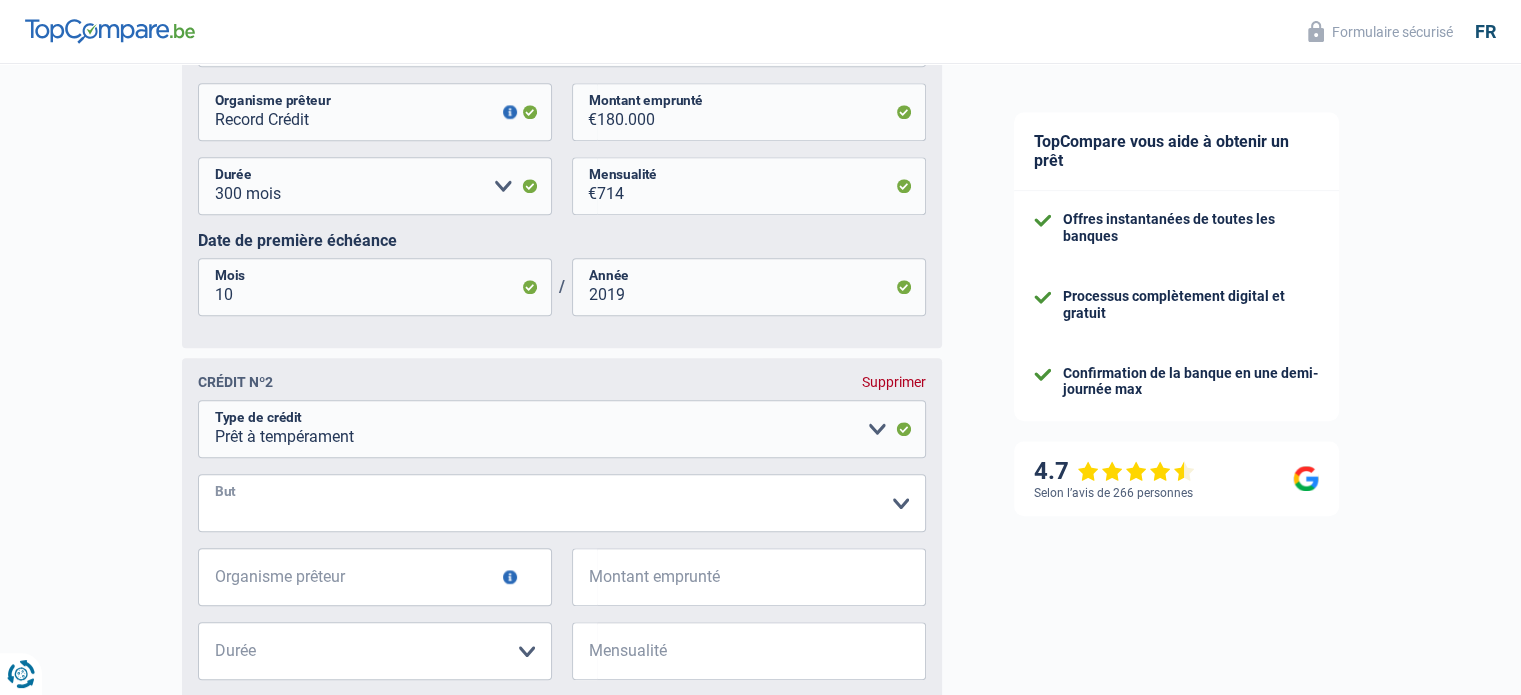 click on "Confort maison: meubles, textile, peinture, électroménager, outillage non-professionnel, Hifi, multimédia, gsm, ordinateur, Frais installation, déménagement Evénement familial: naissance, mariage, divorce, communion, décès Frais médicaux Frais d'études Remboursement prêt Frais permis de conduire Loisirs: voyage, sport, musique Petits travaux maison et jardin Frais divers (max 2.000€) Frais judiciaires Réparation voiture Autre
Veuillez sélectionner une option" at bounding box center [562, 503] 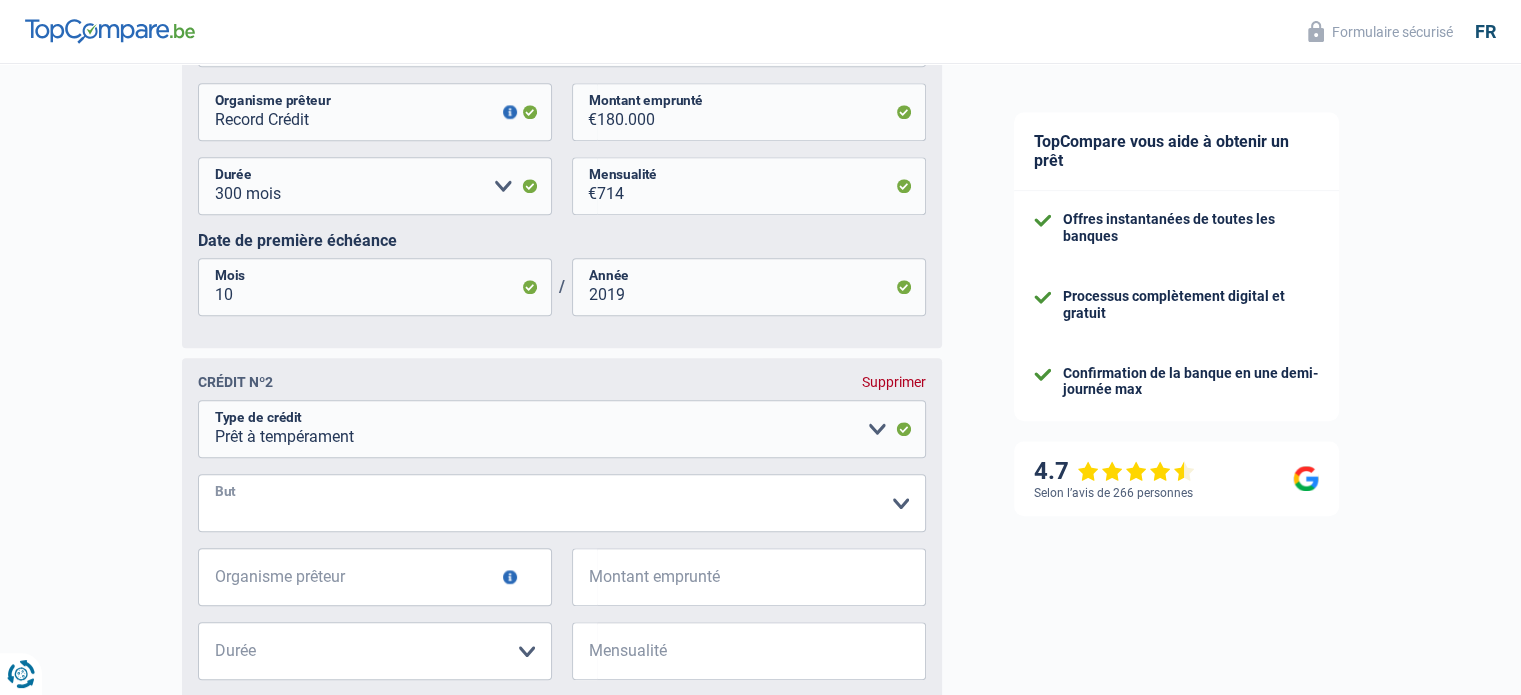 click on "Confort maison: meubles, textile, peinture, électroménager, outillage non-professionnel, Hifi, multimédia, gsm, ordinateur, Frais installation, déménagement Evénement familial: naissance, mariage, divorce, communion, décès Frais médicaux Frais d'études Remboursement prêt Frais permis de conduire Loisirs: voyage, sport, musique Petits travaux maison et jardin Frais divers (max 2.000€) Frais judiciaires Réparation voiture Autre
Veuillez sélectionner une option" at bounding box center (562, 503) 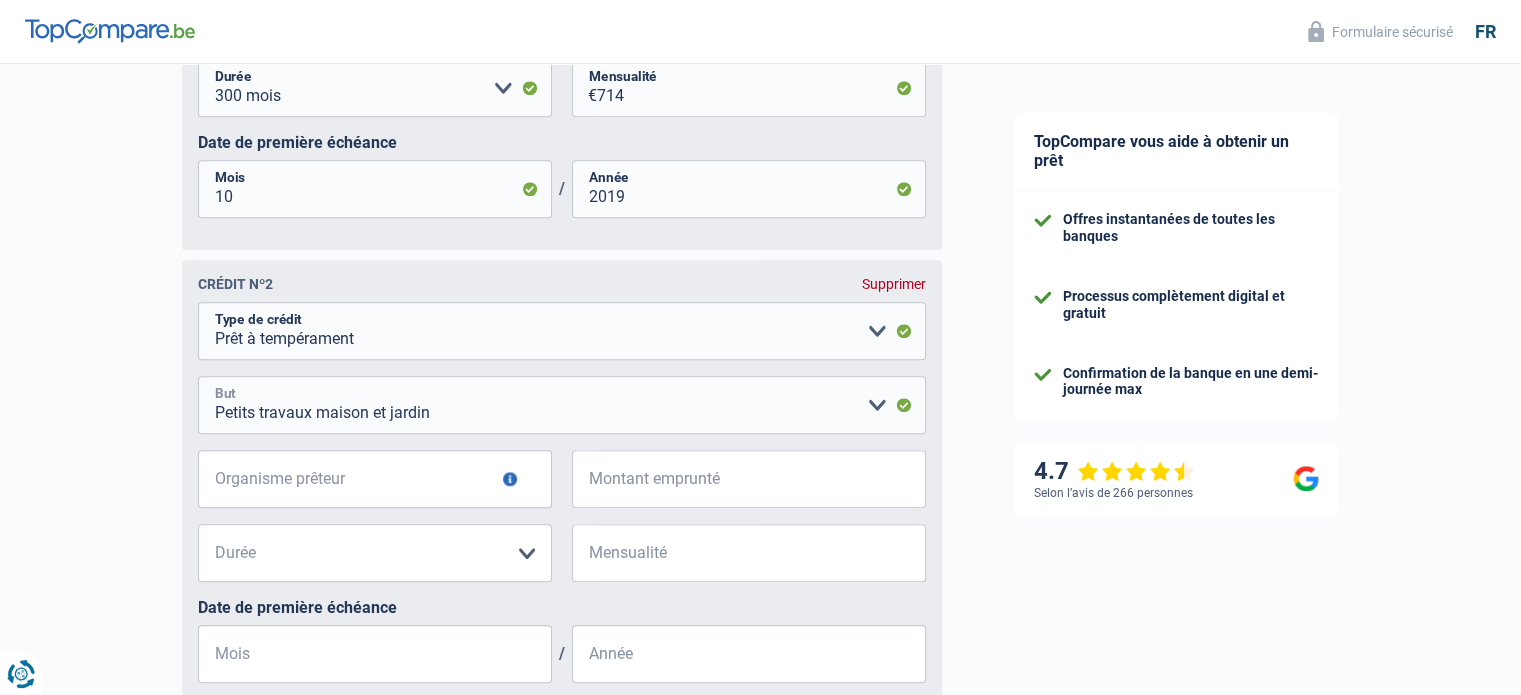 scroll, scrollTop: 1620, scrollLeft: 0, axis: vertical 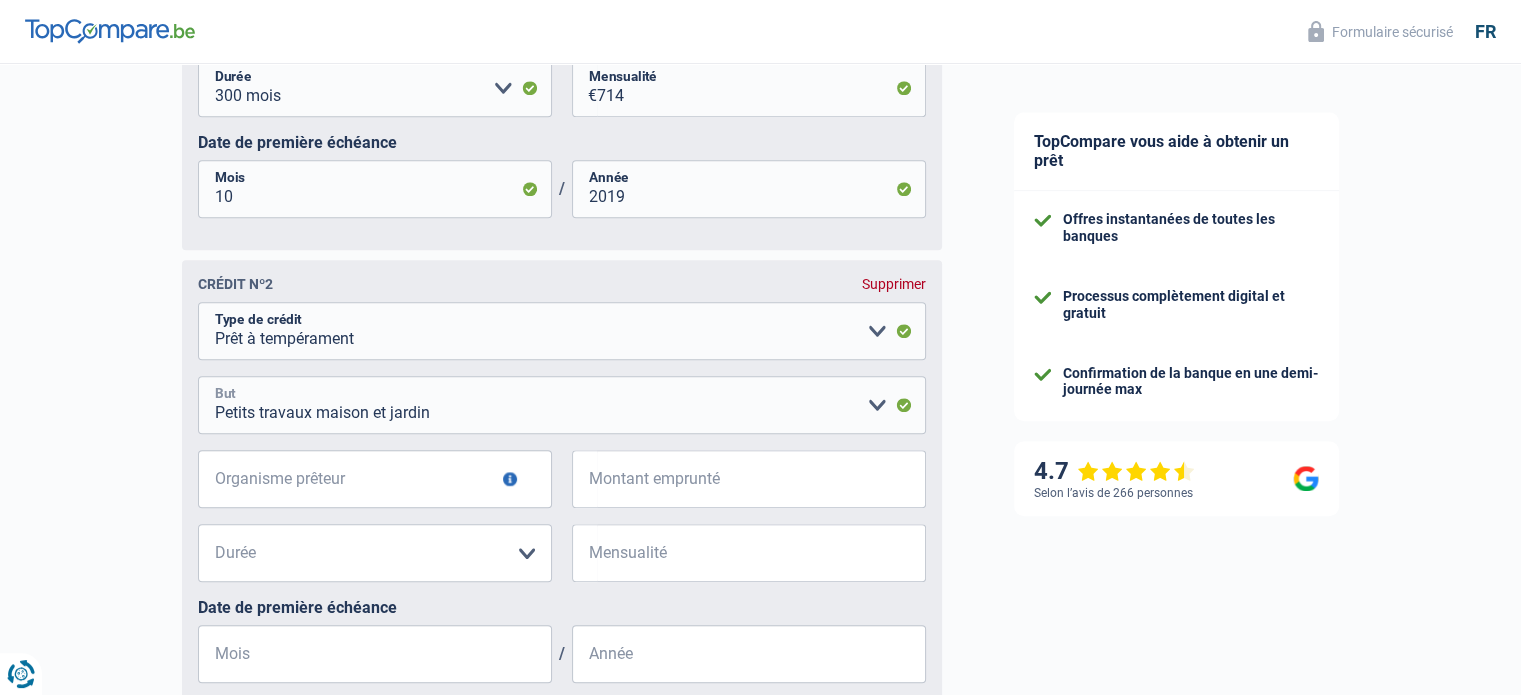 click on "Confort maison: meubles, textile, peinture, électroménager, outillage non-professionnel, Hifi, multimédia, gsm, ordinateur, Frais installation, déménagement Evénement familial: naissance, mariage, divorce, communion, décès Frais médicaux Frais d'études Remboursement prêt Frais permis de conduire Loisirs: voyage, sport, musique Petits travaux maison et jardin Frais divers (max 2.000€) Frais judiciaires Réparation voiture Autre
Veuillez sélectionner une option" at bounding box center (562, 405) 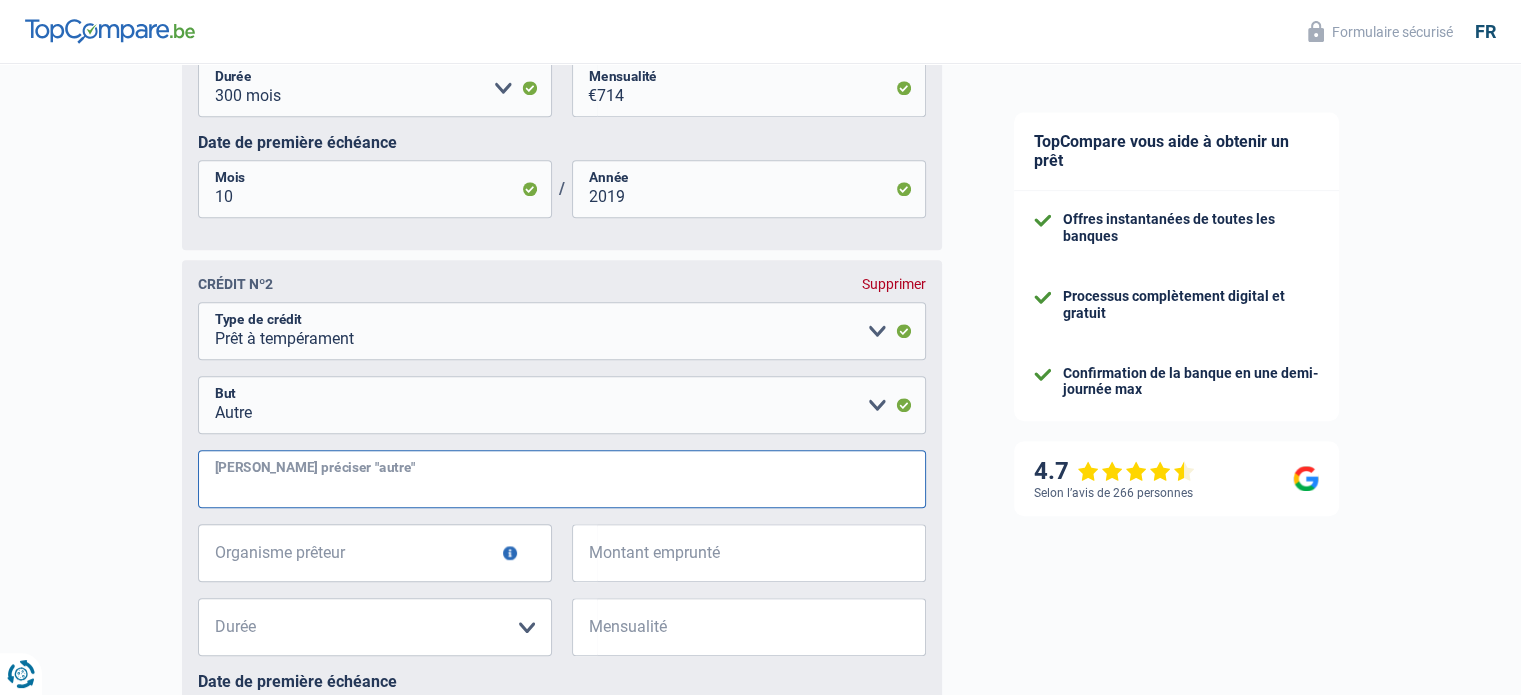 drag, startPoint x: 382, startPoint y: 395, endPoint x: 340, endPoint y: 491, distance: 104.78549 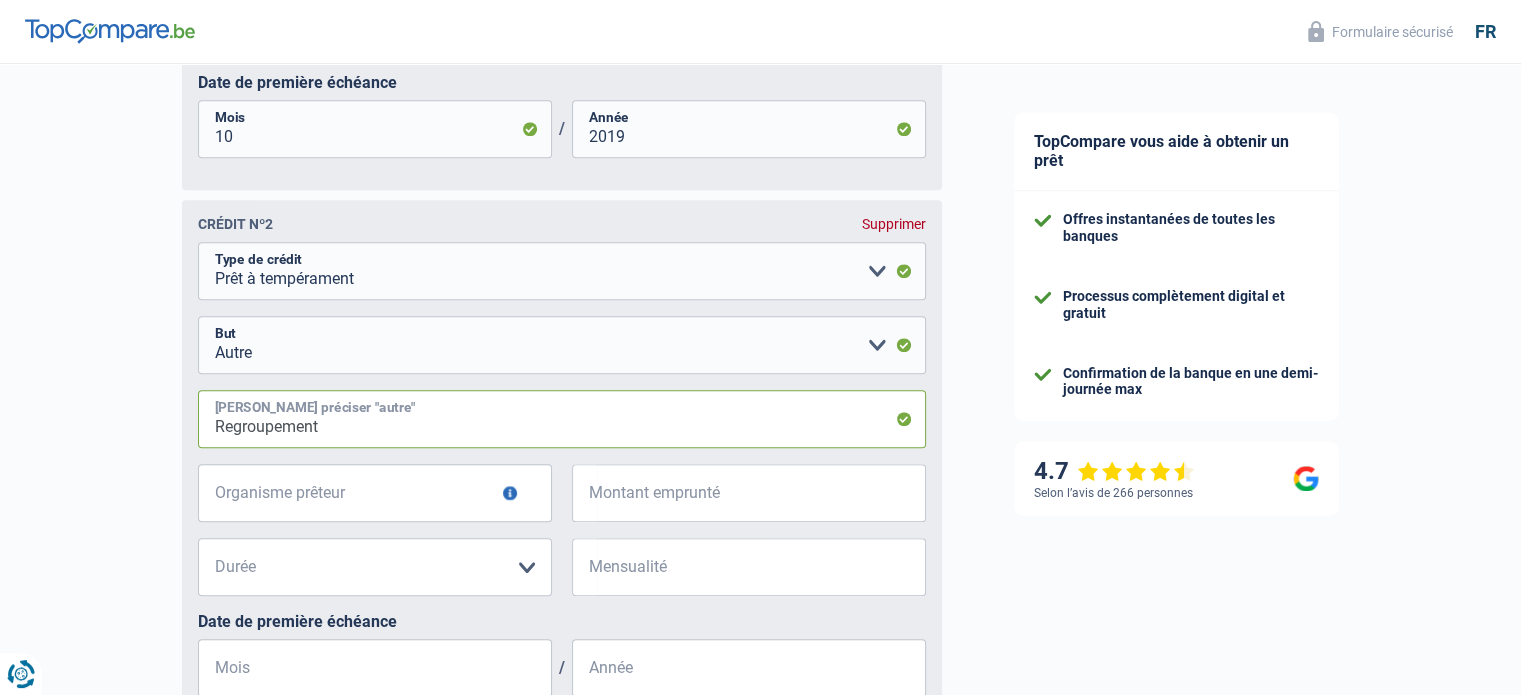 scroll, scrollTop: 1680, scrollLeft: 0, axis: vertical 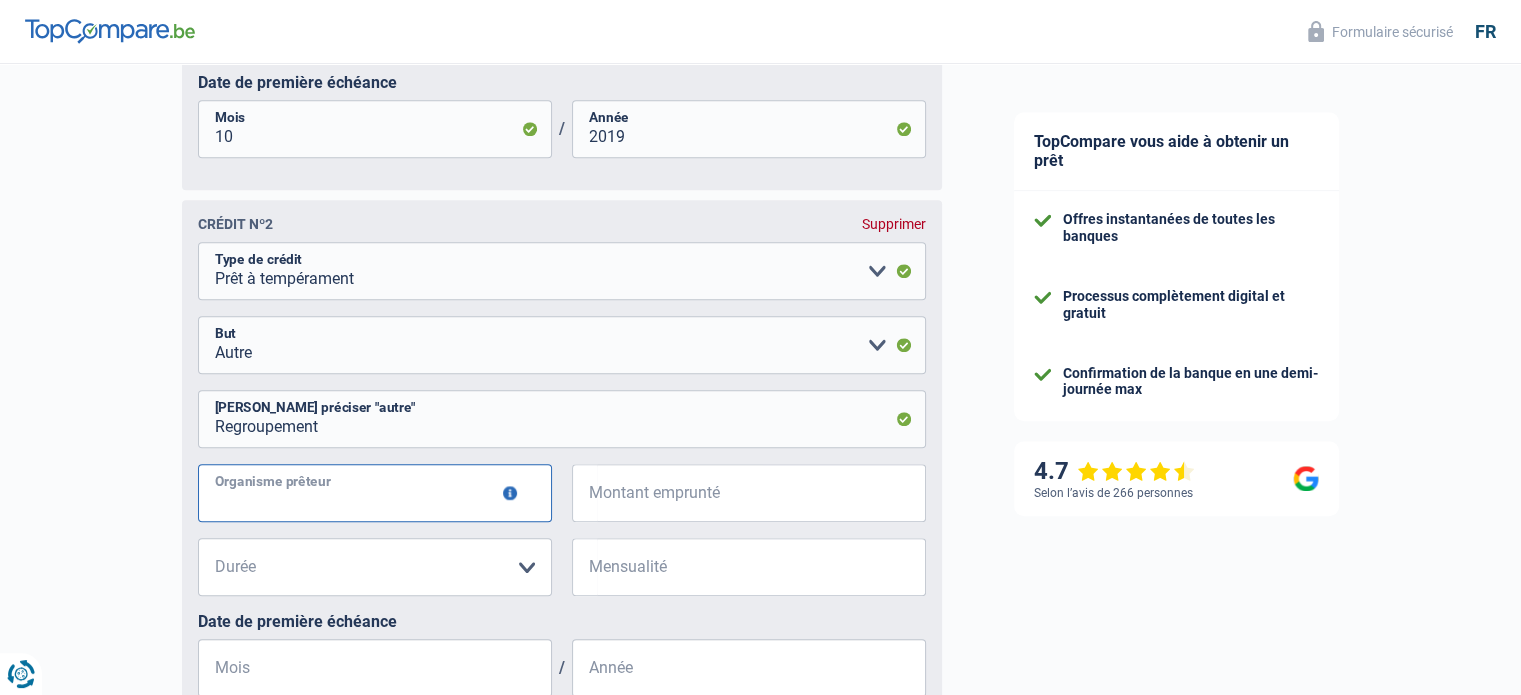 click on "Organisme prêteur" at bounding box center [375, 493] 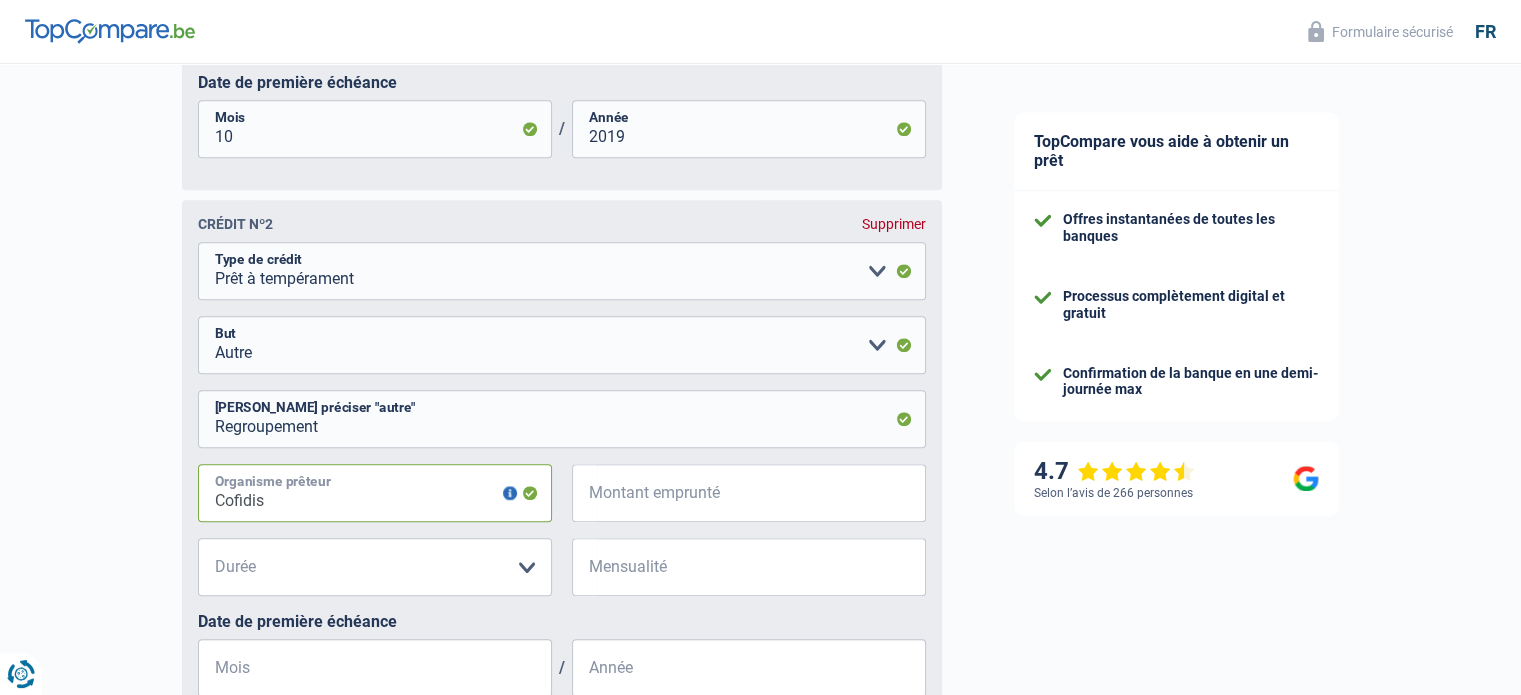 type on "Cofidis" 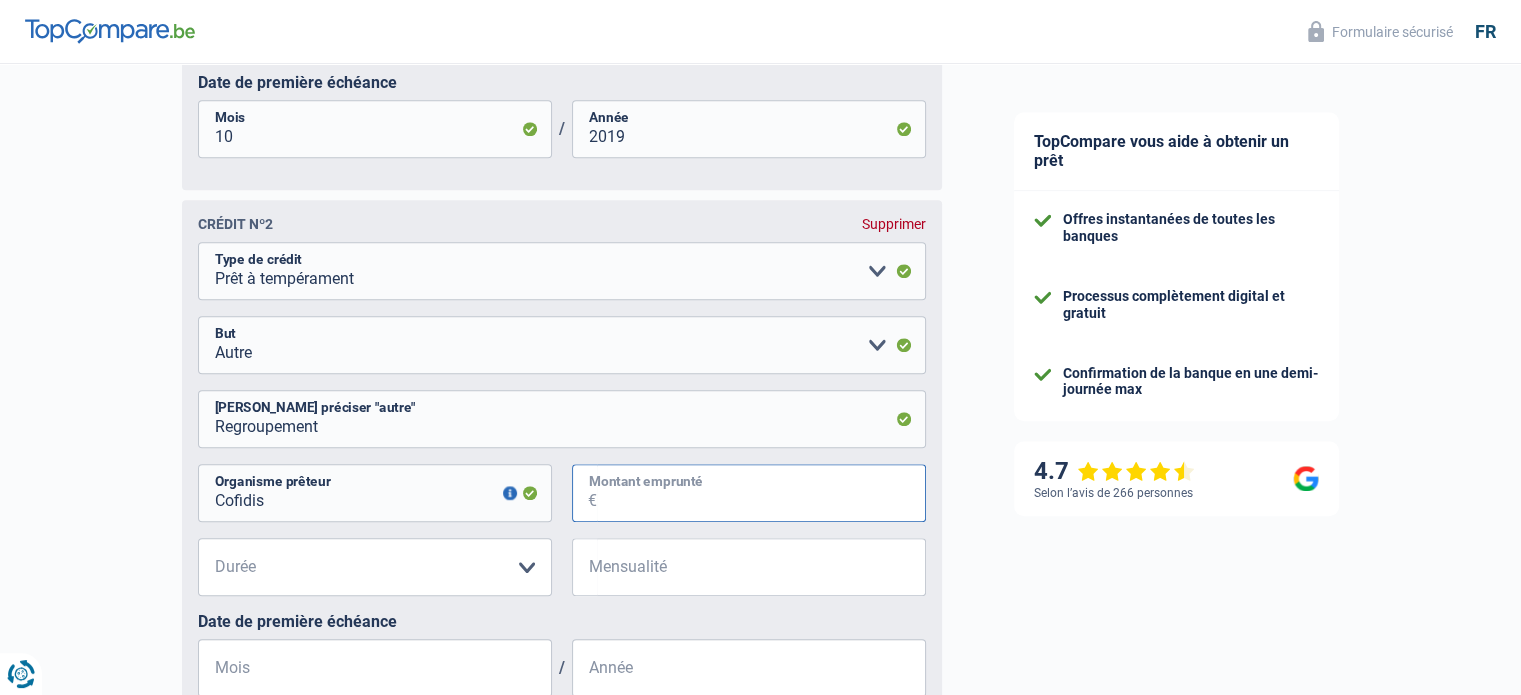 click on "Montant emprunté" at bounding box center [761, 493] 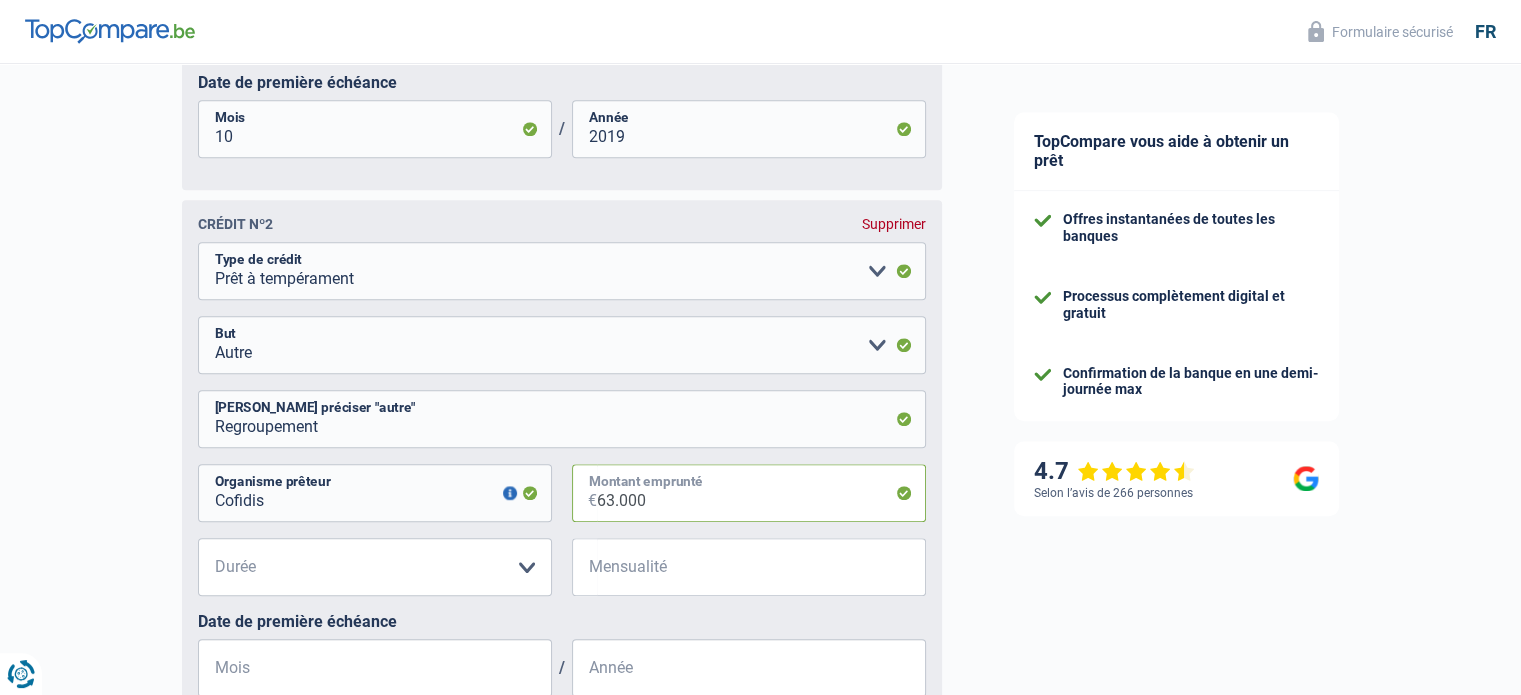 type on "63.000" 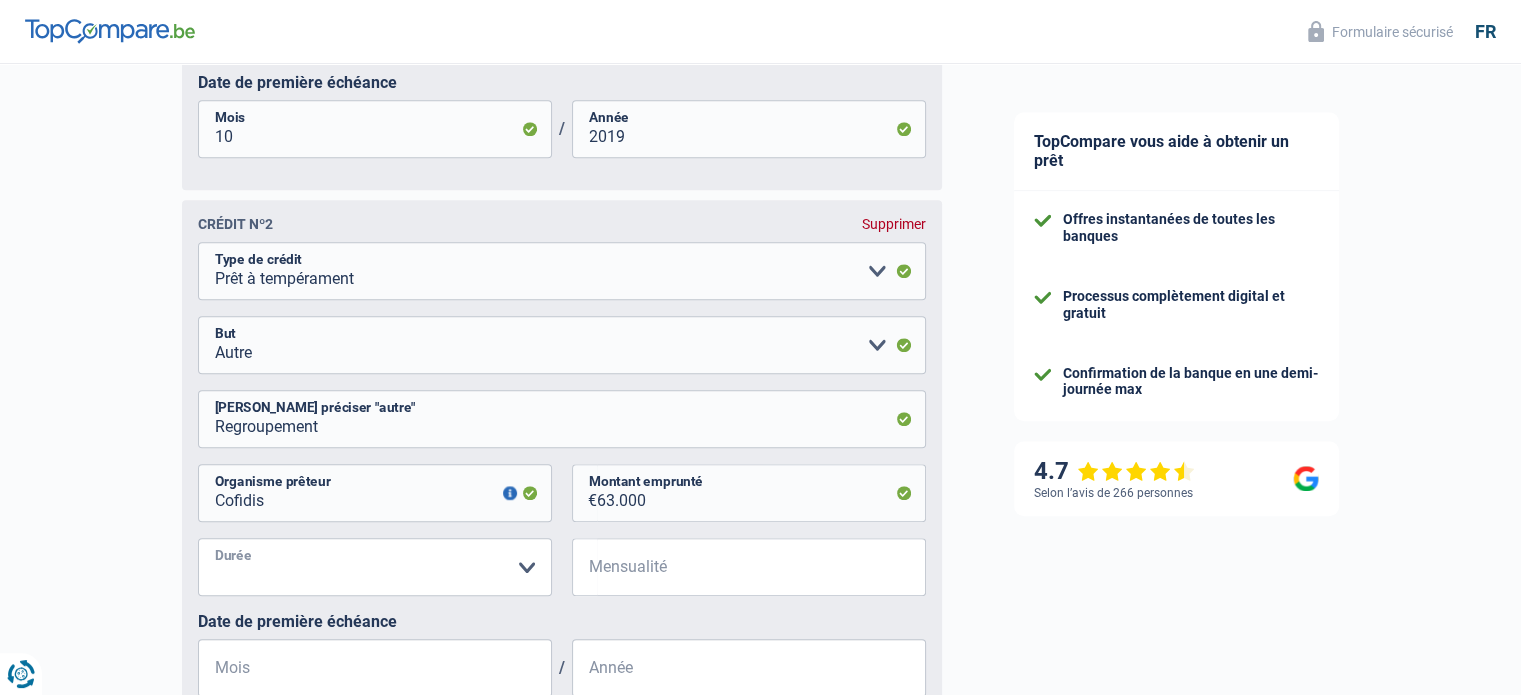 click on "12 mois 18 mois 24 mois 30 mois 36 mois 42 mois 48 mois 60 mois 72 mois 84 mois 96 mois 120 mois
Veuillez sélectionner une option" at bounding box center (375, 567) 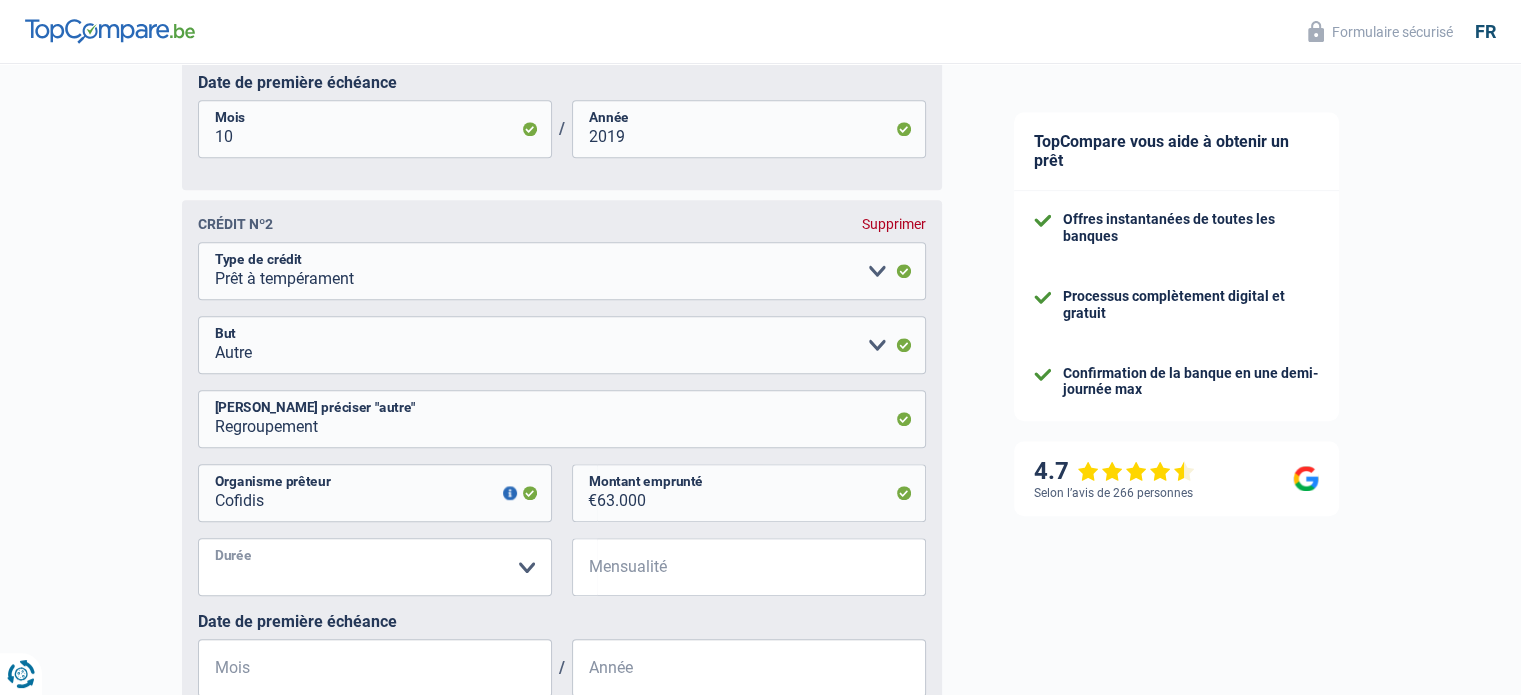 click on "12 mois 18 mois 24 mois 30 mois 36 mois 42 mois 48 mois 60 mois 72 mois 84 mois 96 mois 120 mois
Veuillez sélectionner une option" at bounding box center (375, 567) 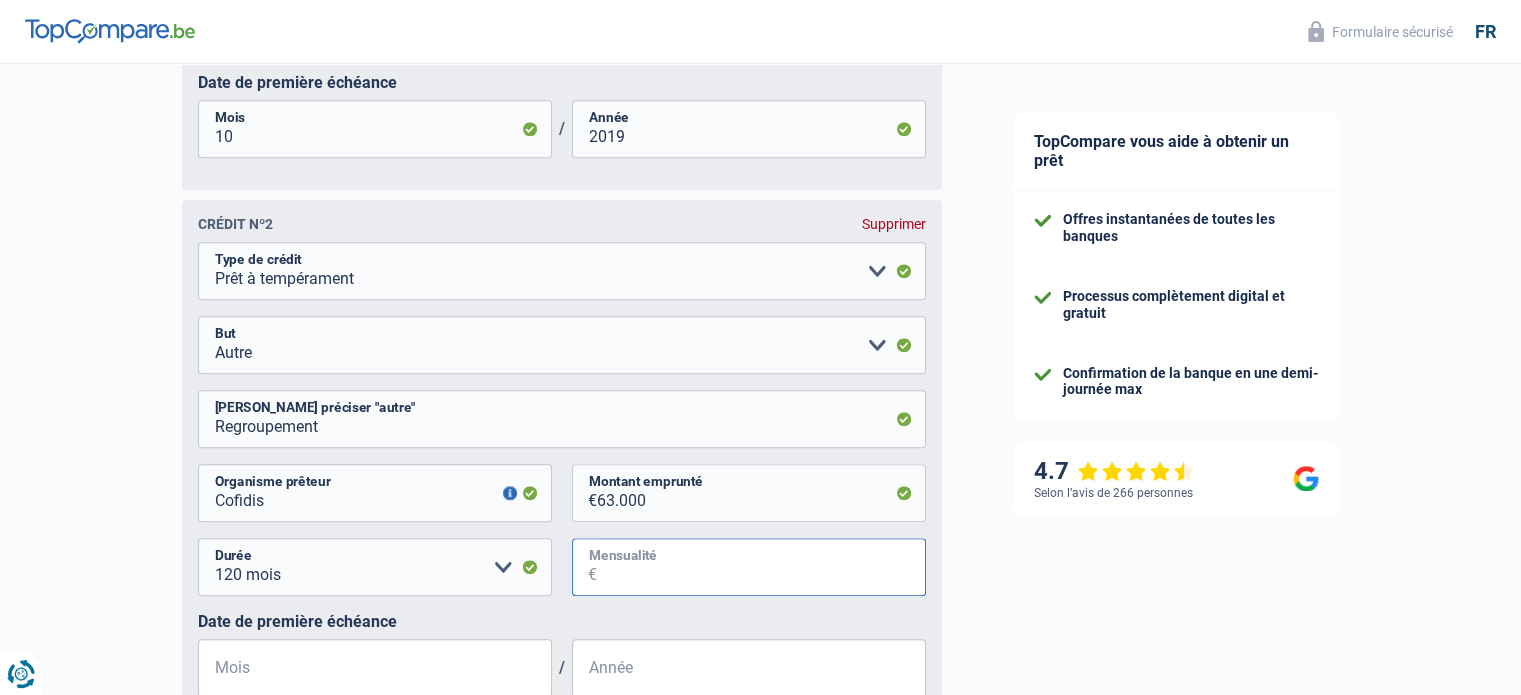 click on "Mensualité" at bounding box center (761, 567) 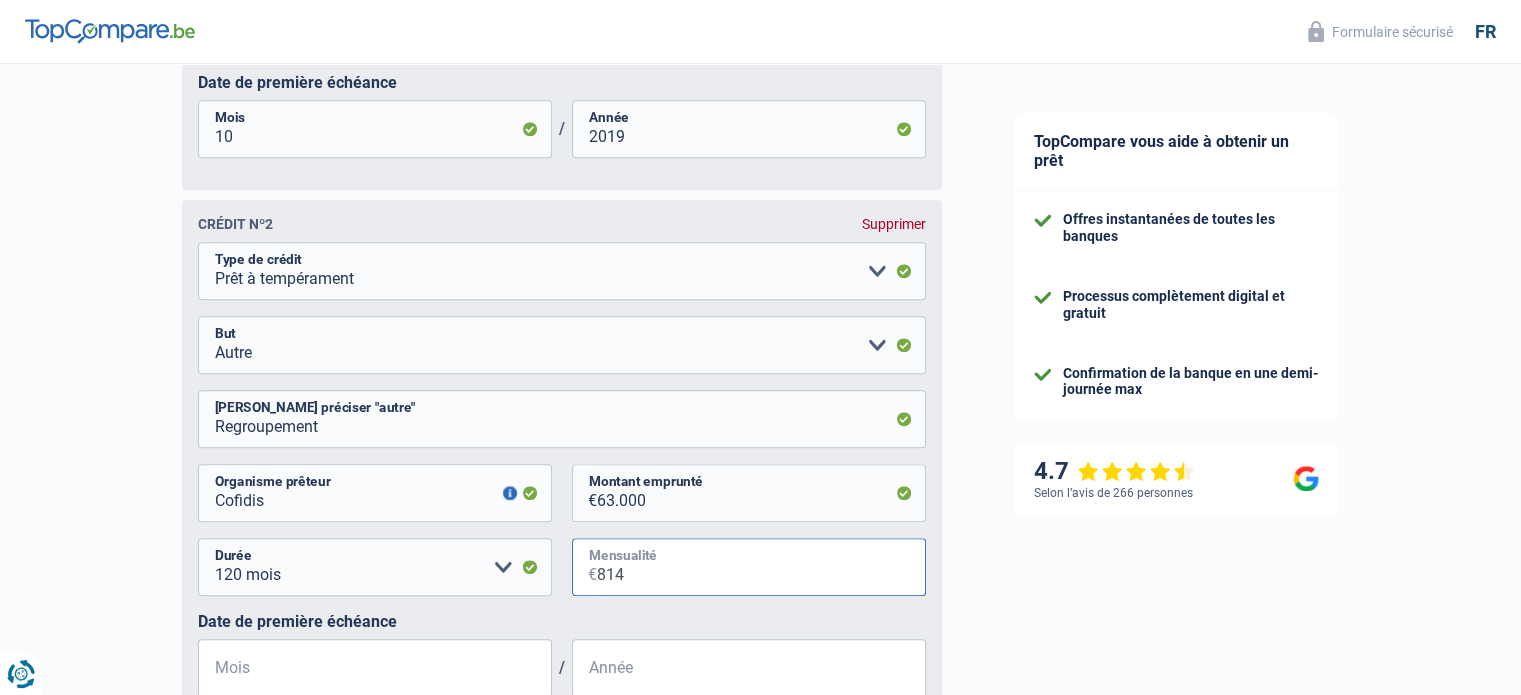 type on "814" 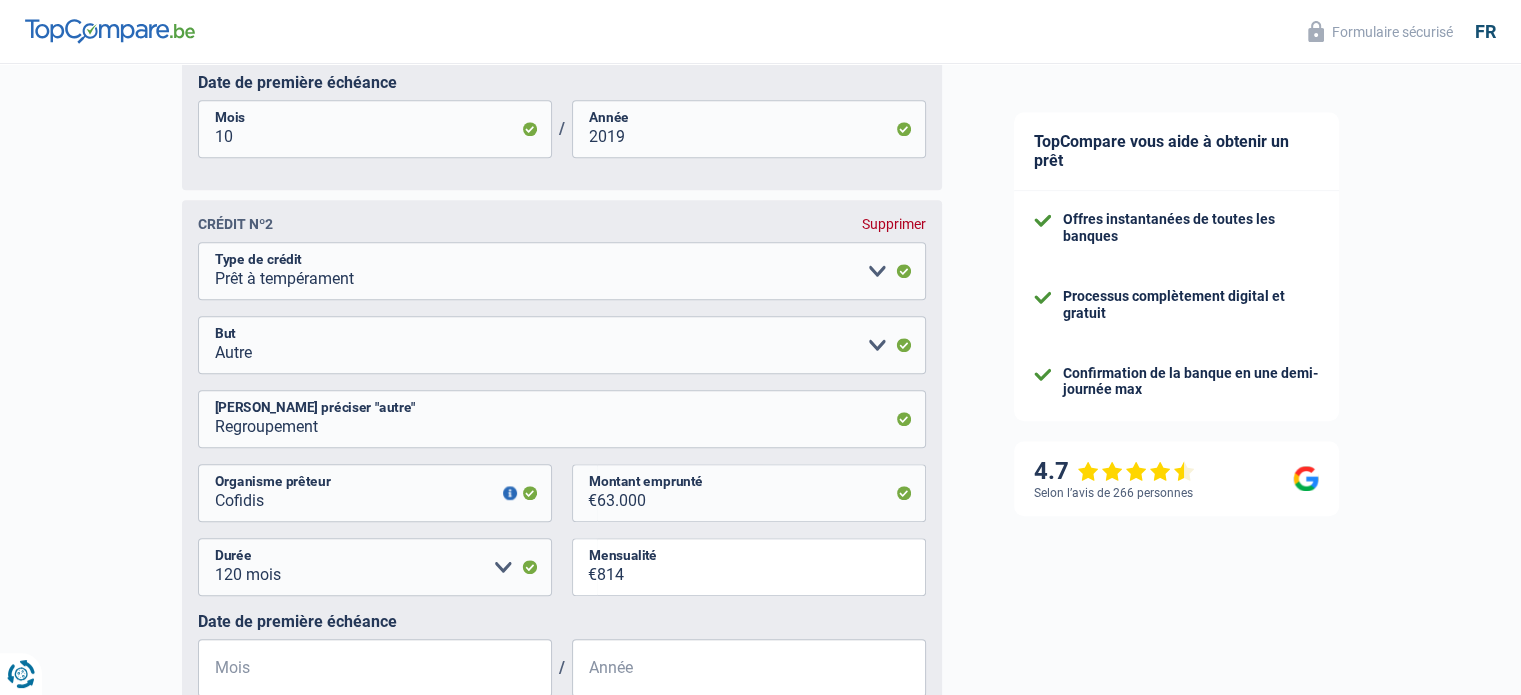 click on "12 mois 18 mois 24 mois 30 mois 36 mois 42 mois 48 mois 60 mois 72 mois 84 mois 96 mois 120 mois
Veuillez sélectionner une option
Durée
814   €
Mensualité" at bounding box center [562, 575] 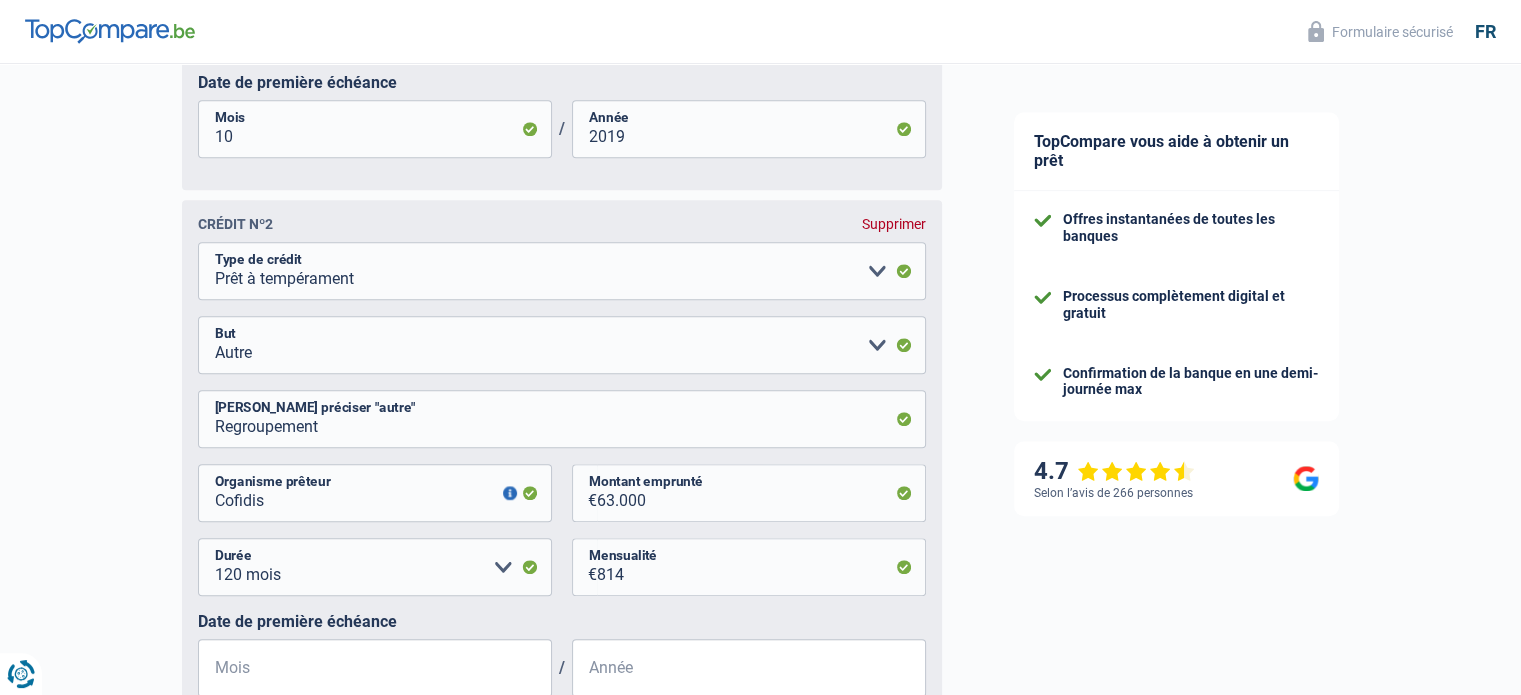 scroll, scrollTop: 1830, scrollLeft: 0, axis: vertical 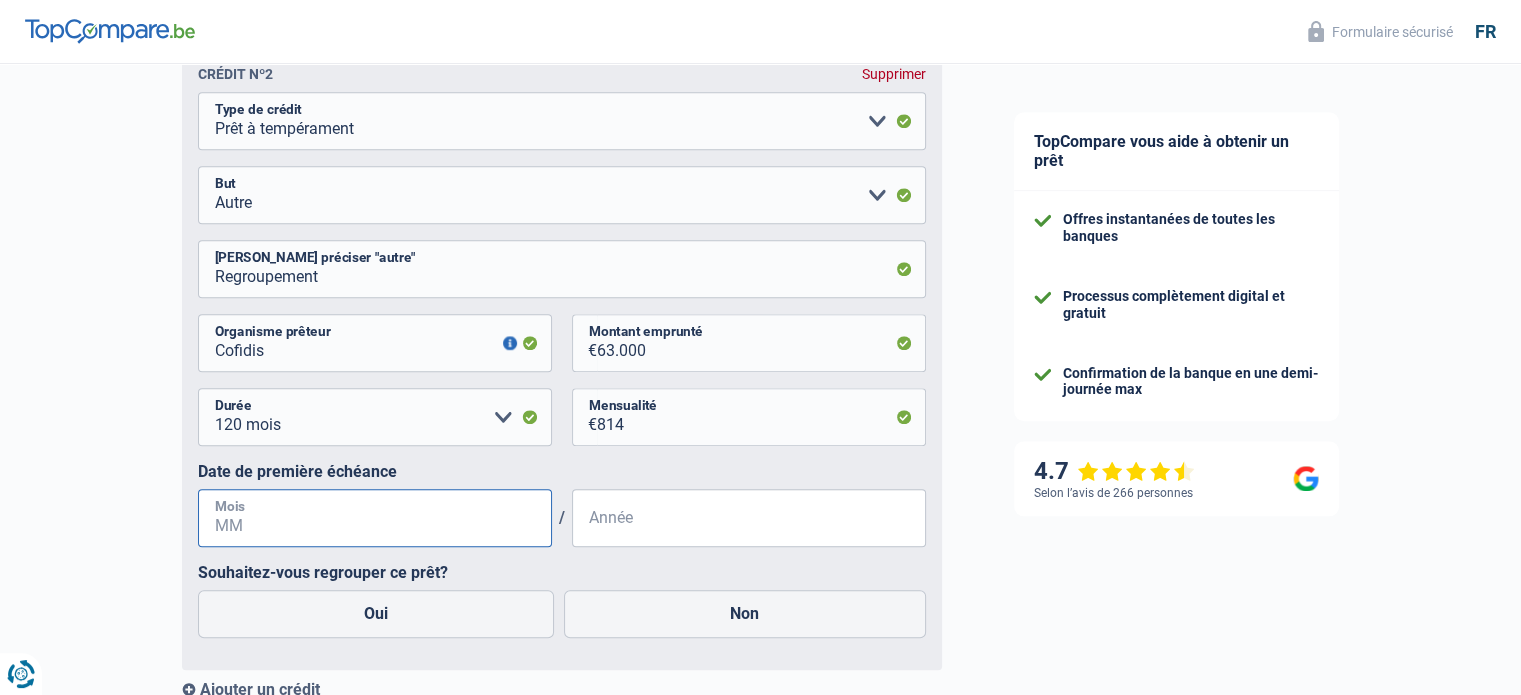 click on "Mois" at bounding box center (375, 518) 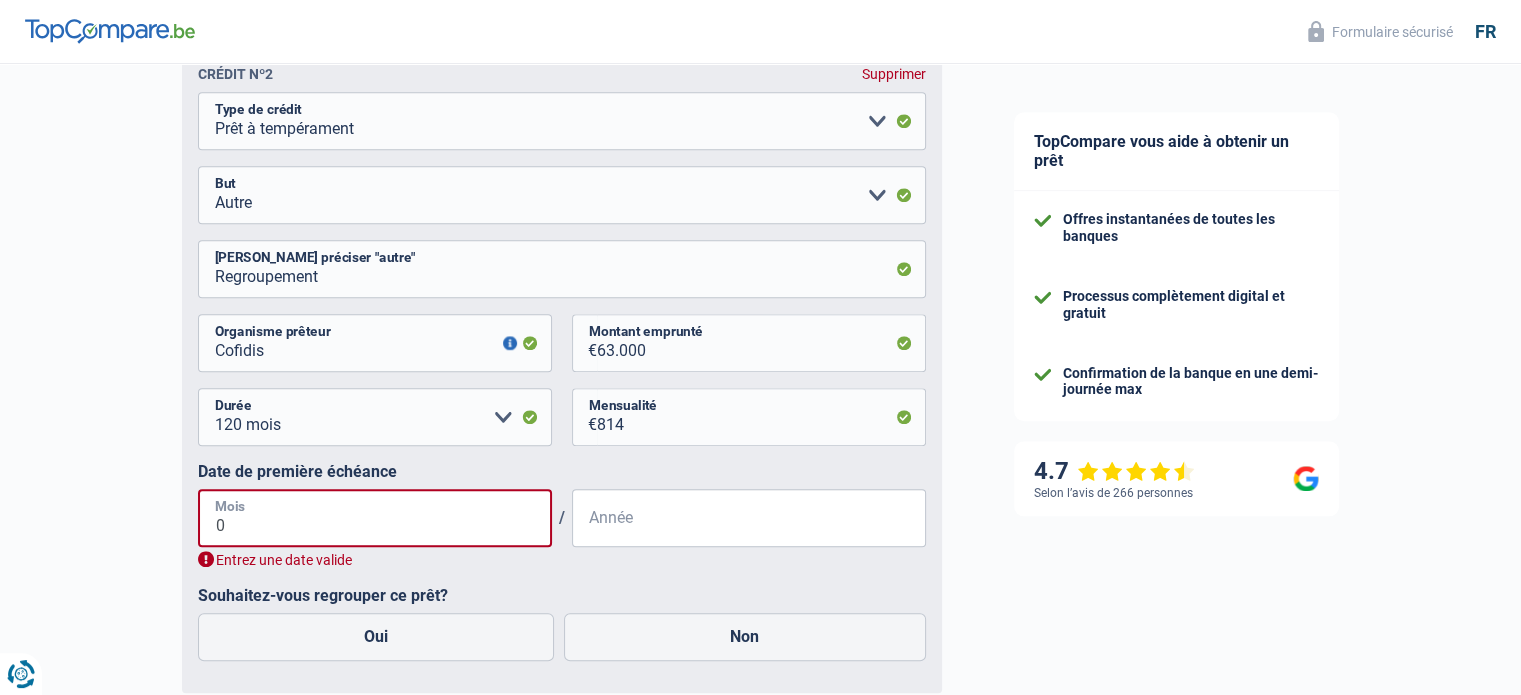 type on "03" 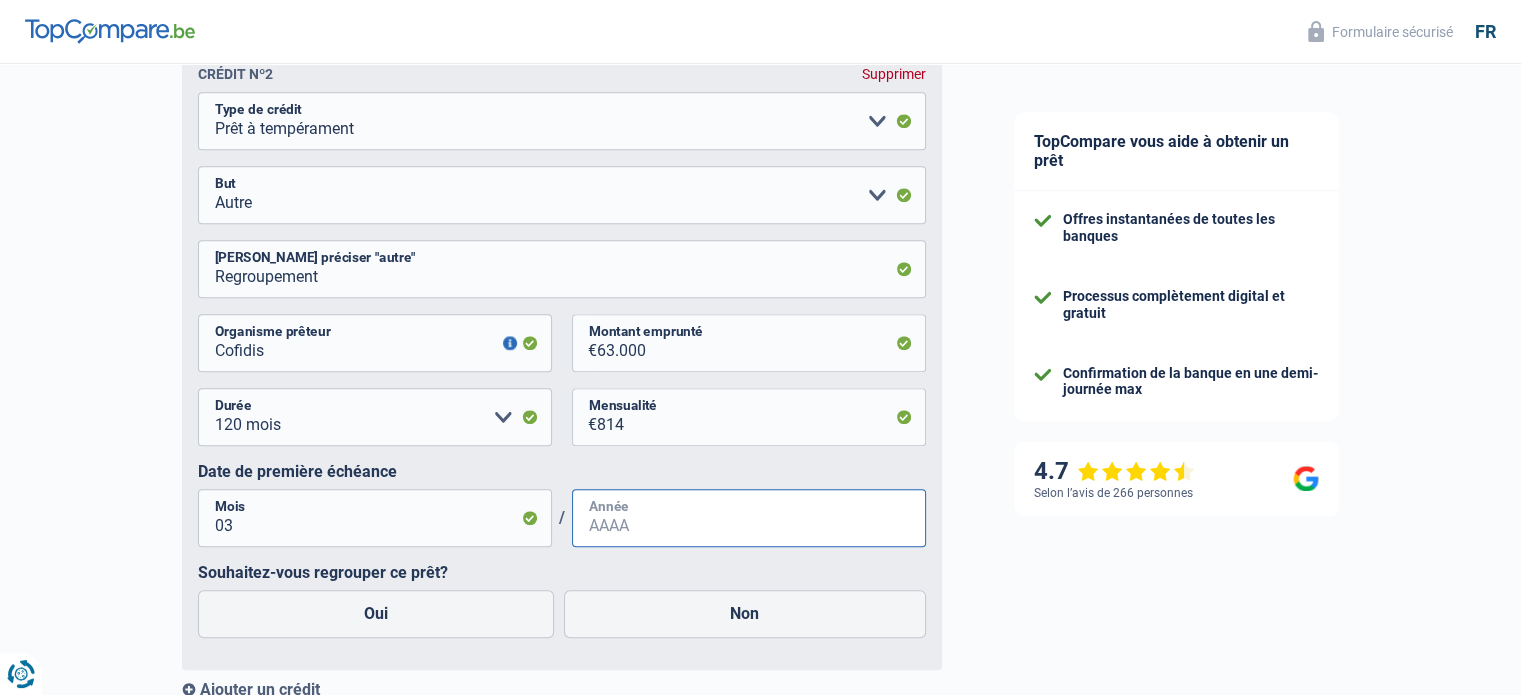 click on "Année" at bounding box center (749, 518) 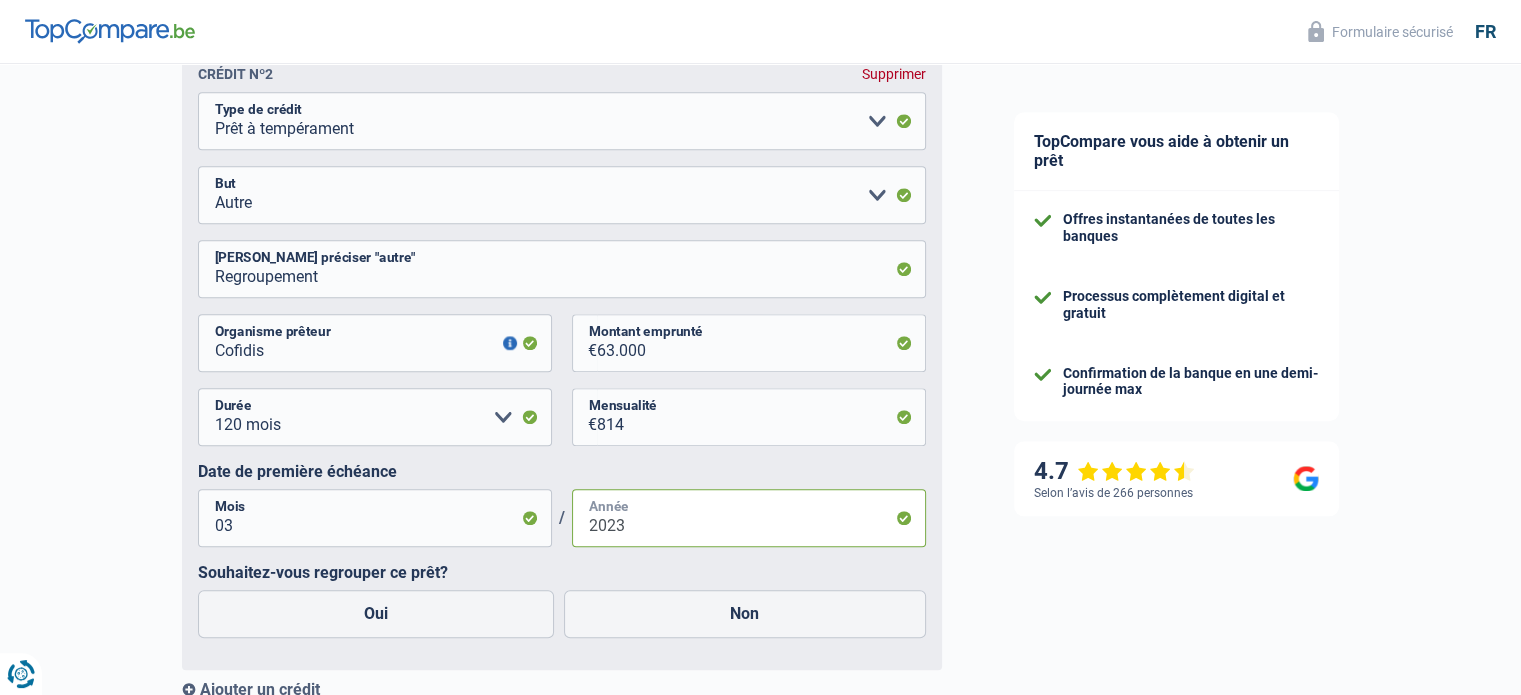 scroll, scrollTop: 1854, scrollLeft: 0, axis: vertical 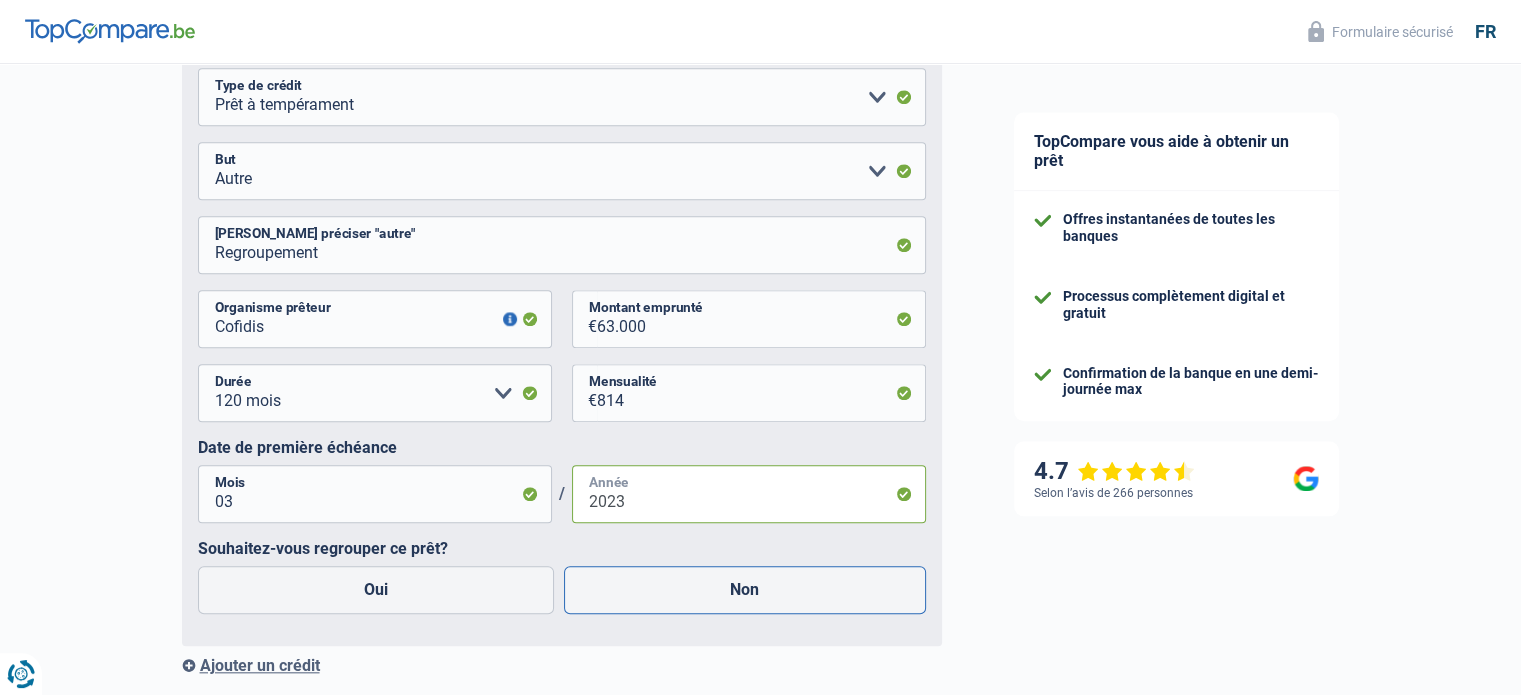 type on "2023" 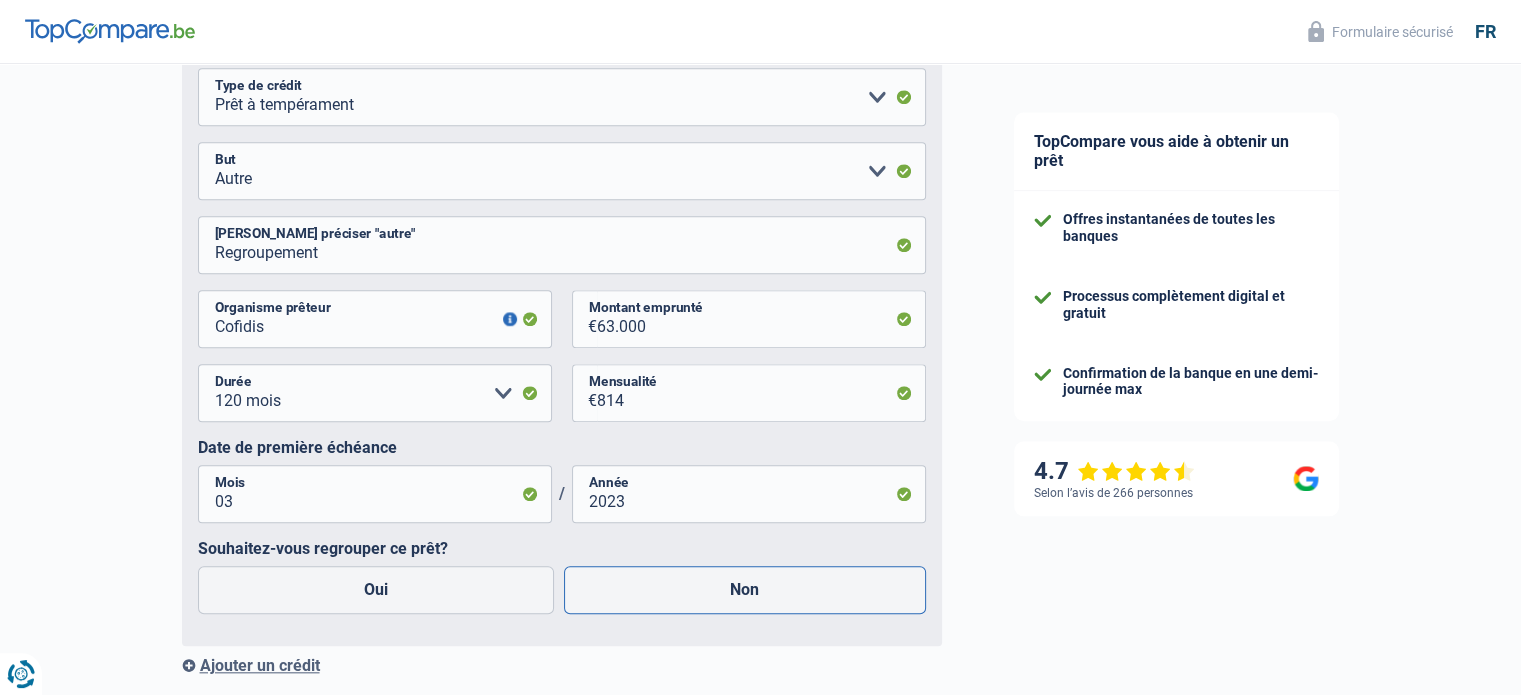click on "Non" at bounding box center [745, 590] 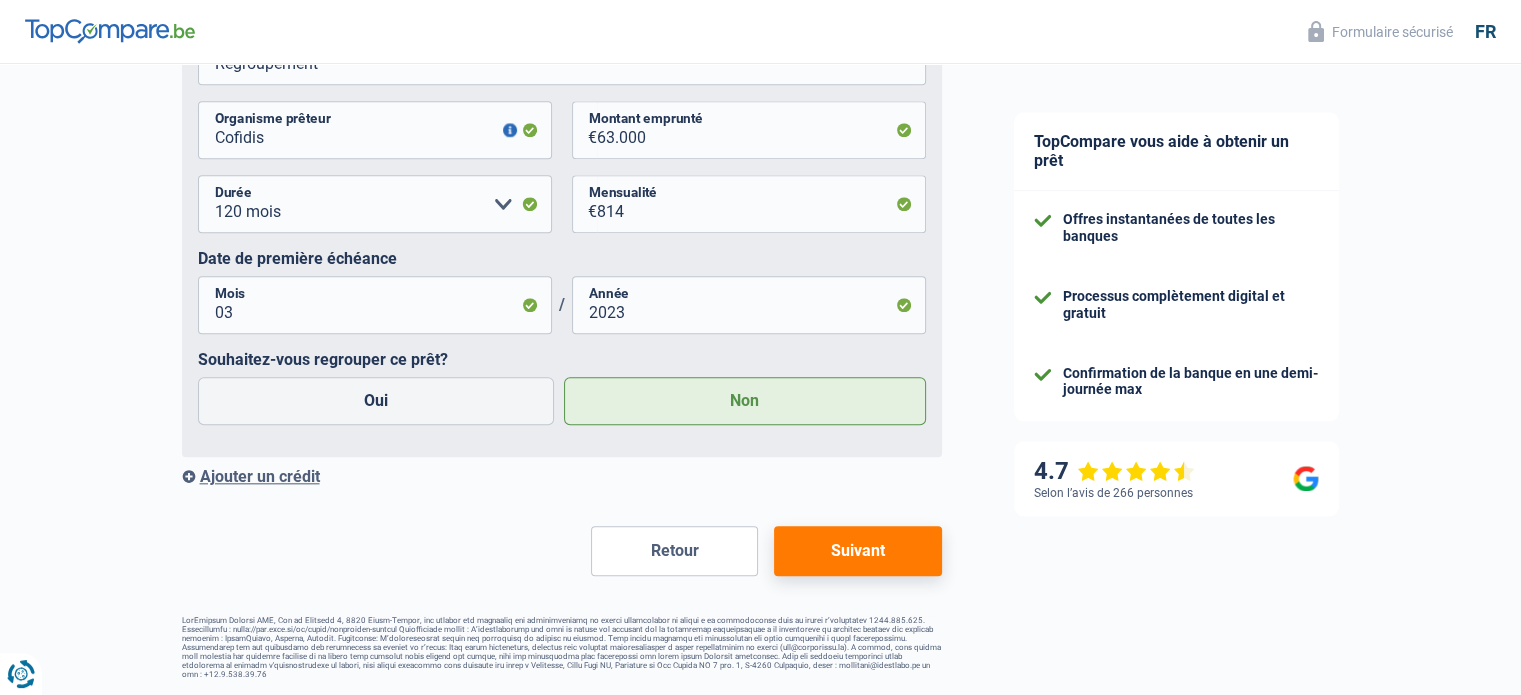 scroll, scrollTop: 2050, scrollLeft: 0, axis: vertical 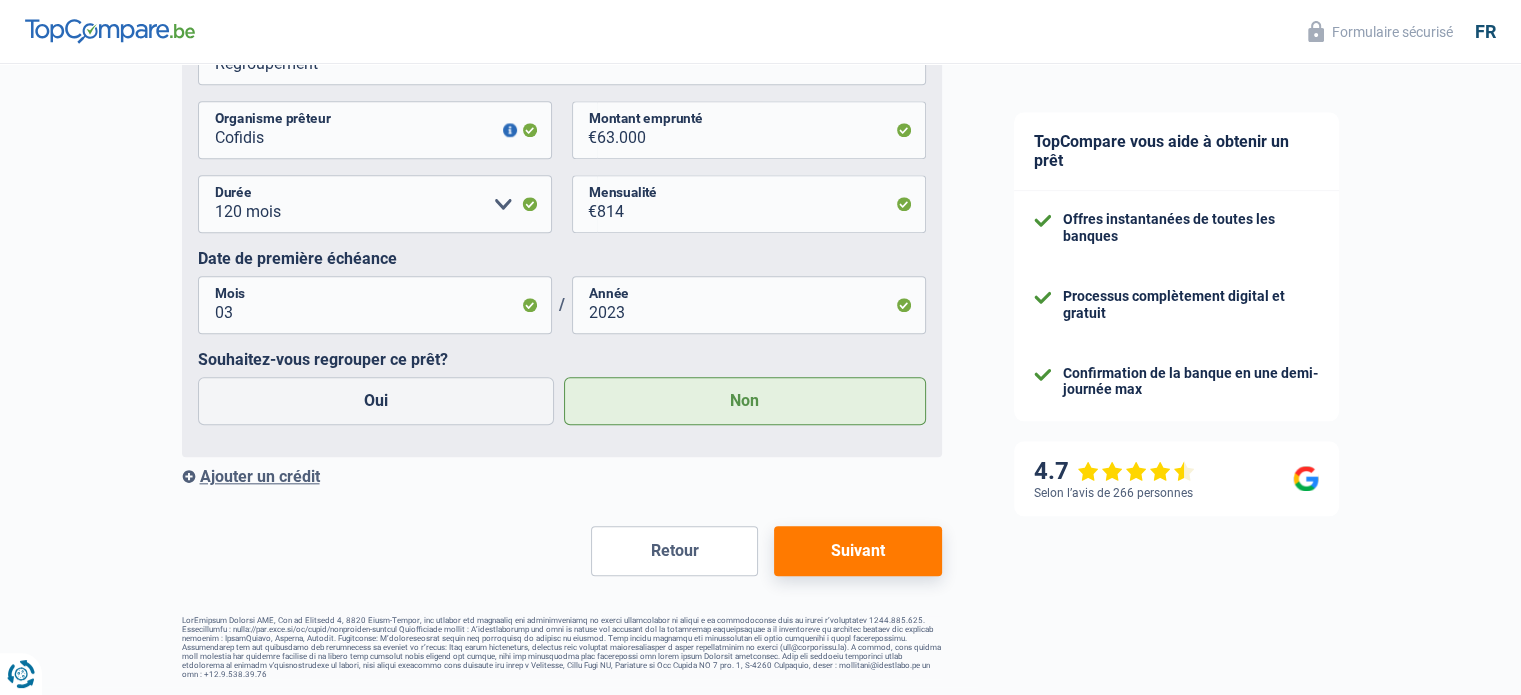 click on "Ajouter un crédit" at bounding box center (562, 476) 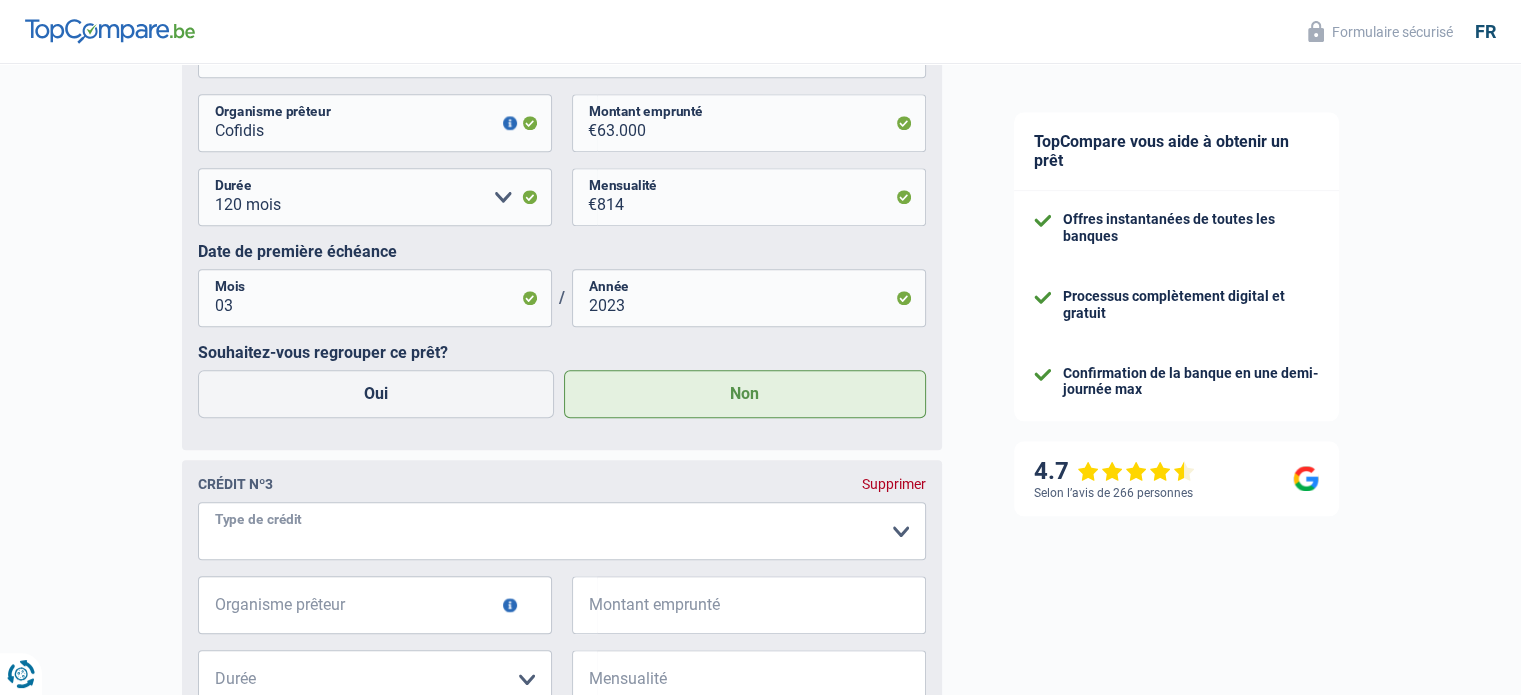 click on "Carte ou ouverture de crédit Prêt hypothécaire Vente à tempérament Prêt à tempérament Prêt rénovation Prêt voiture Regroupement d'un ou plusieurs crédits
Veuillez sélectionner une option" at bounding box center (562, 531) 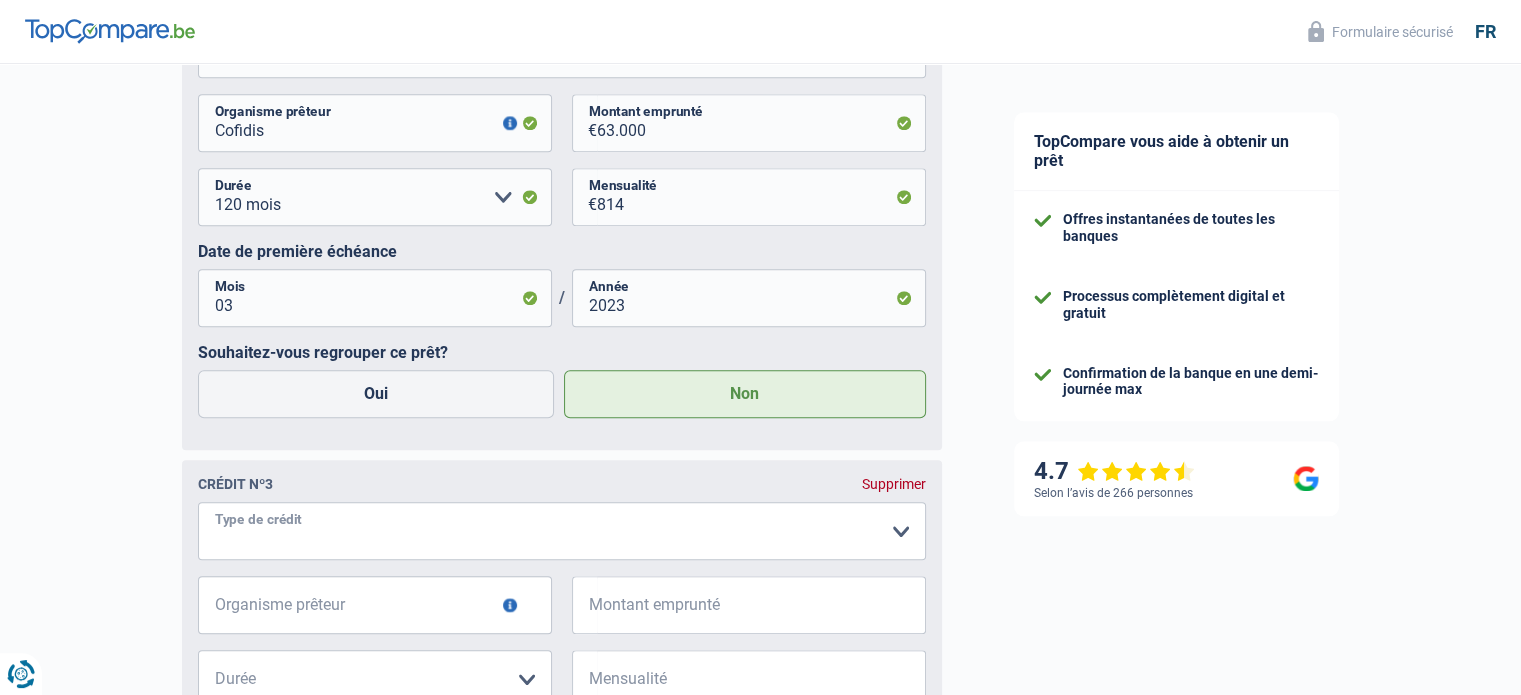 select on "personalLoan" 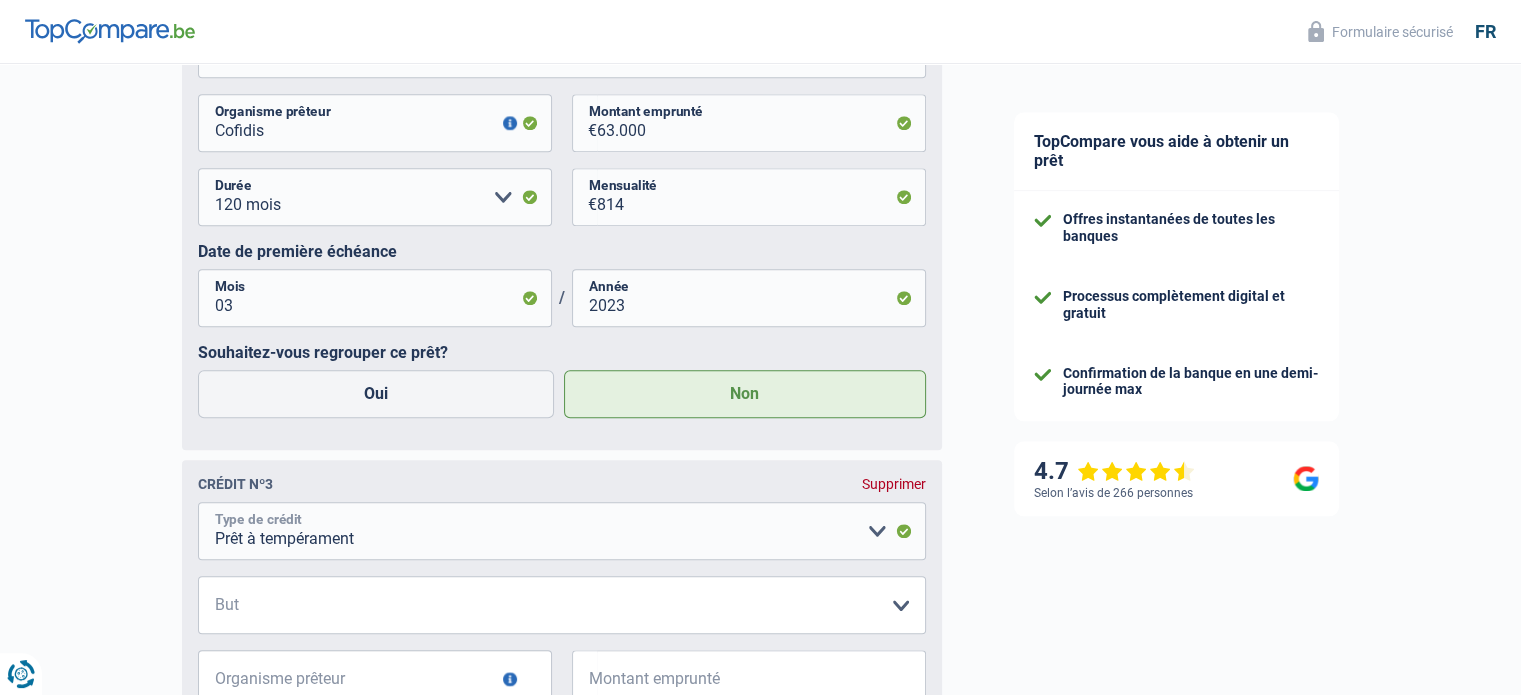 scroll, scrollTop: 2175, scrollLeft: 0, axis: vertical 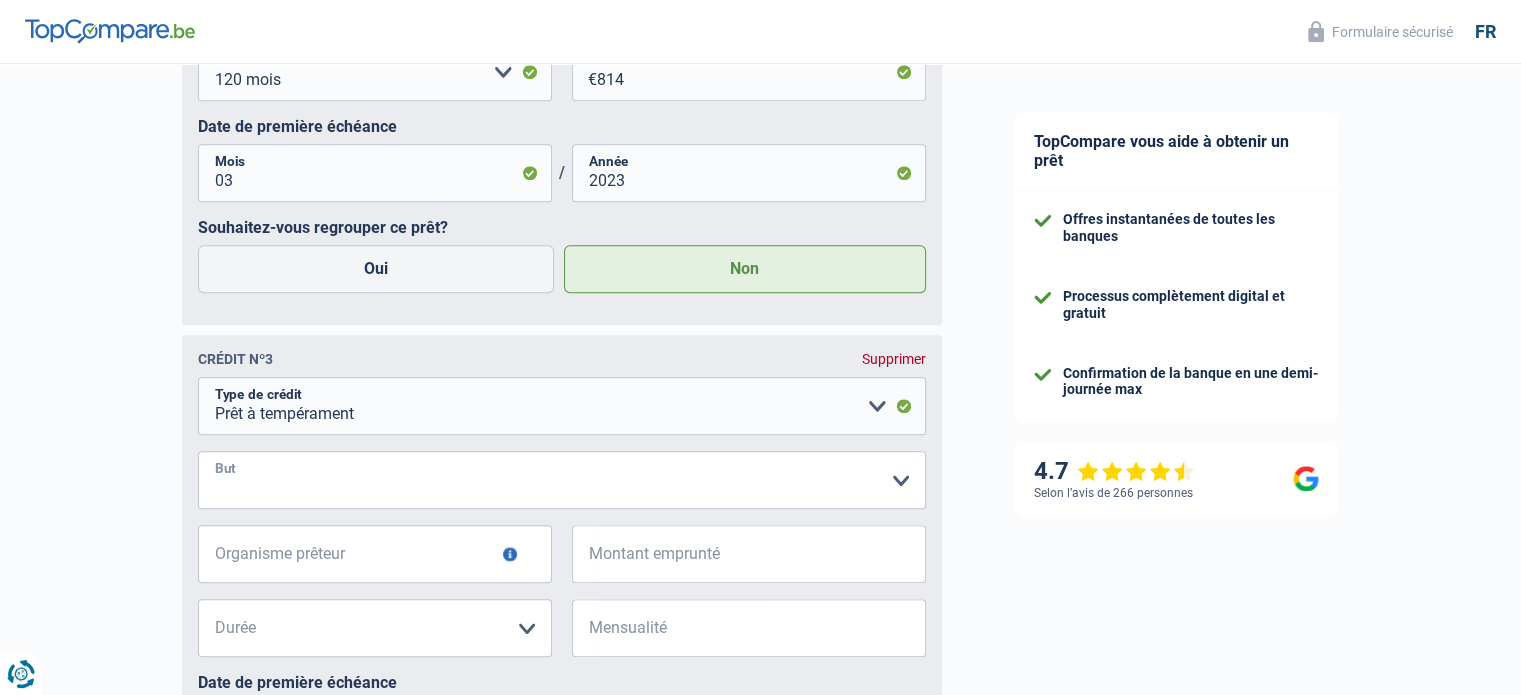 click on "Confort maison: meubles, textile, peinture, électroménager, outillage non-professionnel, Hifi, multimédia, gsm, ordinateur, Frais installation, déménagement Evénement familial: naissance, mariage, divorce, communion, décès Frais médicaux Frais d'études Remboursement prêt Frais permis de conduire Loisirs: voyage, sport, musique Petits travaux maison et jardin Frais divers (max 2.000€) Frais judiciaires Réparation voiture Autre
Veuillez sélectionner une option" at bounding box center [562, 480] 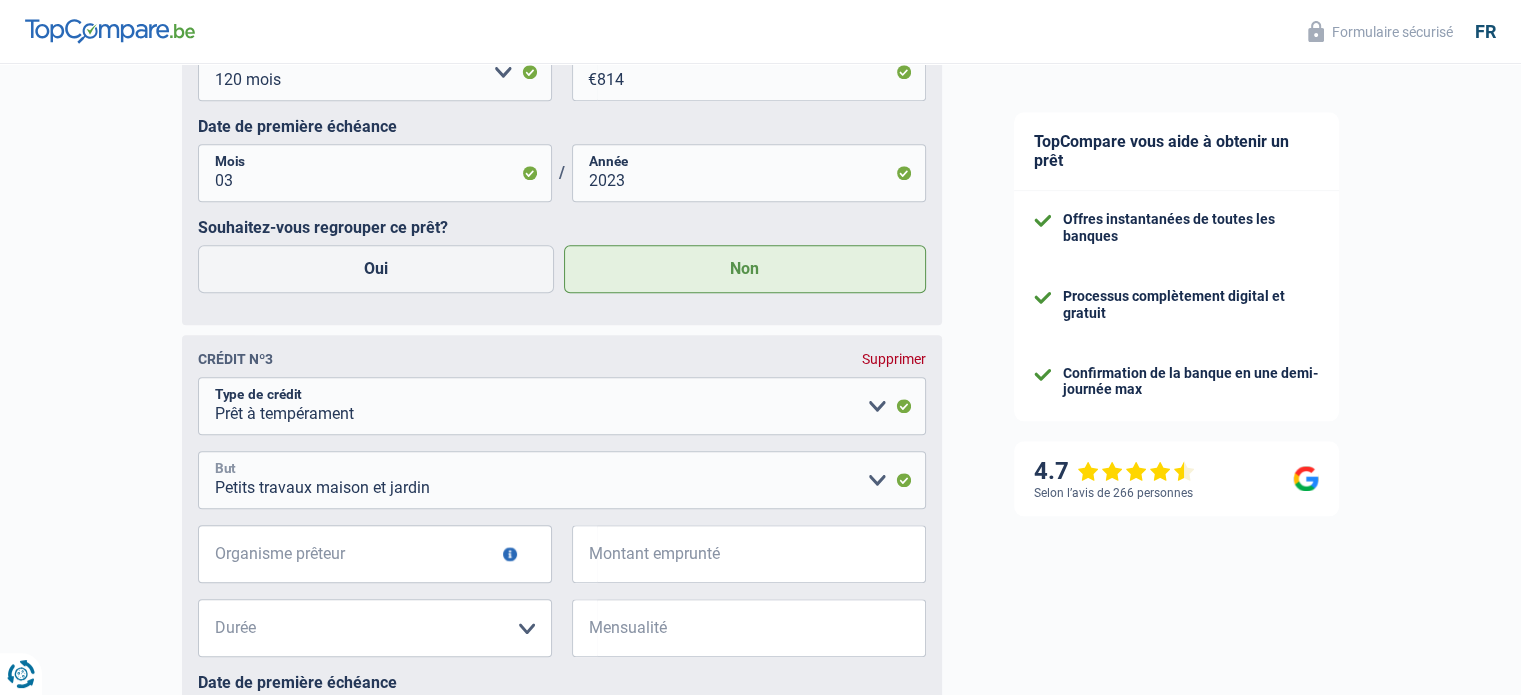 scroll, scrollTop: 2285, scrollLeft: 0, axis: vertical 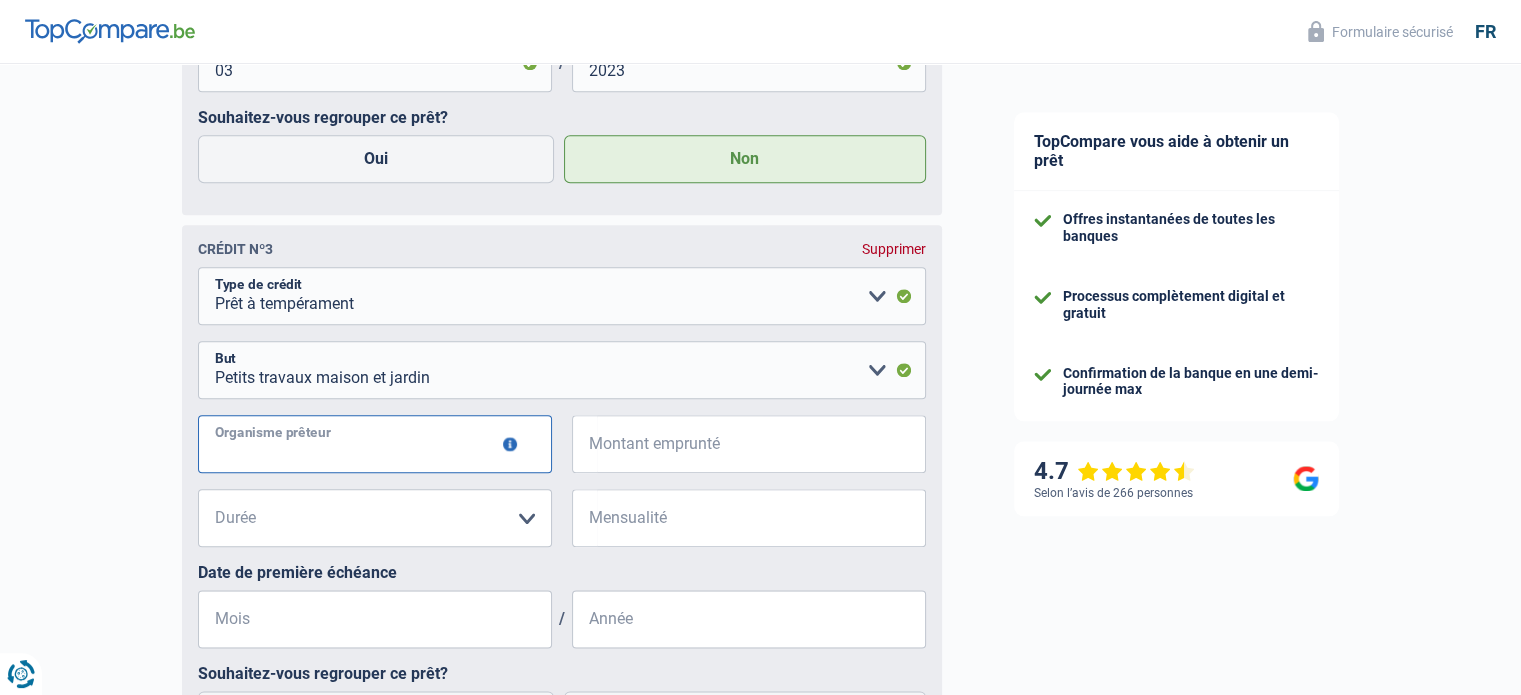 click on "Organisme prêteur" at bounding box center [375, 444] 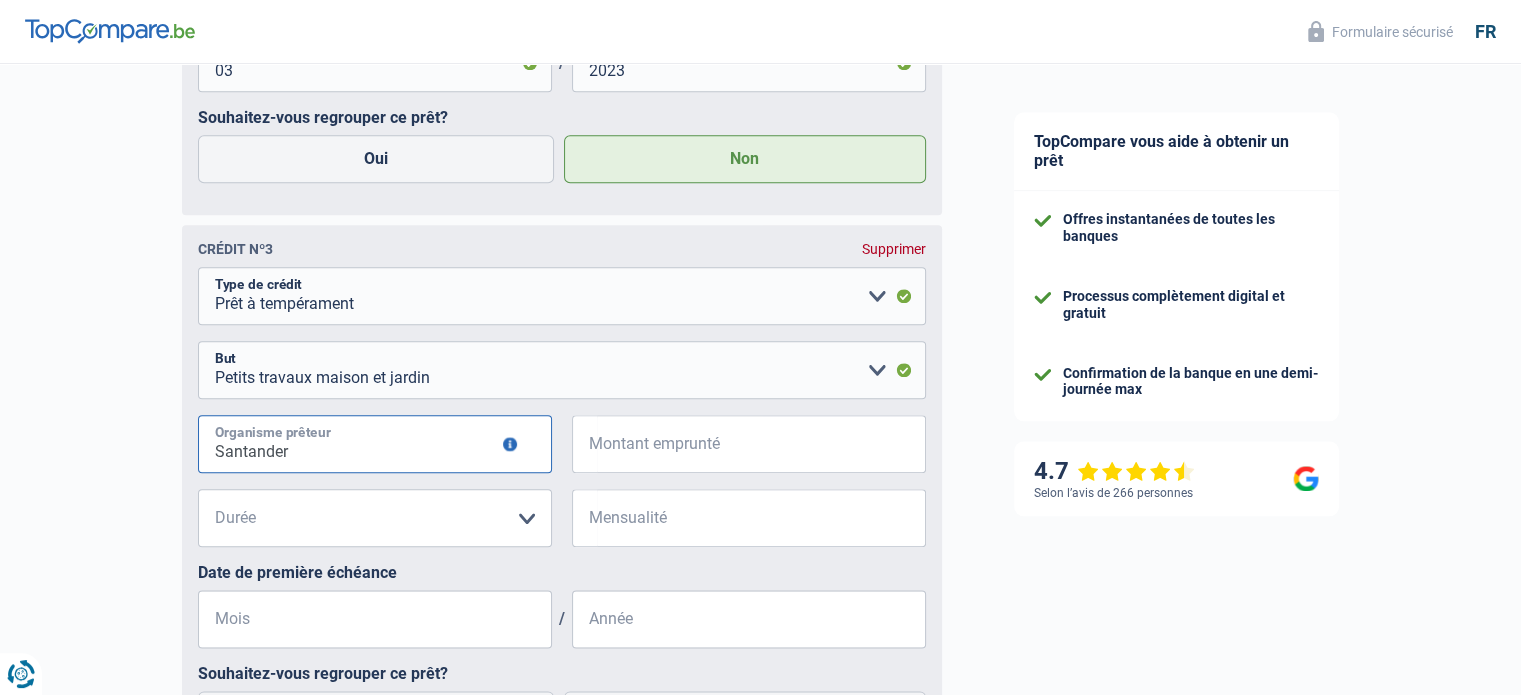 type on "Santander" 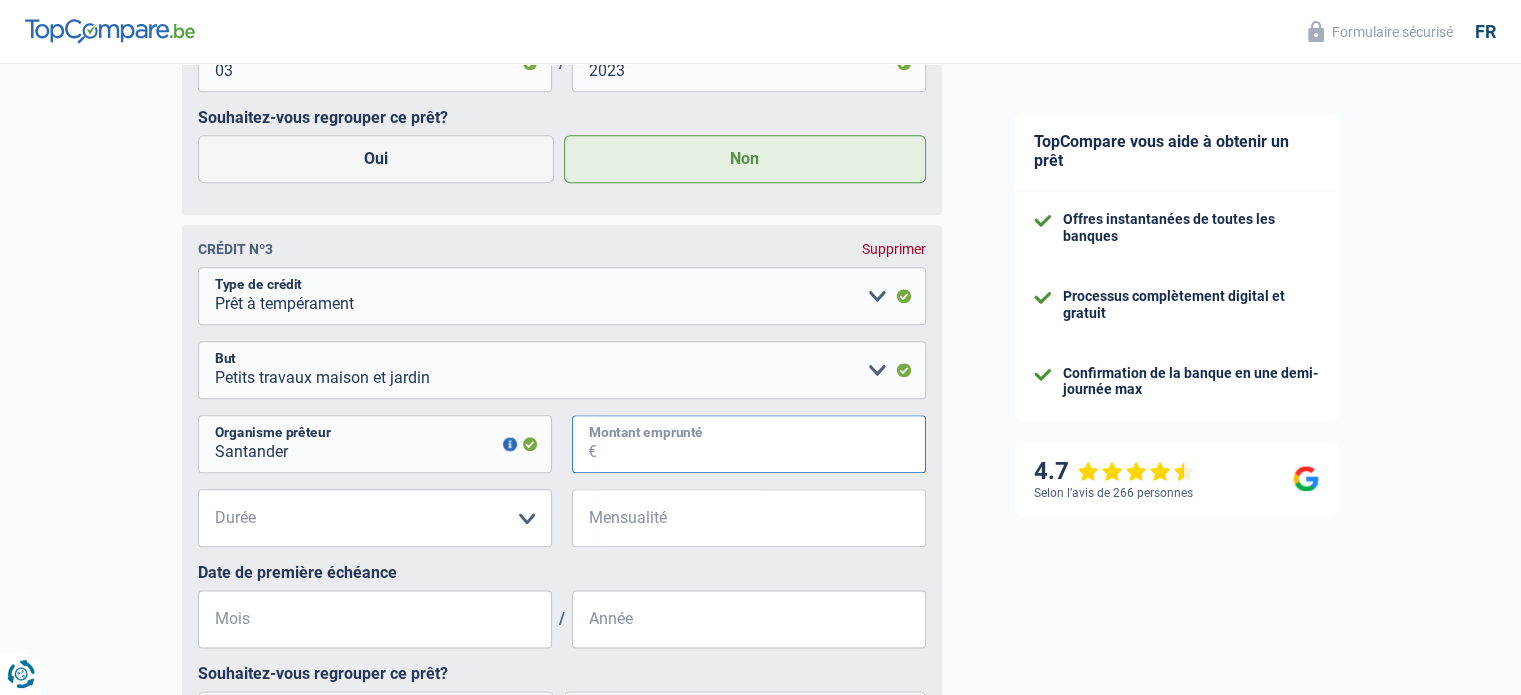 click on "Montant emprunté" at bounding box center (761, 444) 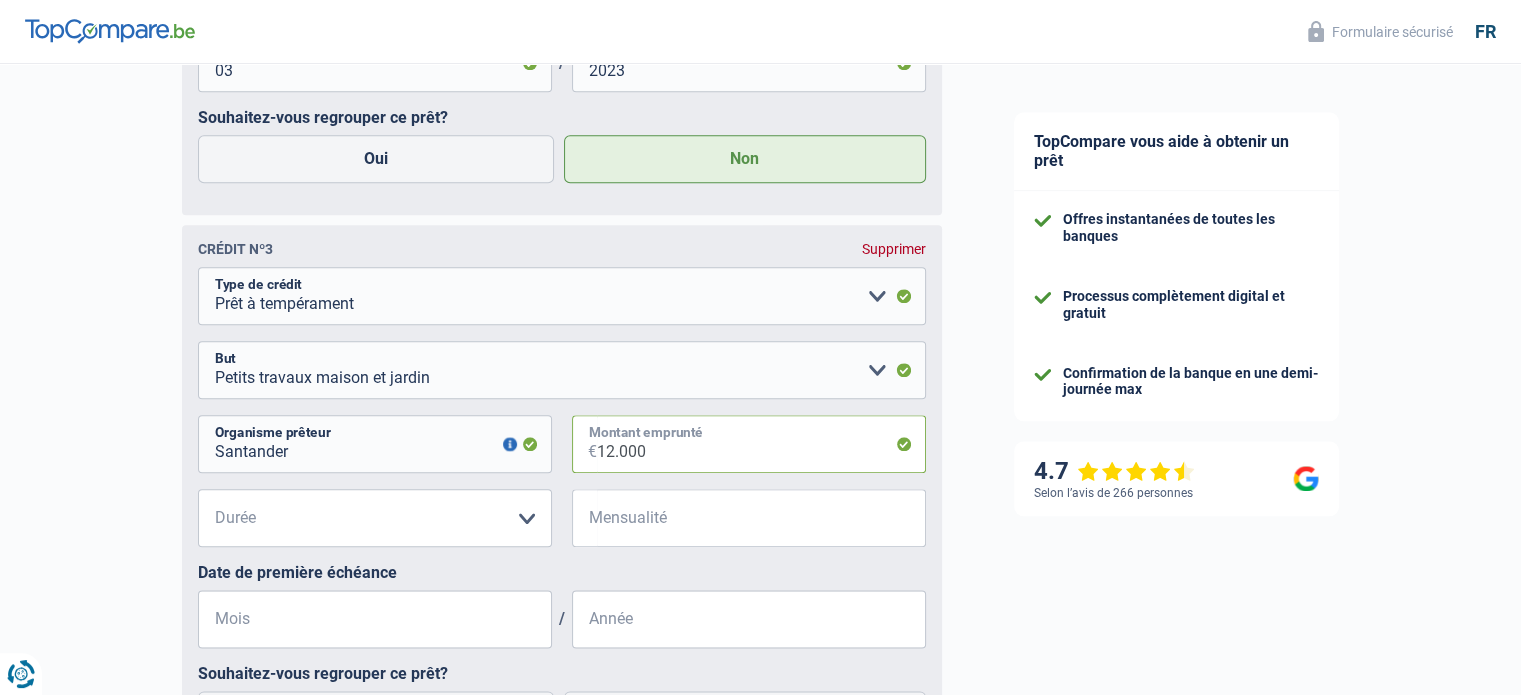 type on "12.000" 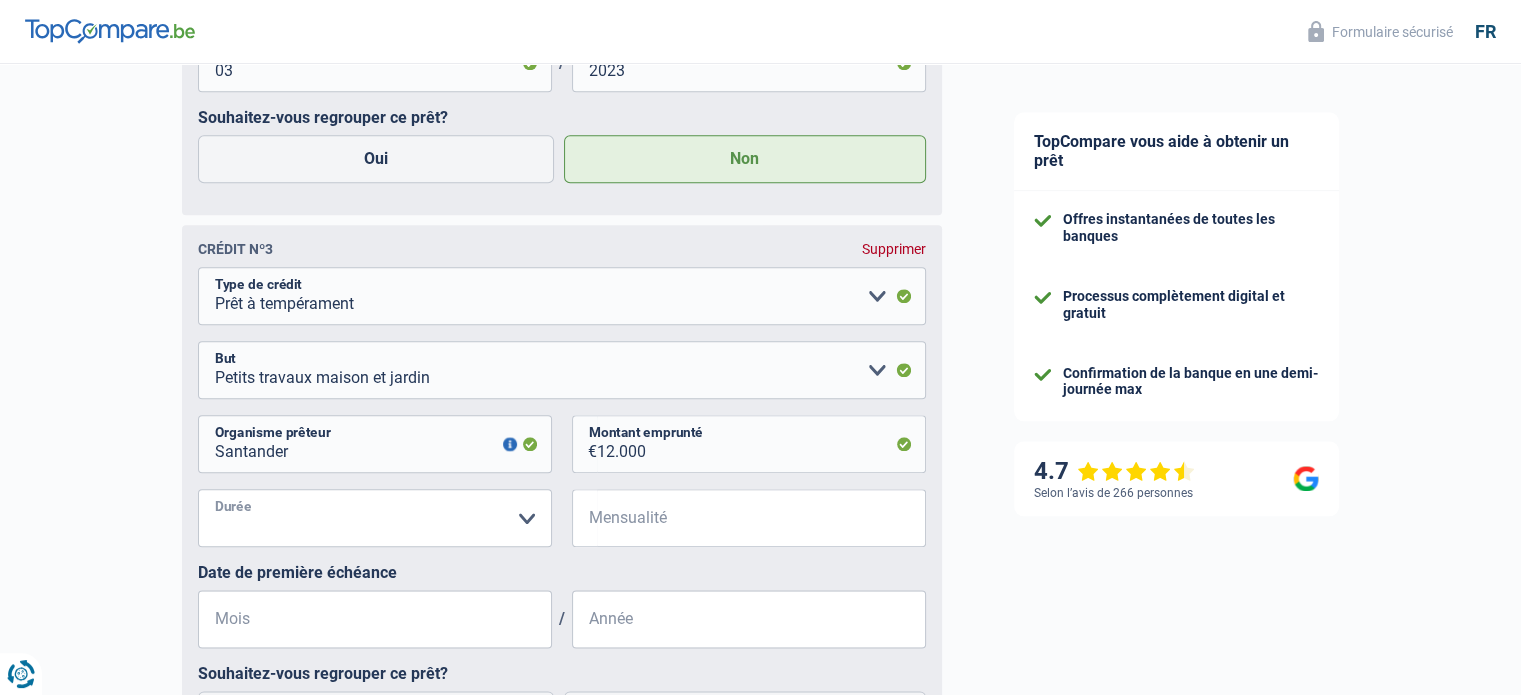 click on "12 mois 18 mois 24 mois 30 mois 36 mois 42 mois 48 mois 60 mois
Veuillez sélectionner une option" at bounding box center (375, 518) 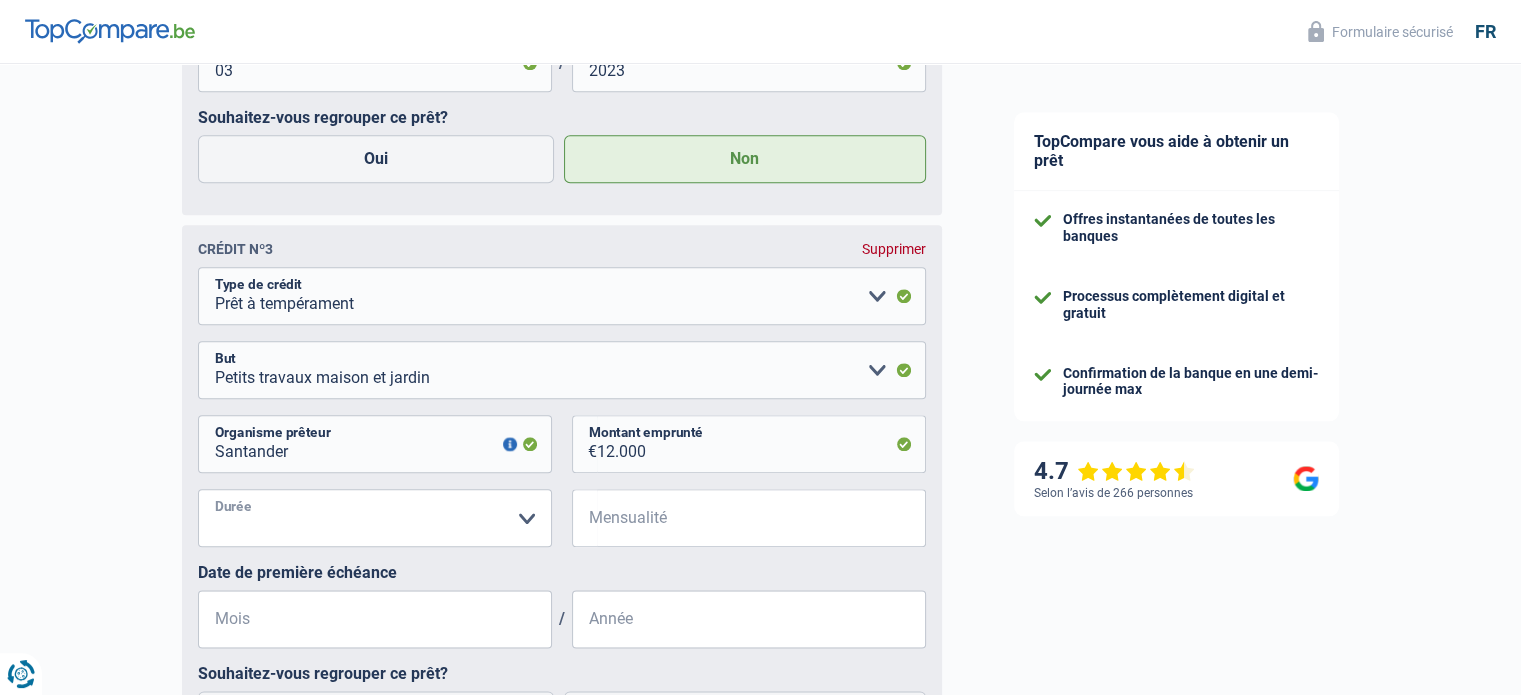 select on "60" 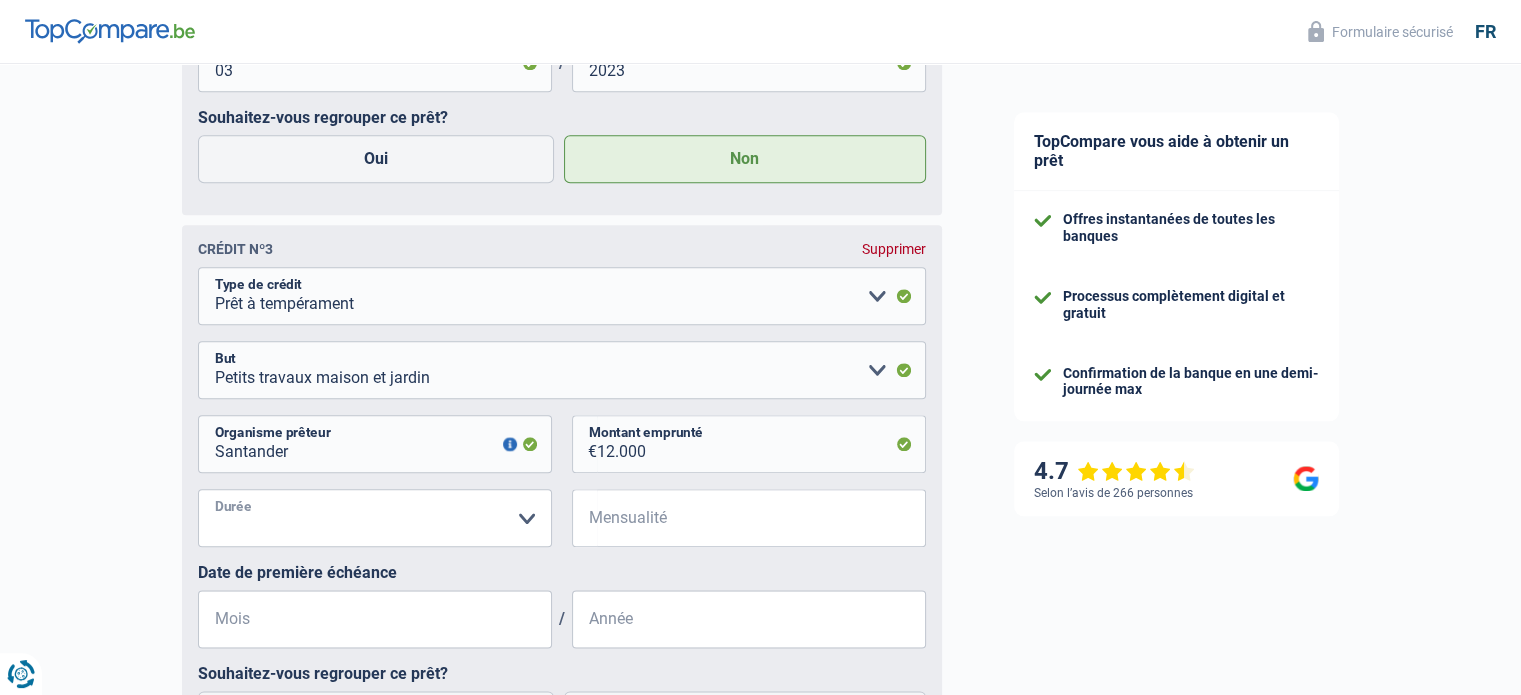 click on "12 mois 18 mois 24 mois 30 mois 36 mois 42 mois 48 mois 60 mois
Veuillez sélectionner une option" at bounding box center (375, 518) 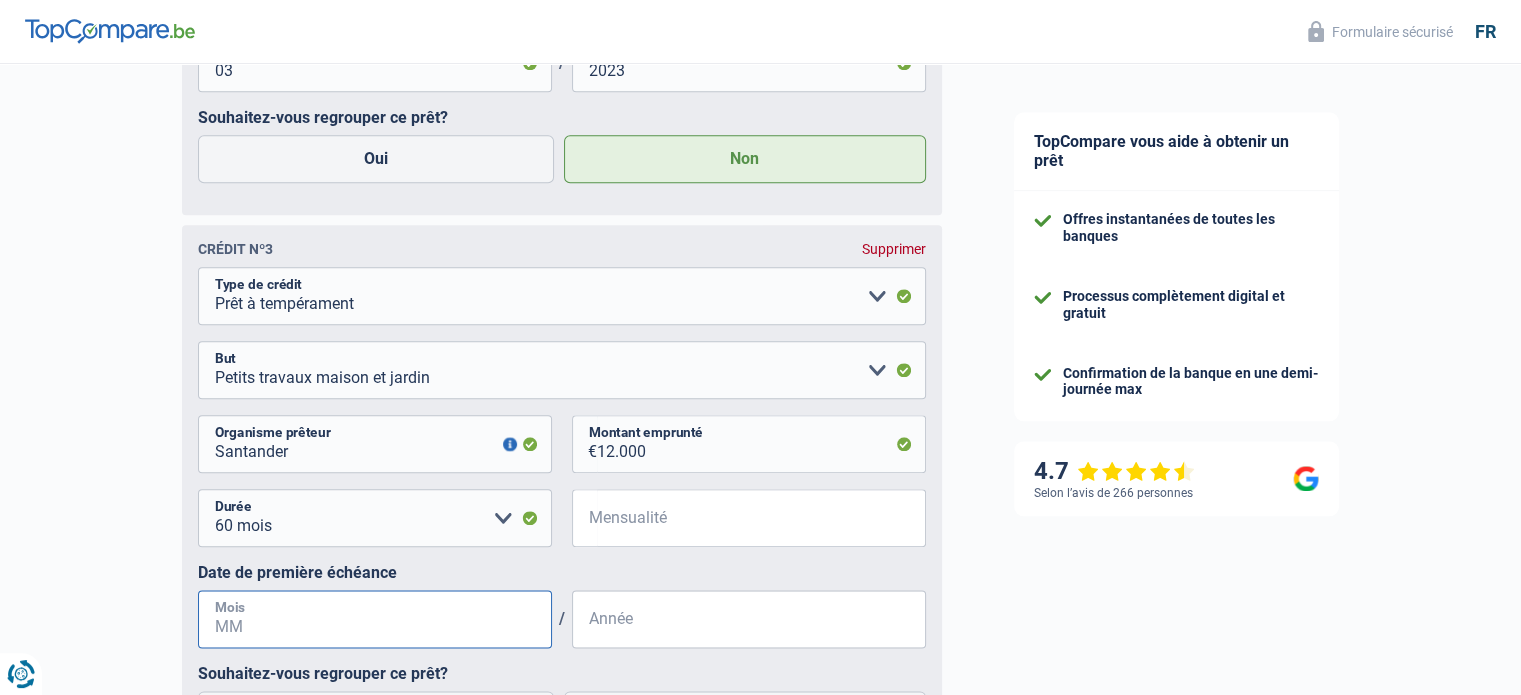 click on "Mois" at bounding box center [375, 619] 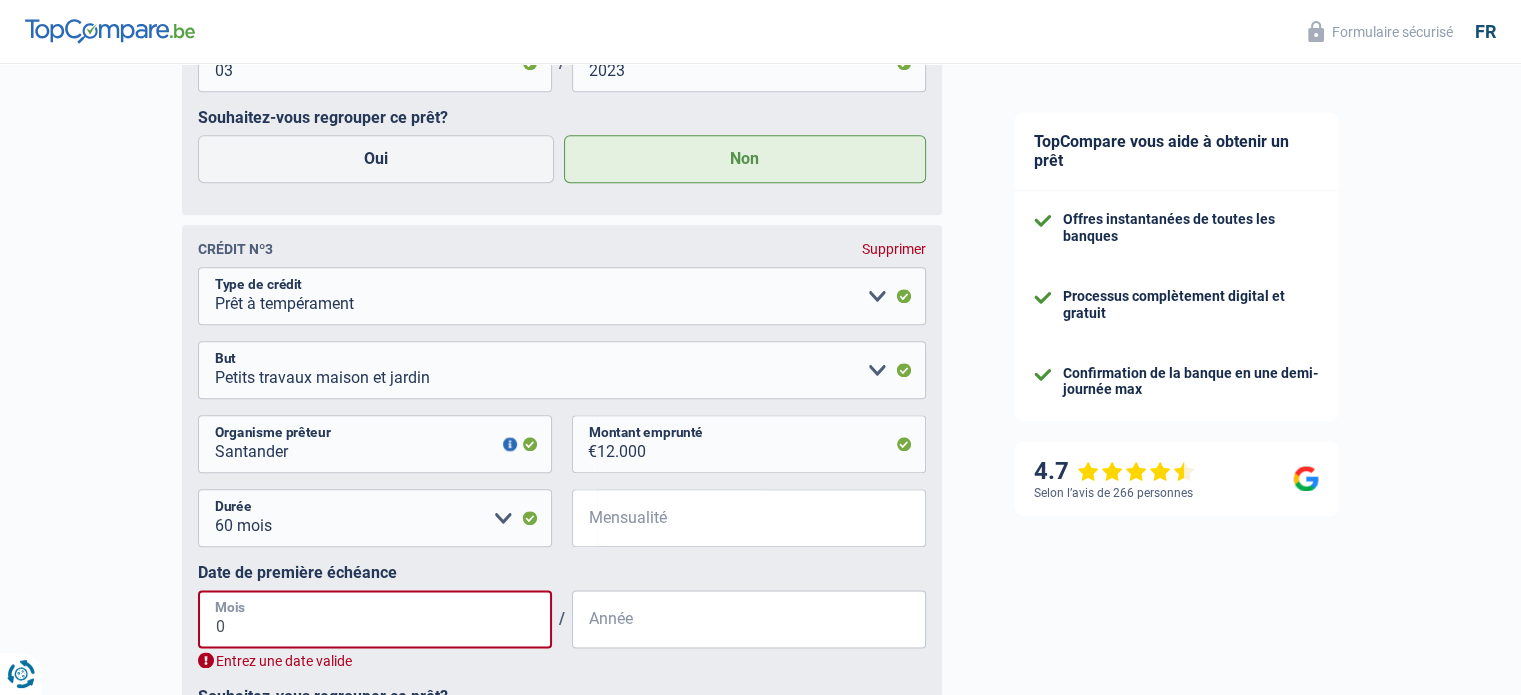 type on "04" 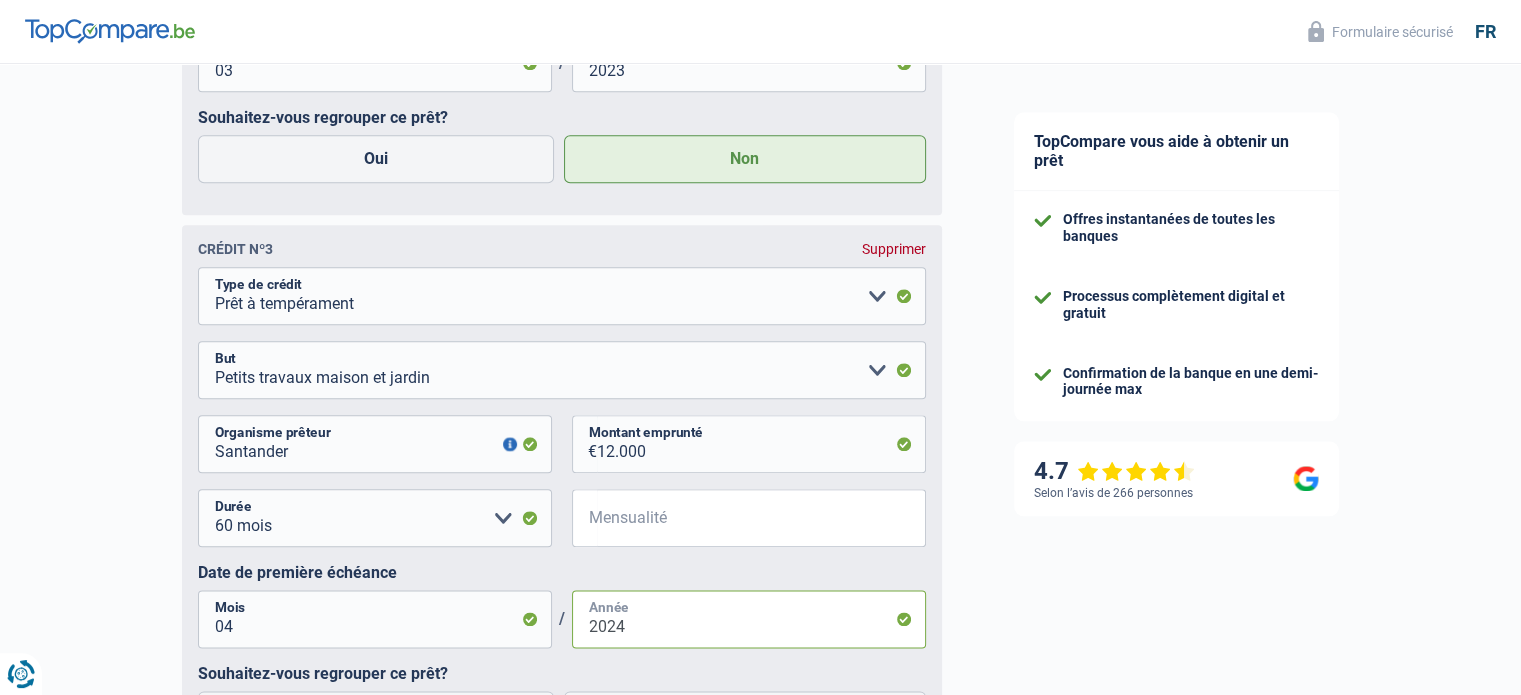 type on "2024" 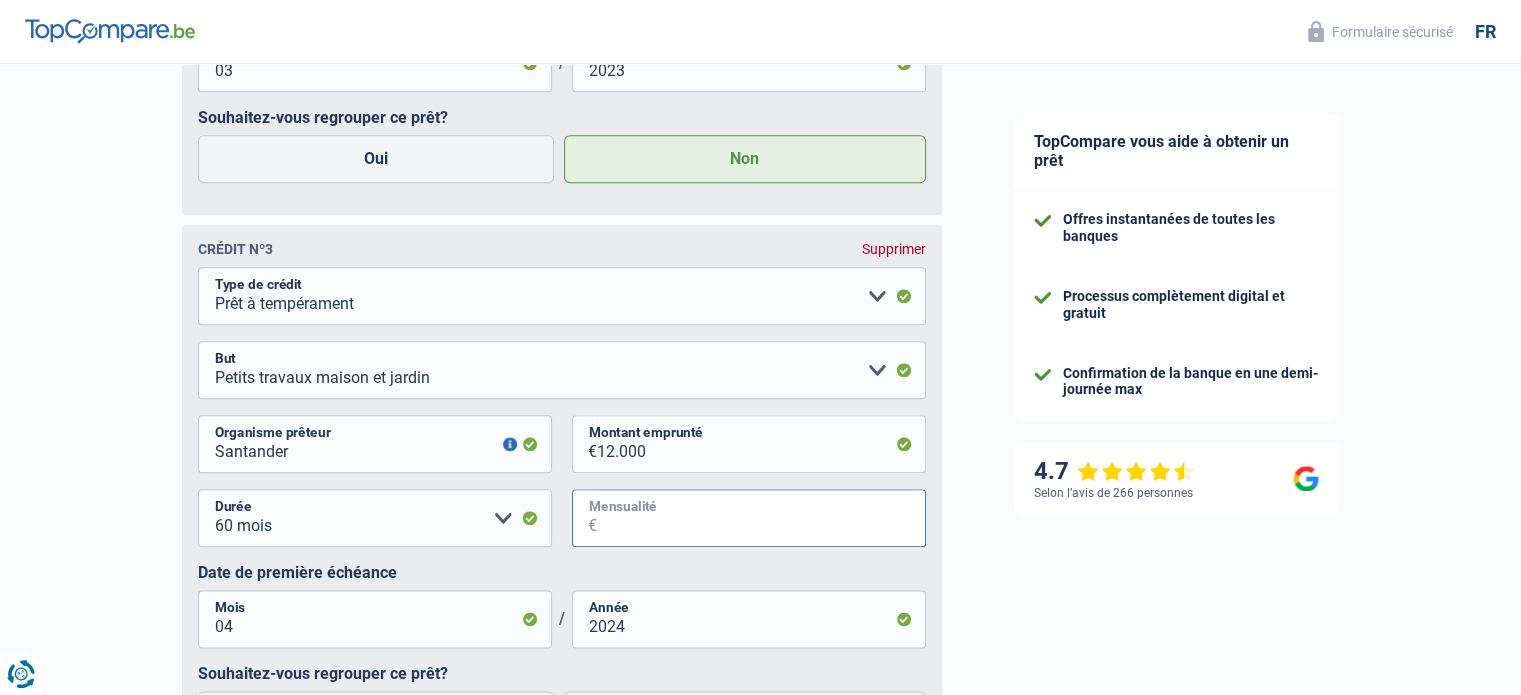 click on "Mensualité" at bounding box center [761, 518] 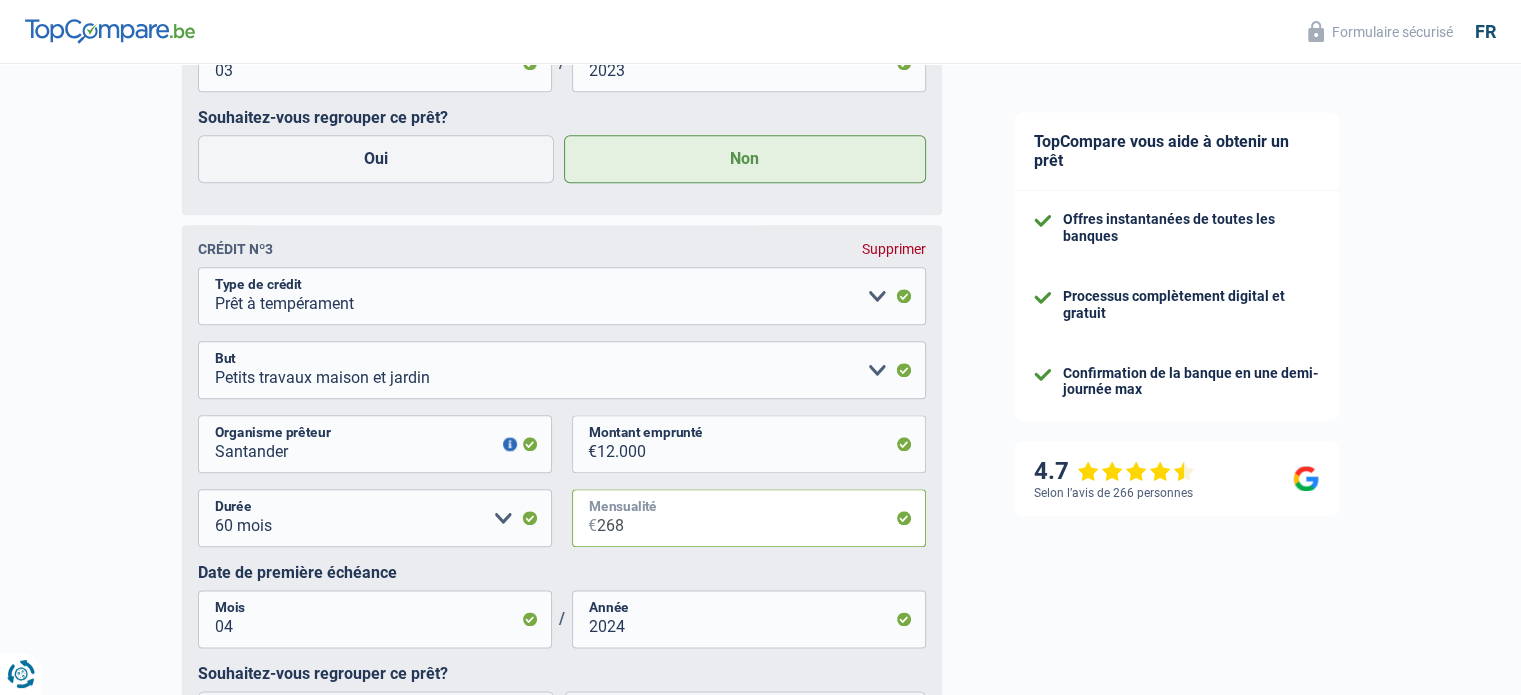 type on "268" 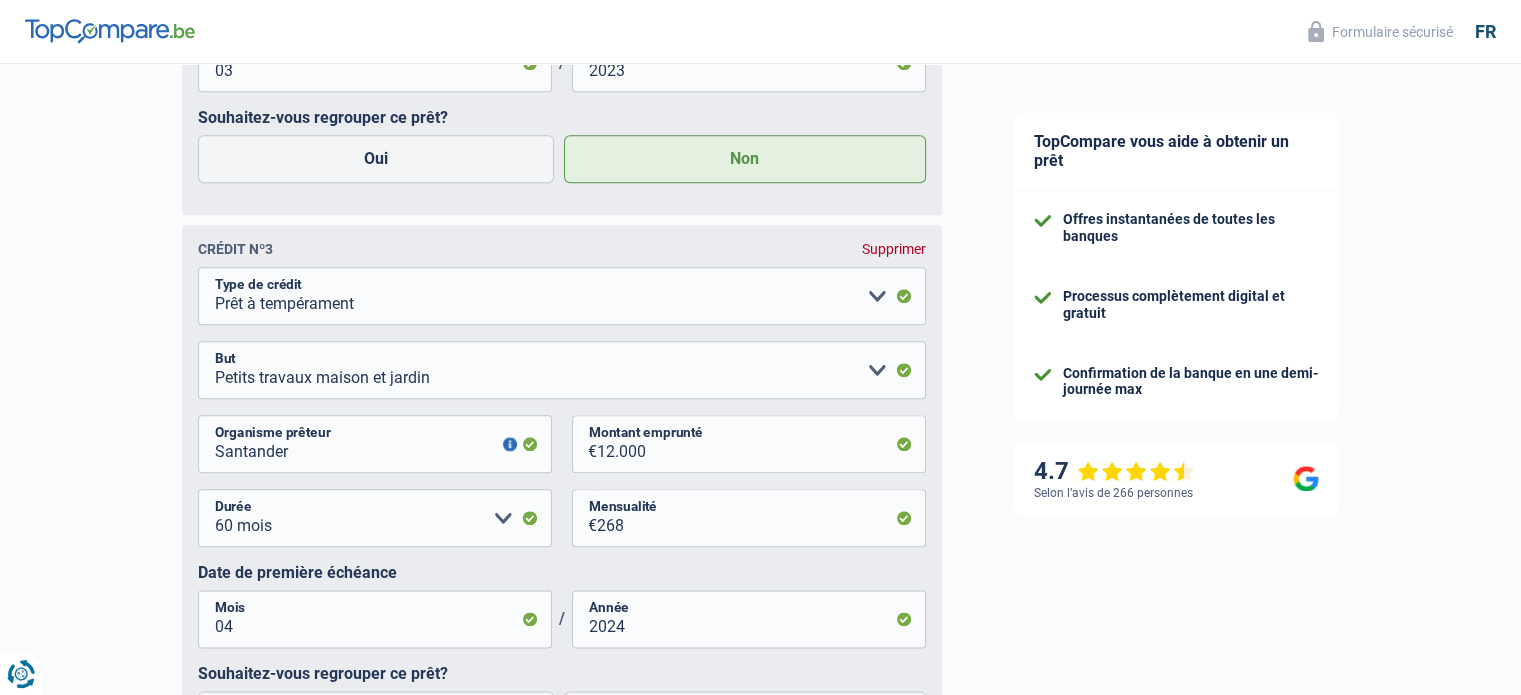 click on "Date de première échéance" at bounding box center [562, 572] 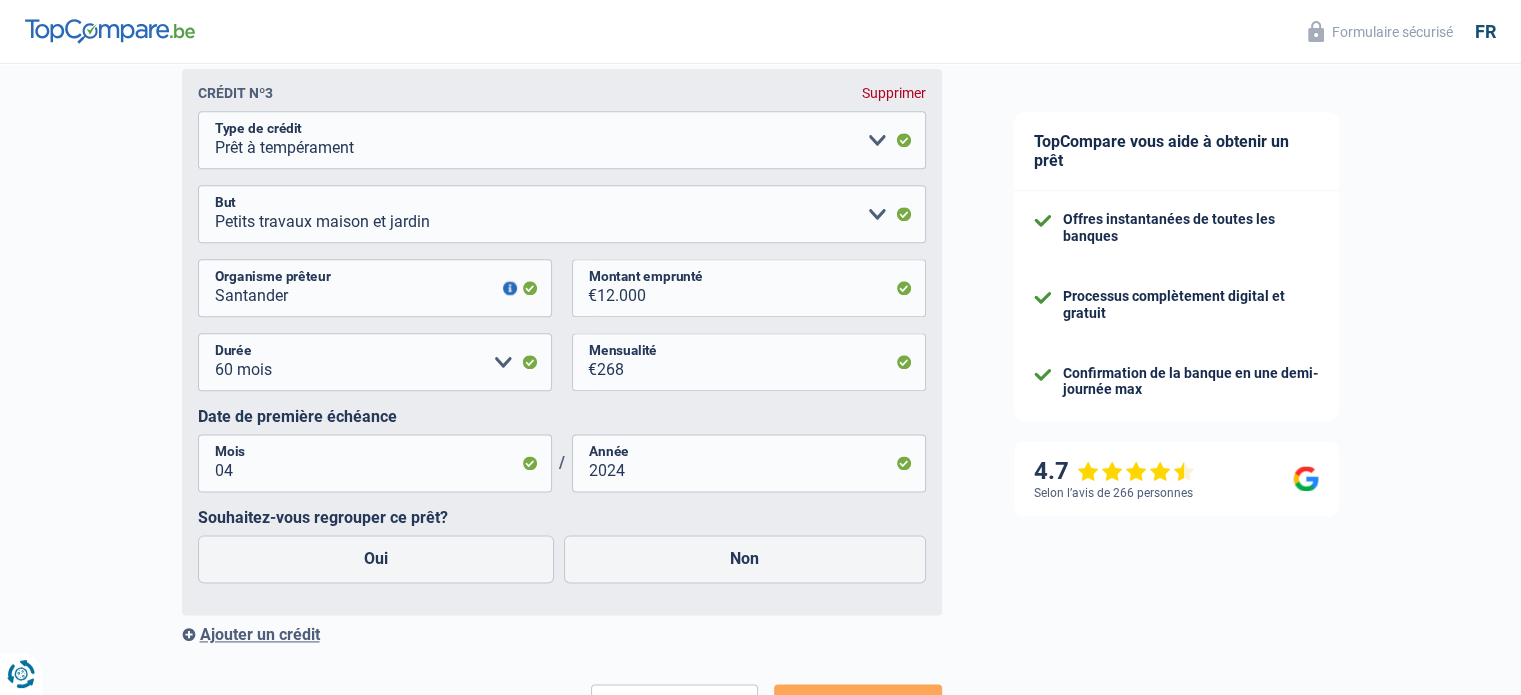 scroll, scrollTop: 2490, scrollLeft: 0, axis: vertical 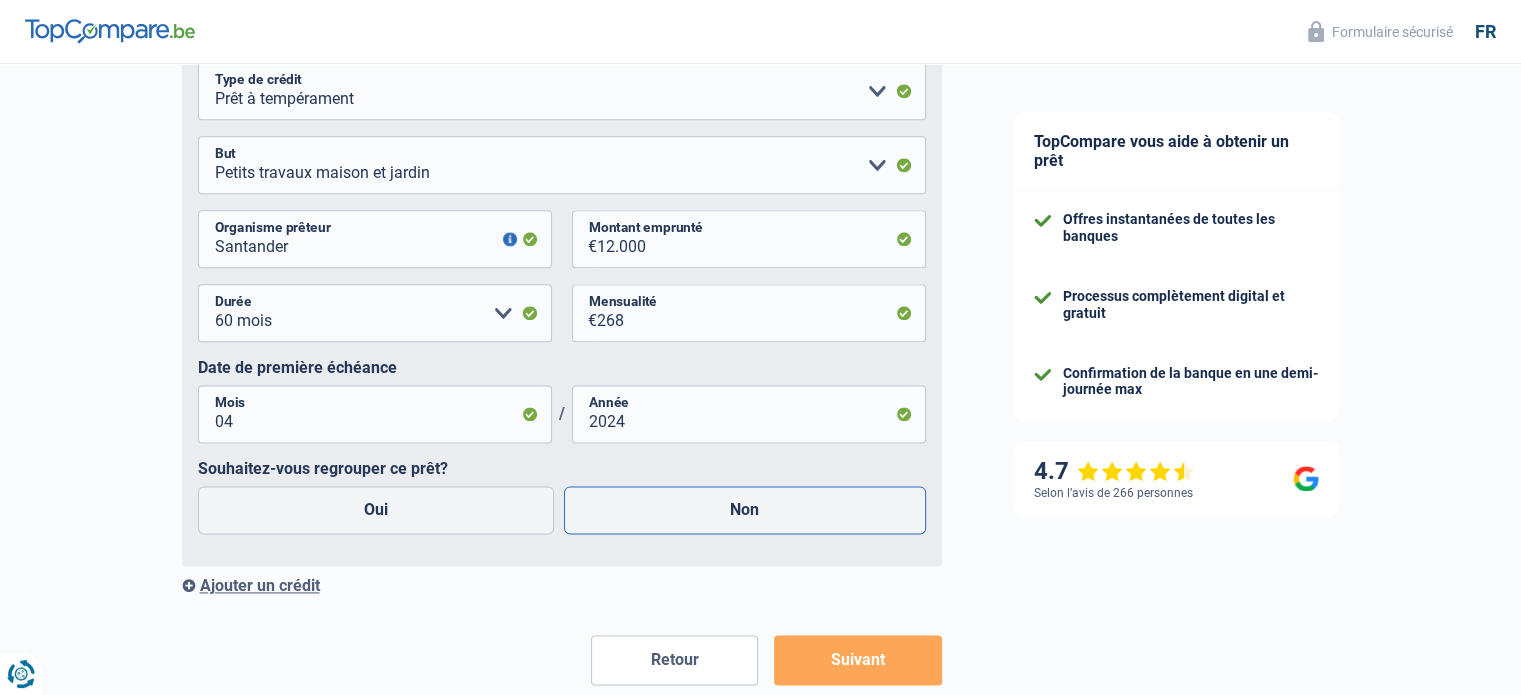 click on "Non" at bounding box center [745, 510] 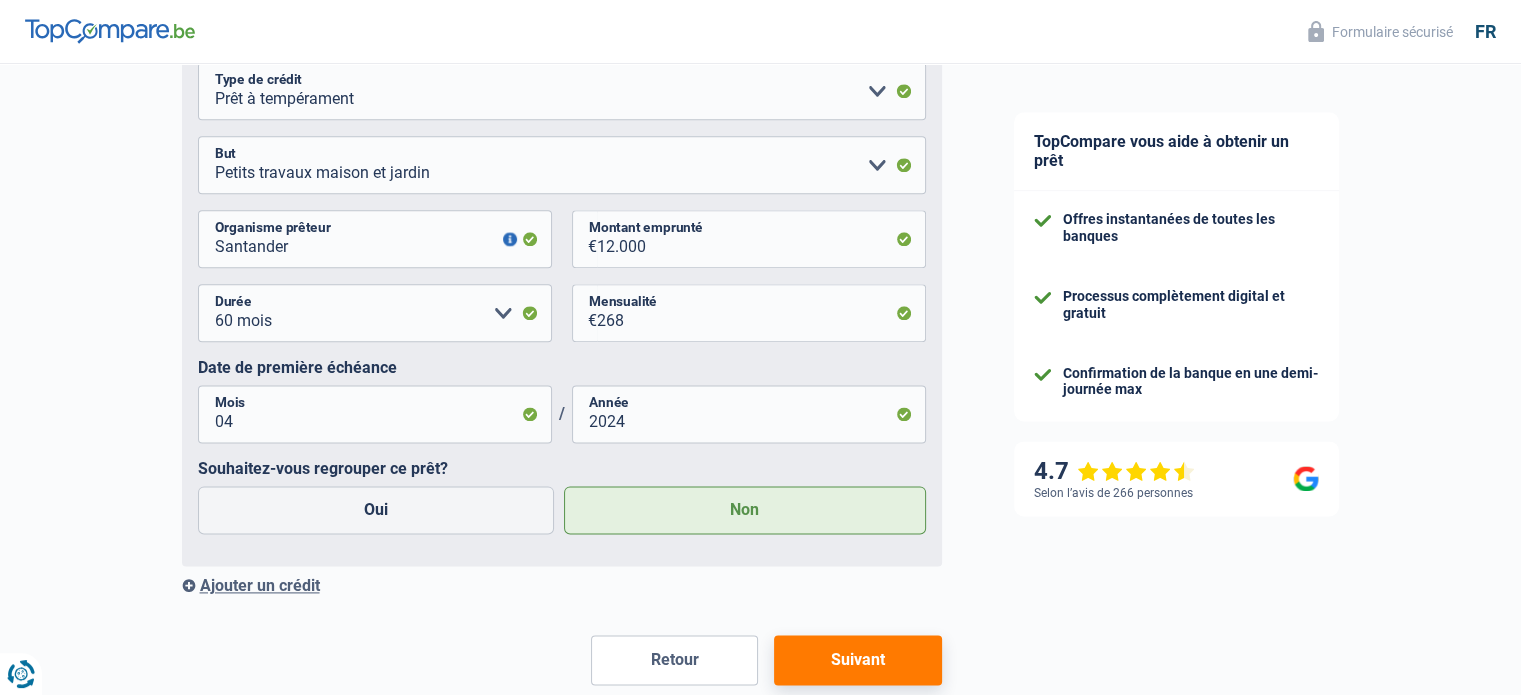 scroll, scrollTop: 2562, scrollLeft: 0, axis: vertical 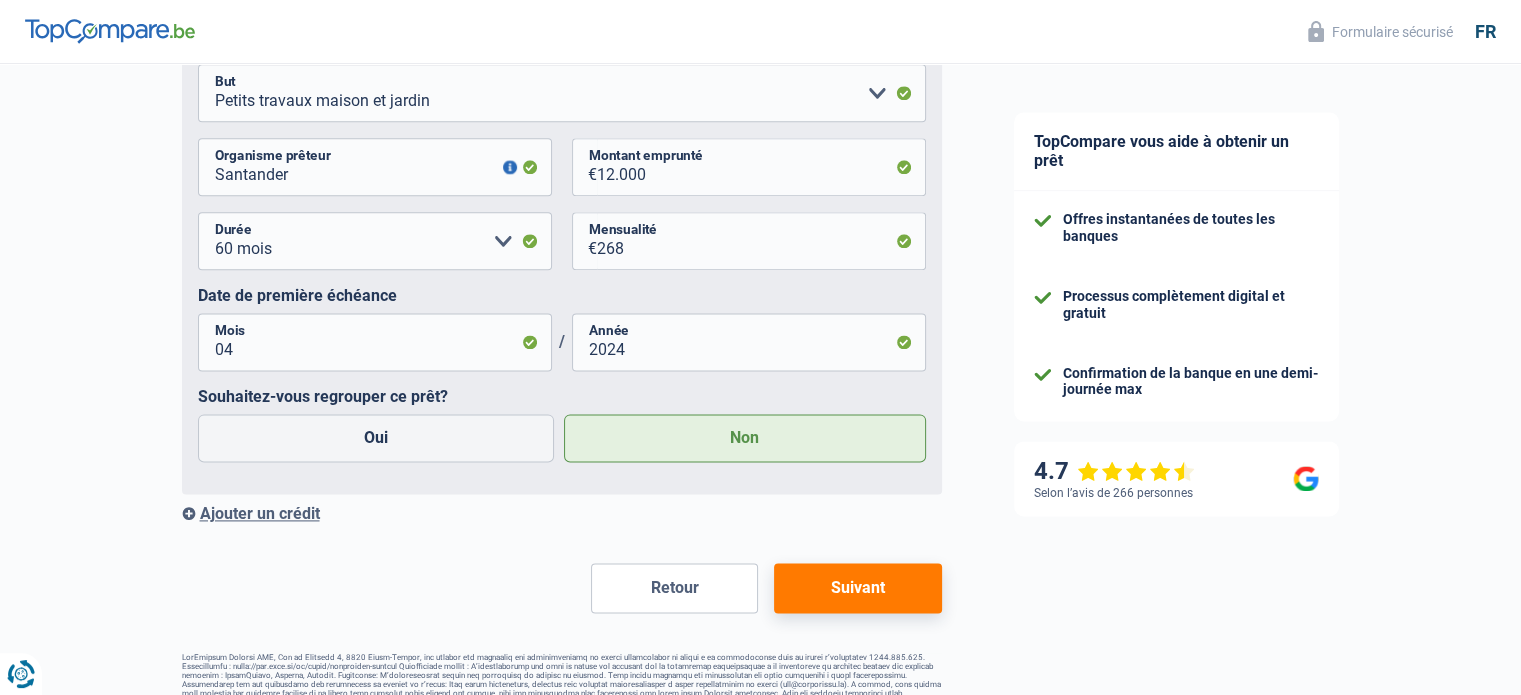 click on "Ajouter un crédit" at bounding box center (562, 513) 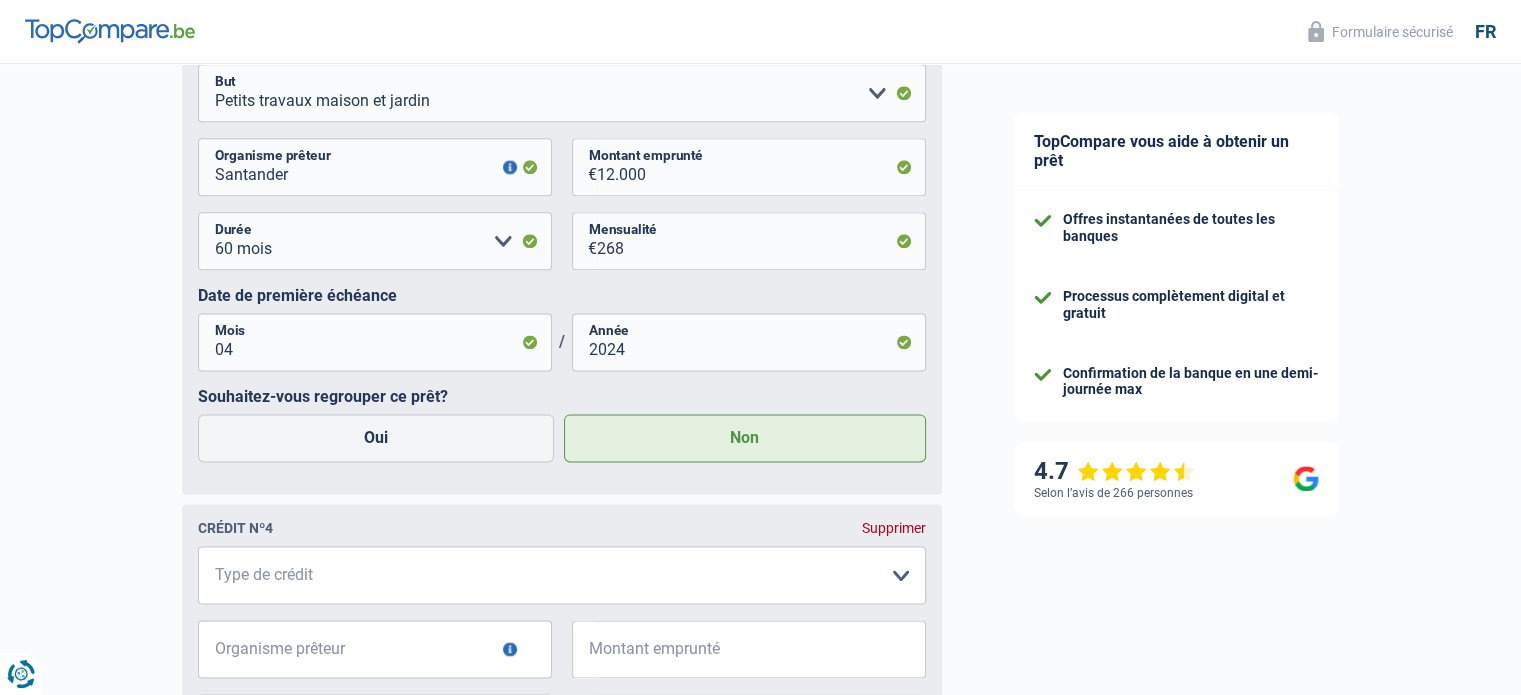scroll, scrollTop: 2627, scrollLeft: 0, axis: vertical 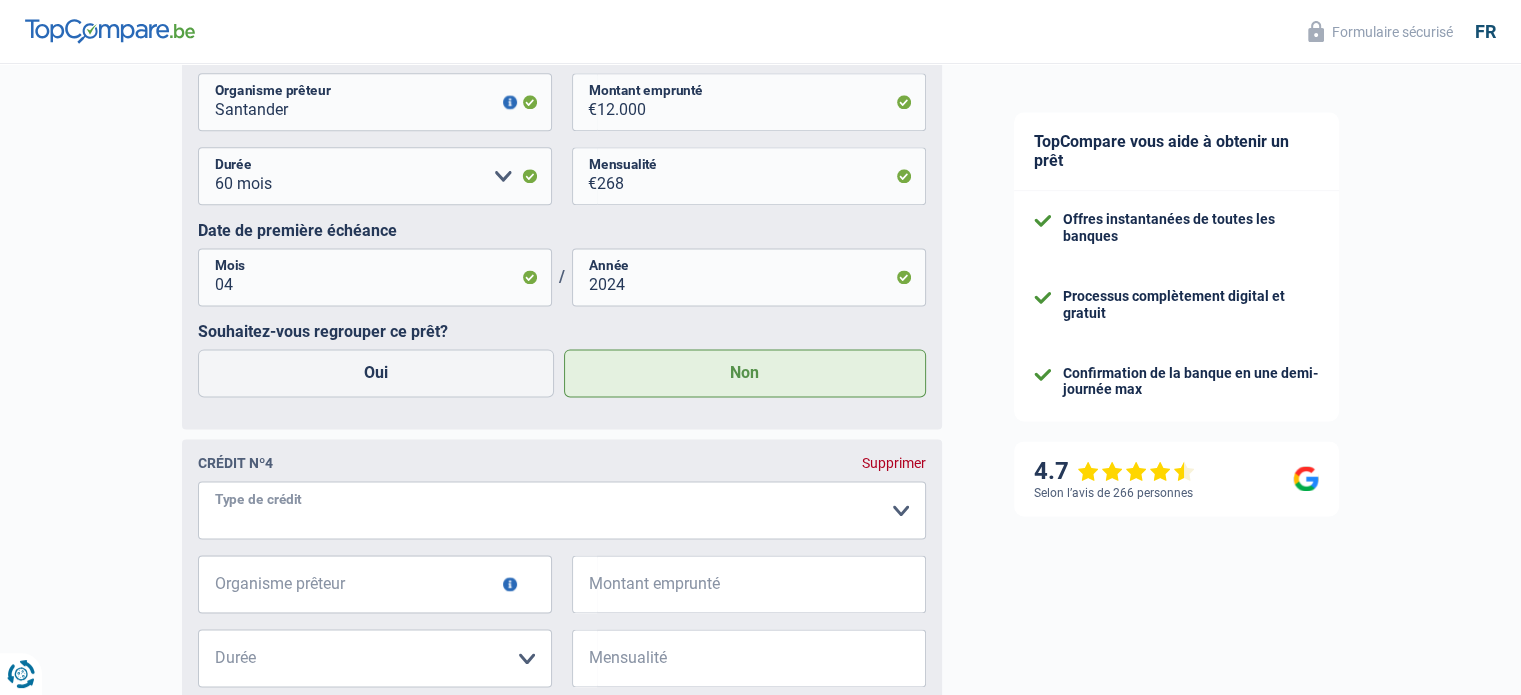 click on "Carte ou ouverture de crédit Prêt hypothécaire Vente à tempérament Prêt à tempérament Prêt rénovation Prêt voiture Regroupement d'un ou plusieurs crédits
Veuillez sélectionner une option" at bounding box center (562, 510) 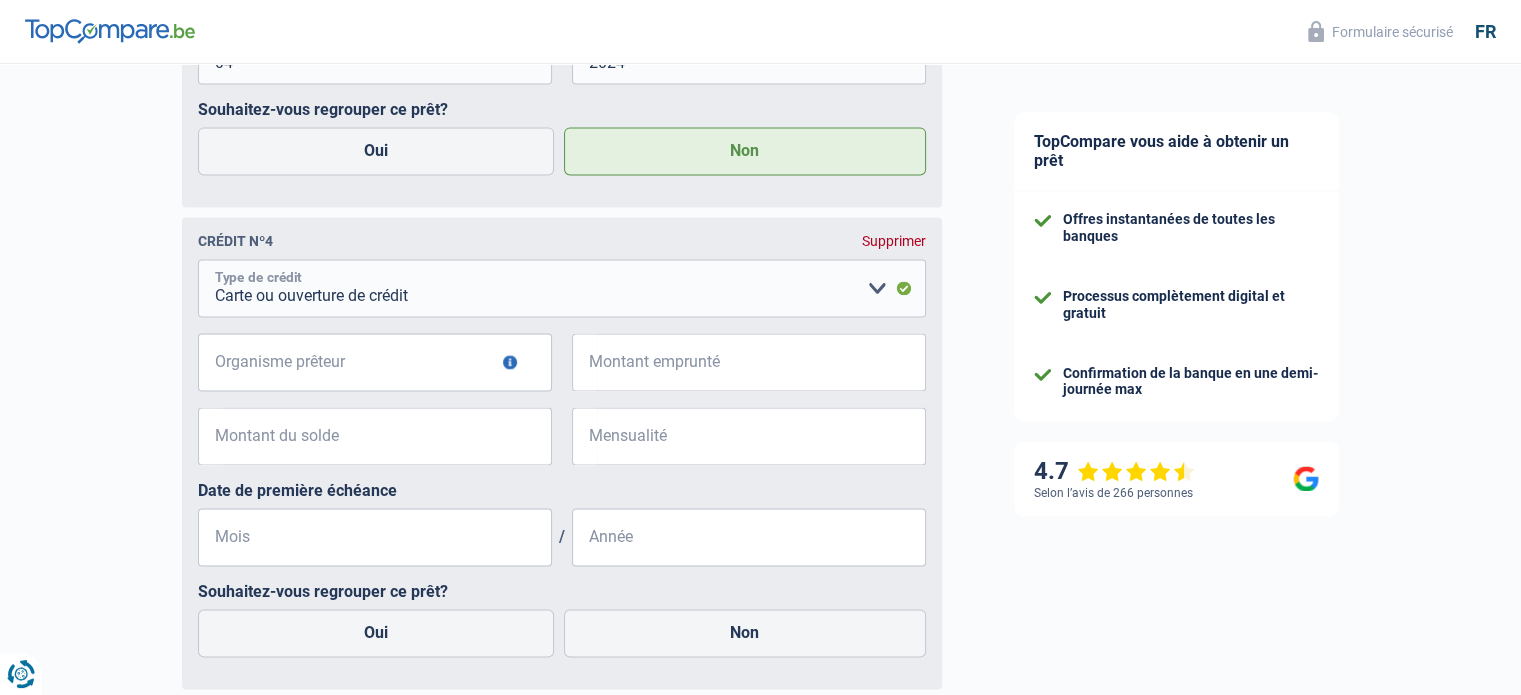scroll, scrollTop: 2850, scrollLeft: 0, axis: vertical 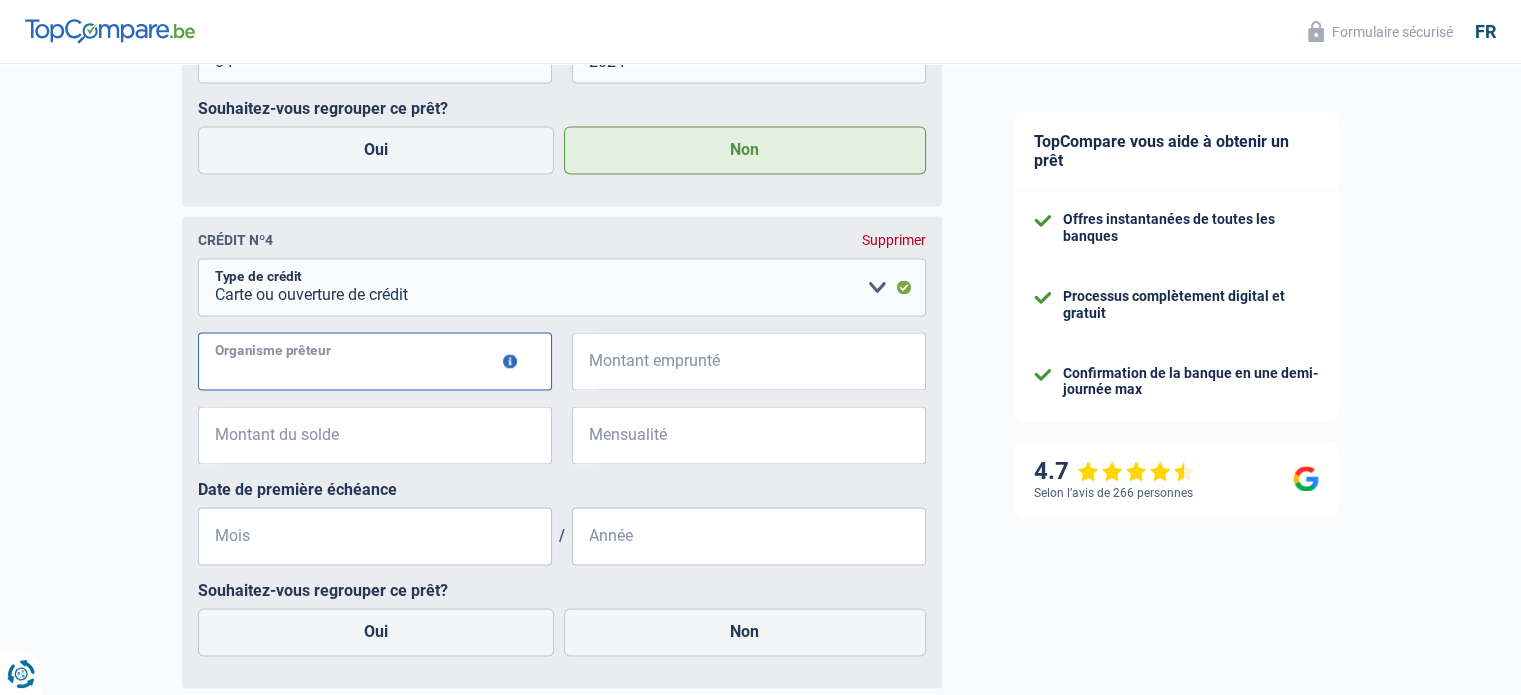 click on "Organisme prêteur" at bounding box center (375, 361) 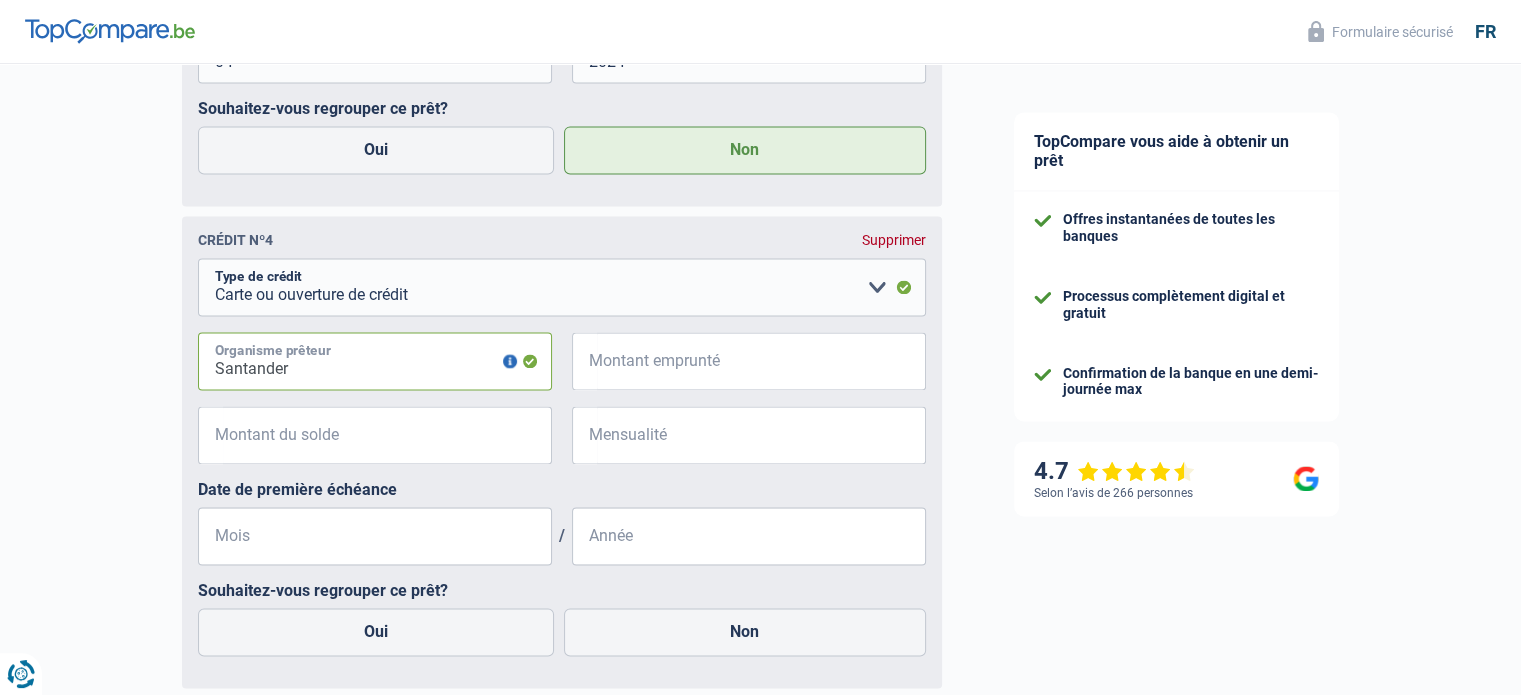 type on "Santander" 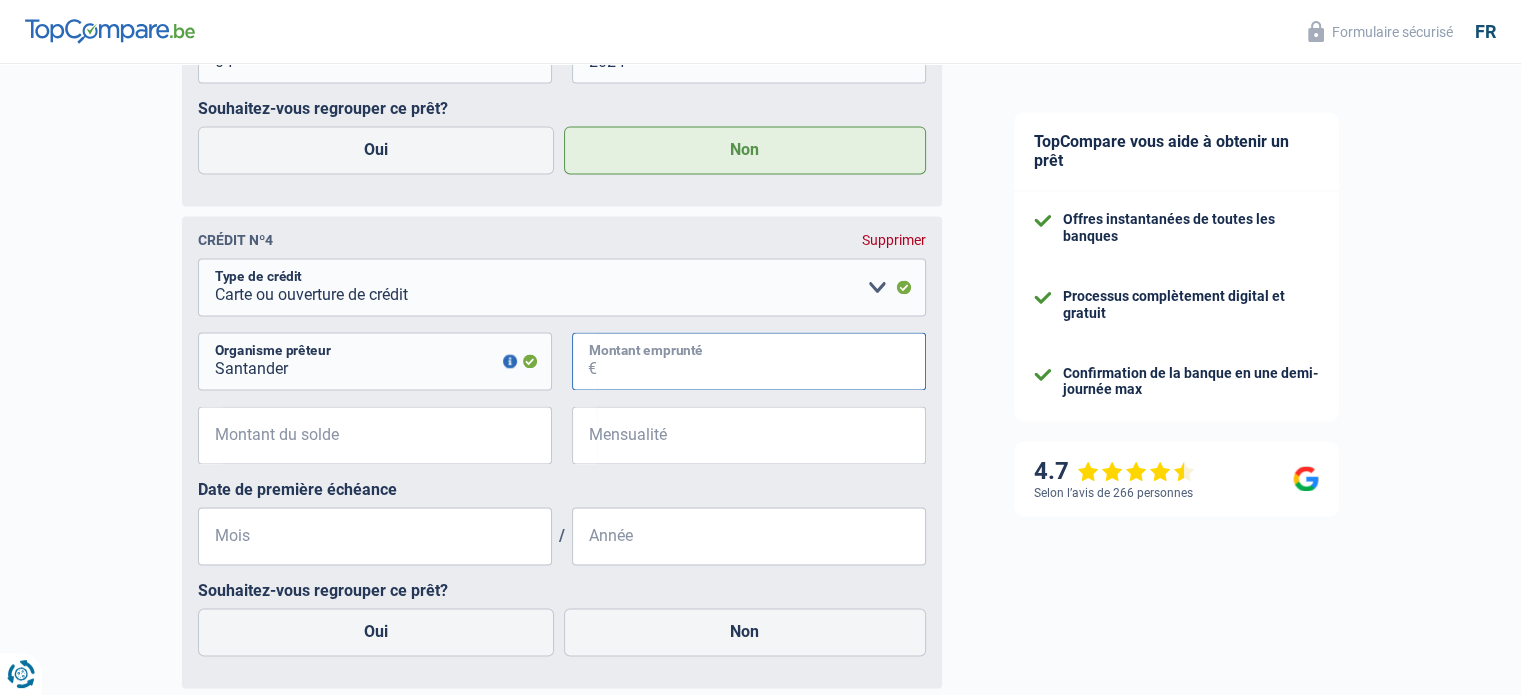 click on "Montant emprunté" at bounding box center (761, 361) 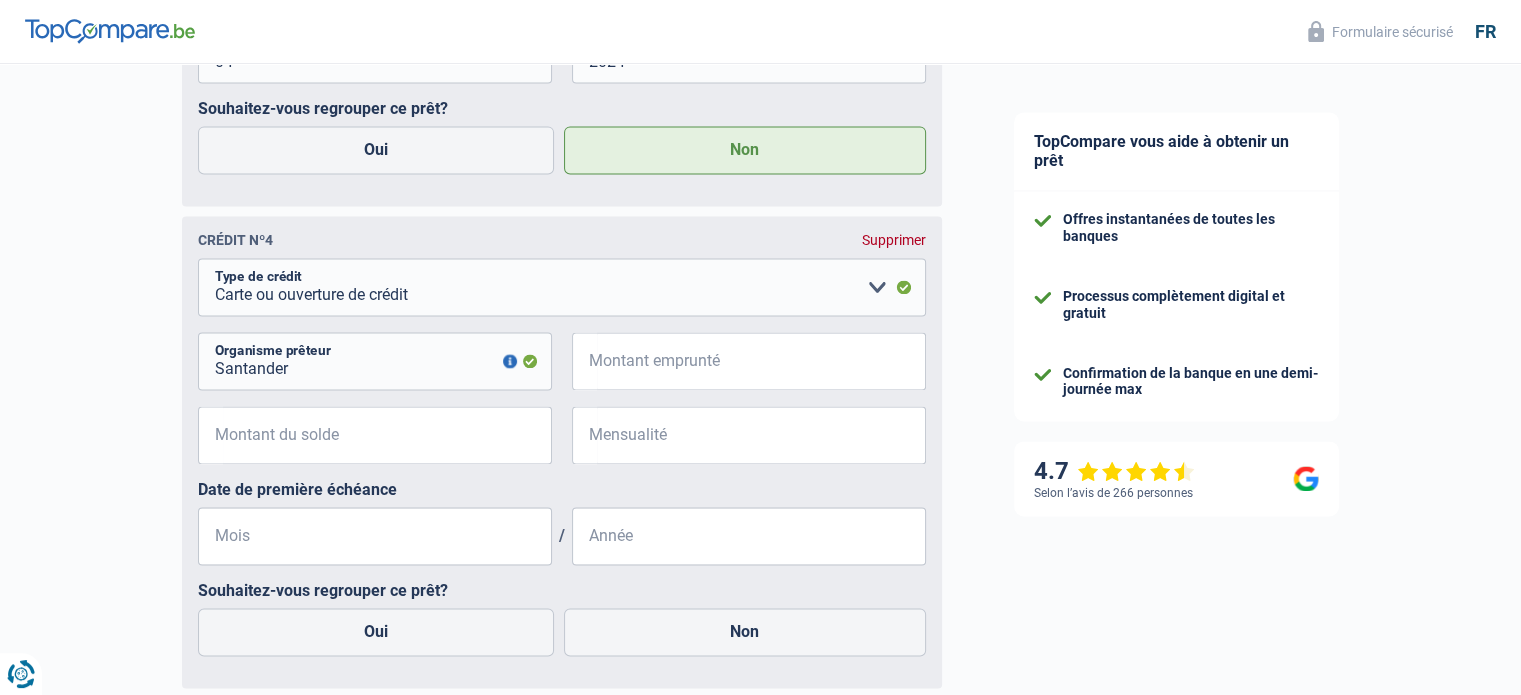 click on "Supprimer" at bounding box center (894, 240) 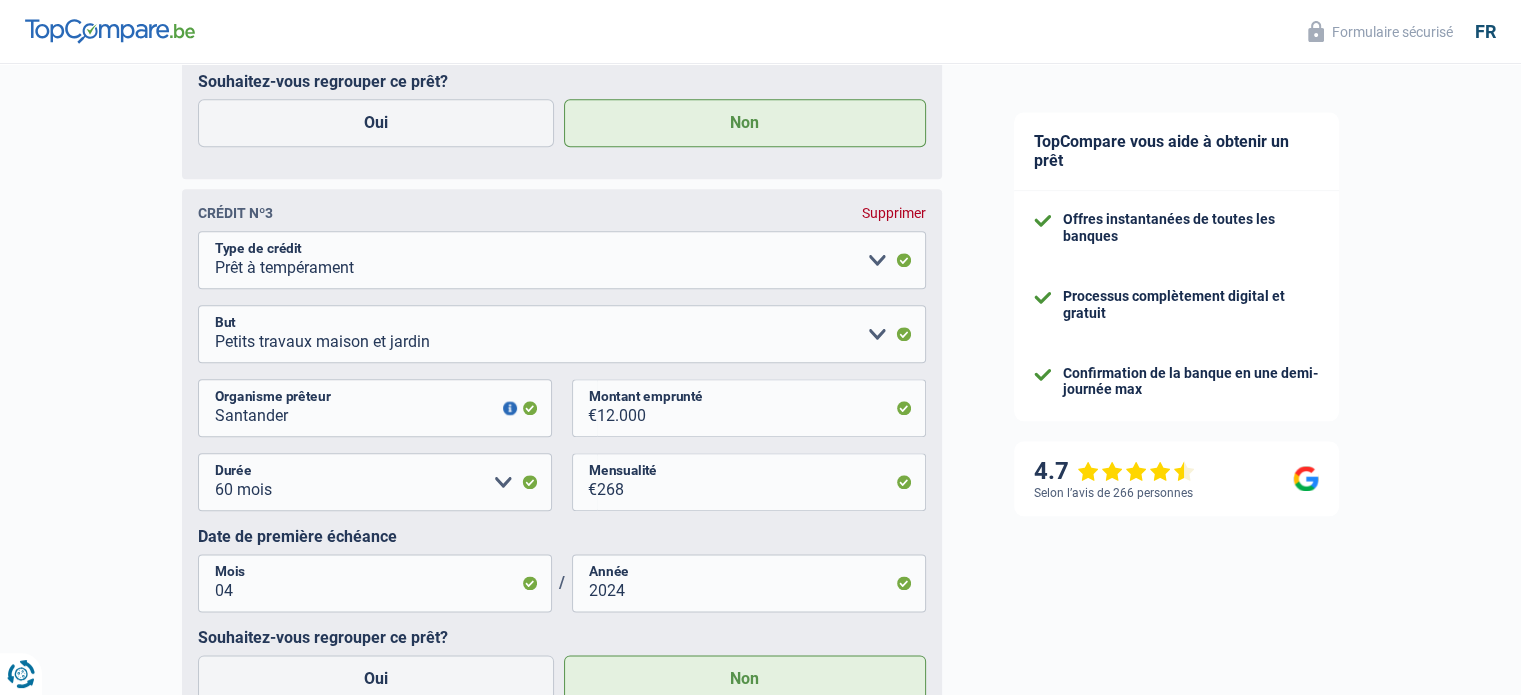 scroll, scrollTop: 2608, scrollLeft: 0, axis: vertical 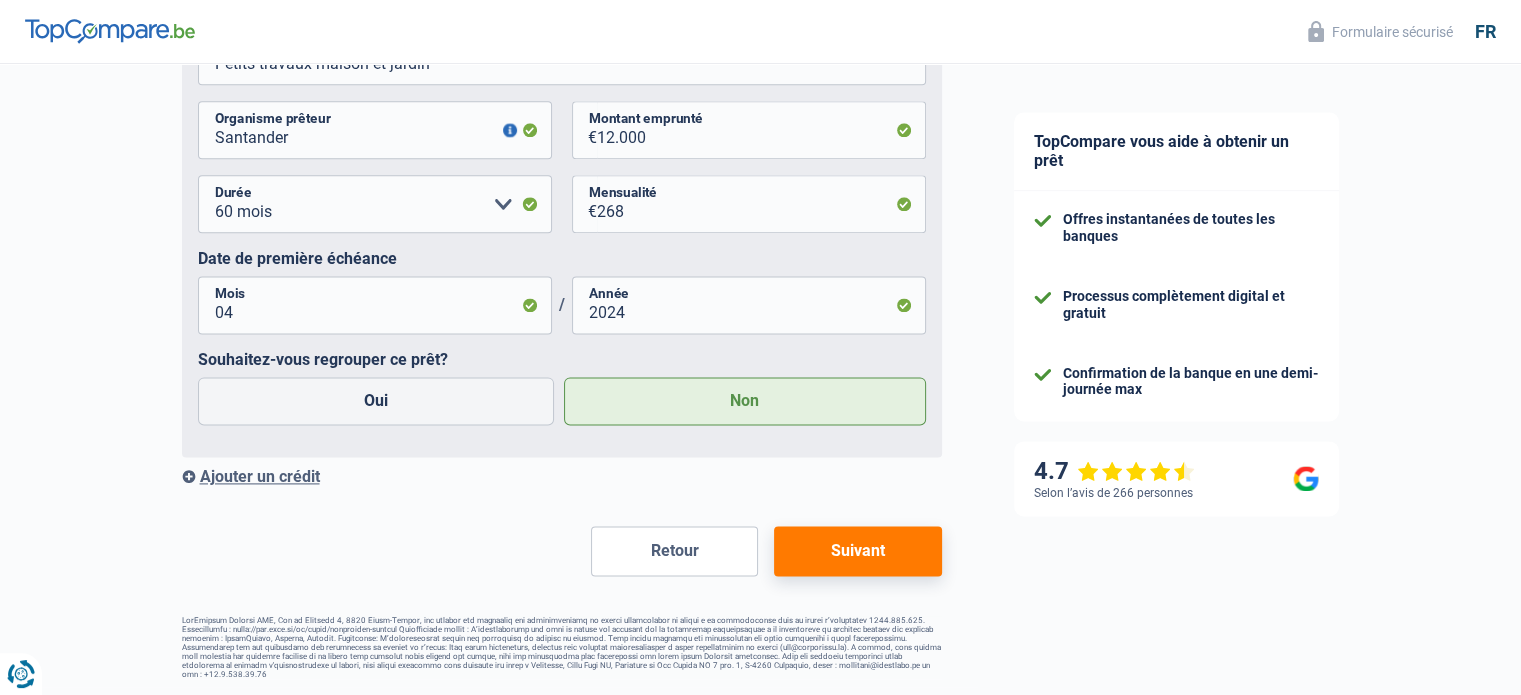 click on "Suivant" at bounding box center (857, 551) 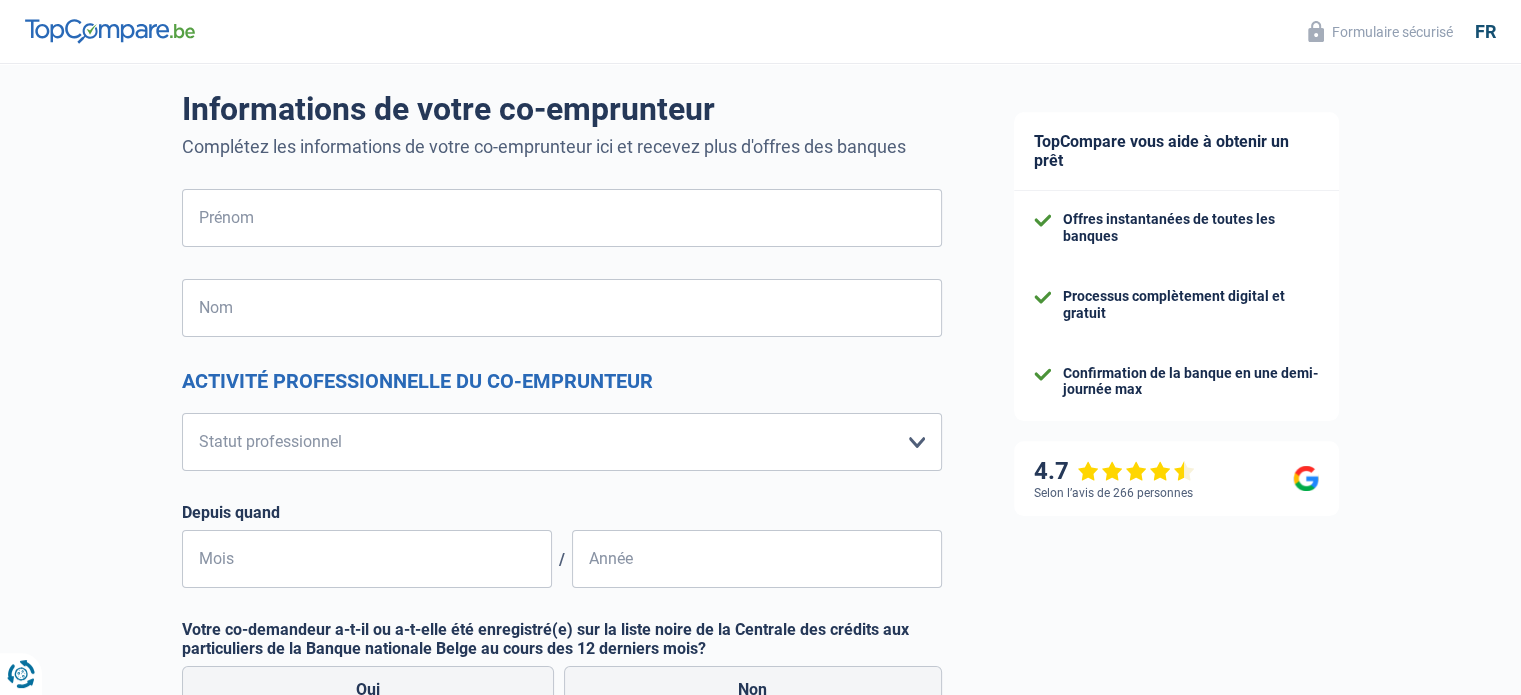 scroll, scrollTop: 0, scrollLeft: 0, axis: both 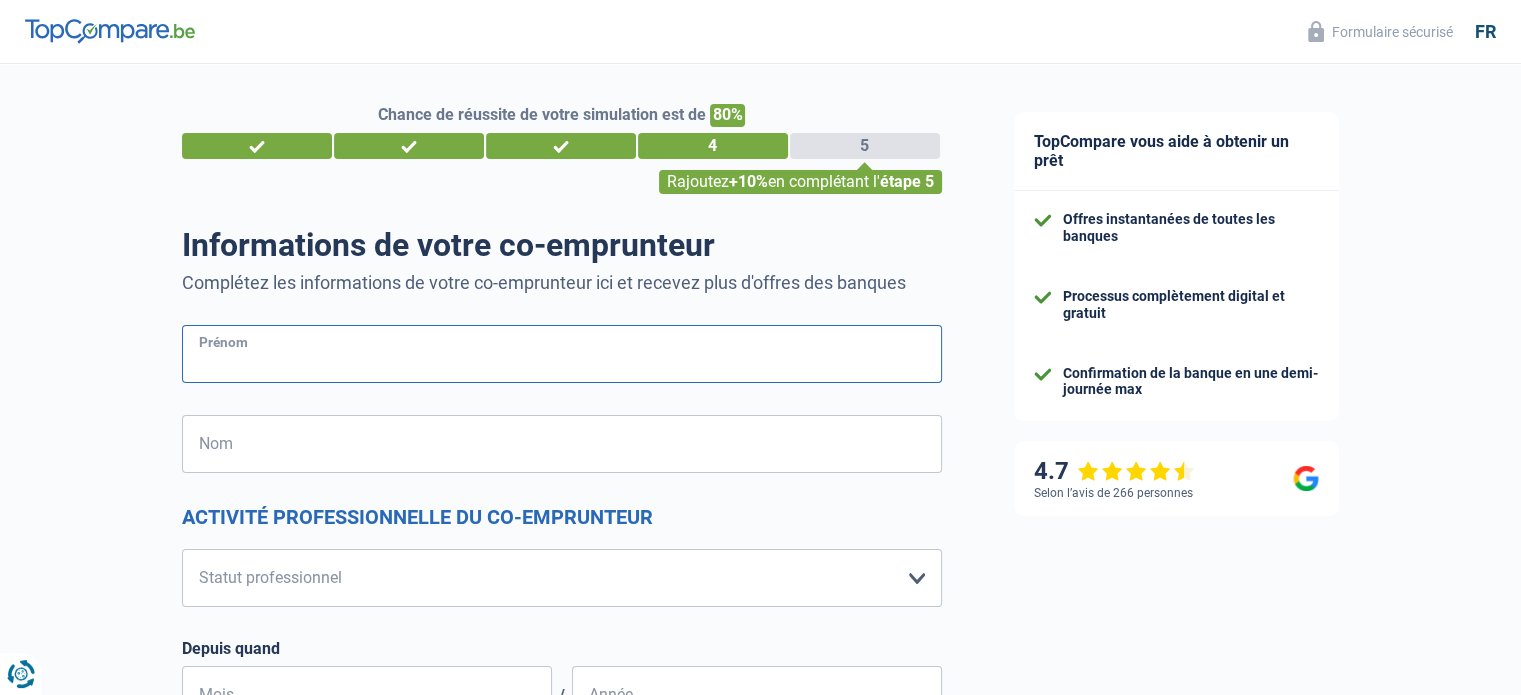 click on "Prénom" at bounding box center (562, 354) 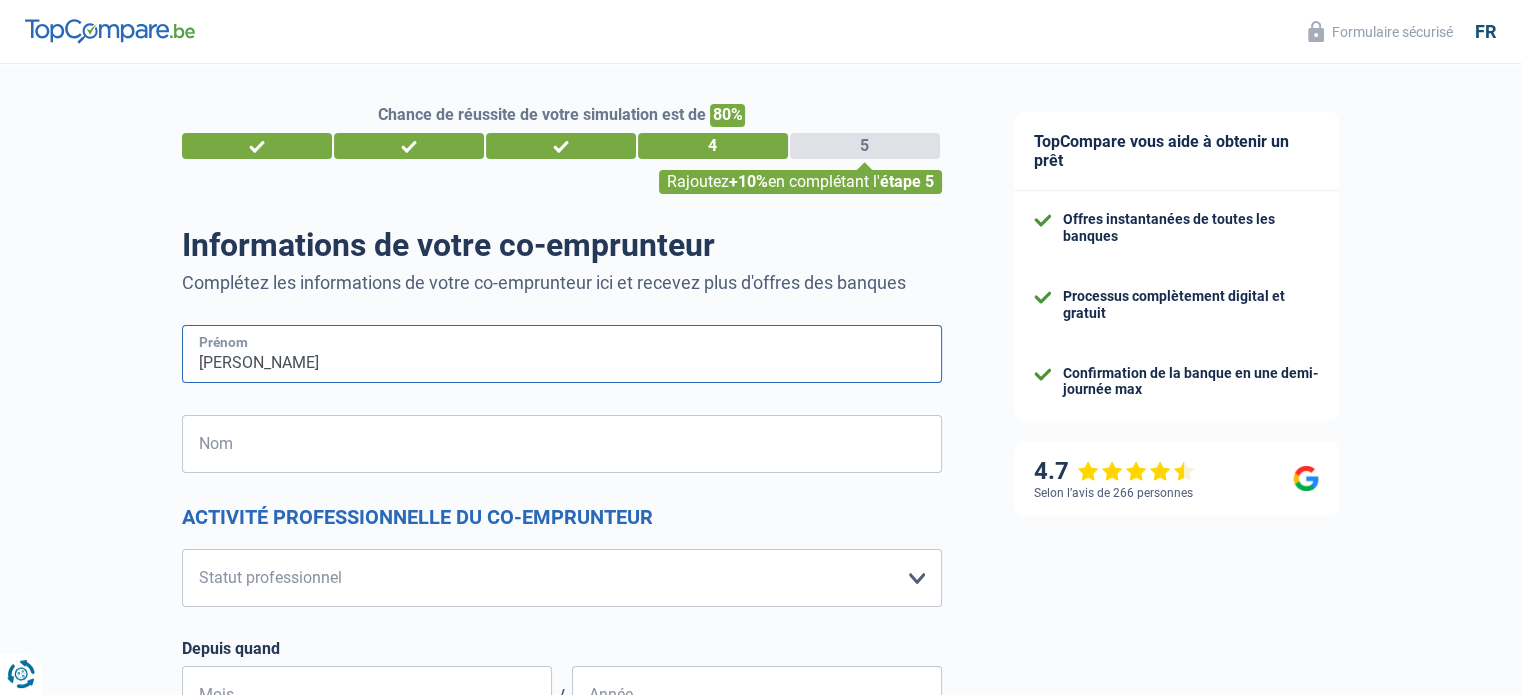 type on "Laurie" 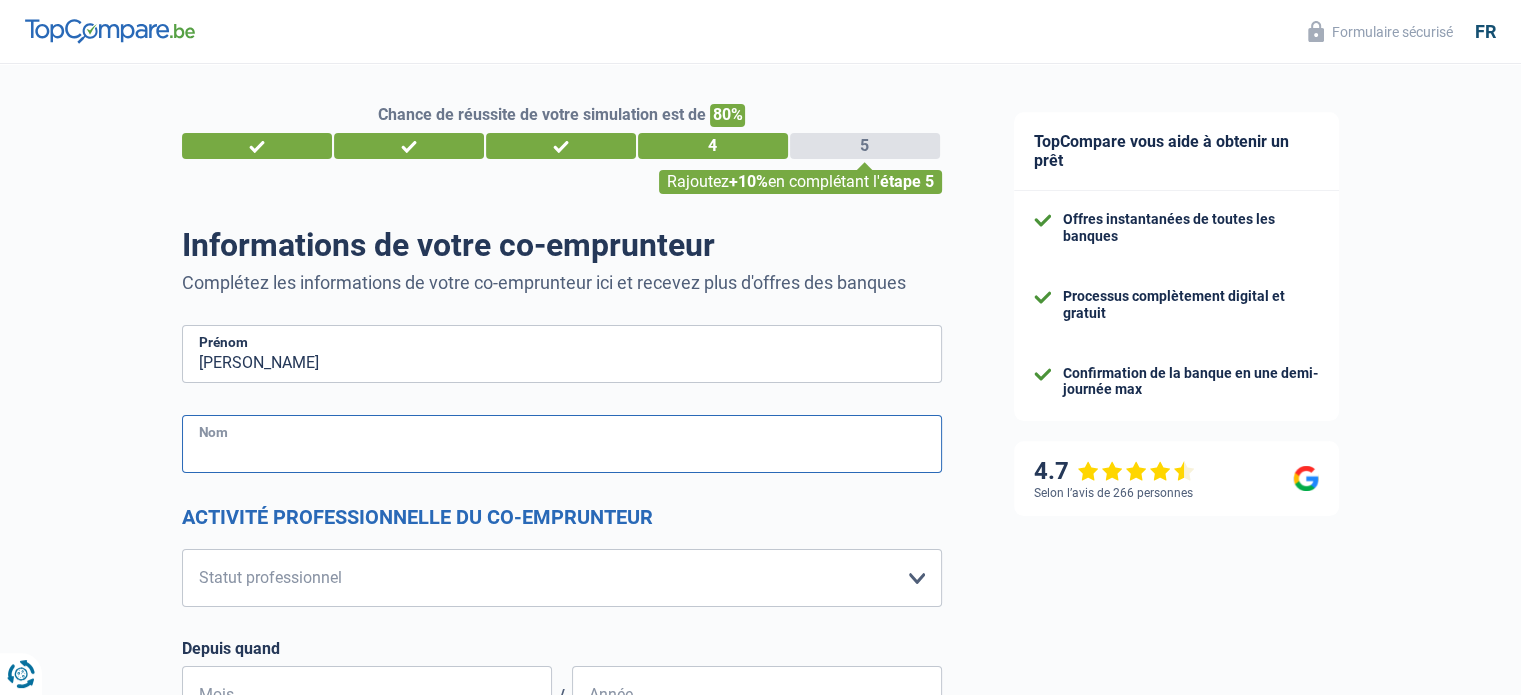 click on "Nom" at bounding box center [562, 444] 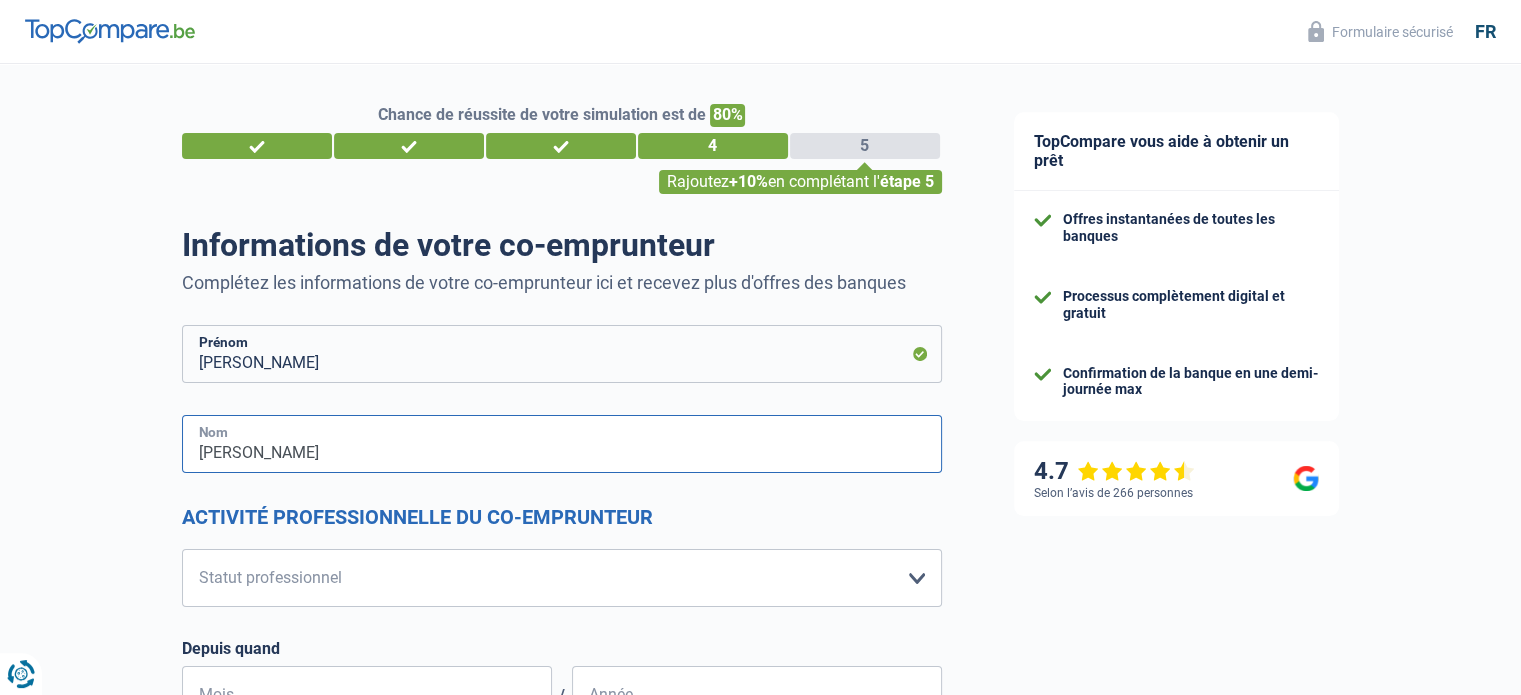 type on "Gaspard" 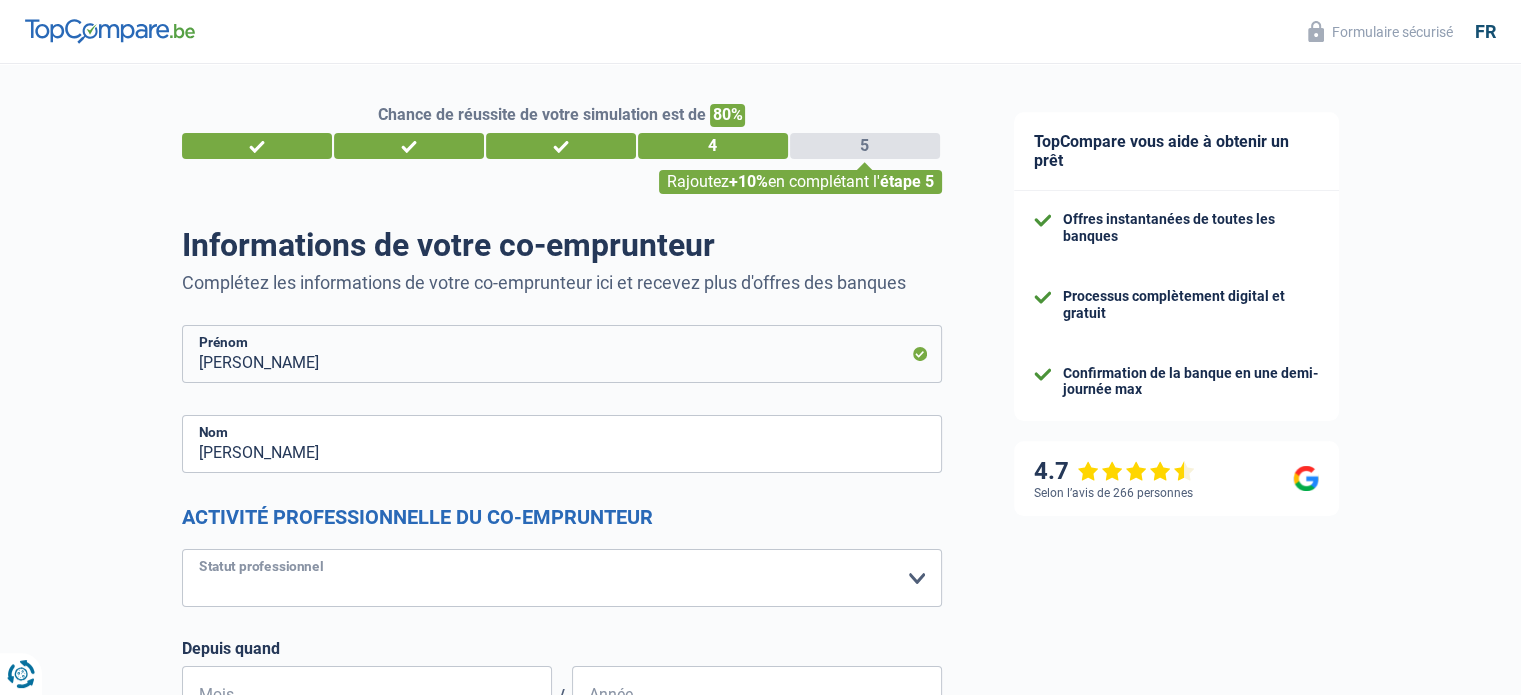 click on "Ouvrier Employé privé Employé public Invalide Indépendant Pensionné Chômeur Mutuelle Femme au foyer Sans profession Allocataire sécurité/Intégration social (SPF Sécurité Sociale, CPAS) Etudiant Profession libérale Commerçant Rentier Pré-pensionné
Veuillez sélectionner une option" at bounding box center (562, 578) 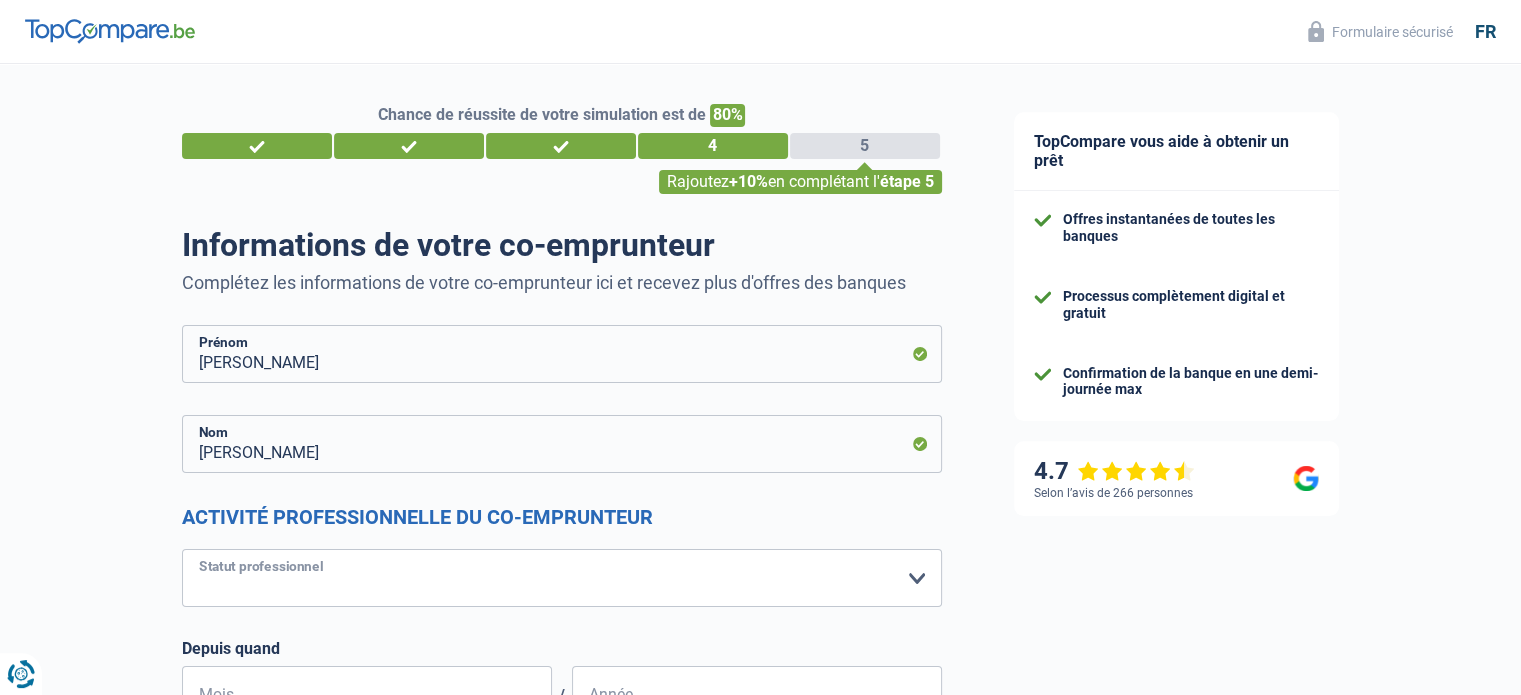 select on "worker" 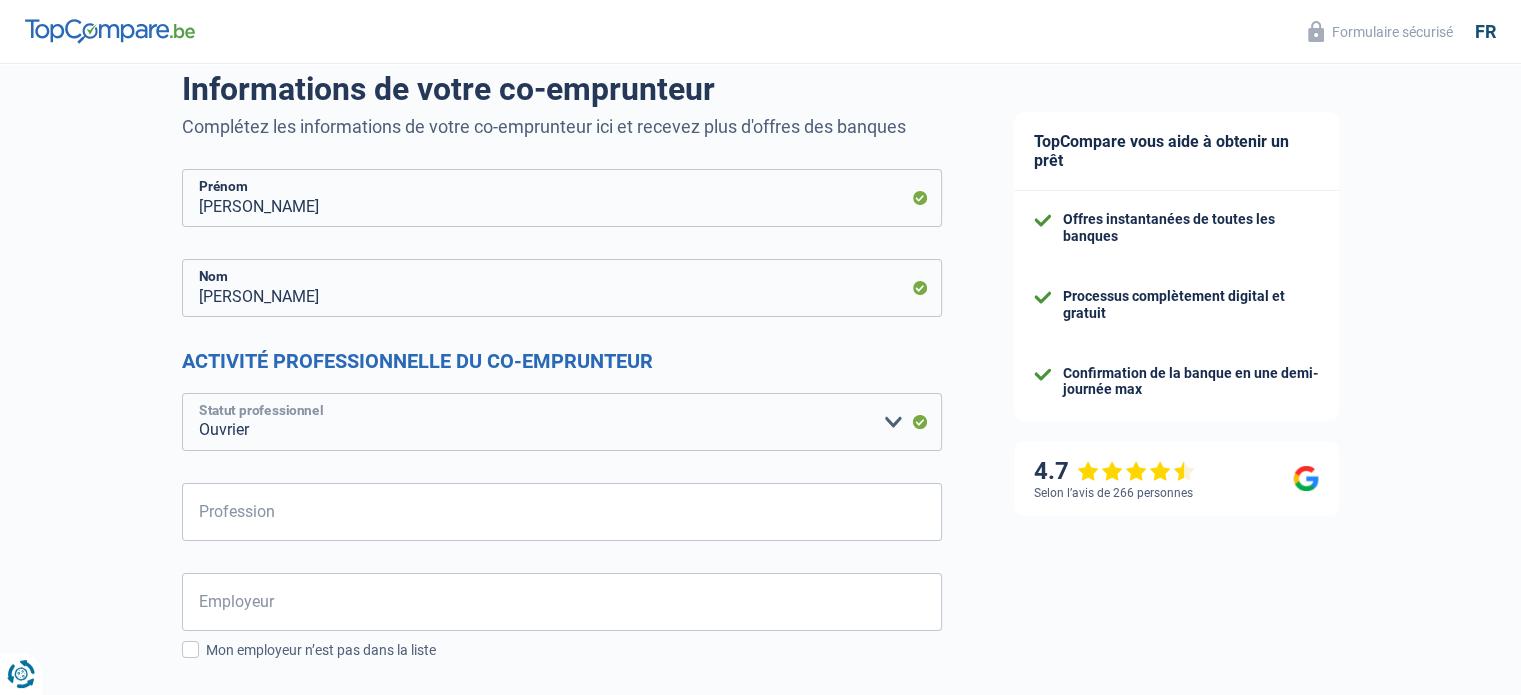 scroll, scrollTop: 158, scrollLeft: 0, axis: vertical 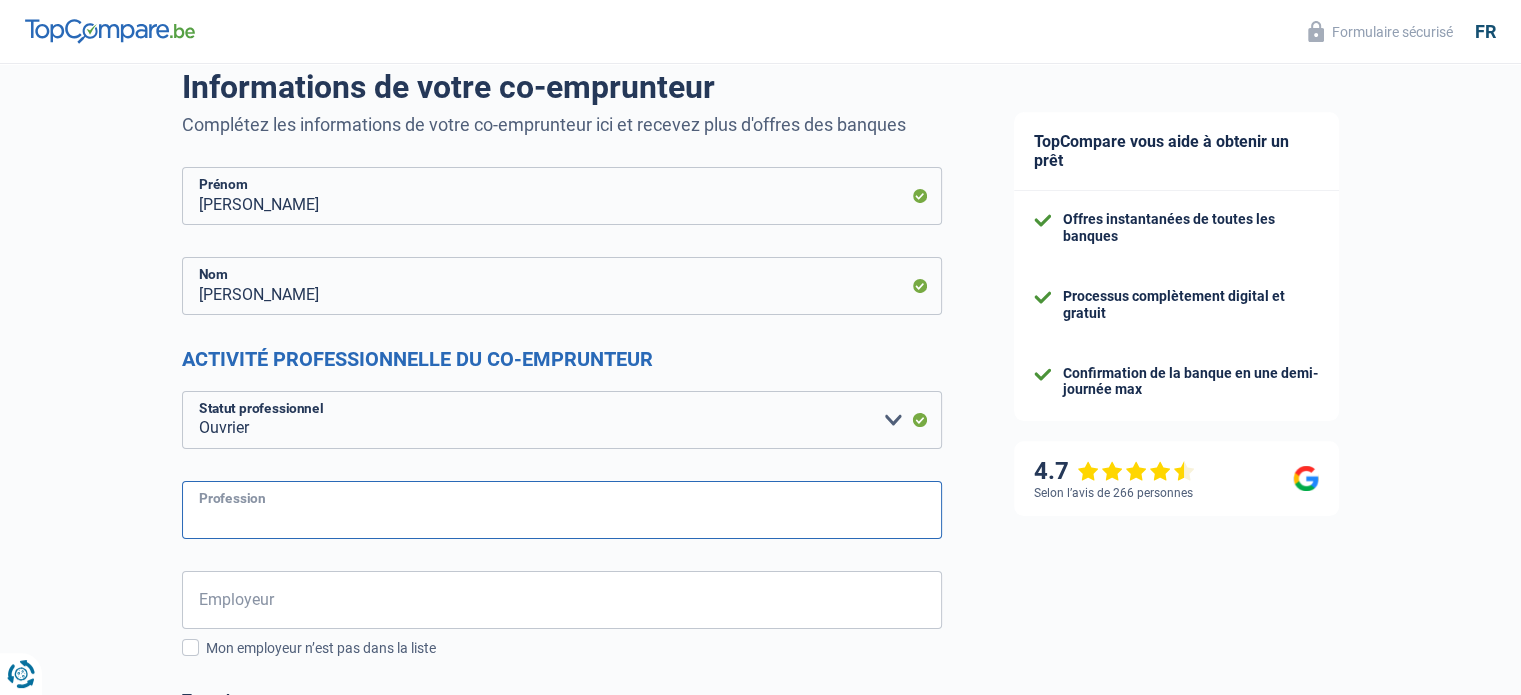 click on "Profession" at bounding box center (562, 510) 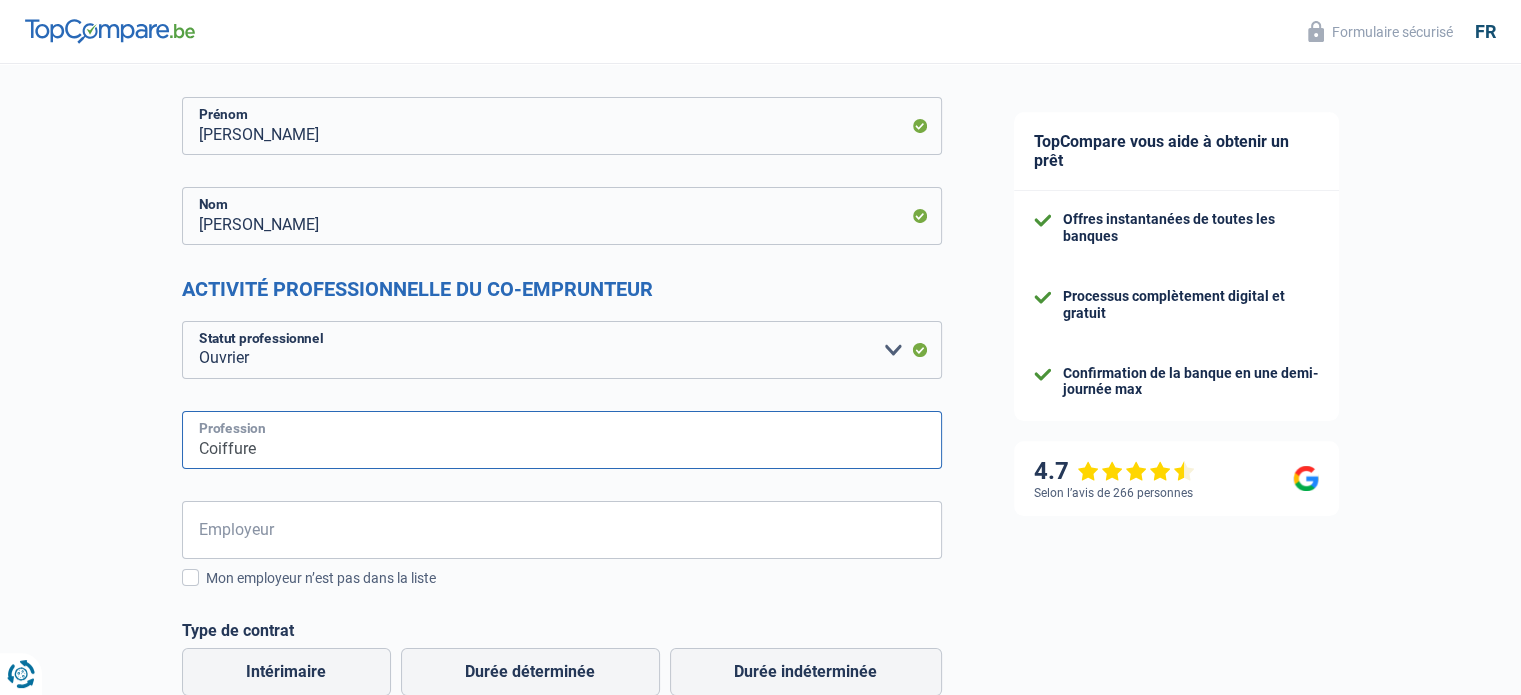 scroll, scrollTop: 230, scrollLeft: 0, axis: vertical 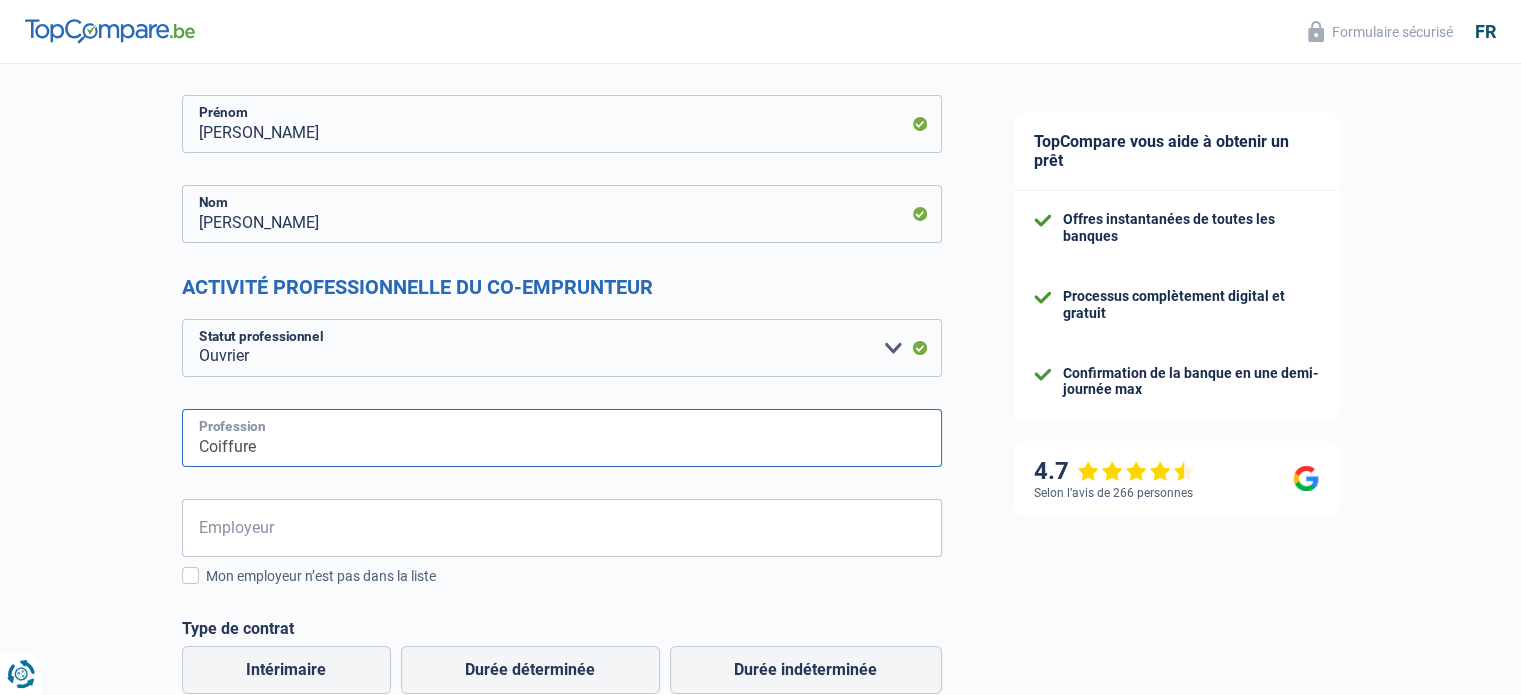 type on "Coiffure" 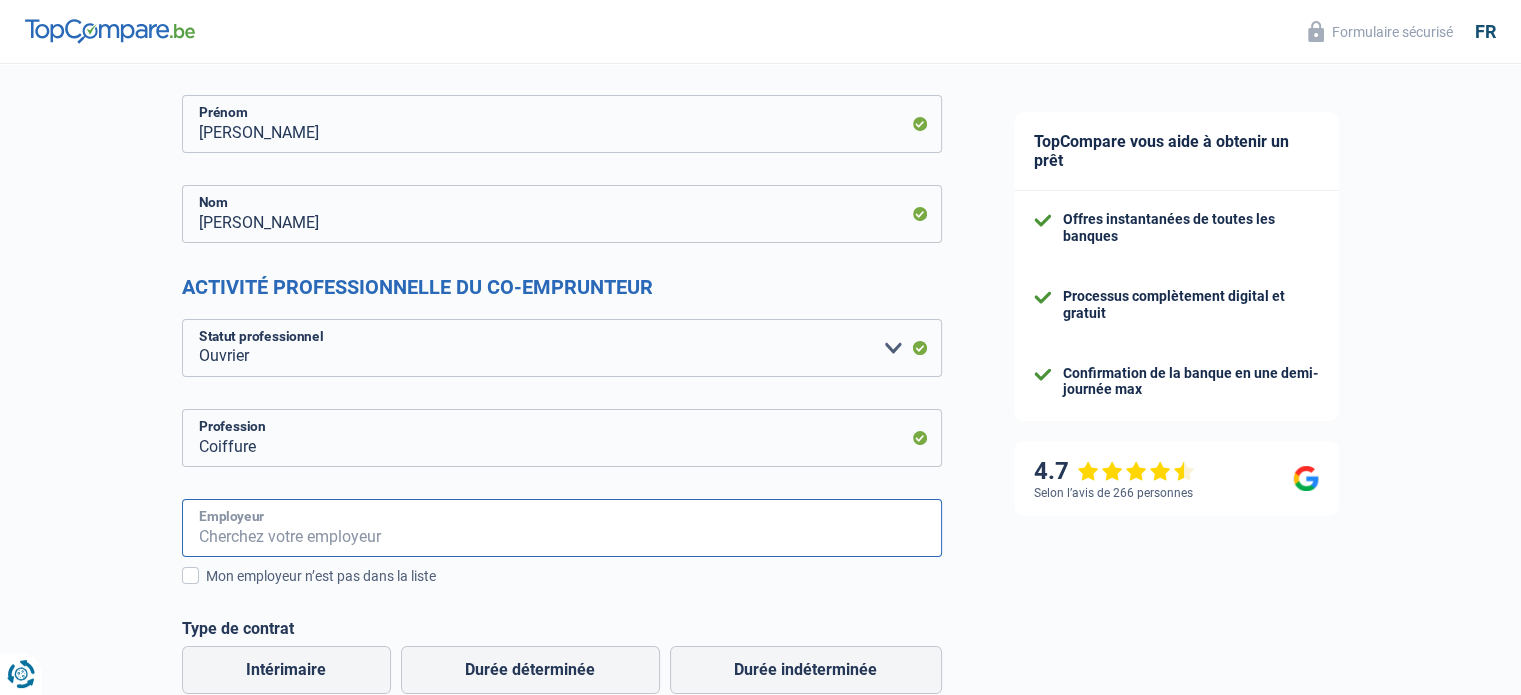 click on "Employeur" at bounding box center [562, 528] 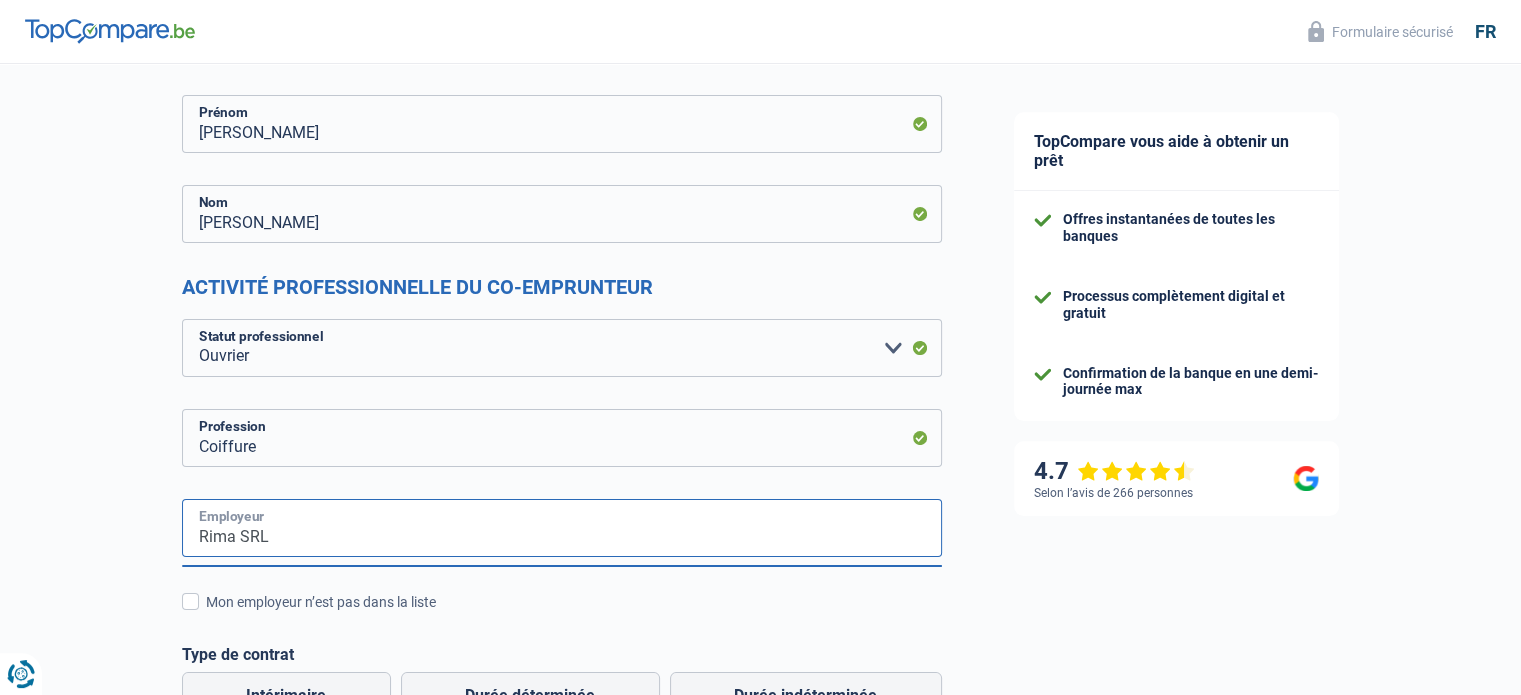 scroll, scrollTop: 406, scrollLeft: 0, axis: vertical 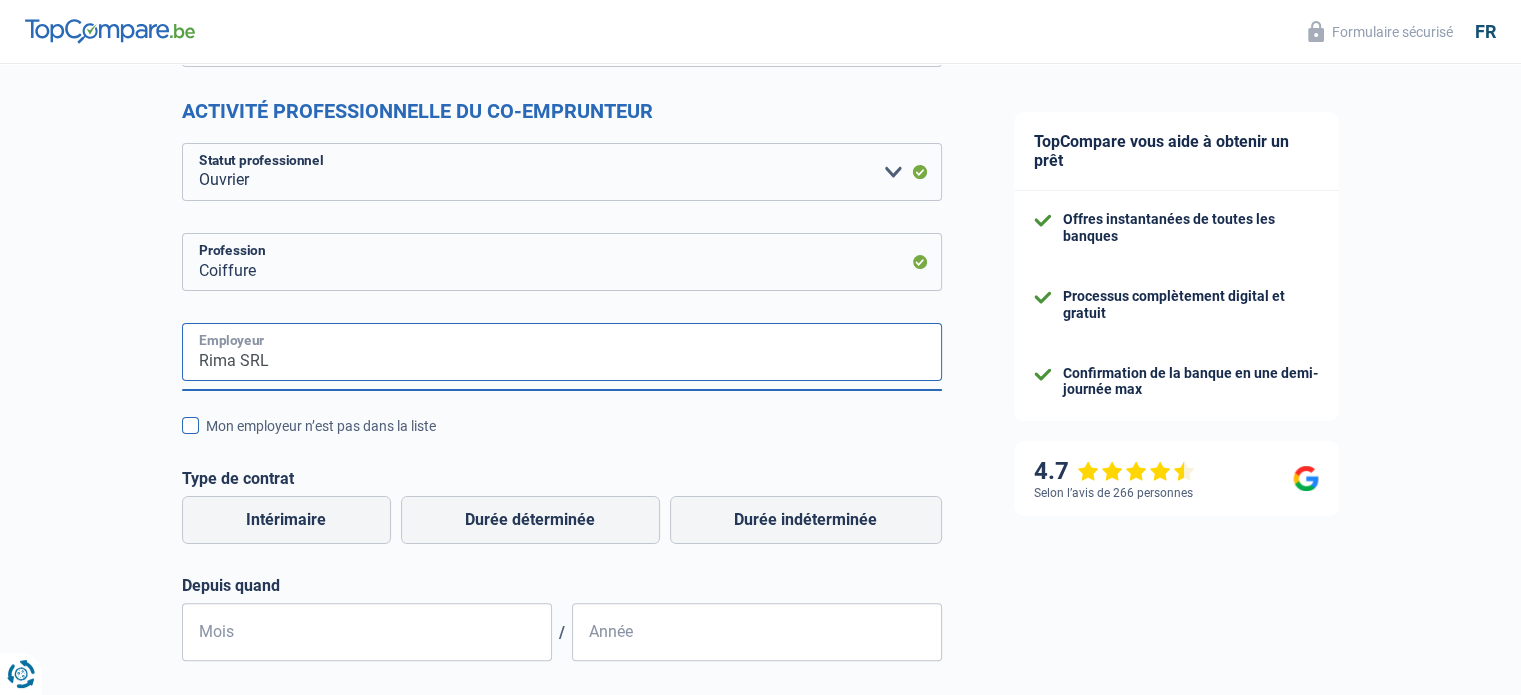 type on "Rima SRL" 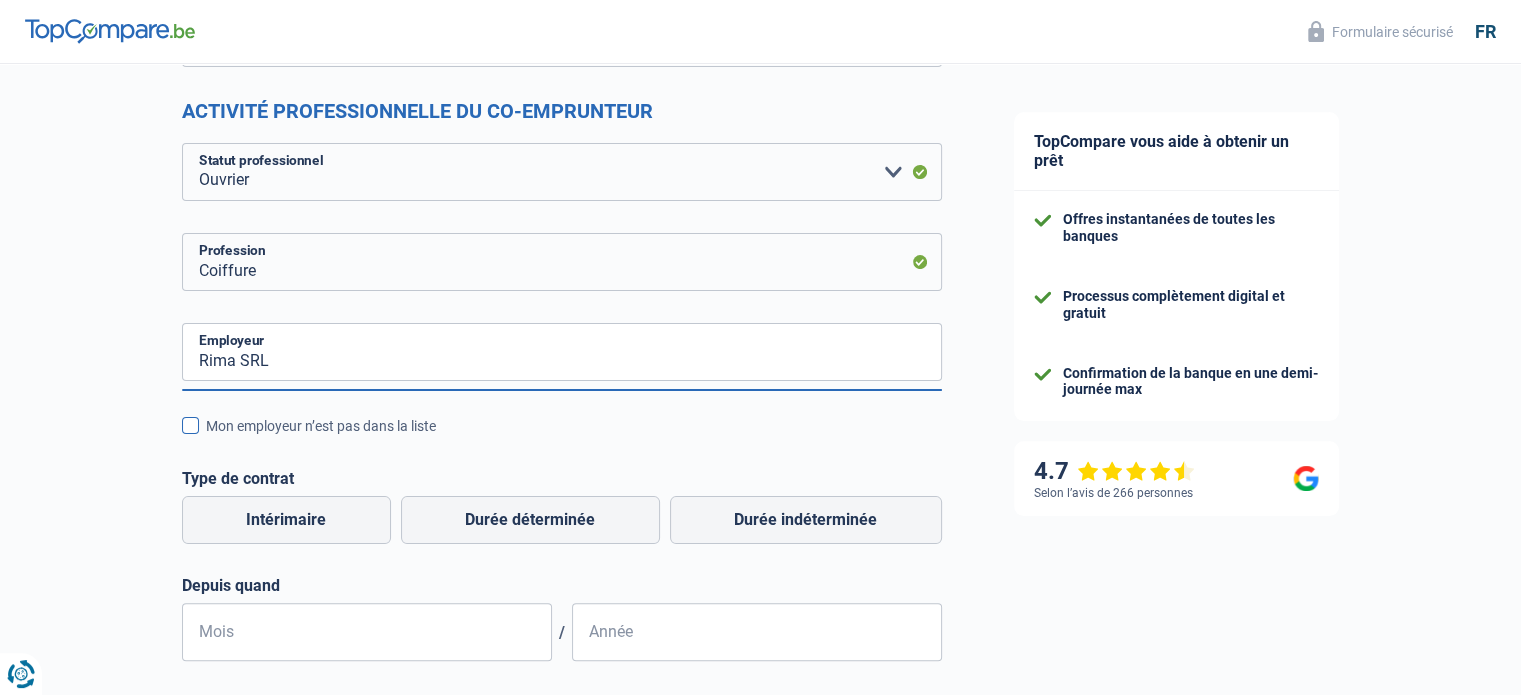 click at bounding box center [190, 425] 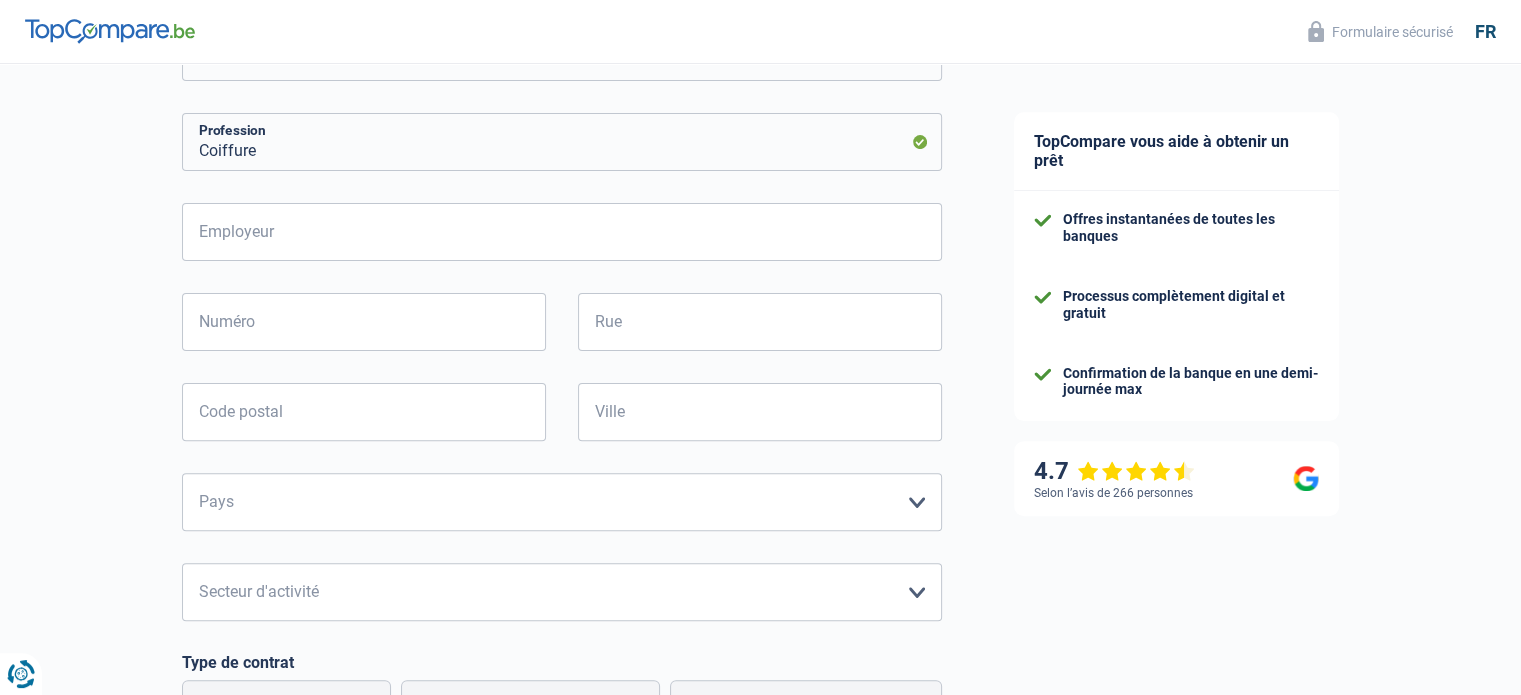 scroll, scrollTop: 504, scrollLeft: 0, axis: vertical 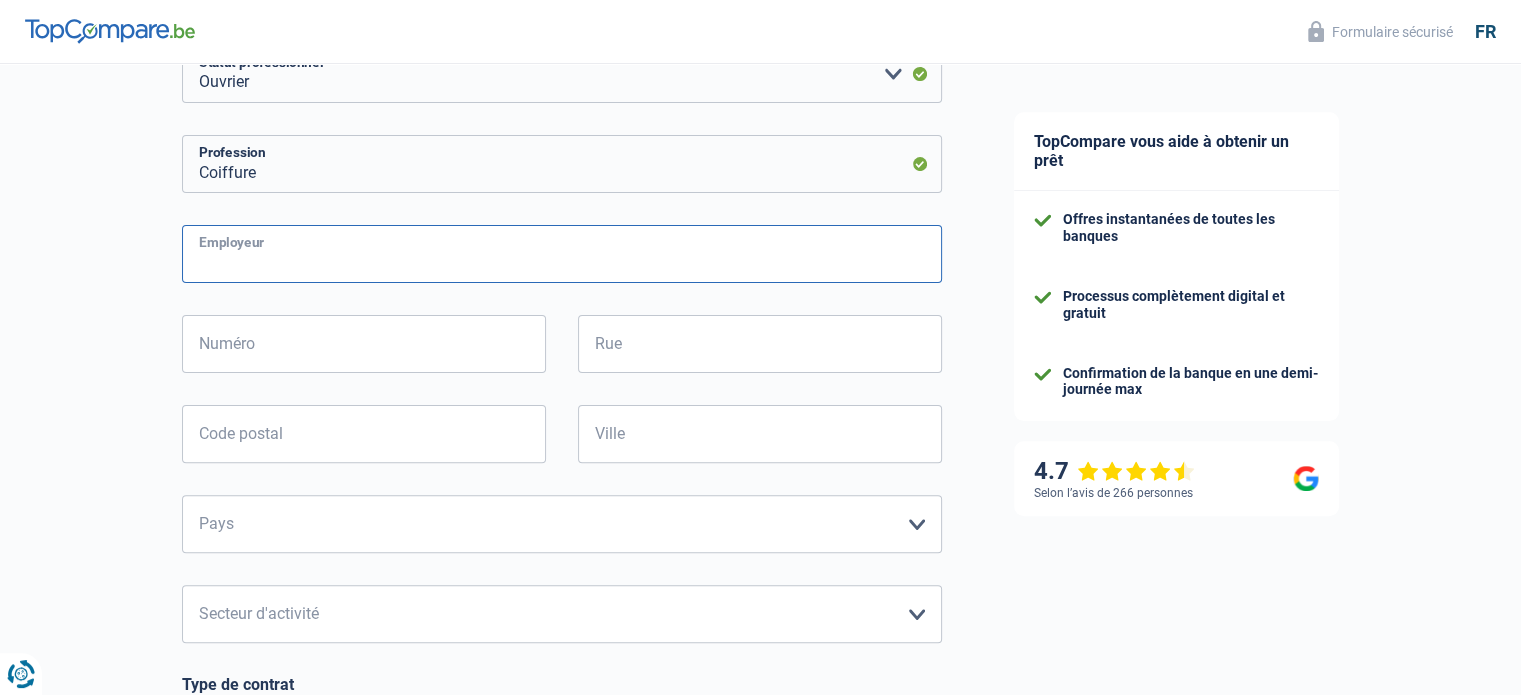click on "Employeur" at bounding box center (562, 254) 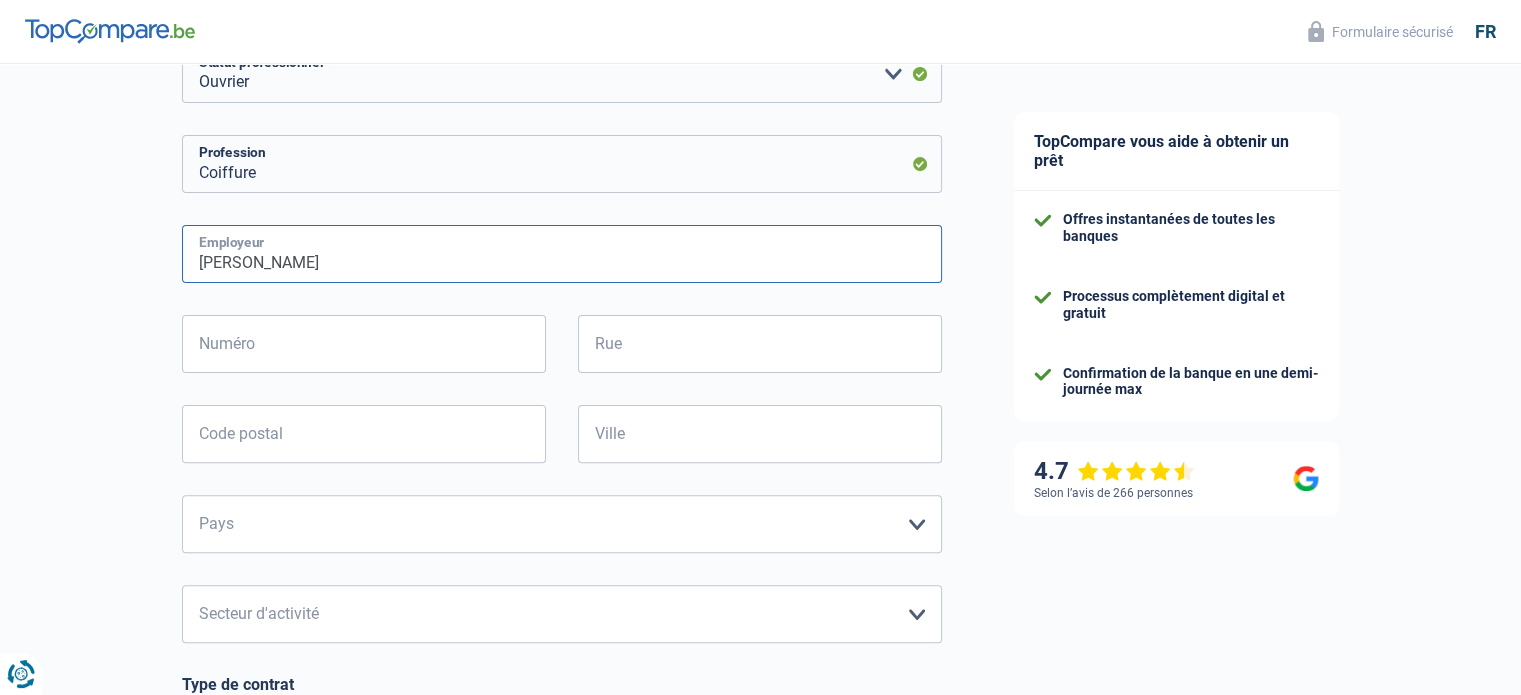 type on "Rima Srl" 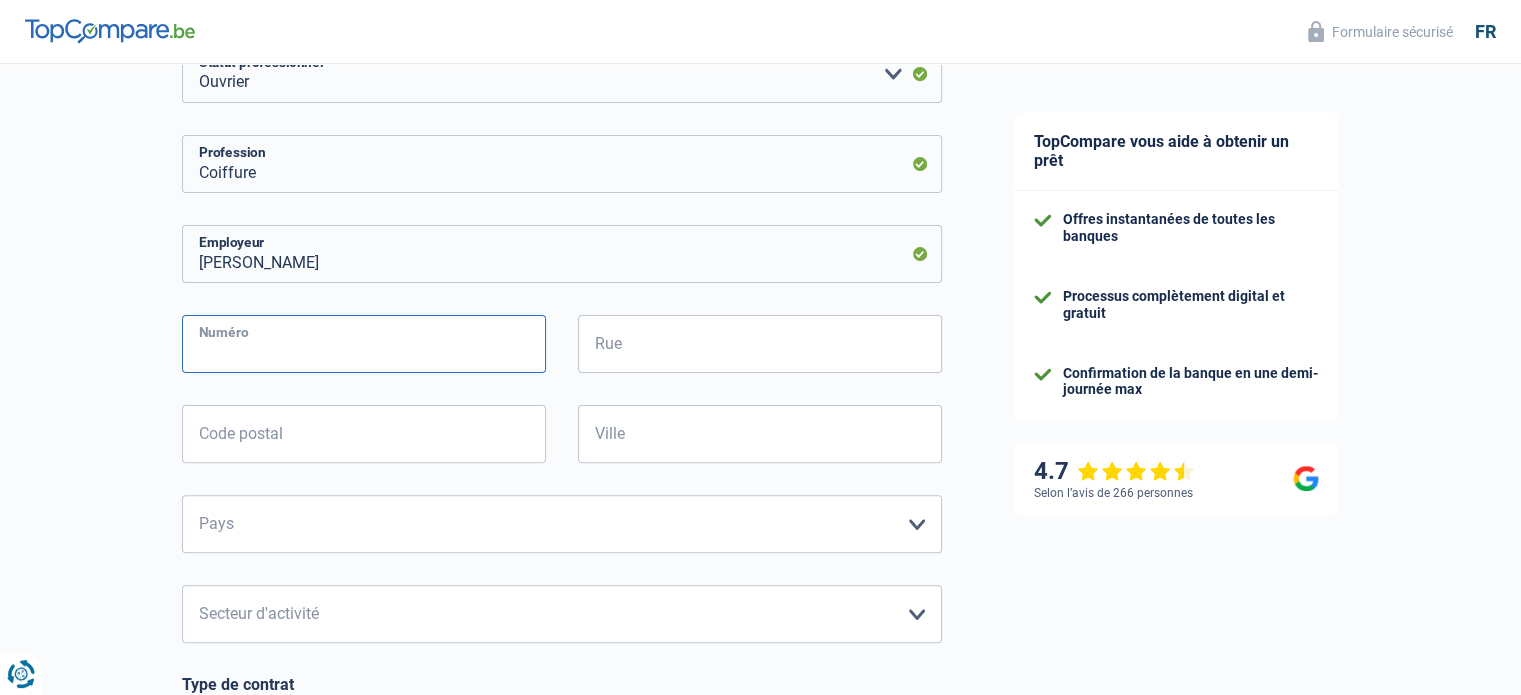 click on "Numéro" at bounding box center [364, 344] 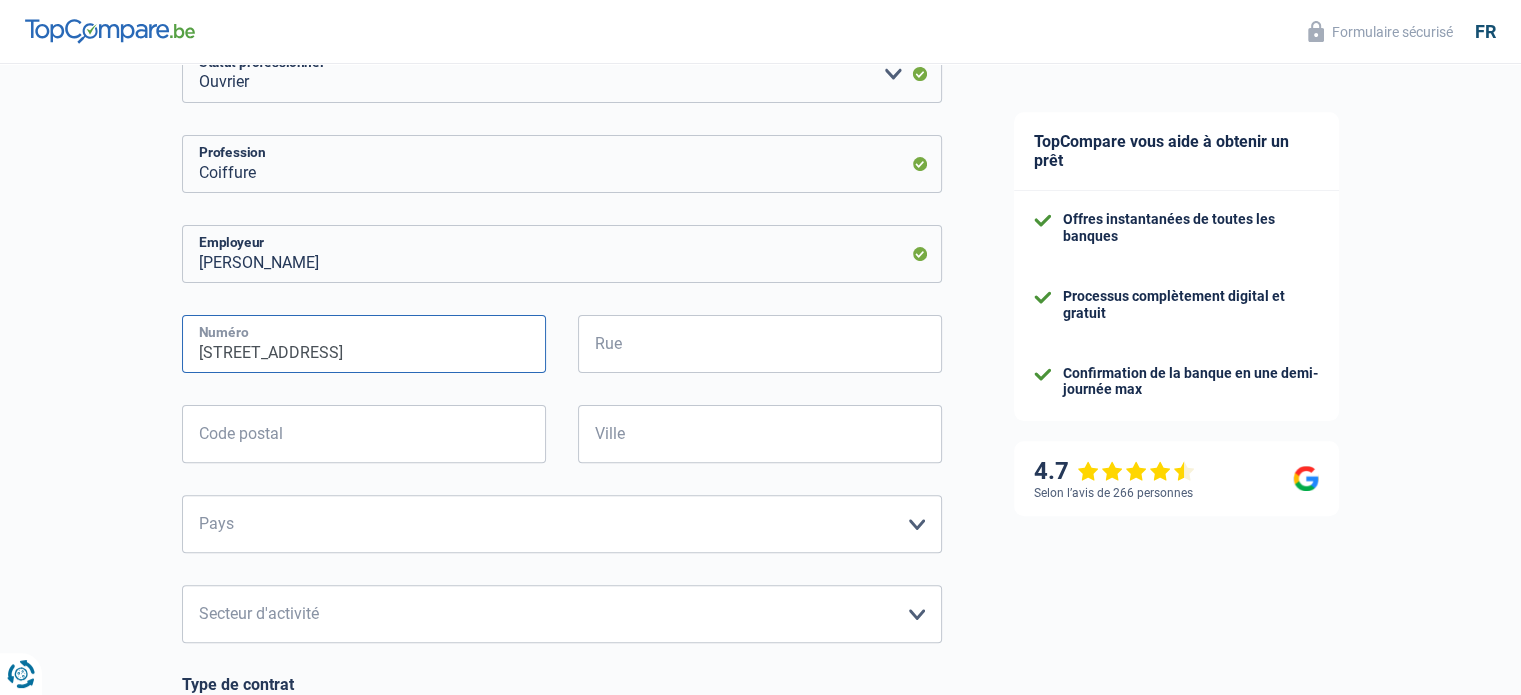 type on "RUE ROGIER 6" 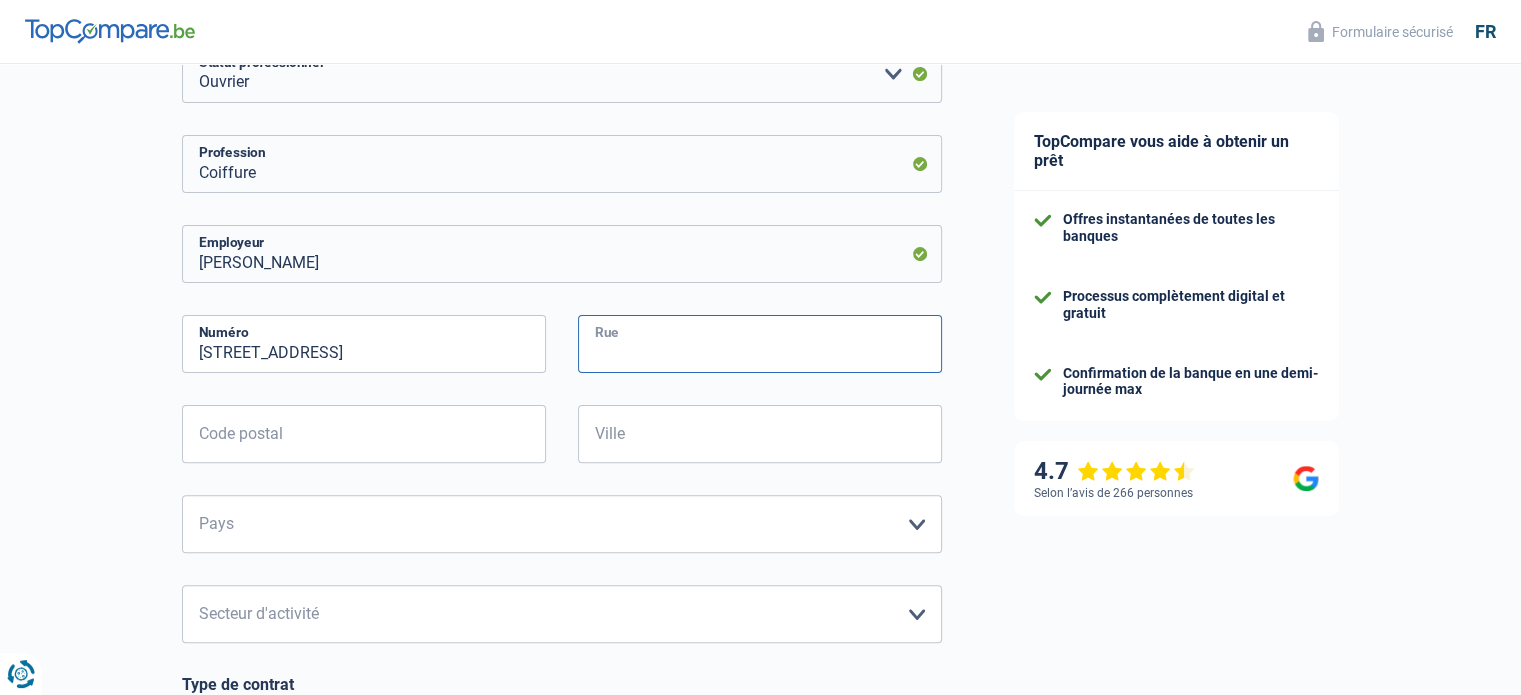click on "Rue" at bounding box center [760, 344] 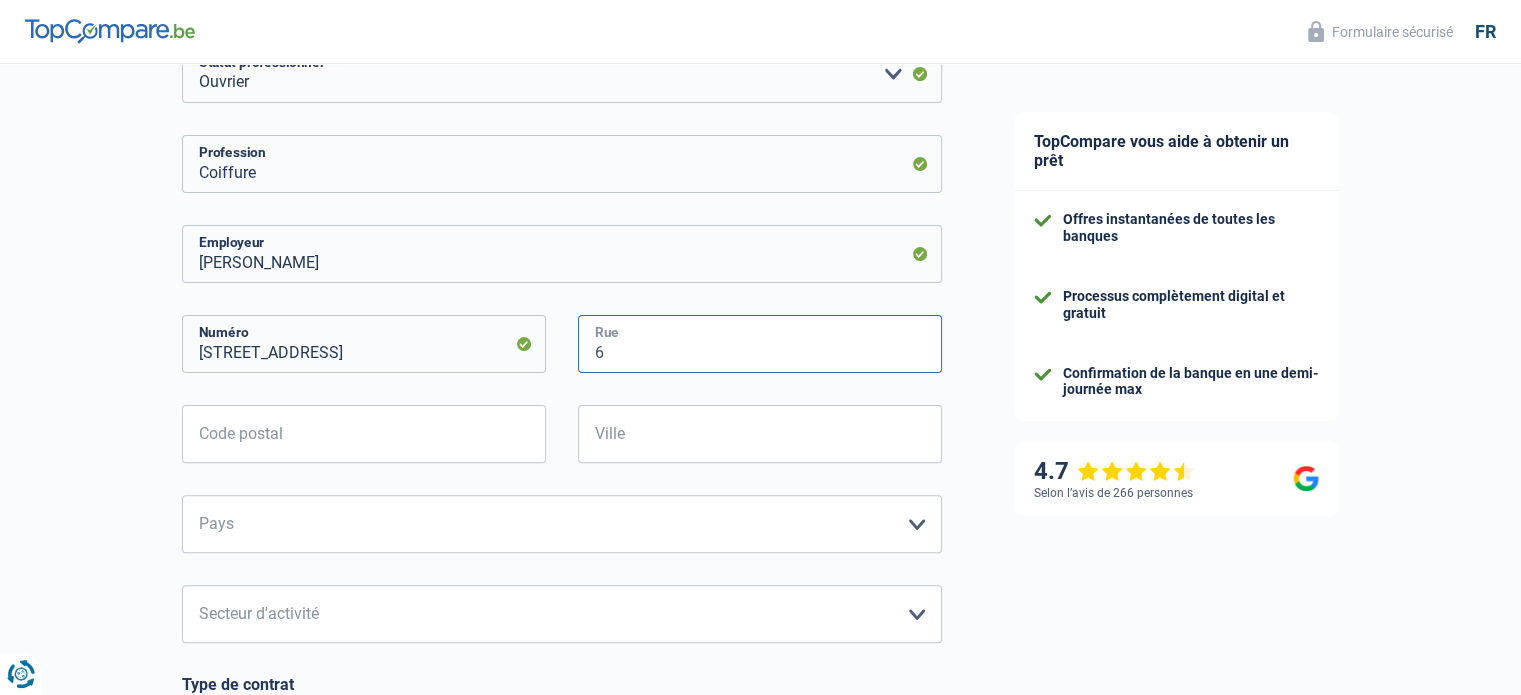 type on "6" 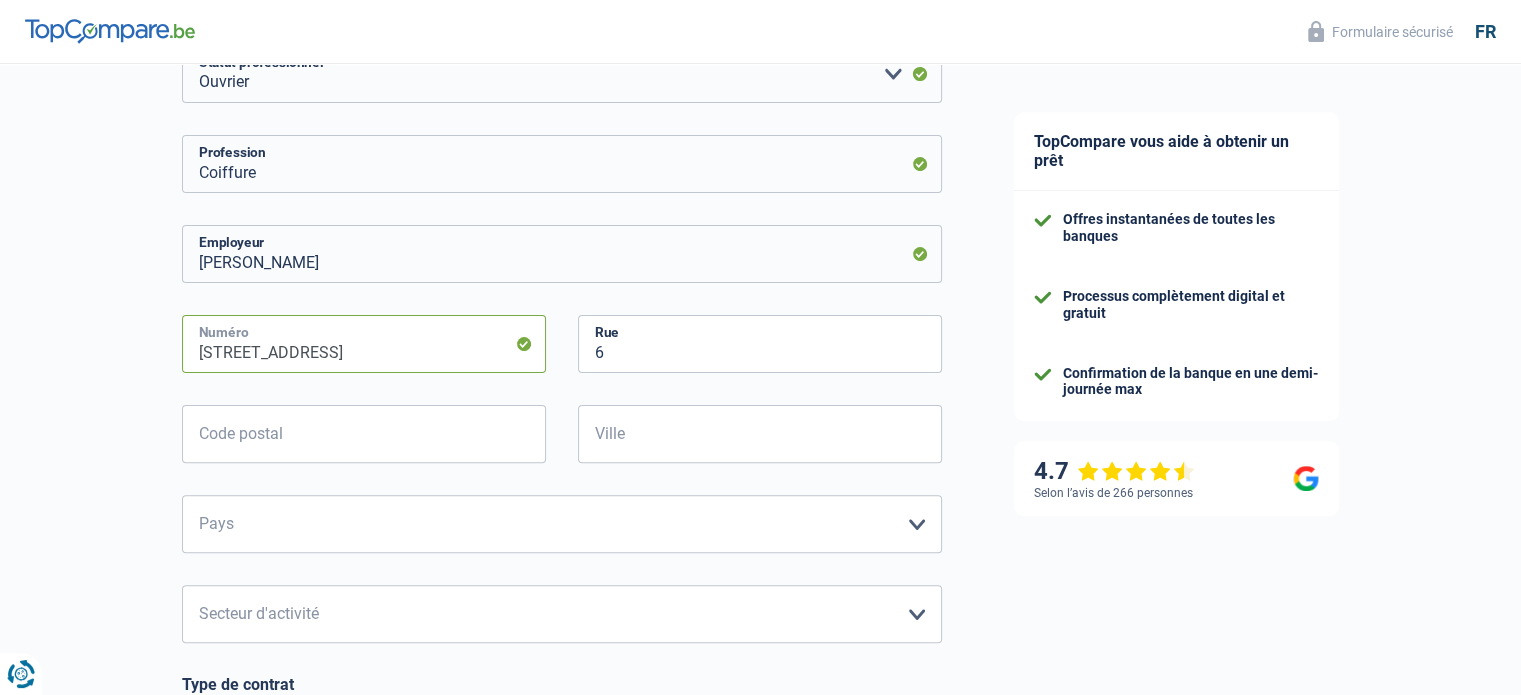 click on "RUE ROGIER 6" at bounding box center [364, 344] 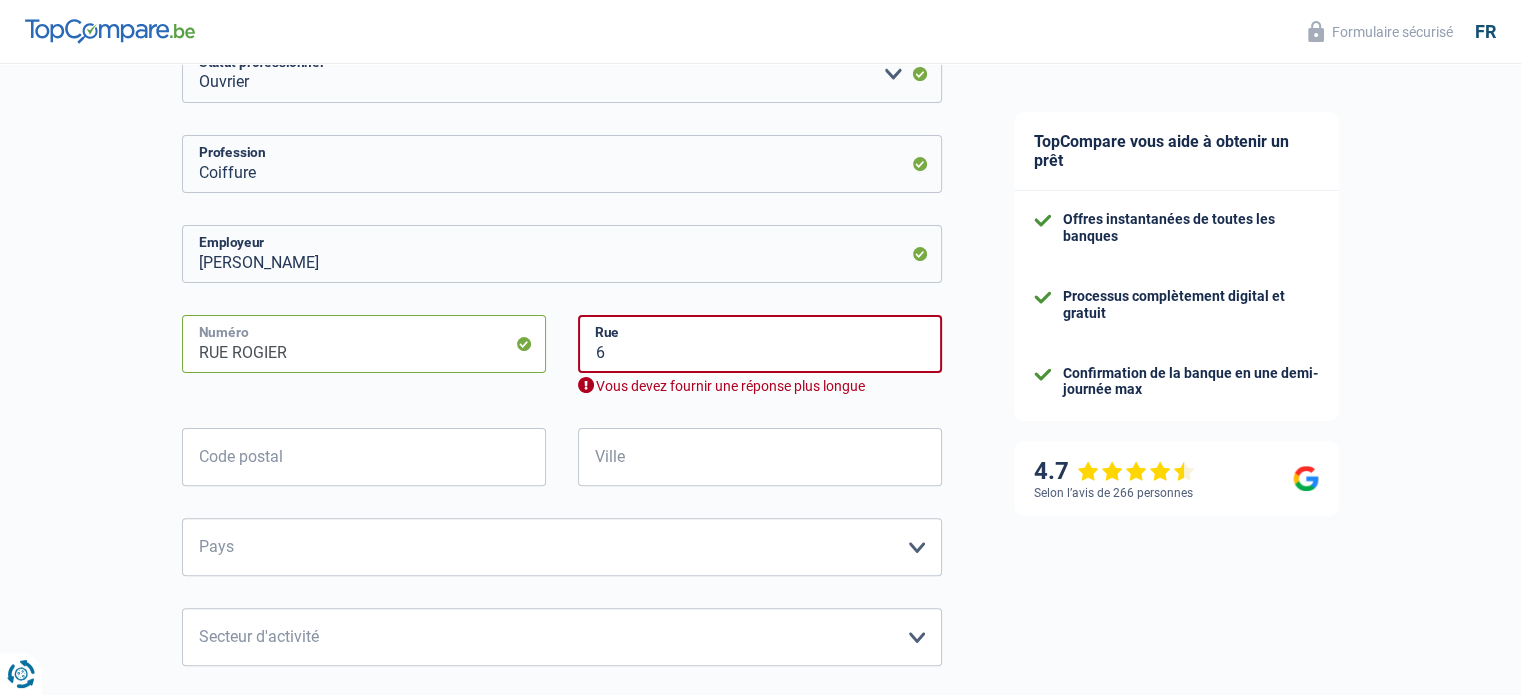 type on "RUE ROGIER" 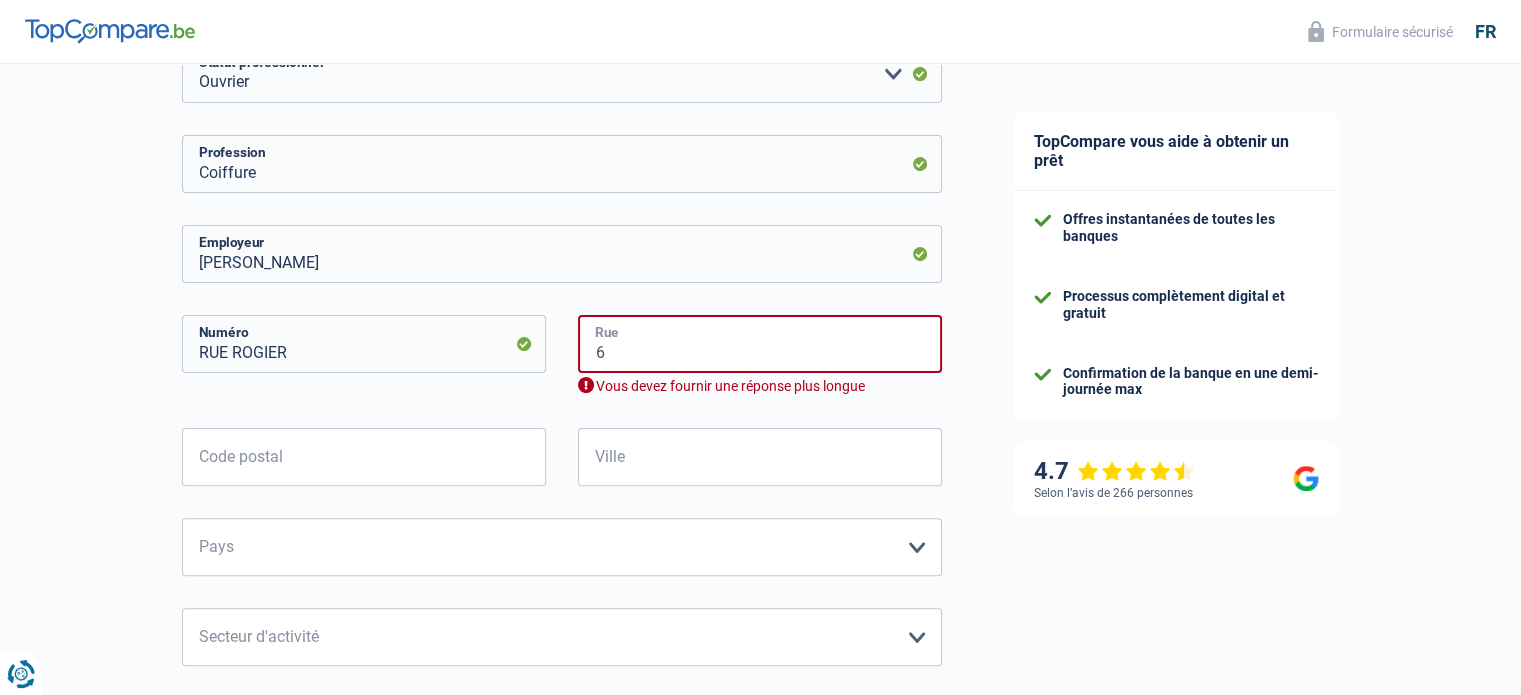 click on "6" at bounding box center (760, 344) 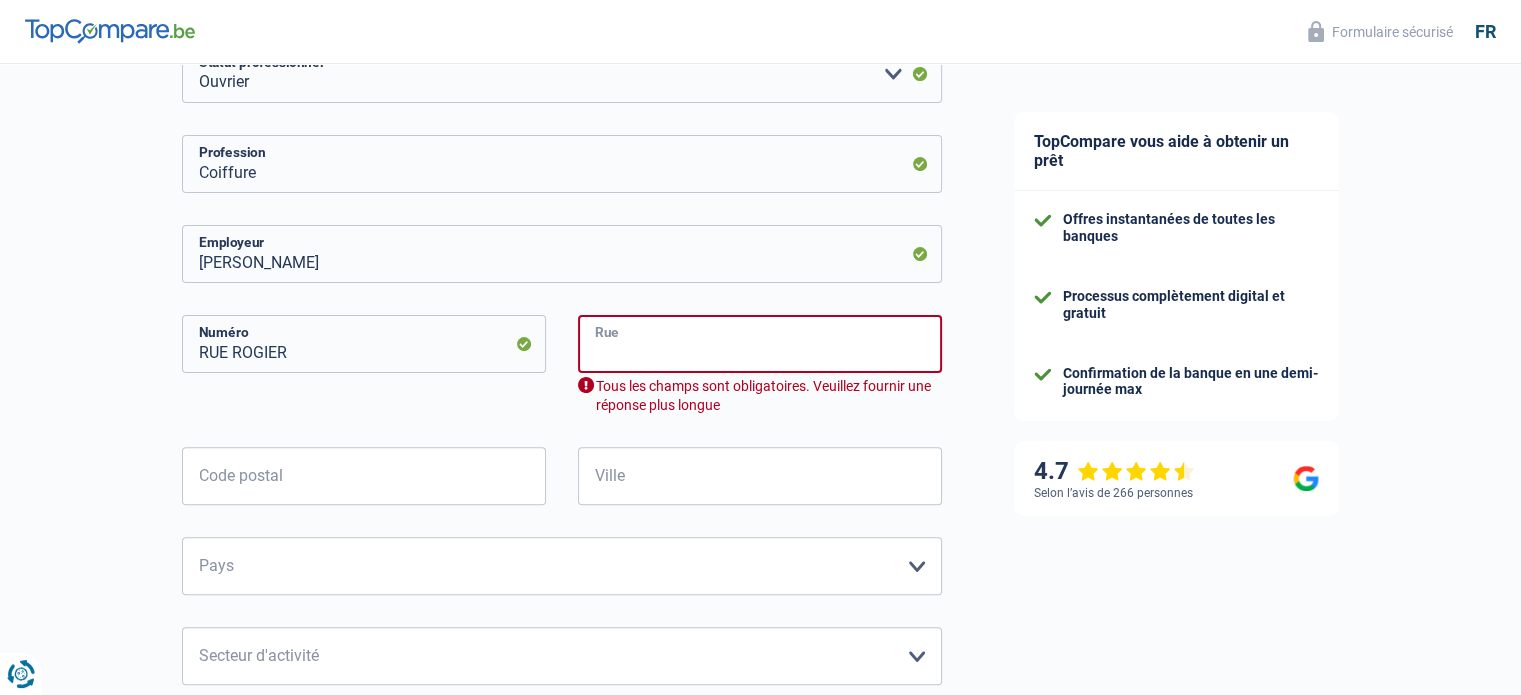 paste on "RUE ROGIER 6" 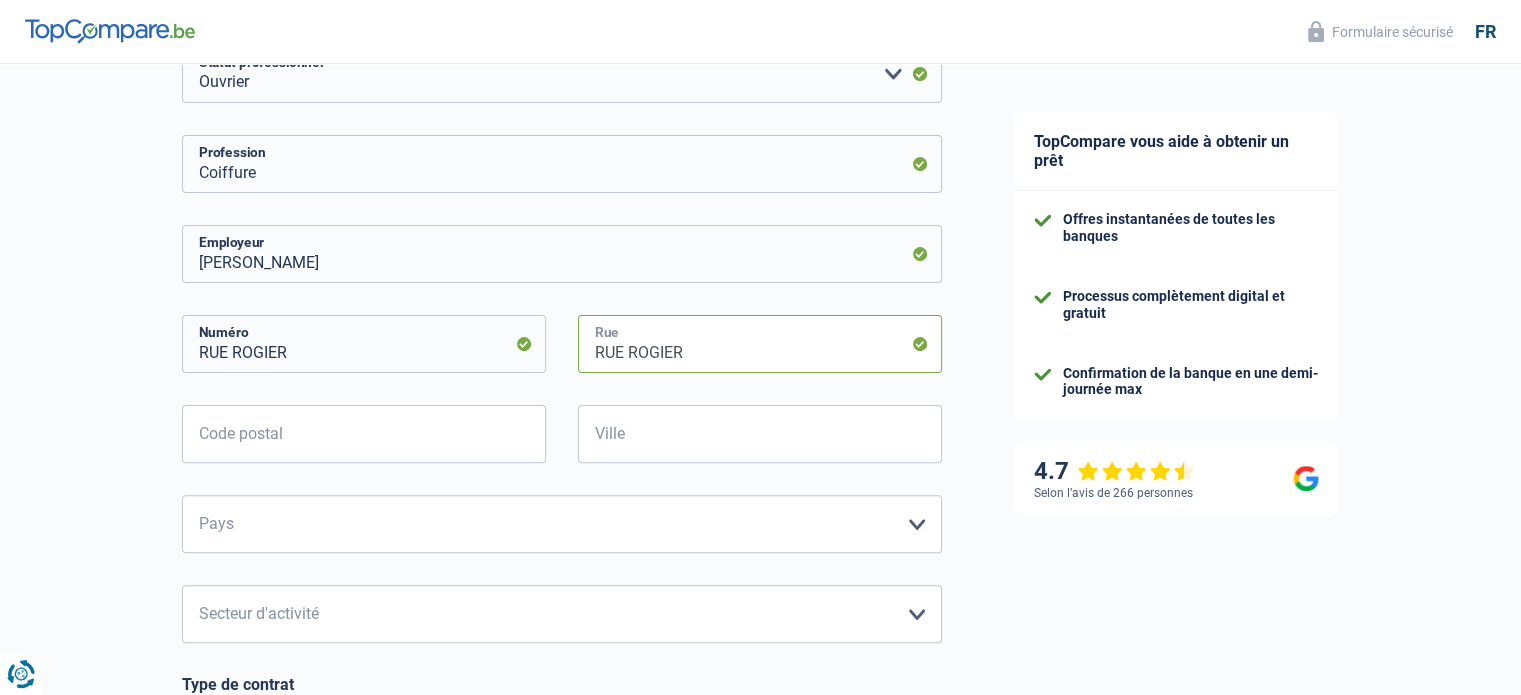 type on "RUE ROGIER" 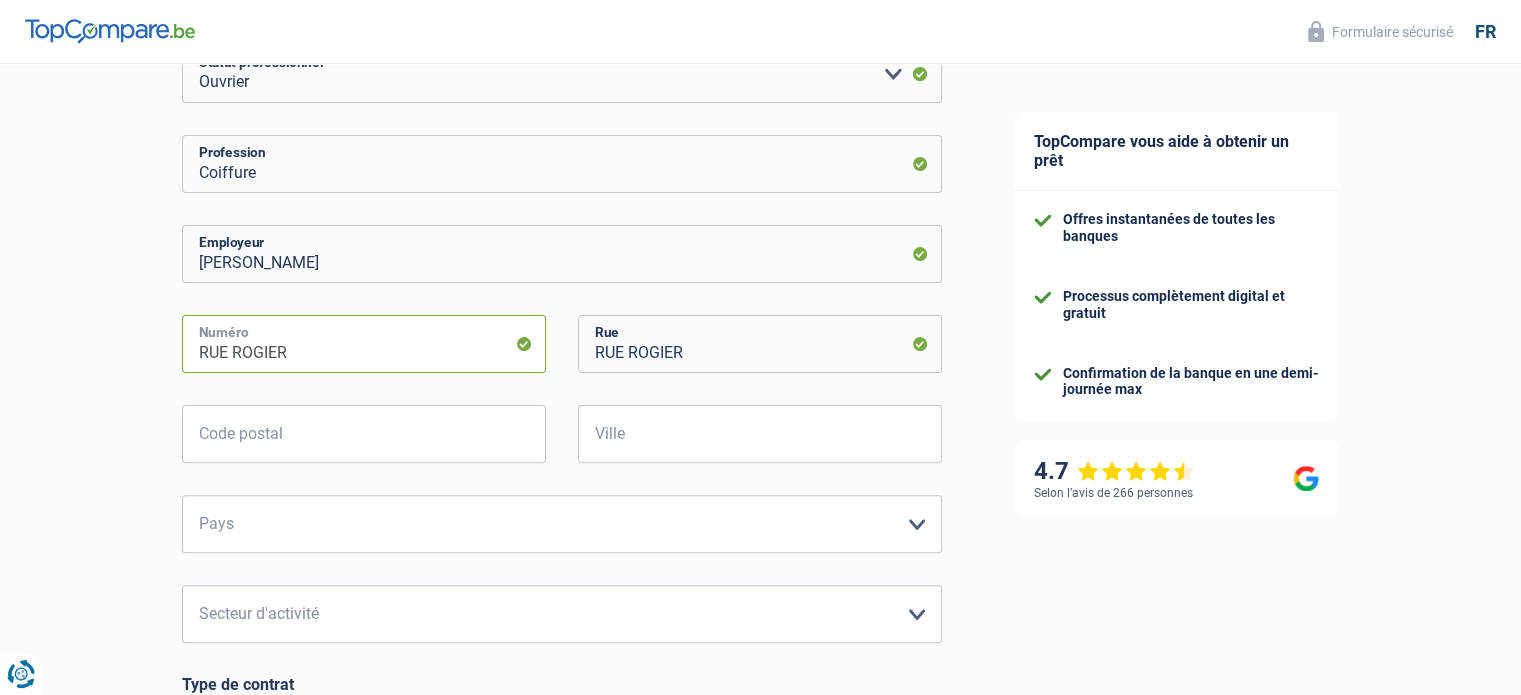 click on "RUE ROGIER" at bounding box center [364, 344] 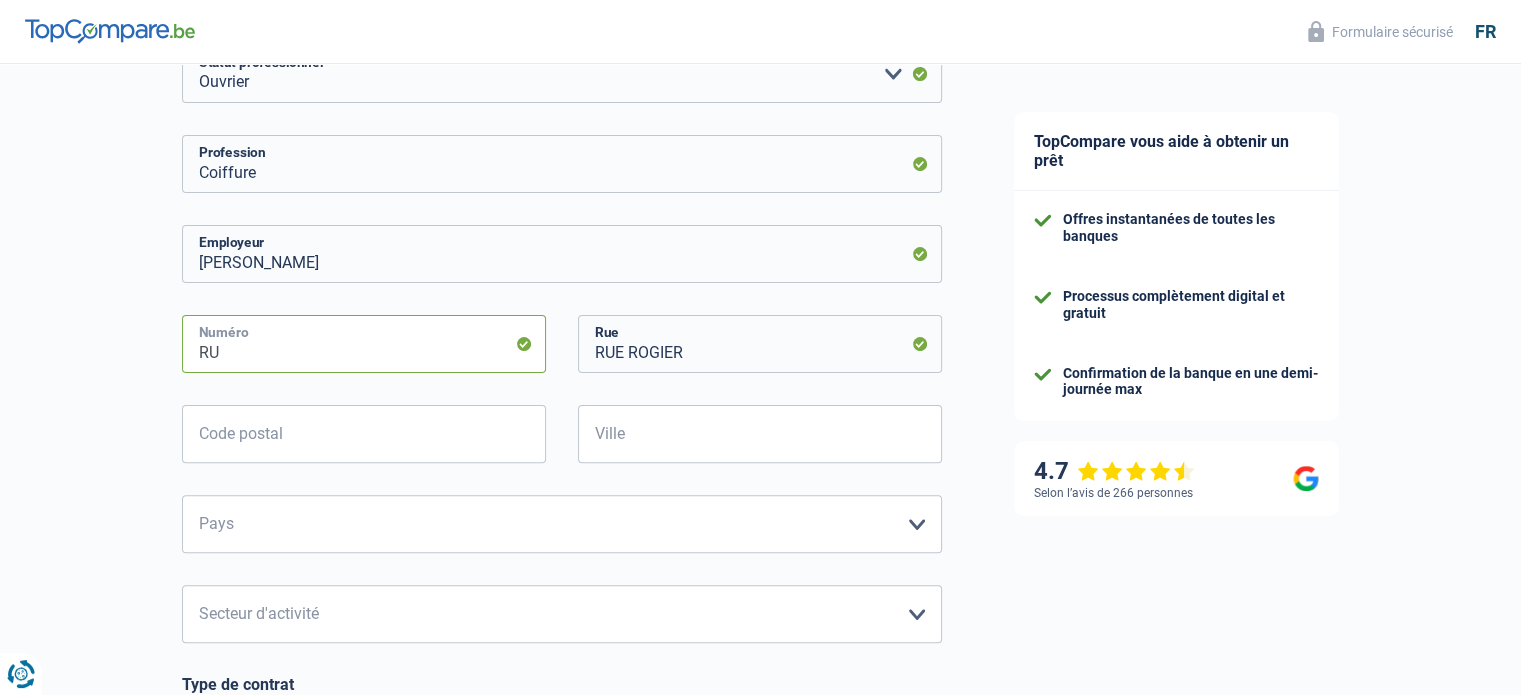 type on "R" 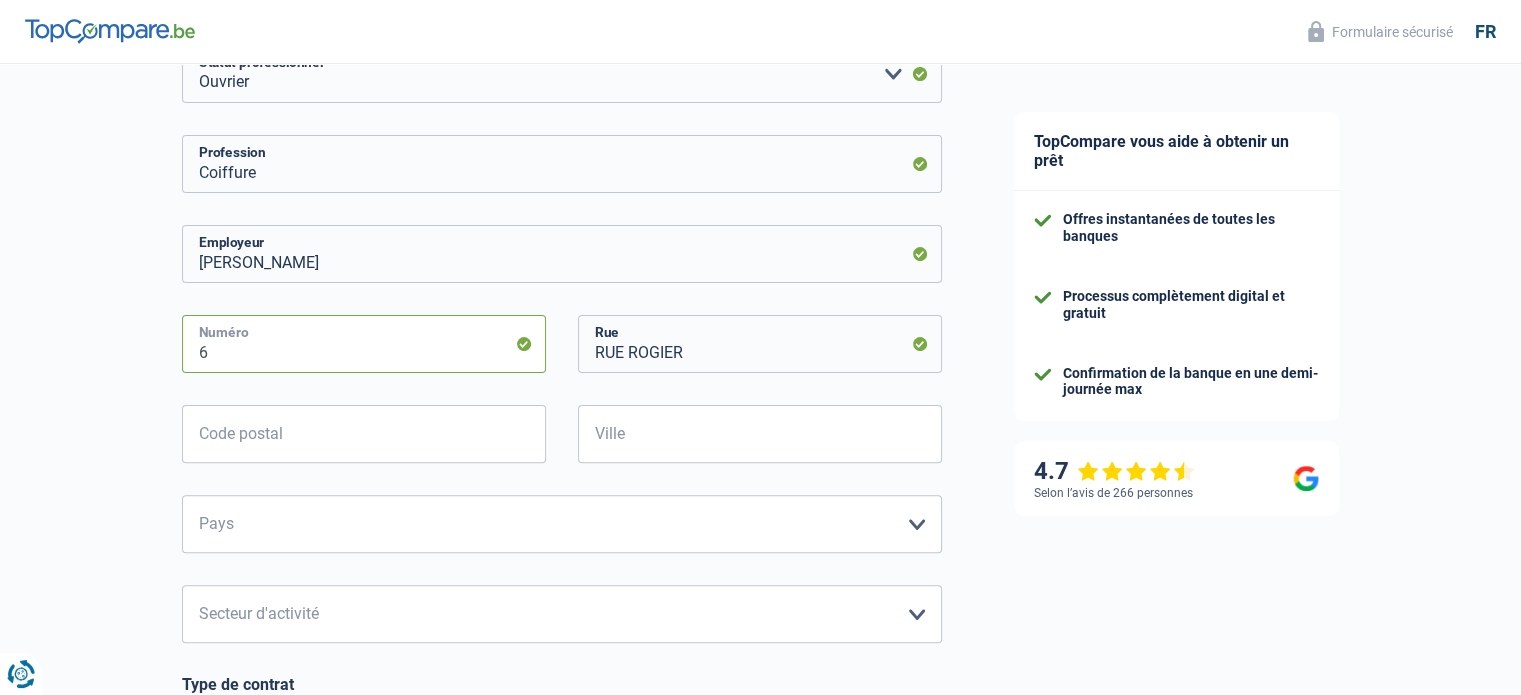type on "6" 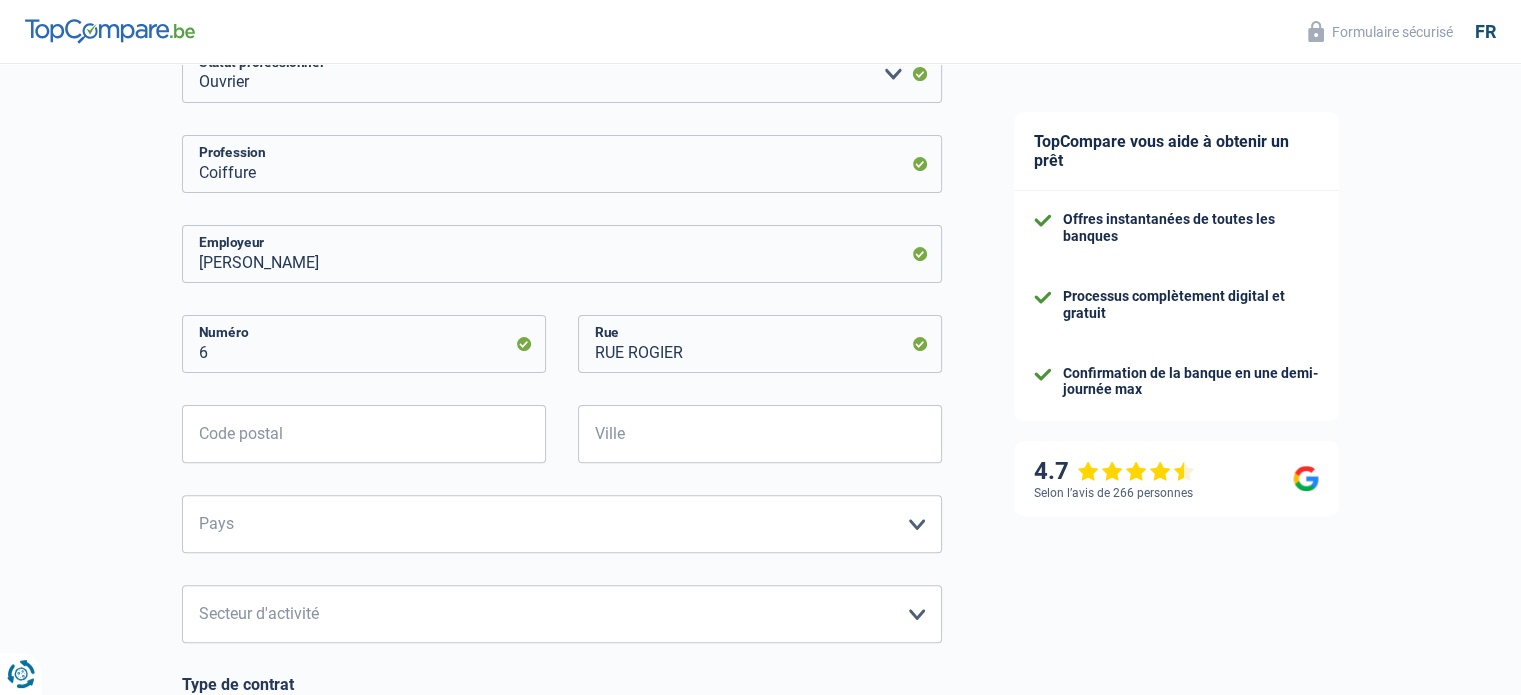 click on "6
Numéro" at bounding box center (364, 360) 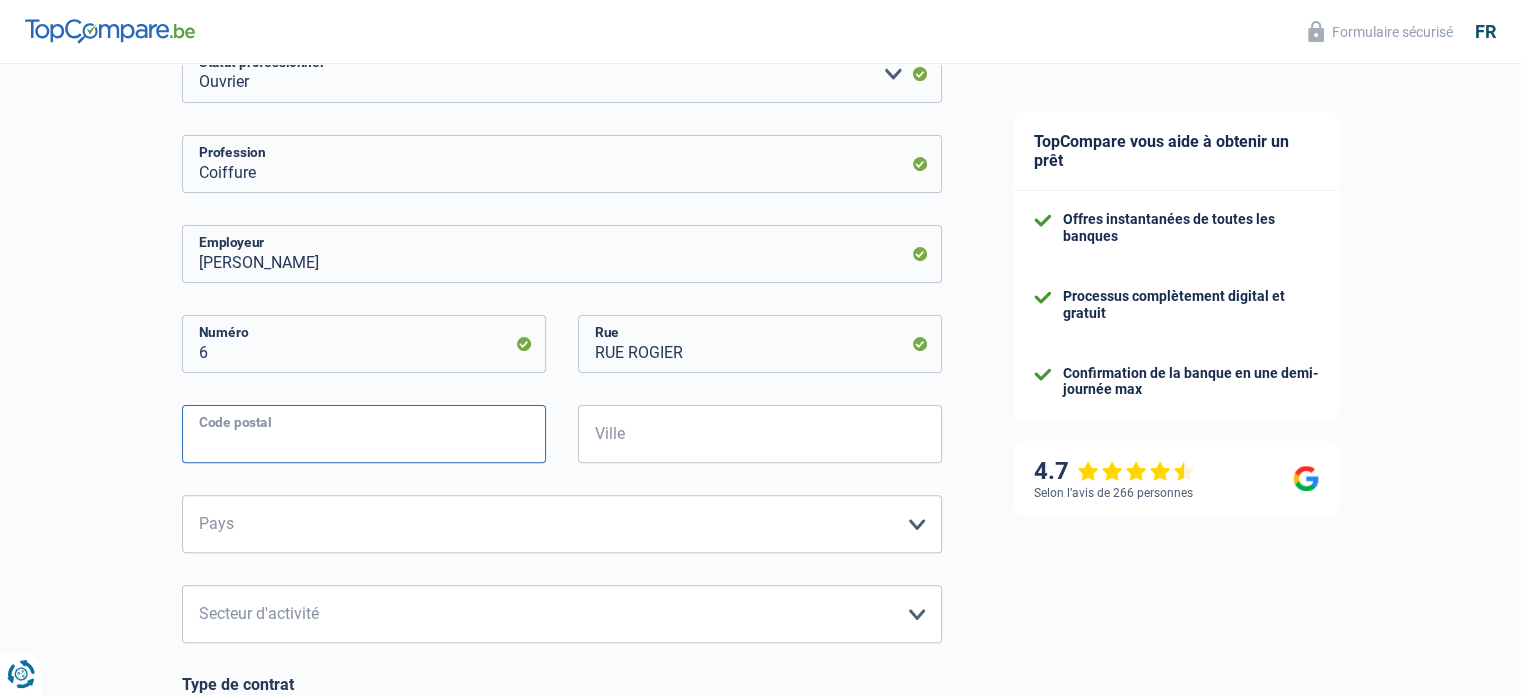 click on "Code postal" at bounding box center (364, 434) 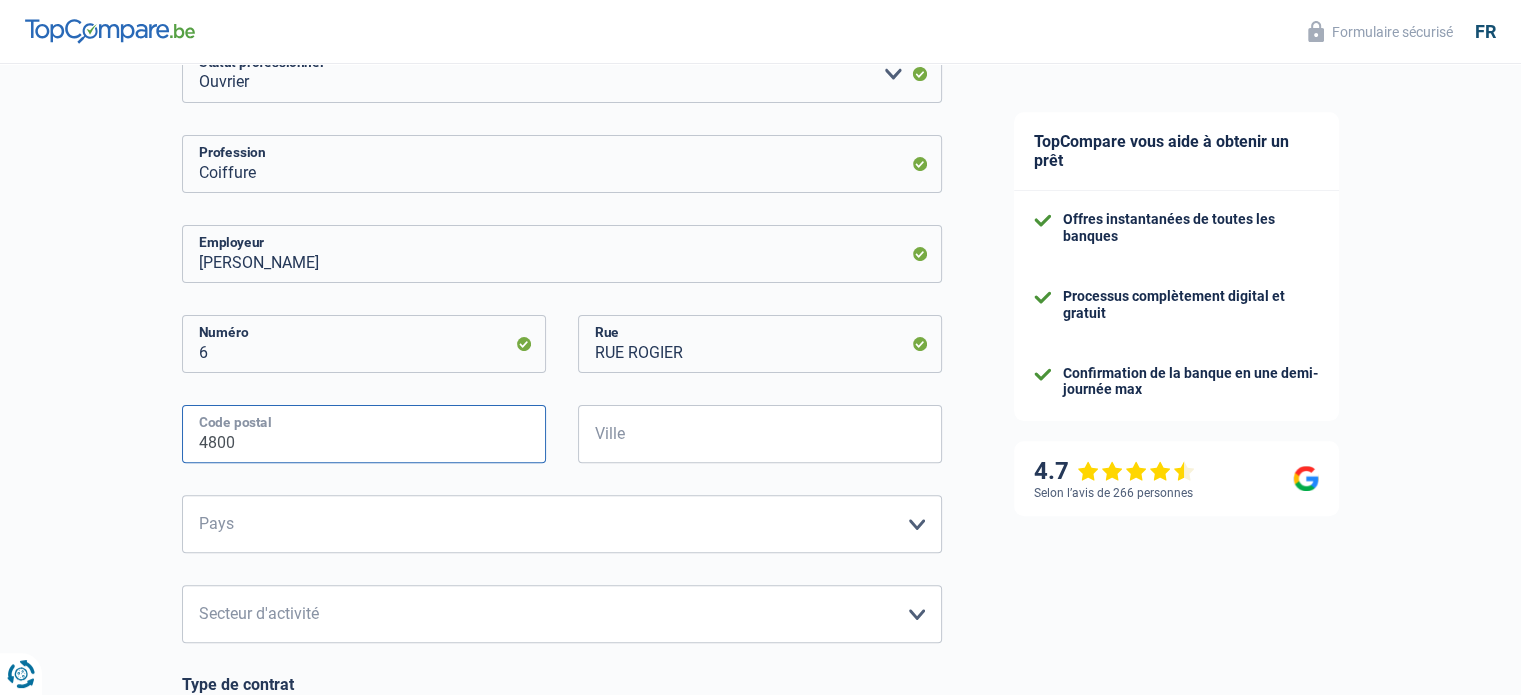 type on "4800" 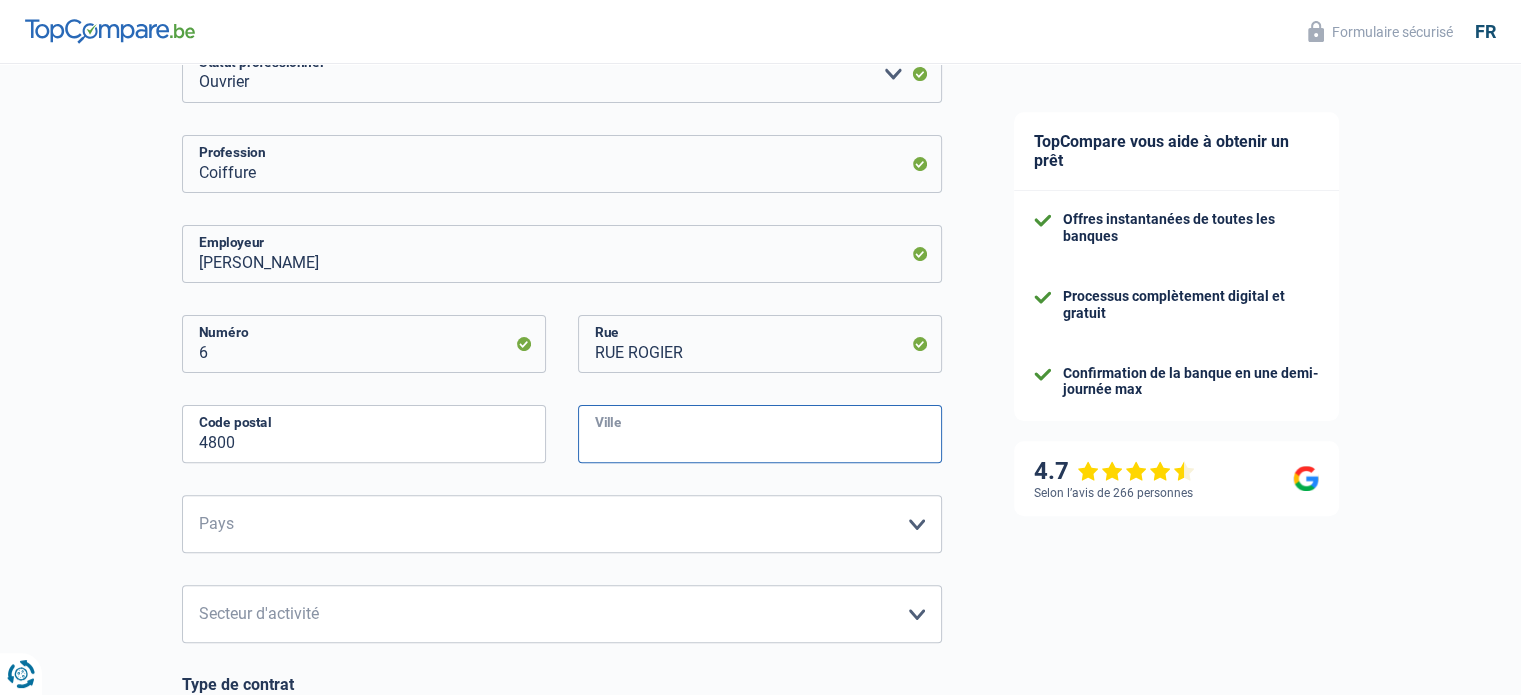 click on "Ville" at bounding box center [760, 434] 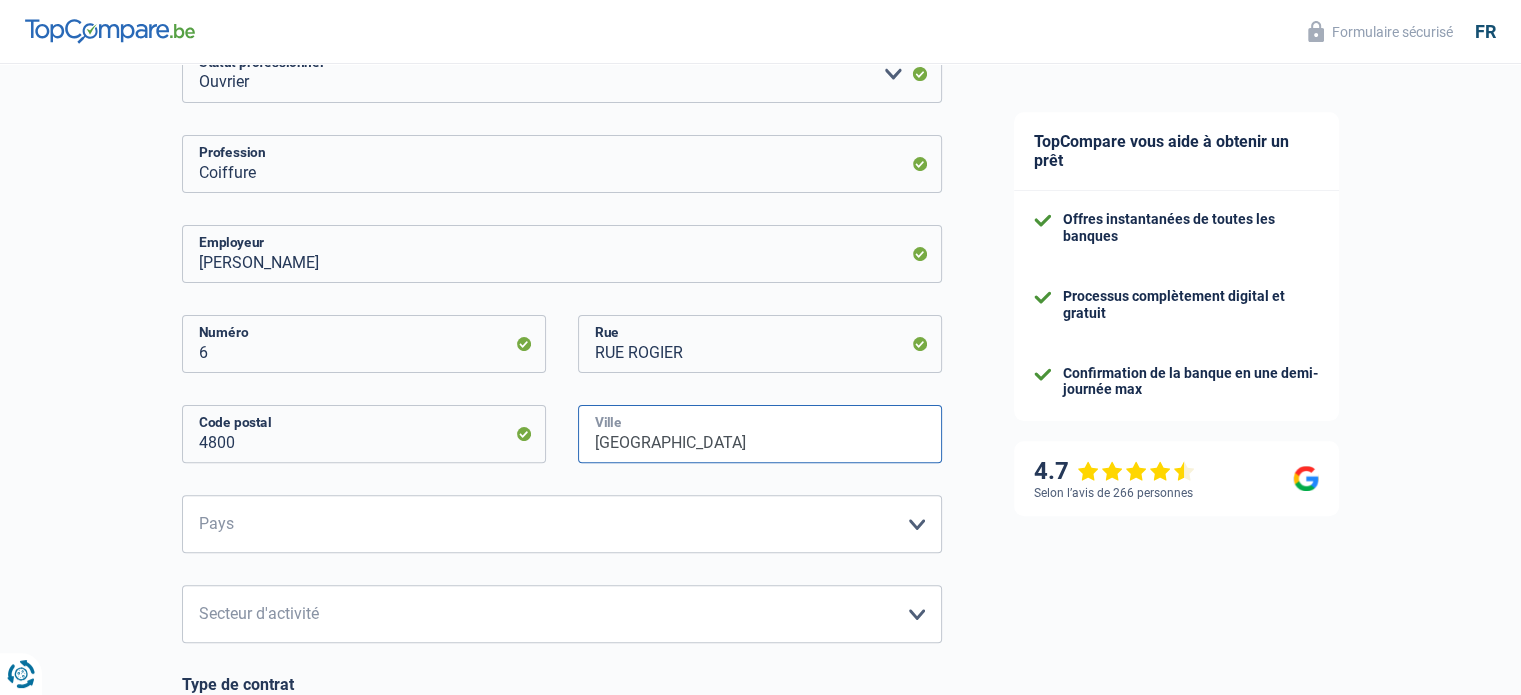 click on "Verviers" at bounding box center [760, 434] 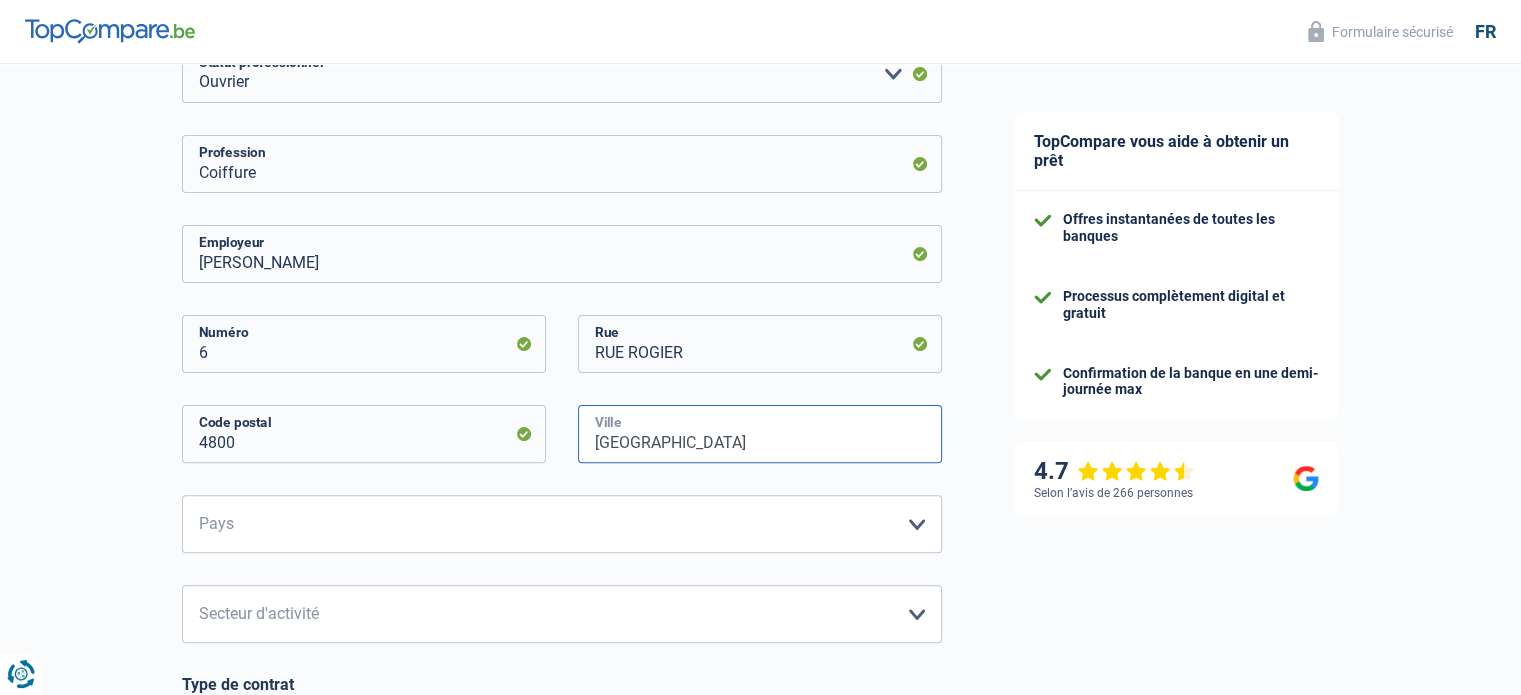 type on "Verviers" 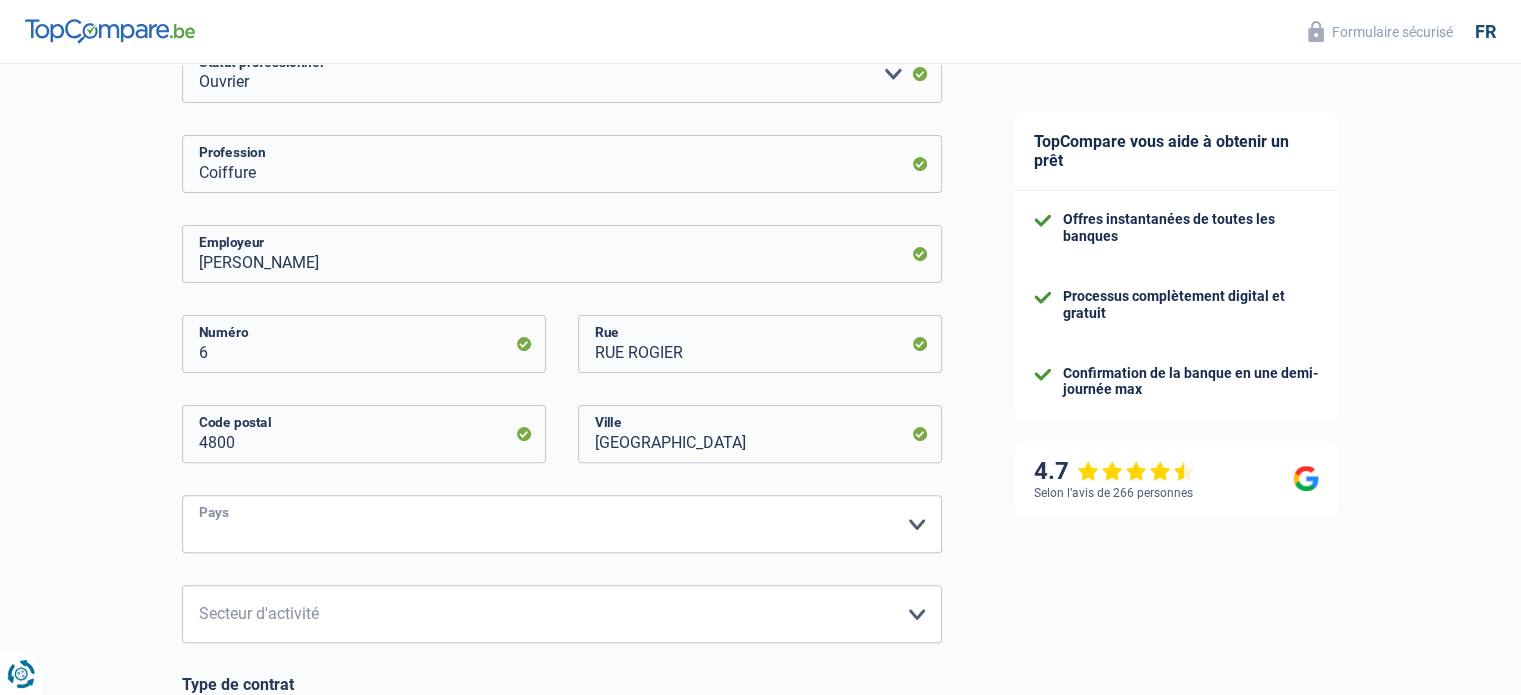 click on "Belgique France Allemagne Italie Luxembourg Pays-Bas Espagne Suisse
Veuillez sélectionner une option" at bounding box center (562, 524) 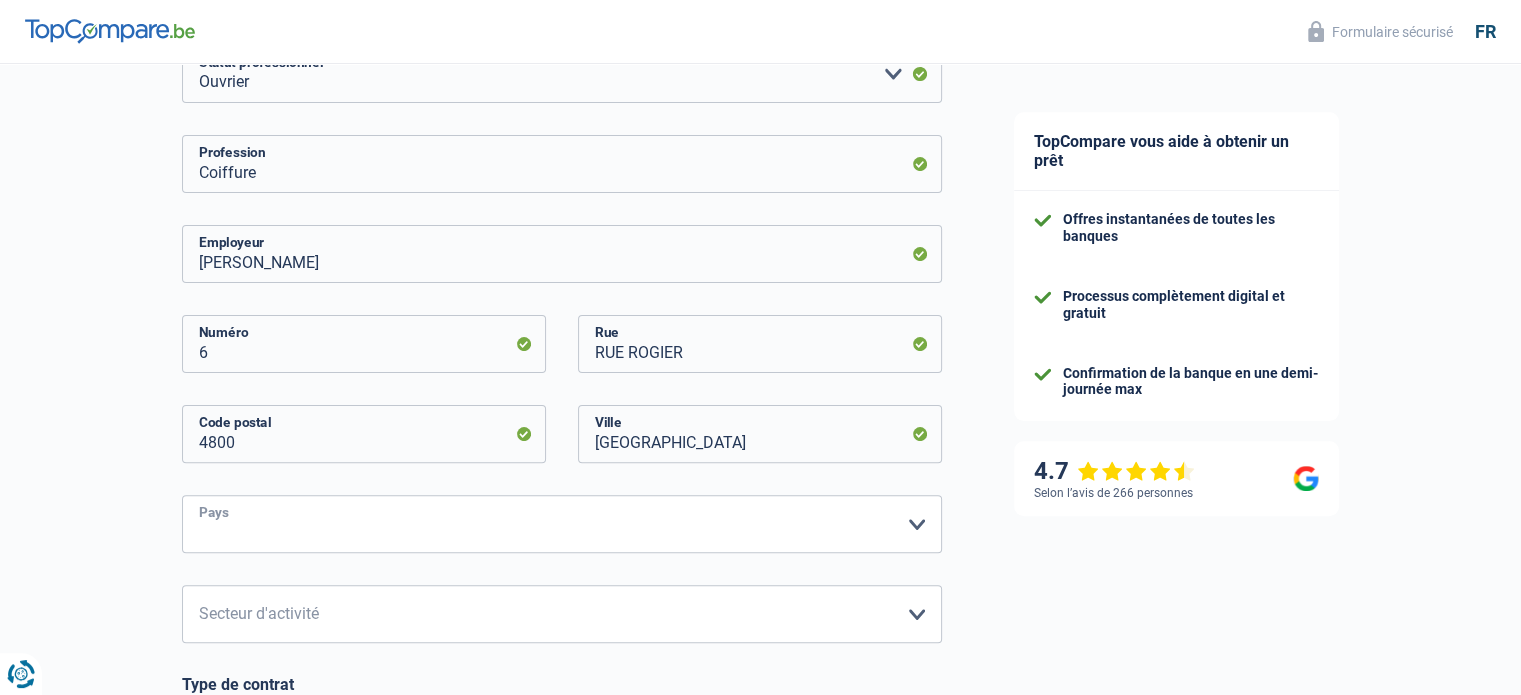 select on "BE" 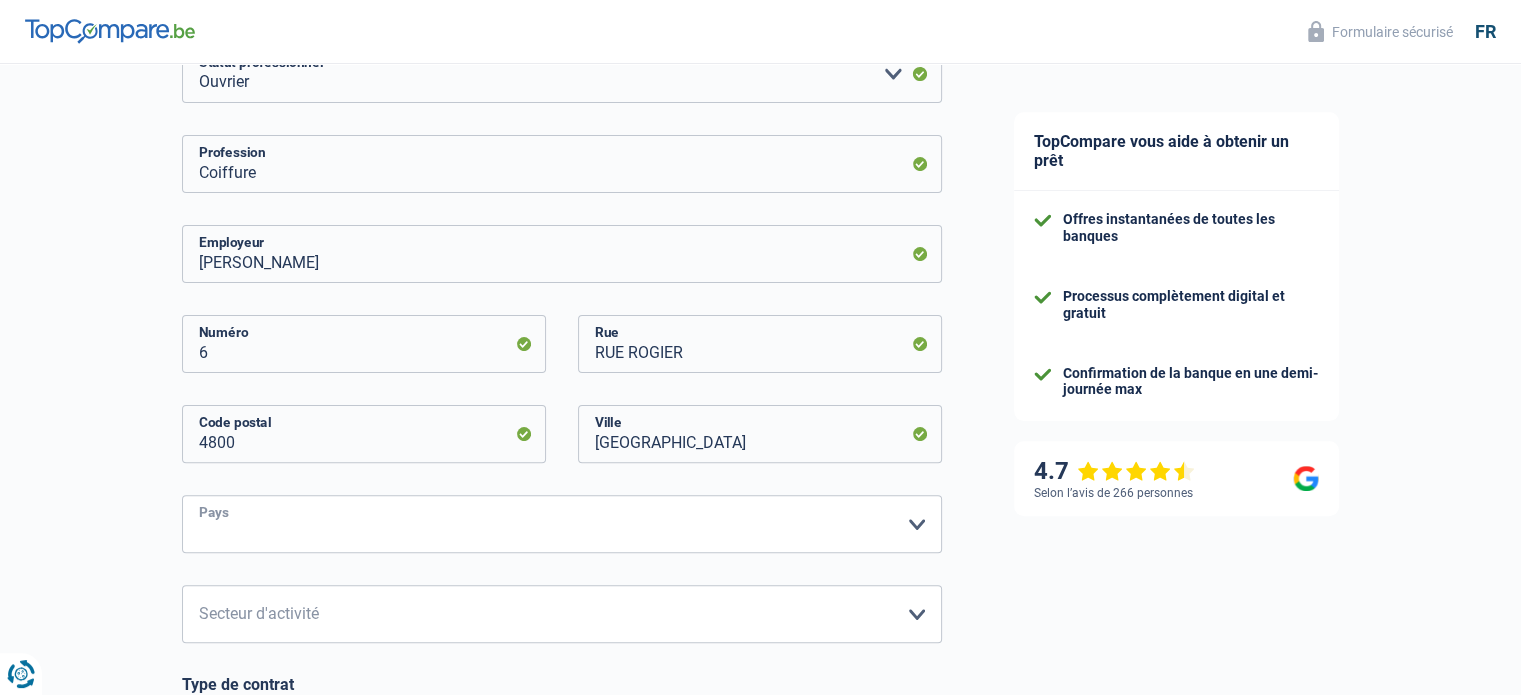 click on "Belgique France Allemagne Italie Luxembourg Pays-Bas Espagne Suisse
Veuillez sélectionner une option" at bounding box center (562, 524) 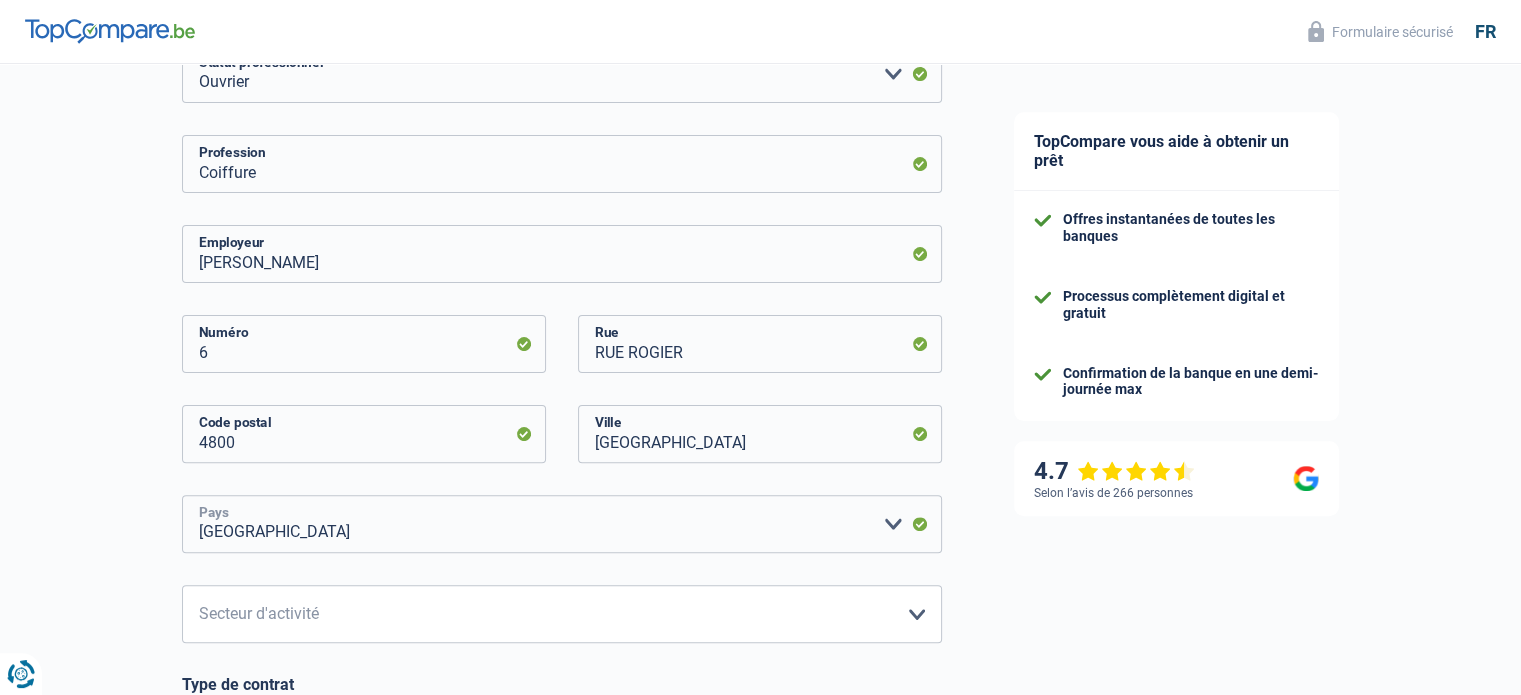 scroll, scrollTop: 590, scrollLeft: 0, axis: vertical 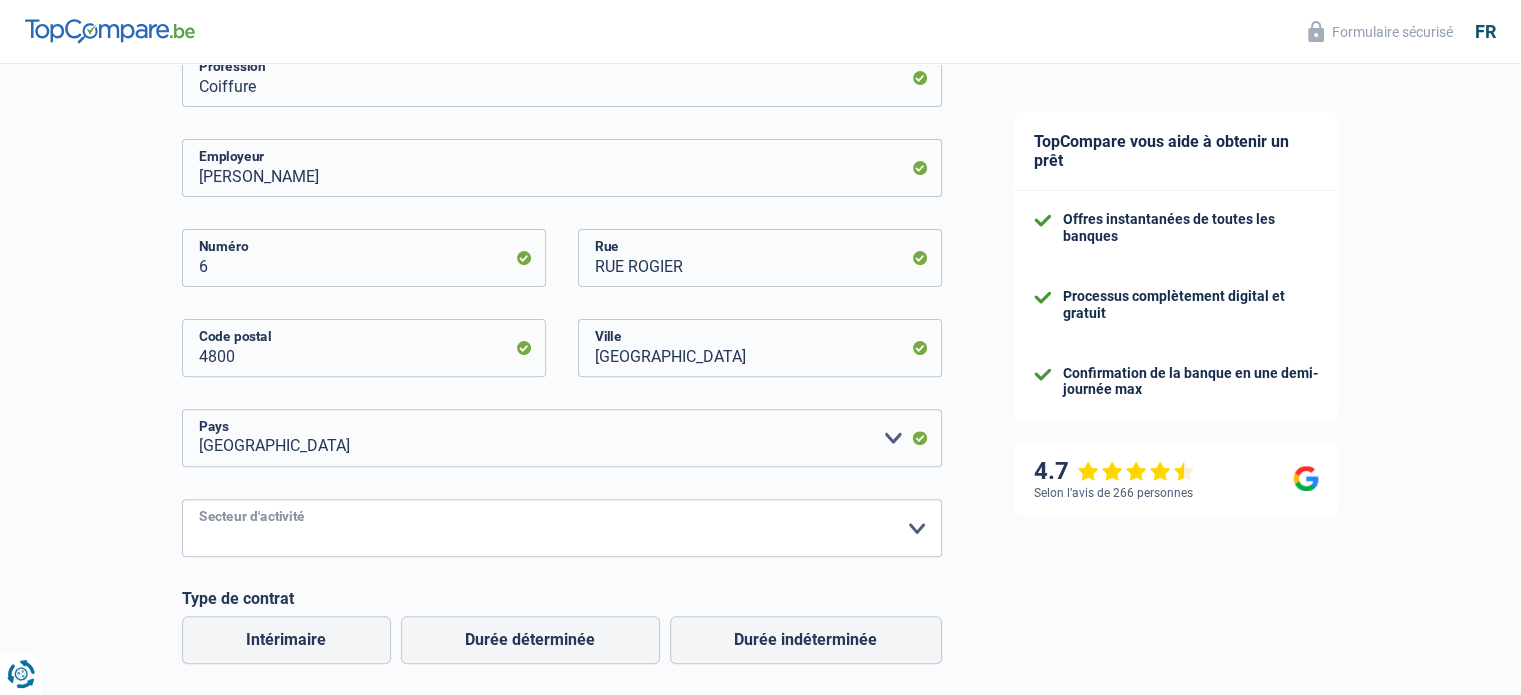 click on "Agriculture/Pêche Industrie Horeca Courier/Fitness/Taxi Construction Banques/Assurances Etat/Université ou Union Européenne Petites entreprises (-50pers) Grandes entreprises (+50pers) Autres institutions internationales
Veuillez sélectionner une option" at bounding box center [562, 528] 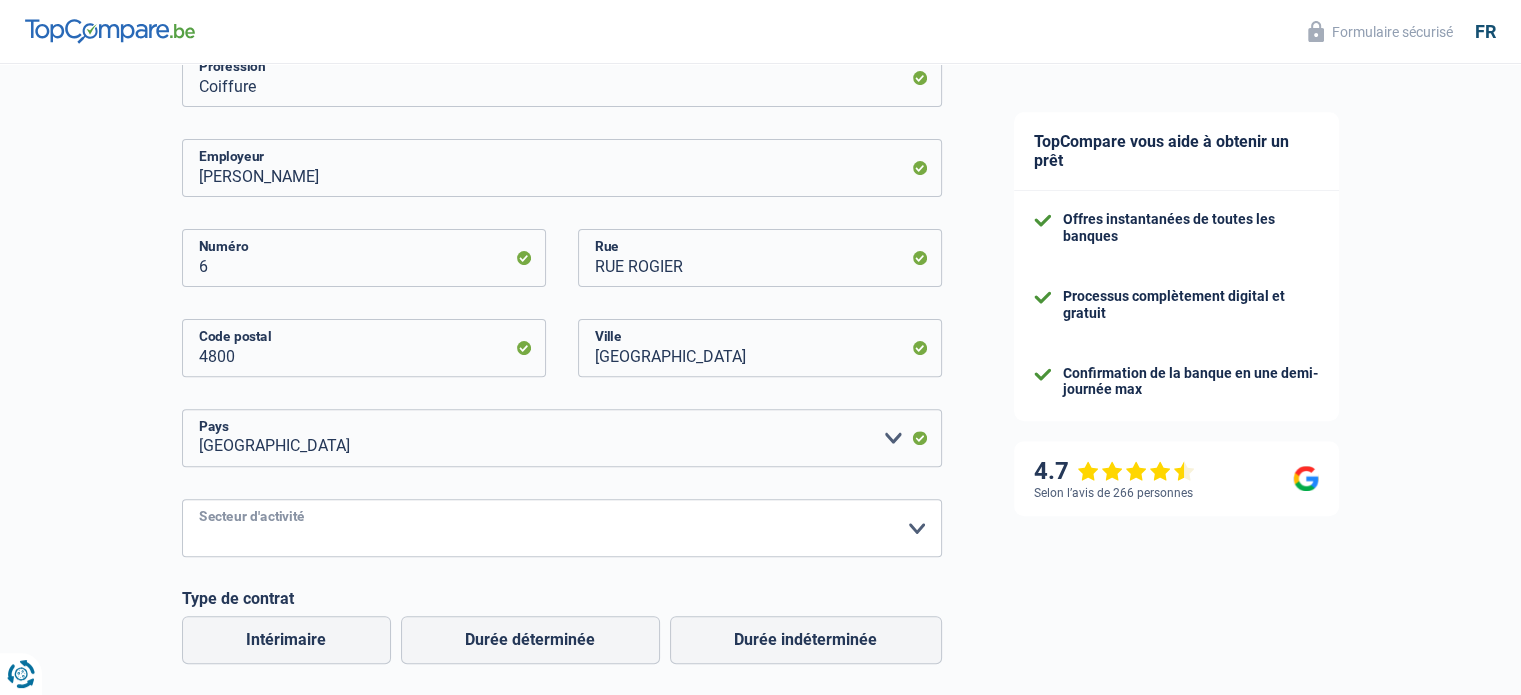 select on "smallCompanies" 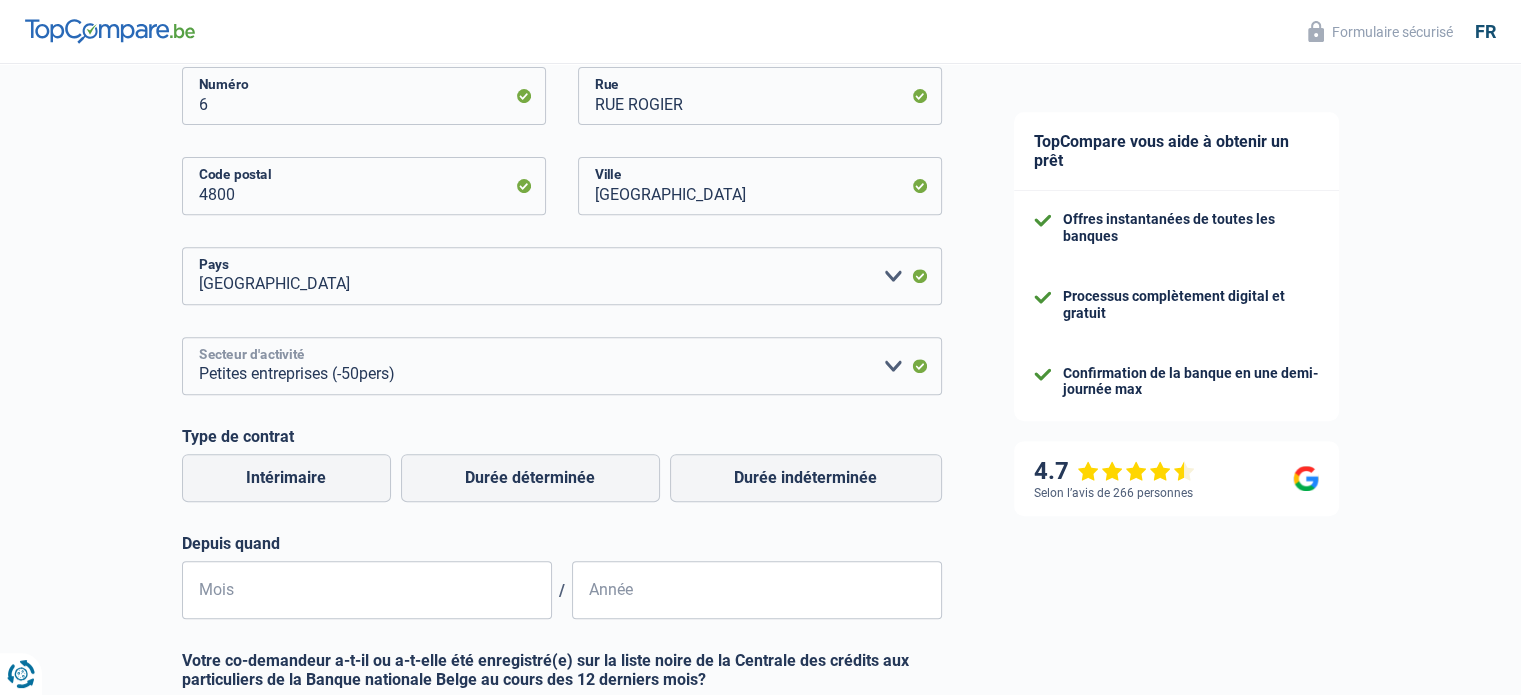 scroll, scrollTop: 754, scrollLeft: 0, axis: vertical 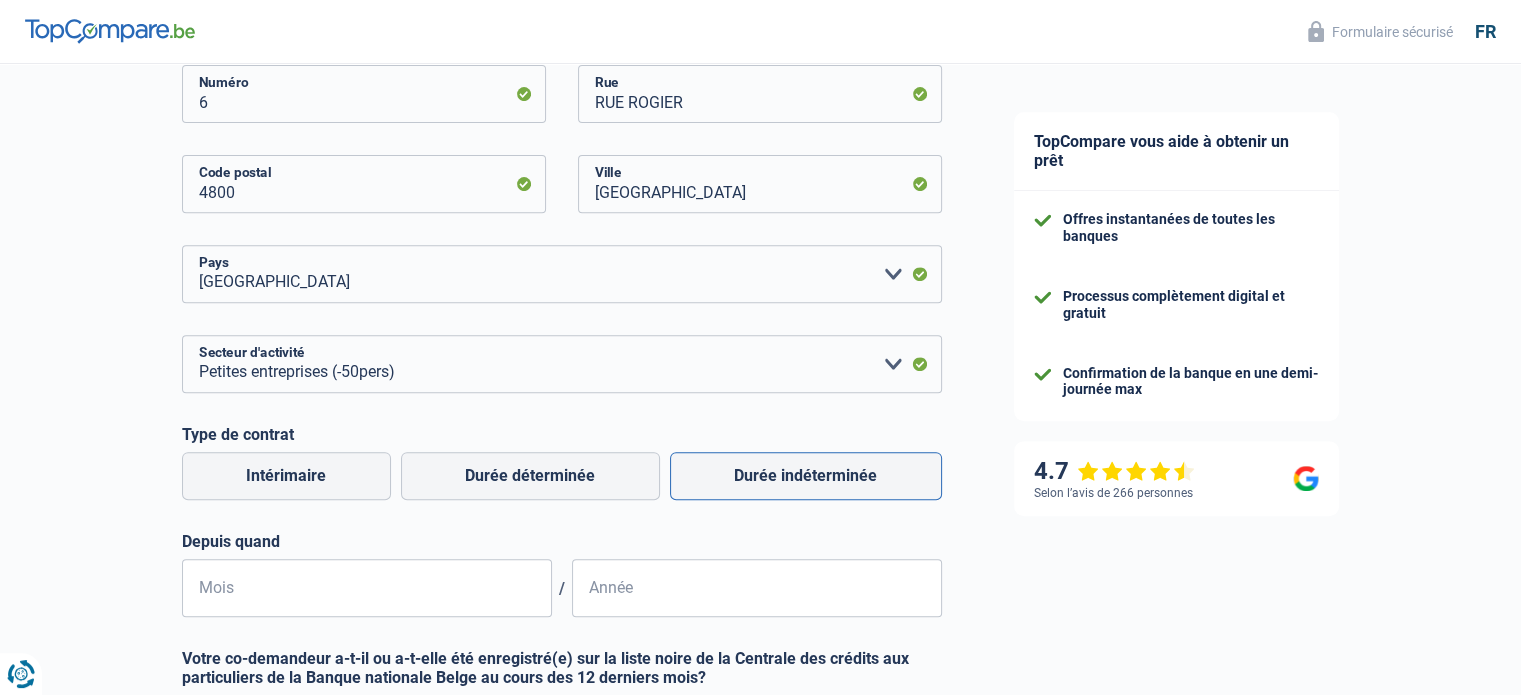 click on "Durée indéterminée" at bounding box center (806, 476) 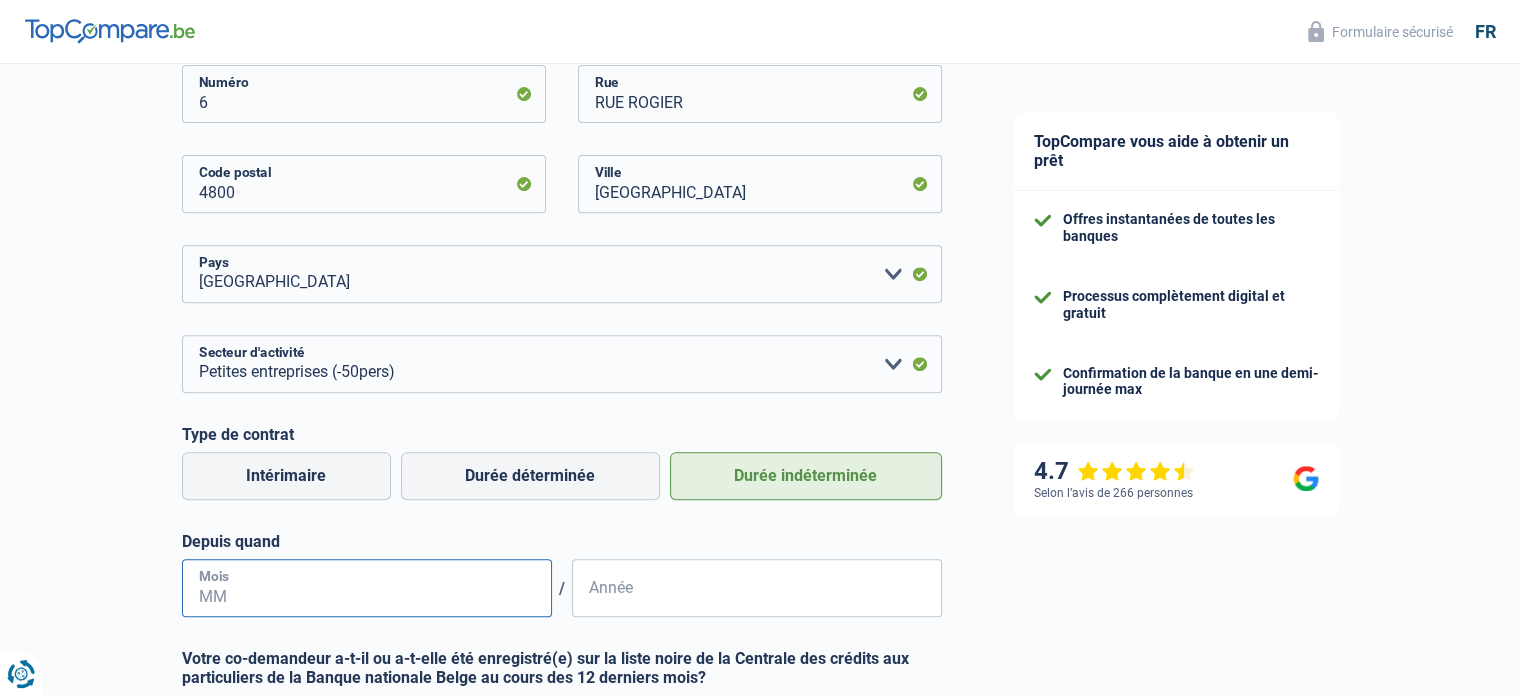 click on "Mois" at bounding box center [367, 588] 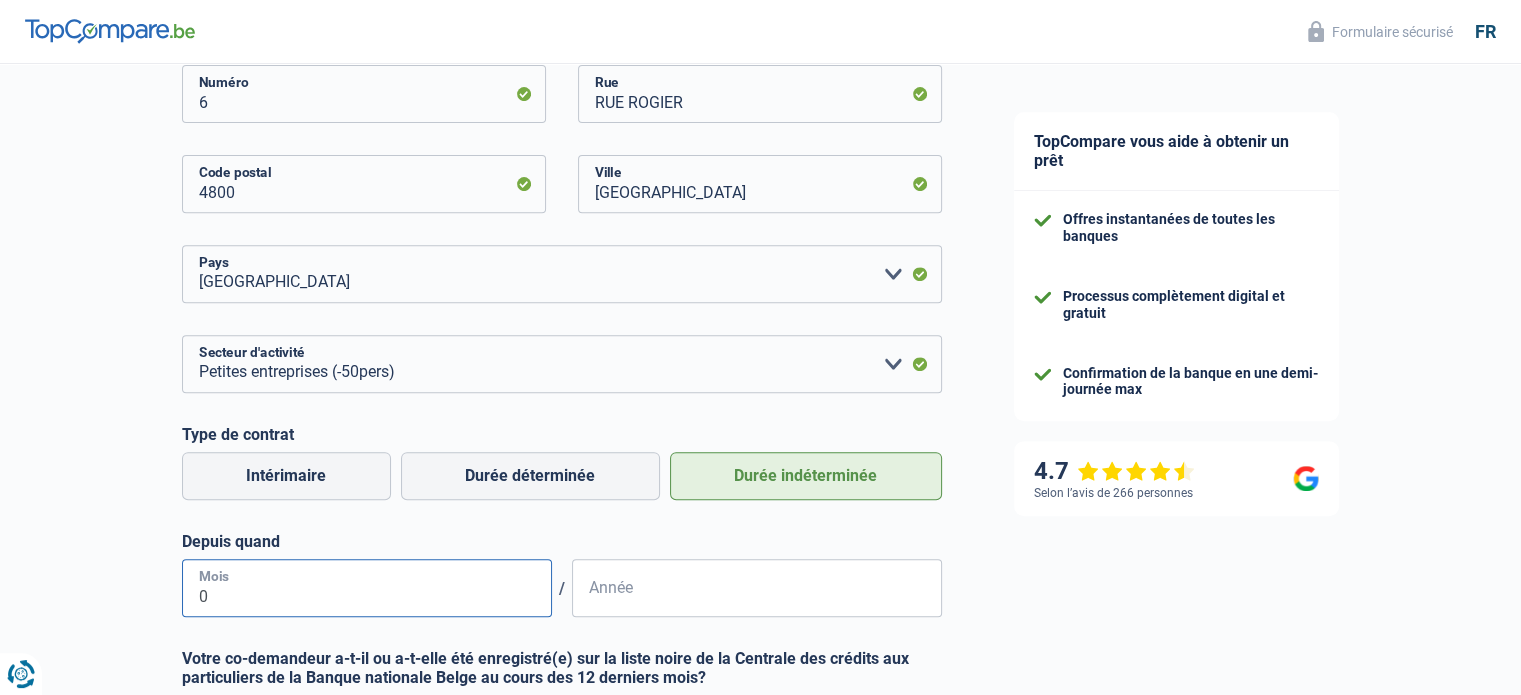 type on "04" 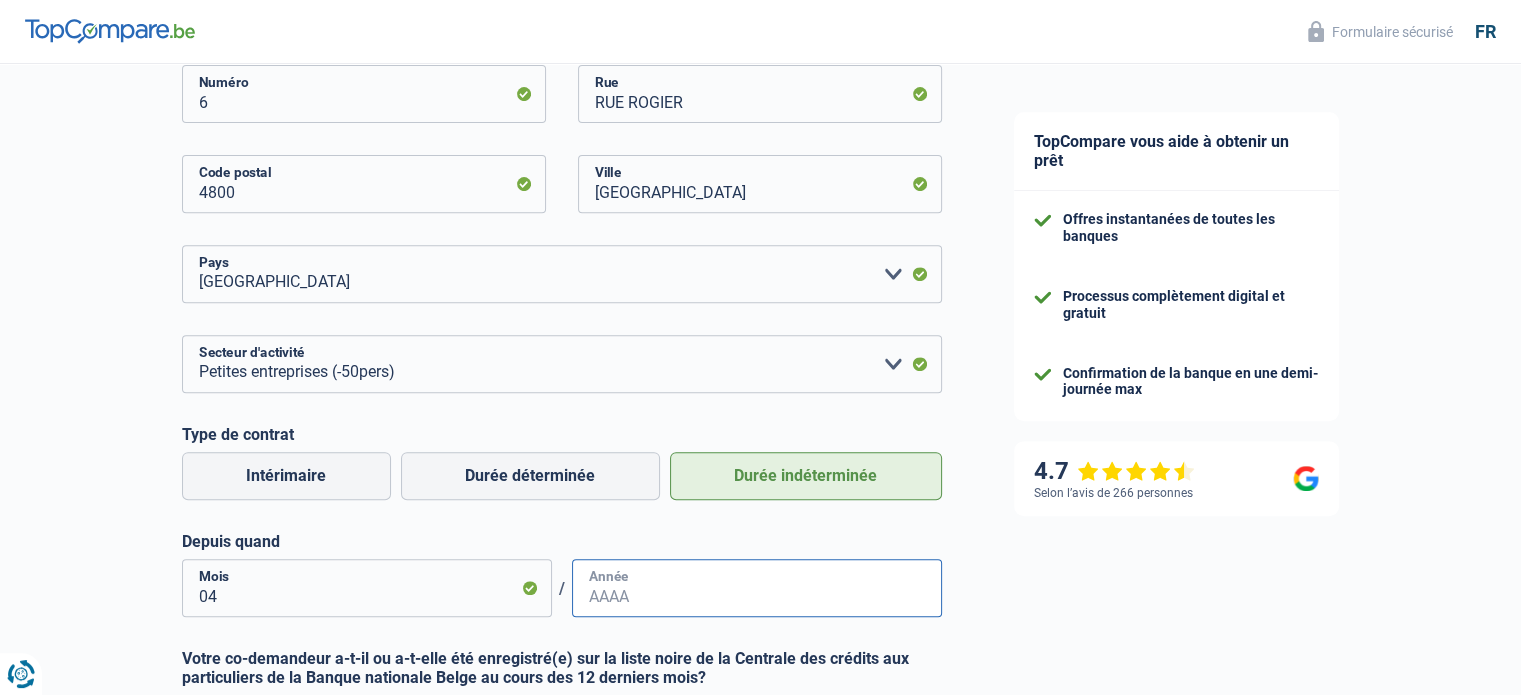 click on "Année" at bounding box center [757, 588] 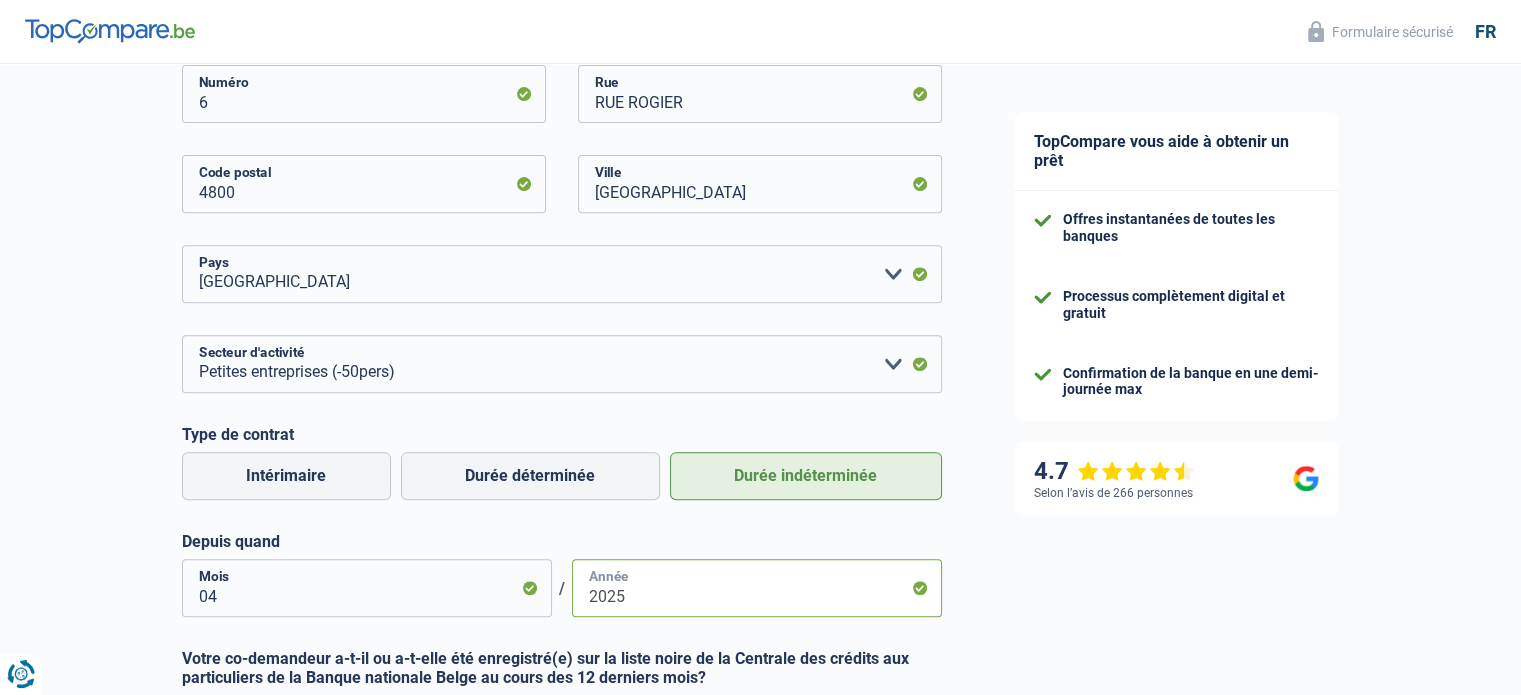 type on "2025" 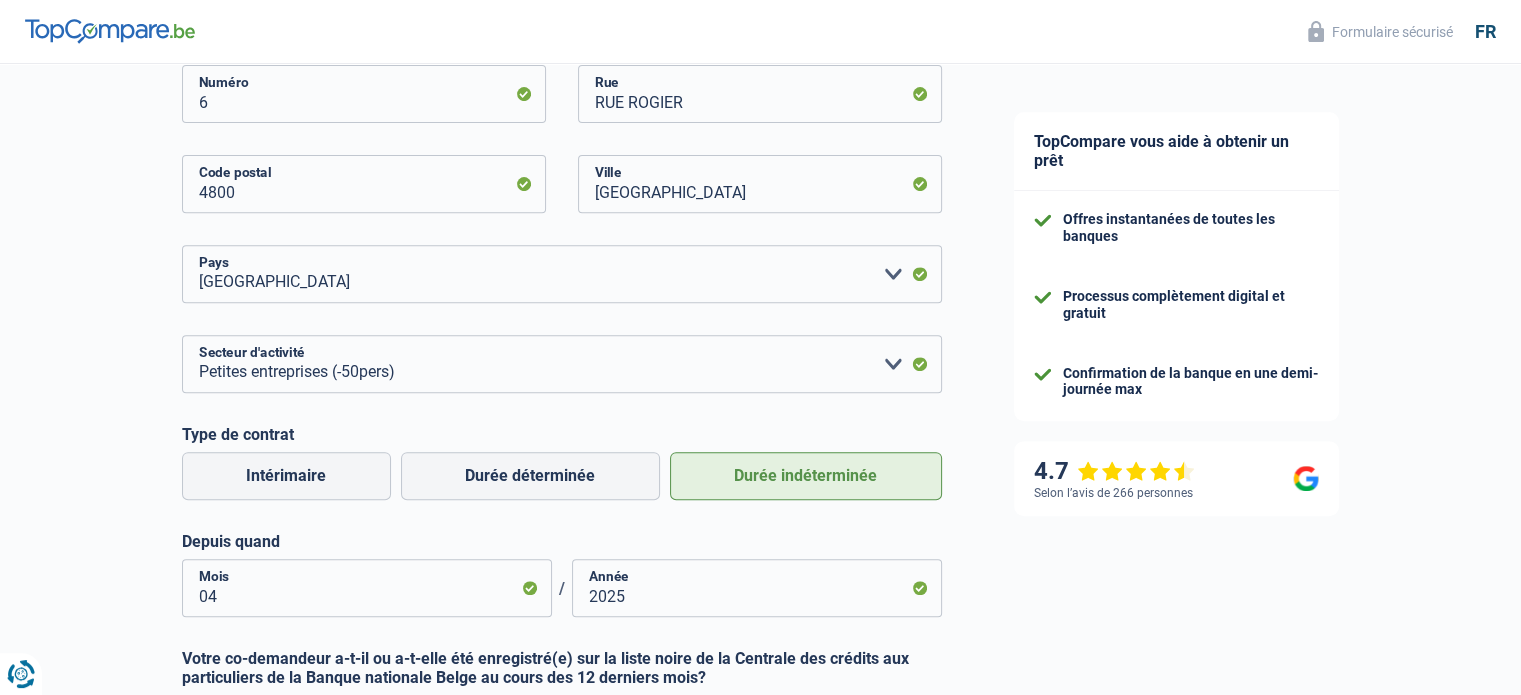 click on "TopCompare vous aide à obtenir un prêt
Offres instantanées de toutes les banques
Processus complètement digital et gratuit
Confirmation de la banque en une demi-journée max
4.7
Selon l’avis de 266 personnes
Formulaire sécurisé" at bounding box center [1250, 673] 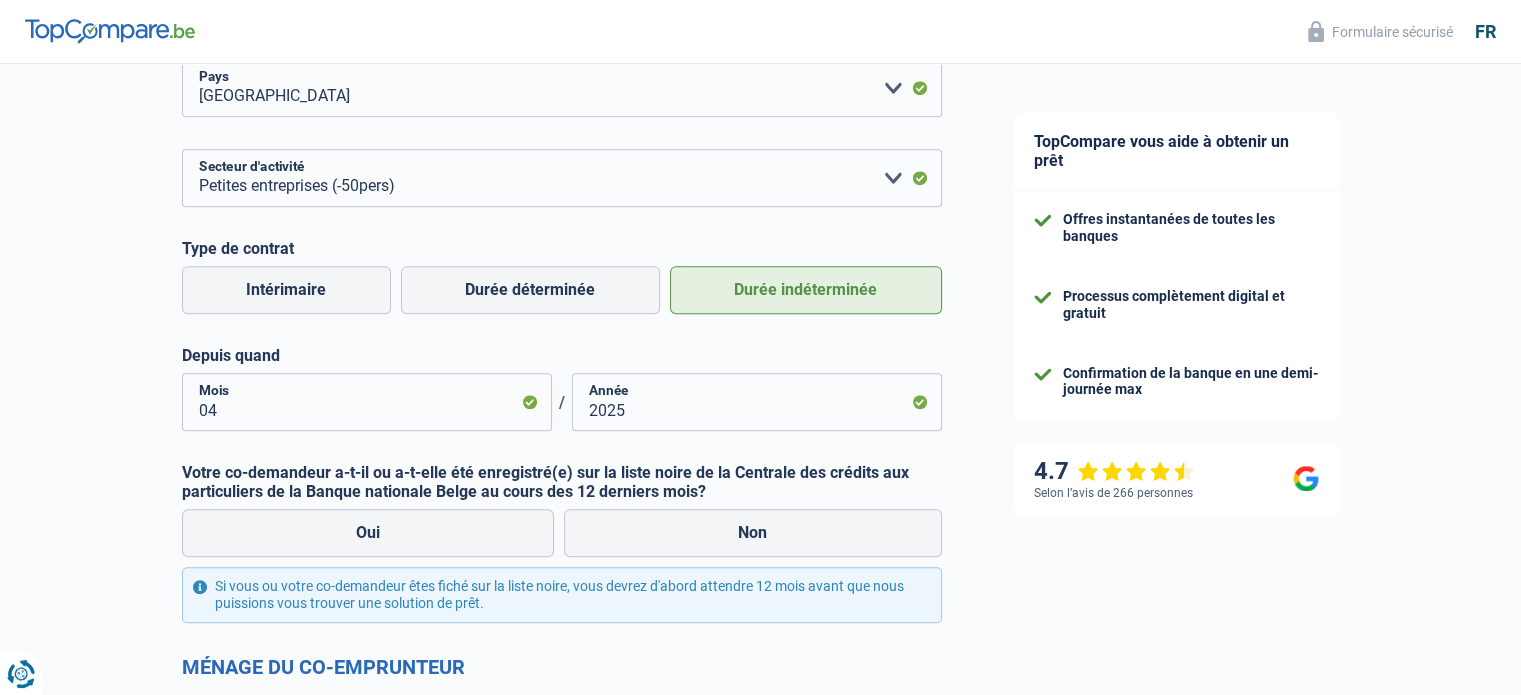 scroll, scrollTop: 942, scrollLeft: 0, axis: vertical 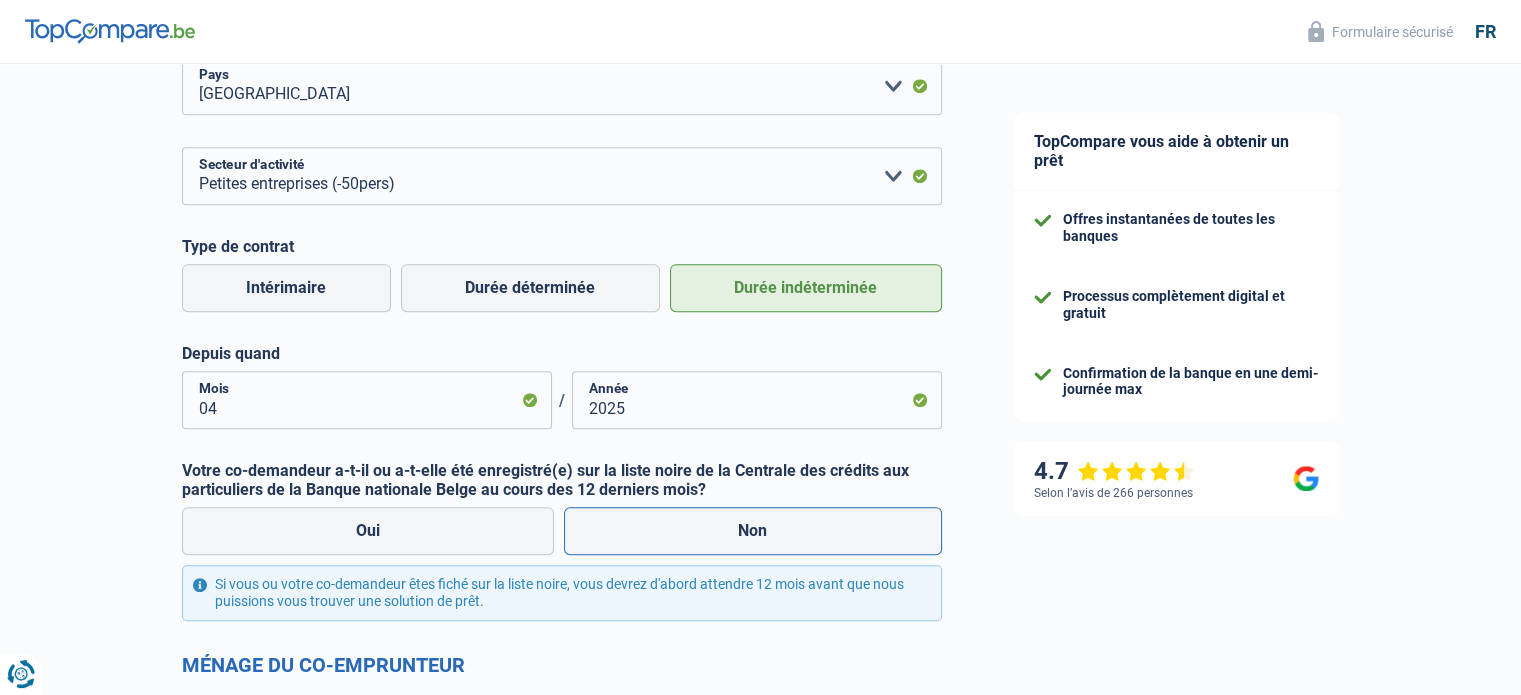 click on "Non" at bounding box center (753, 531) 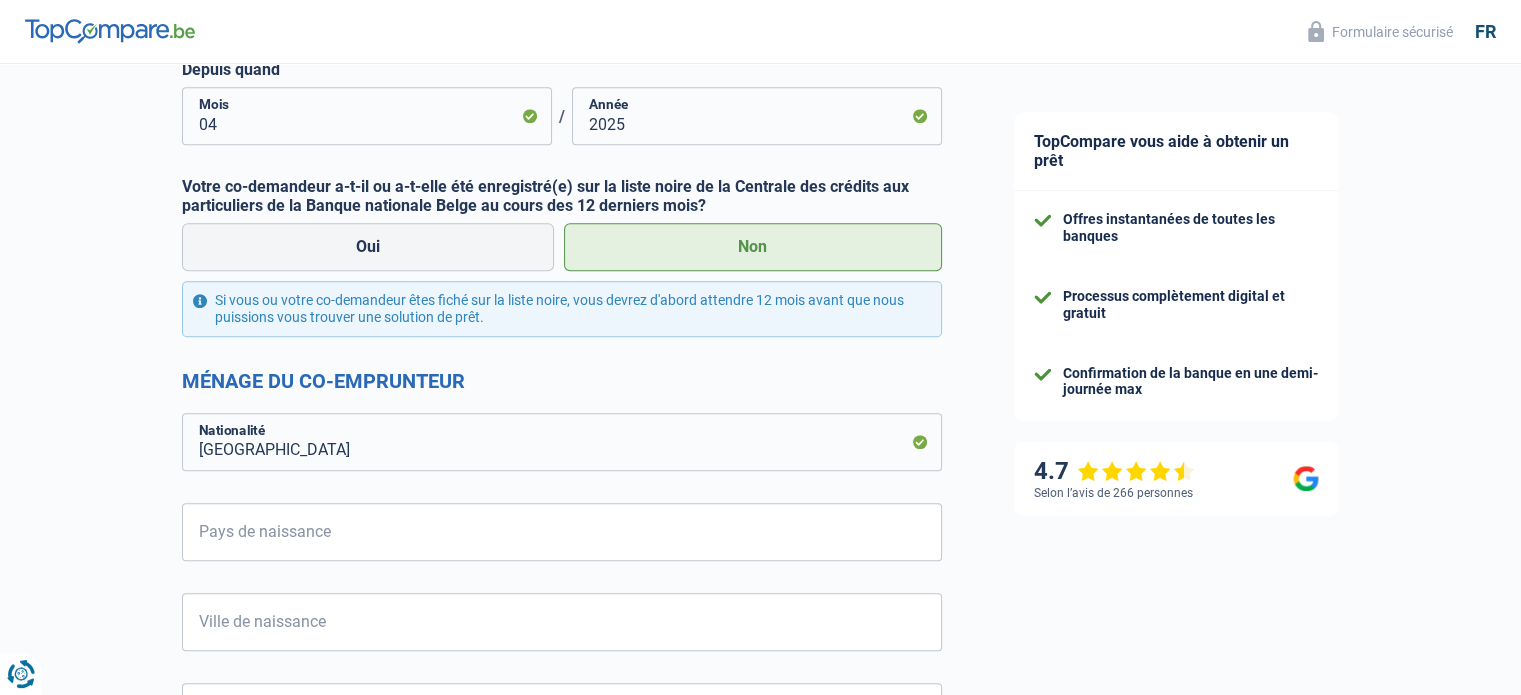 scroll, scrollTop: 1366, scrollLeft: 0, axis: vertical 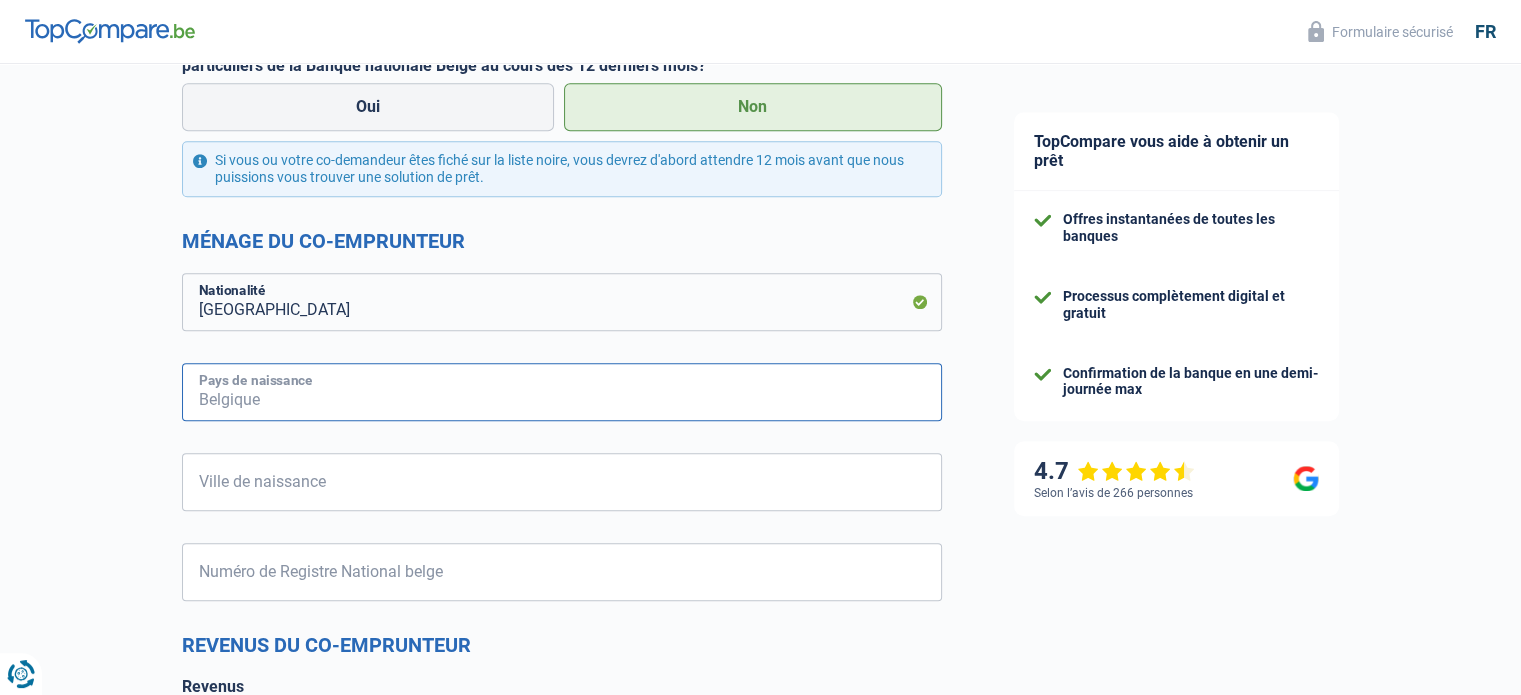click on "Pays de naissance" at bounding box center (562, 392) 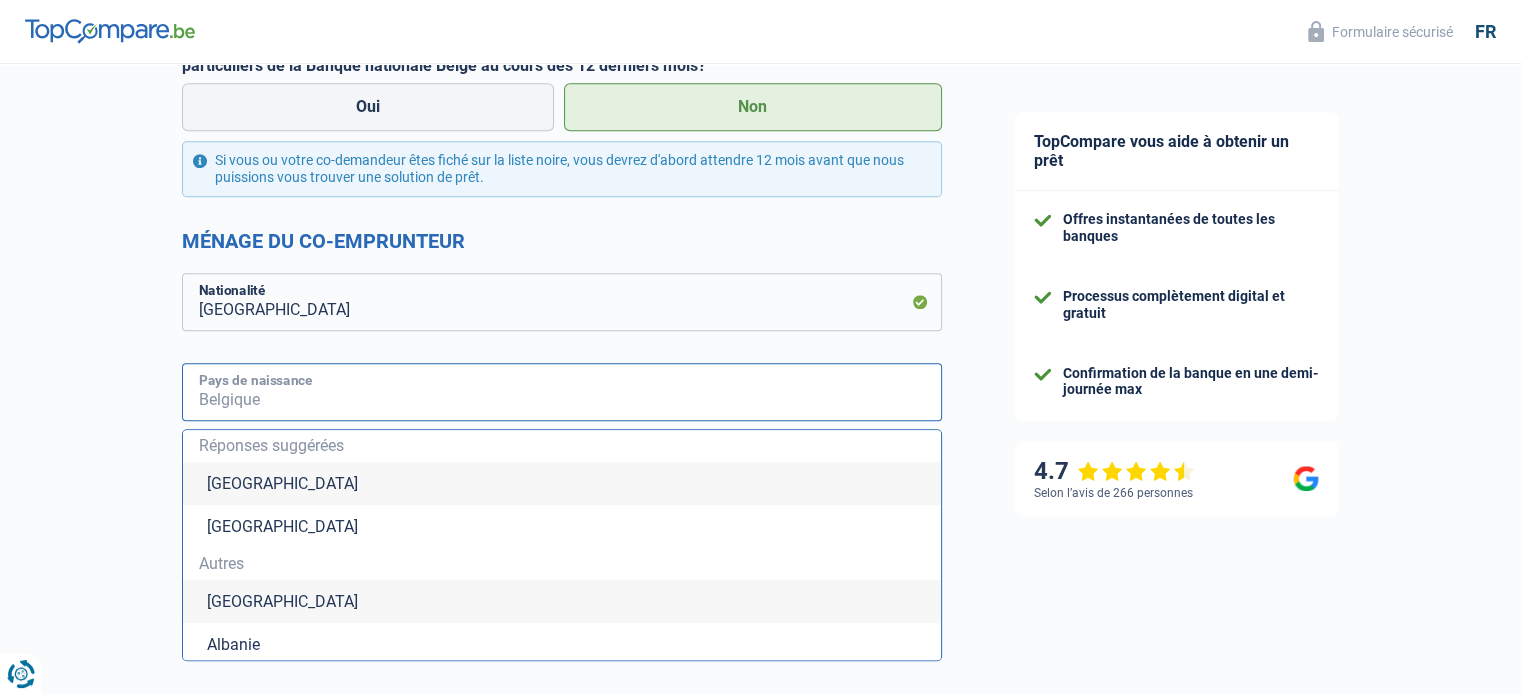 type on "Belgique" 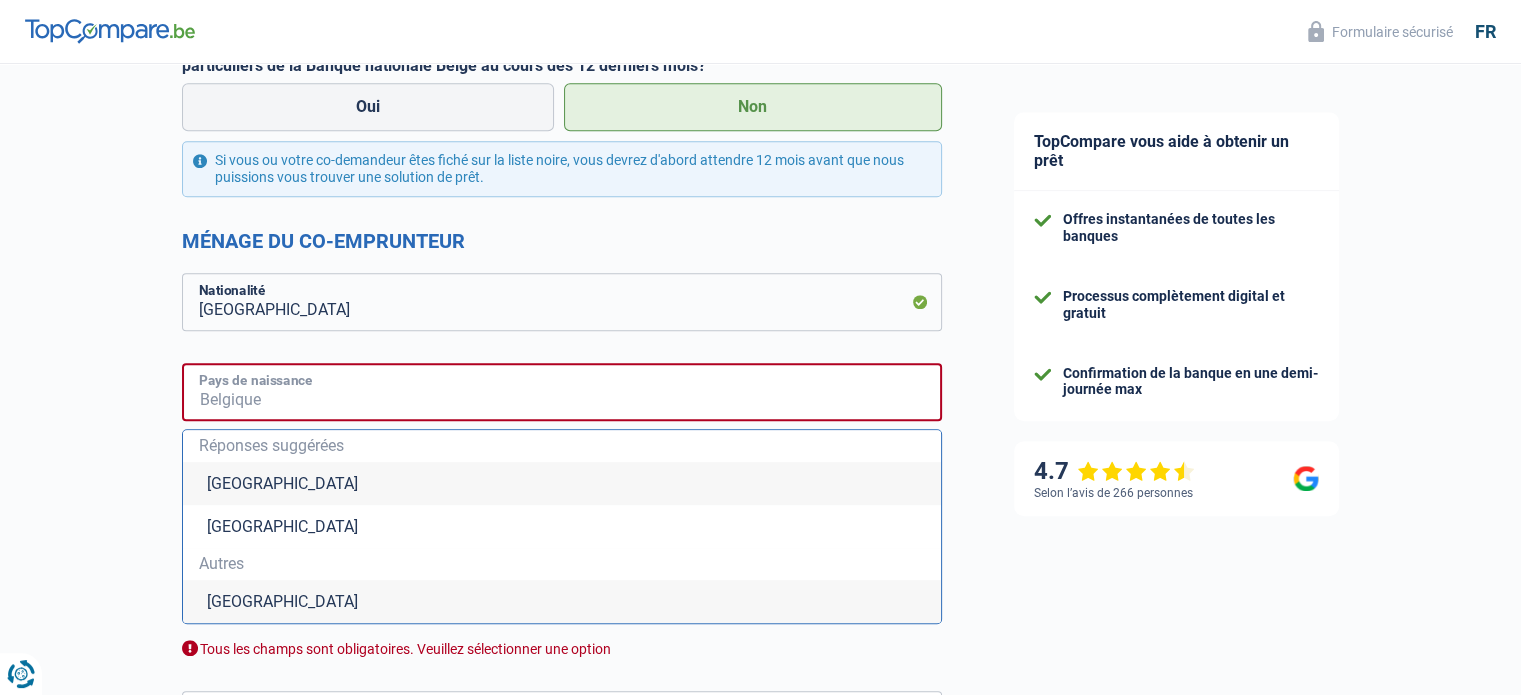 type on "Belgique" 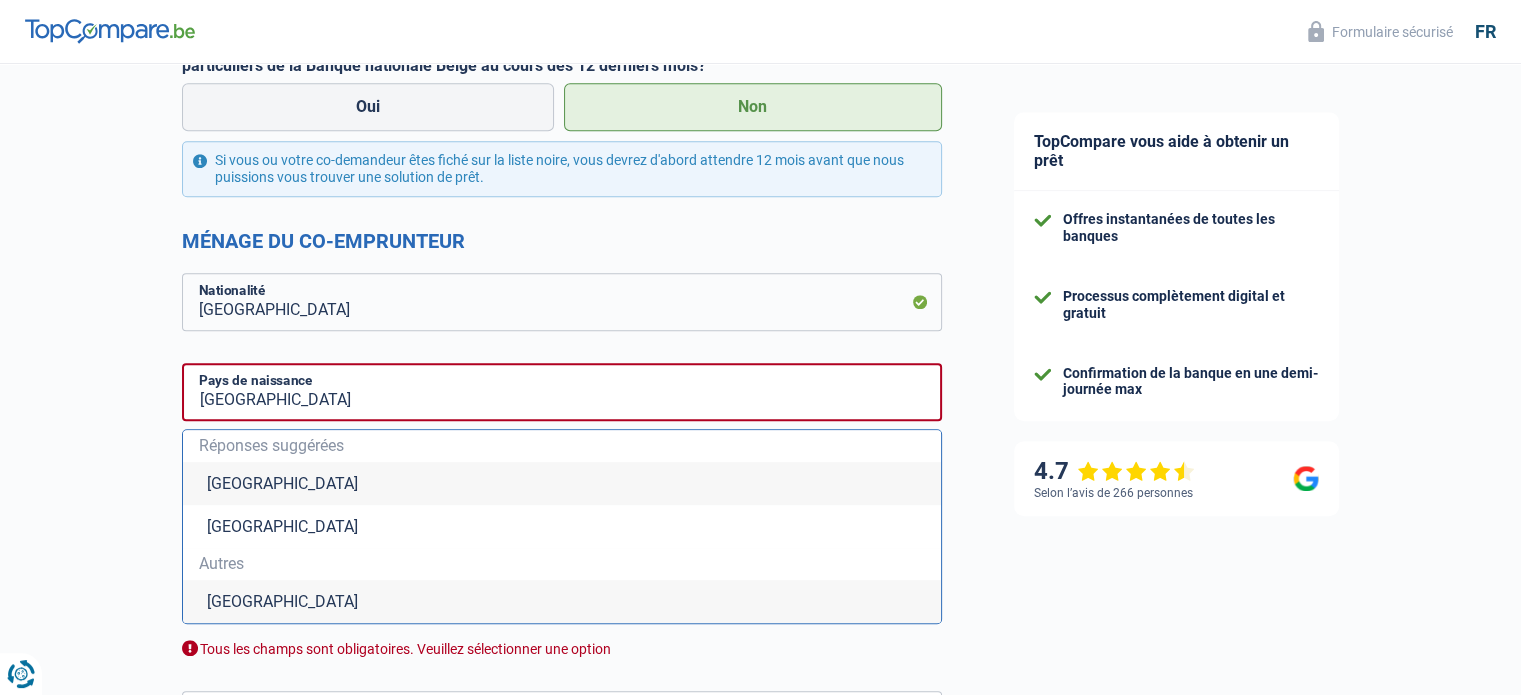 click on "Belgique" at bounding box center [562, 483] 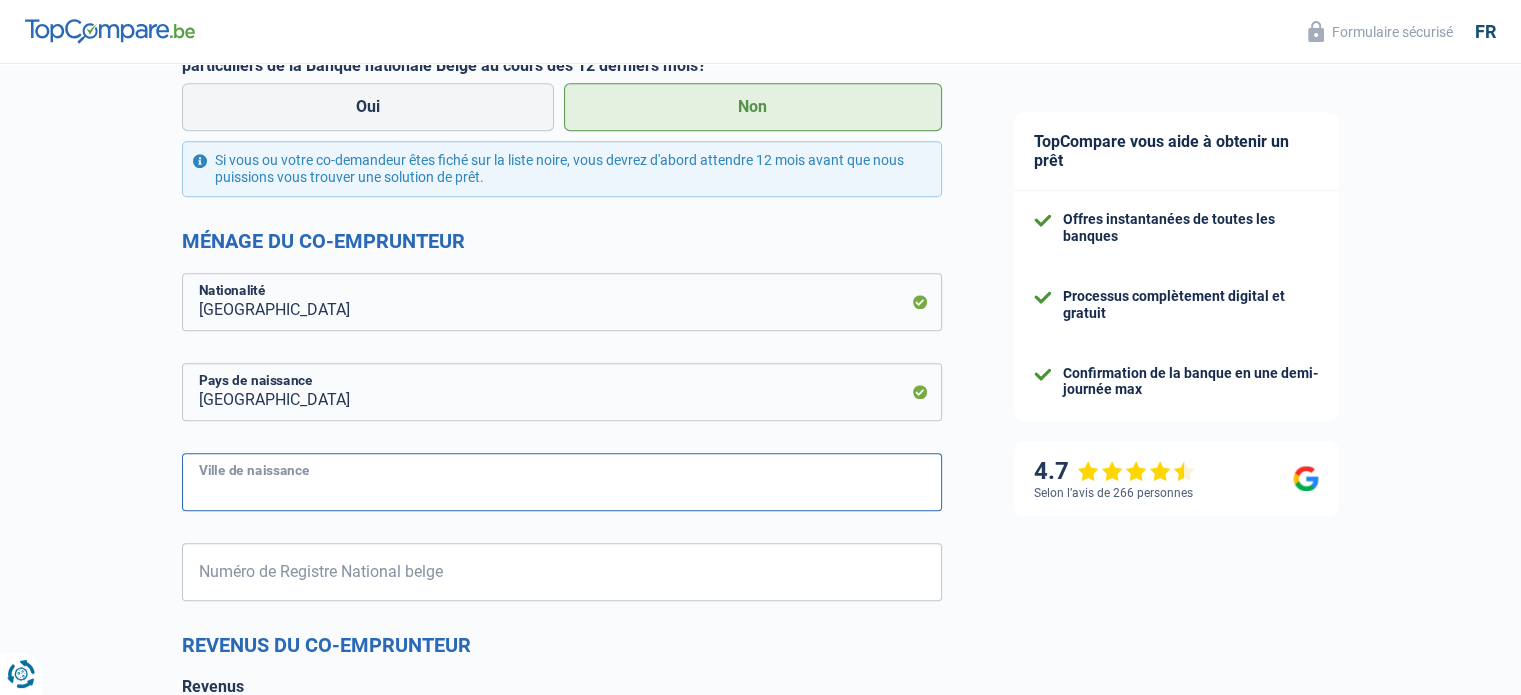 click on "Ville de naissance" at bounding box center (562, 482) 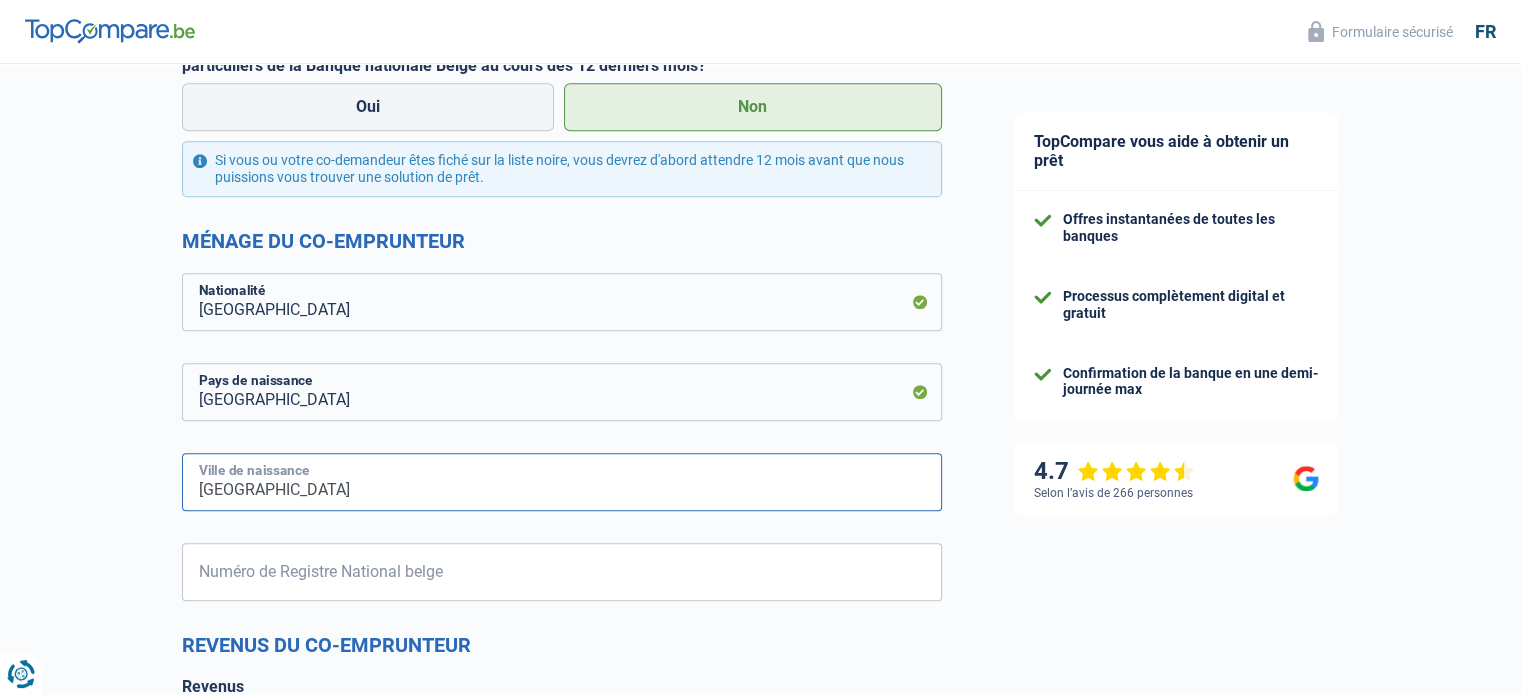 type on "LIEGE" 